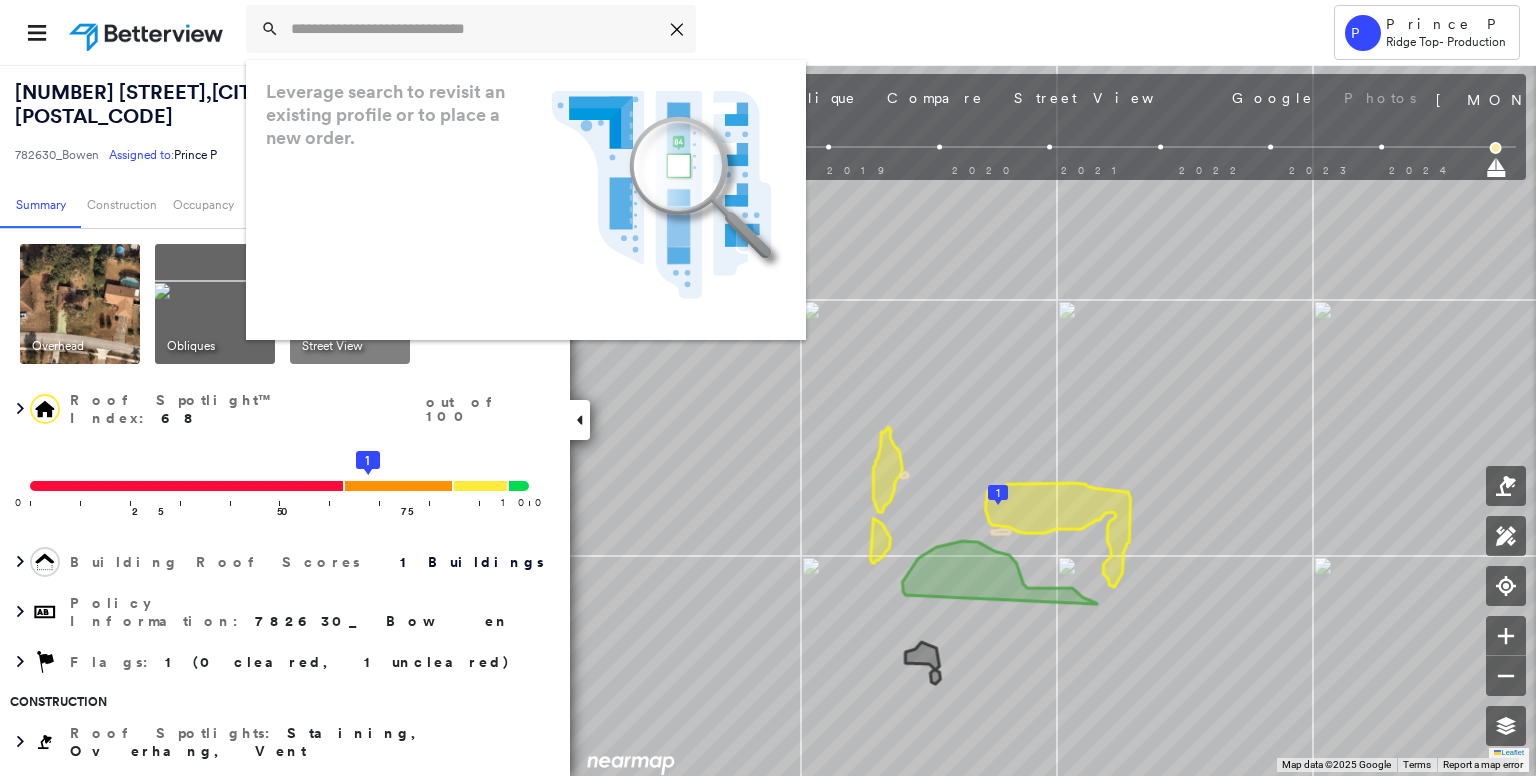 scroll, scrollTop: 0, scrollLeft: 0, axis: both 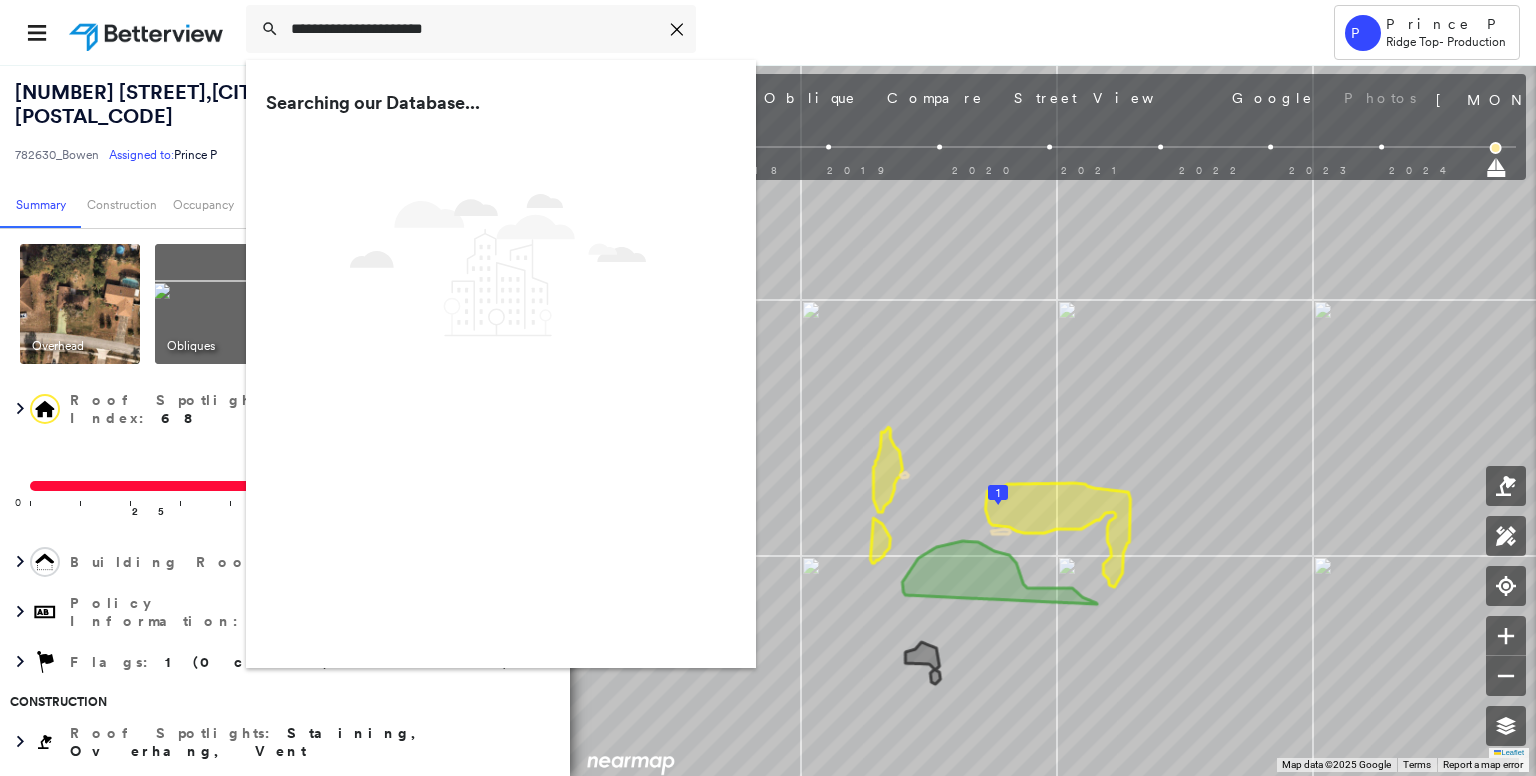 type on "**********" 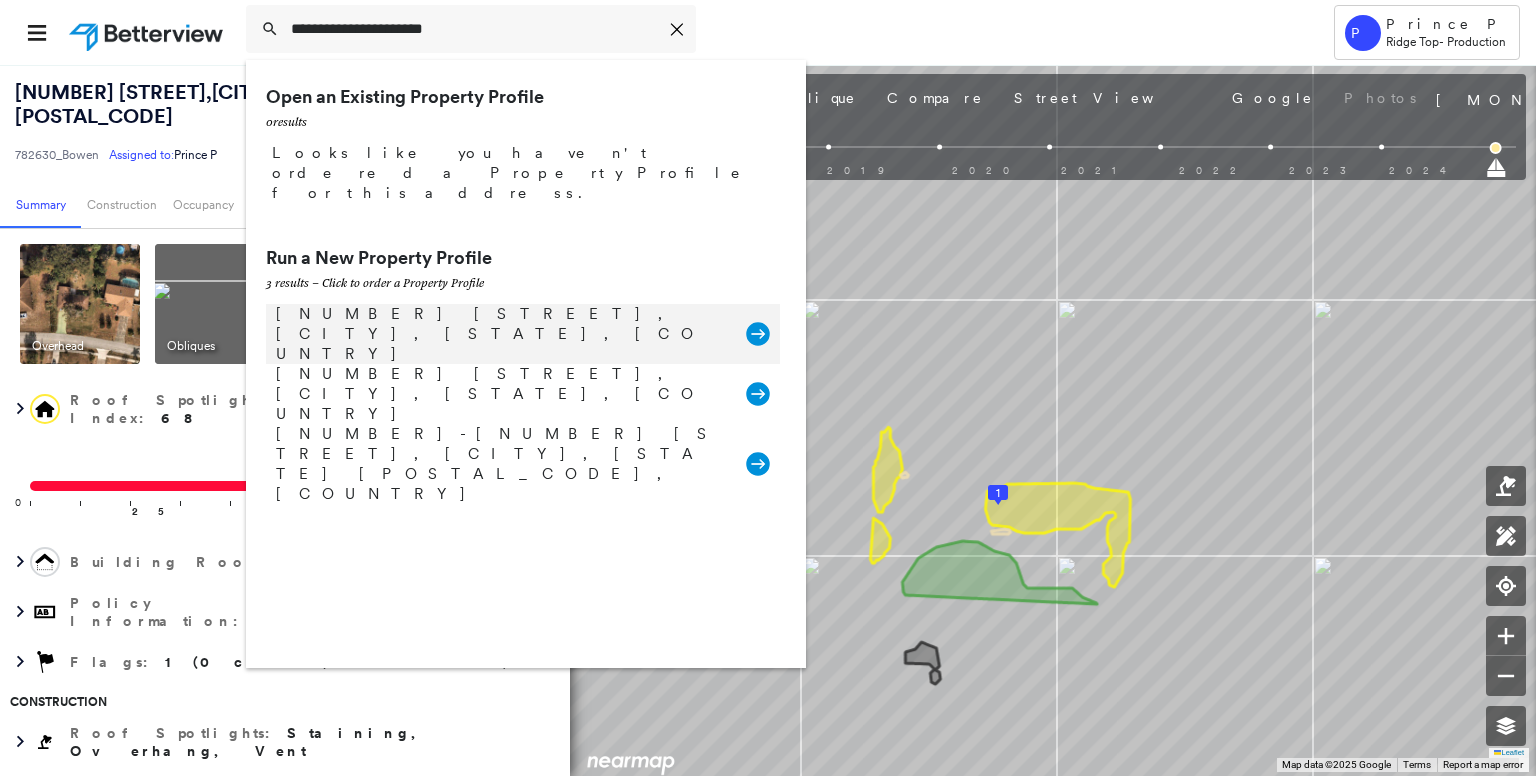 click 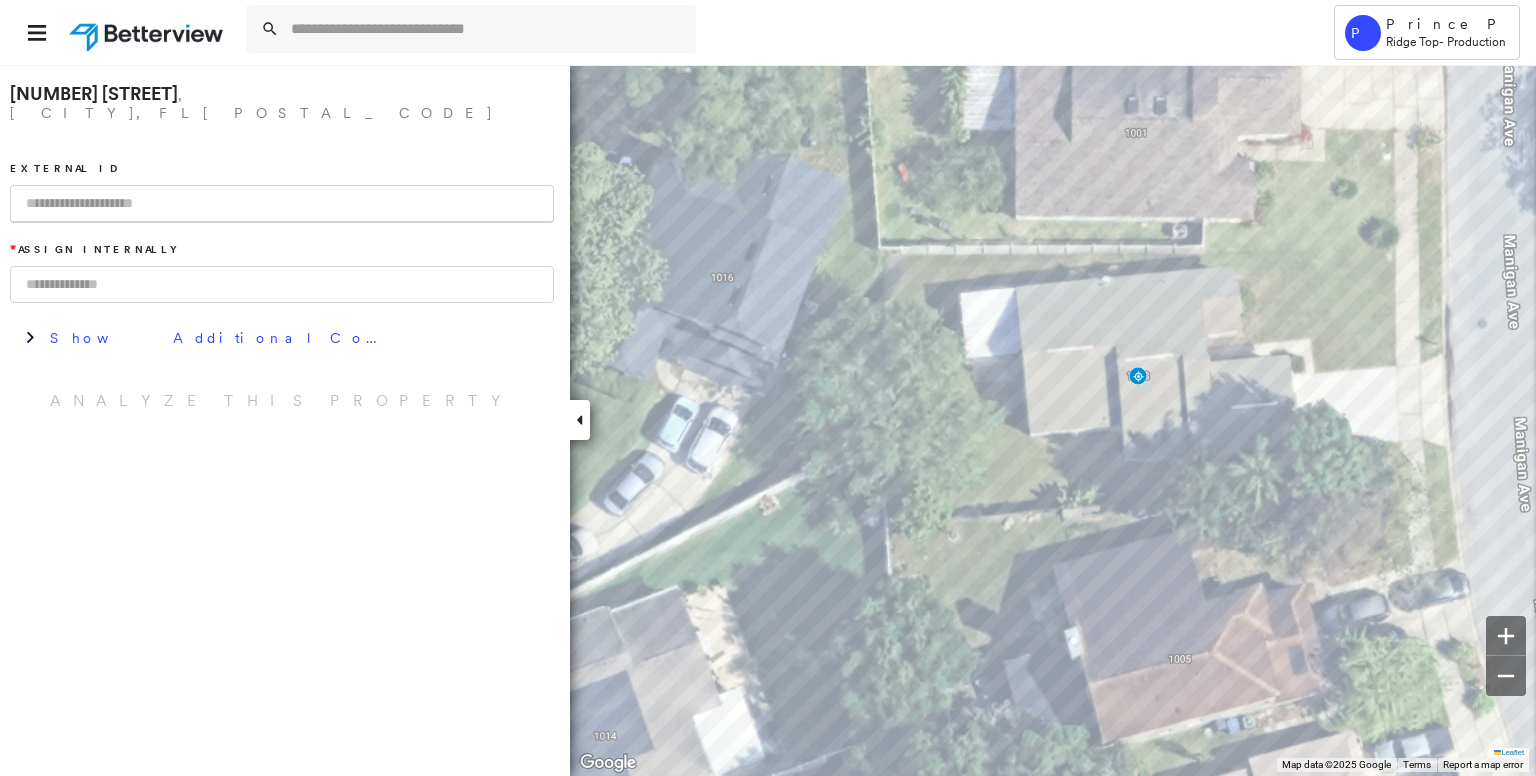paste on "**********" 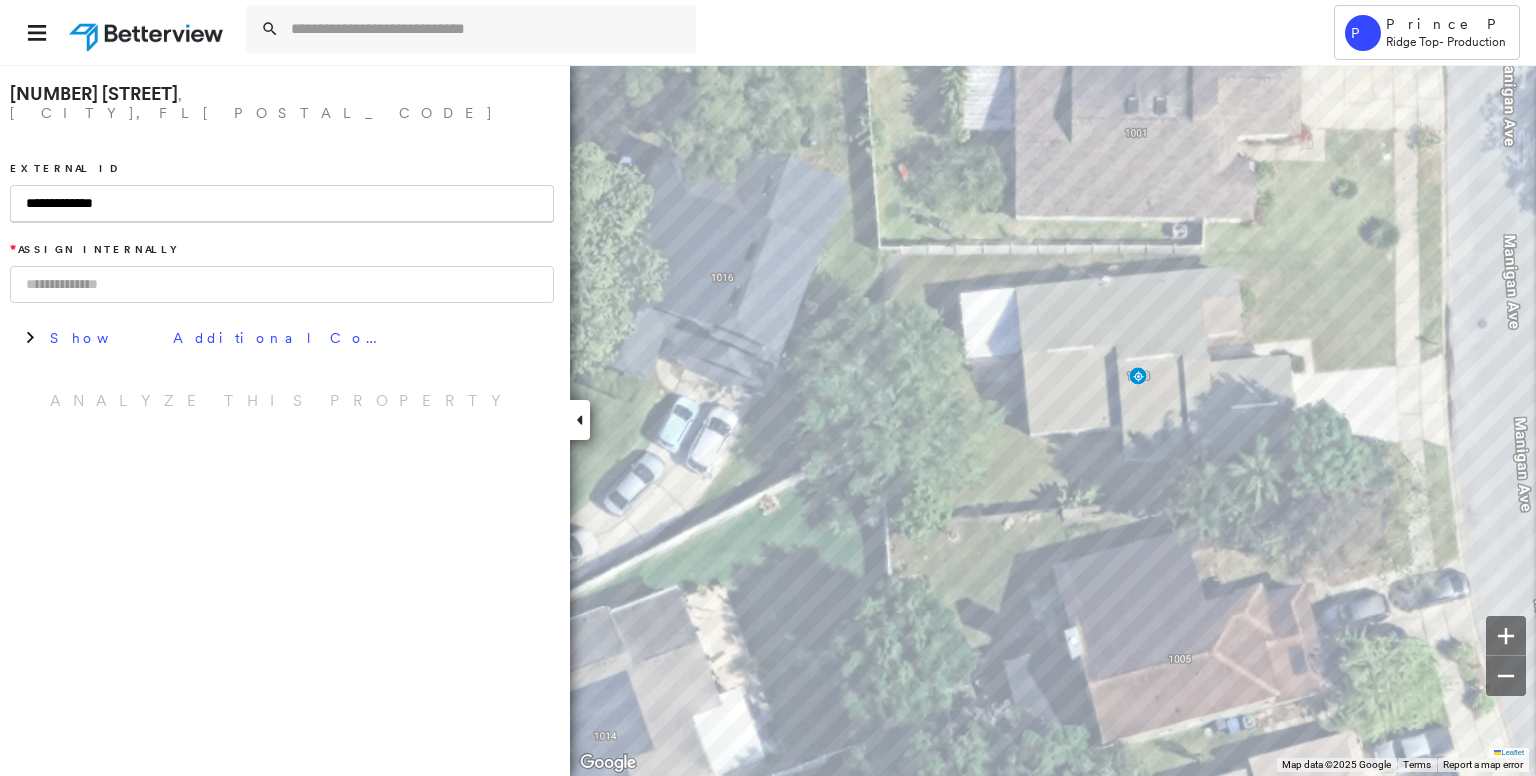 type on "**********" 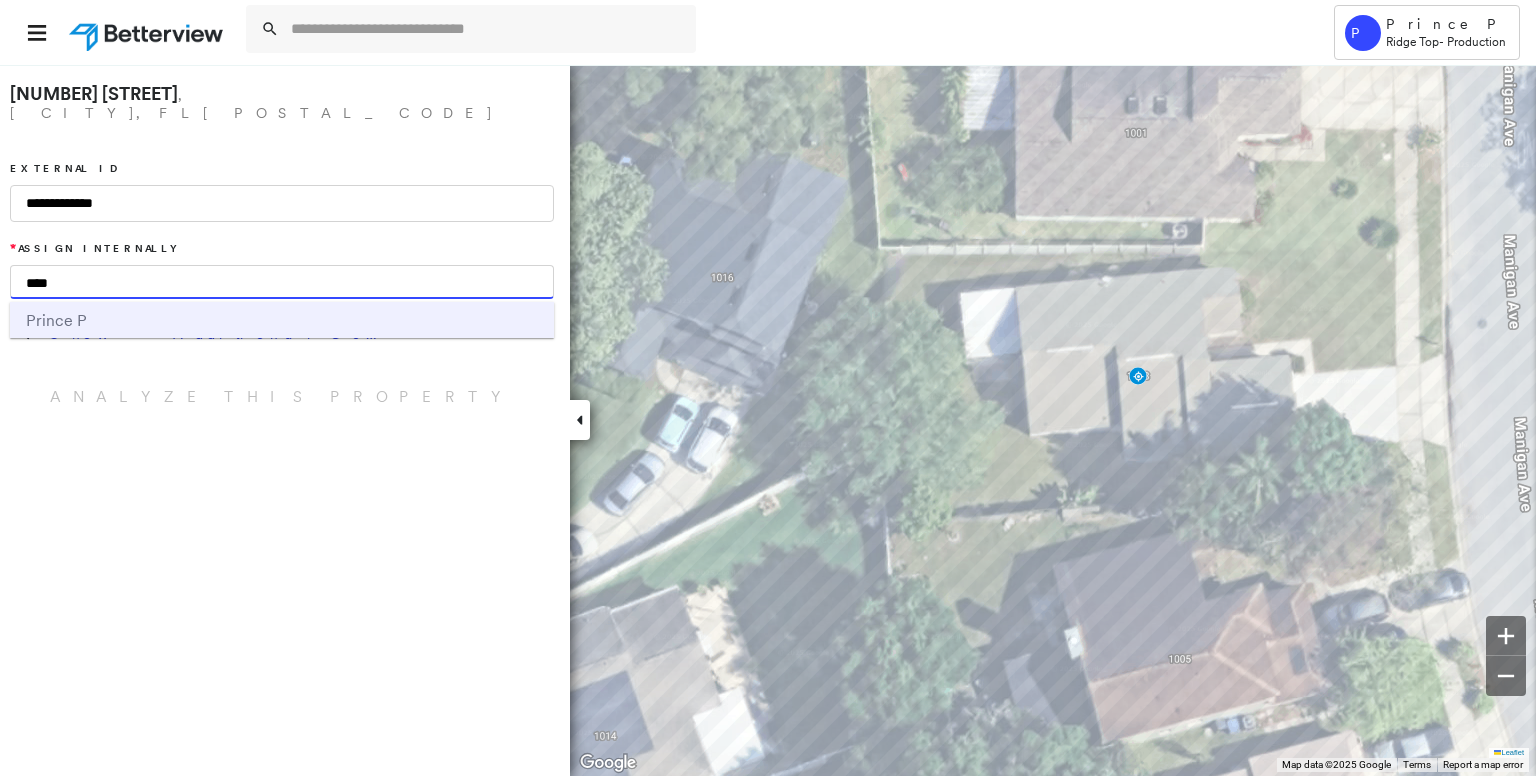 type on "****" 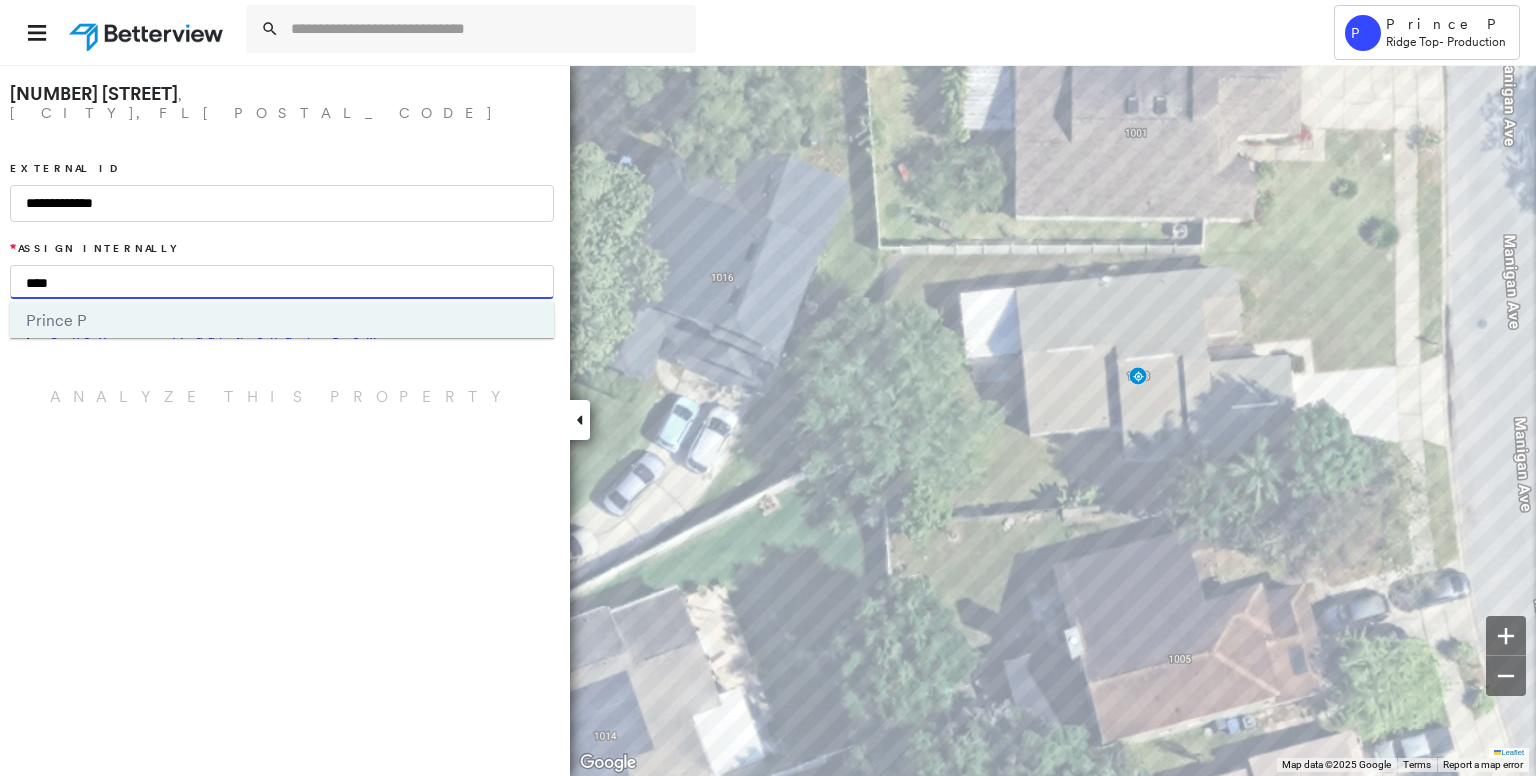 click on "Prin ce [LAST]" at bounding box center [282, 320] 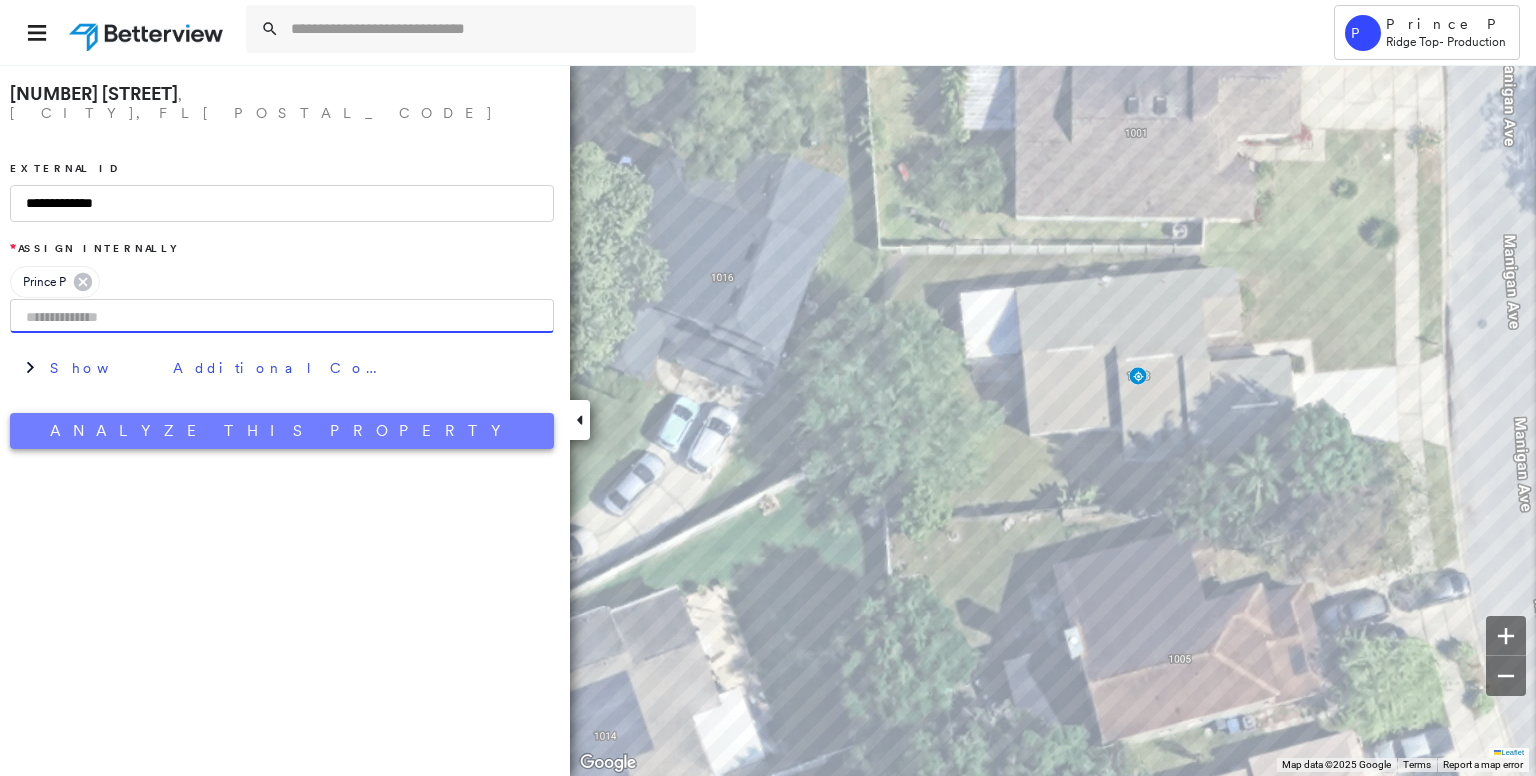 click on "Analyze This Property" at bounding box center [282, 431] 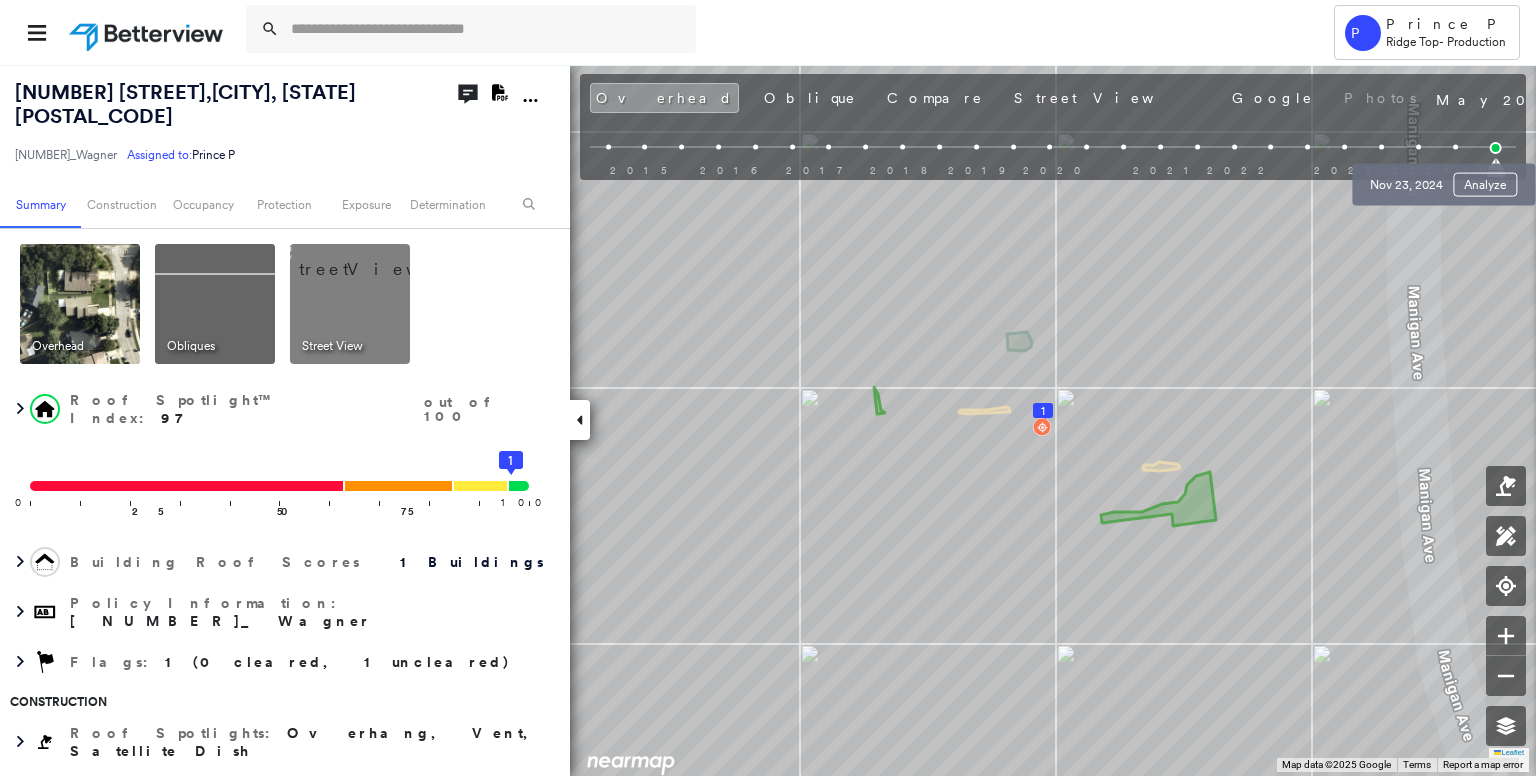 click at bounding box center (1455, 147) 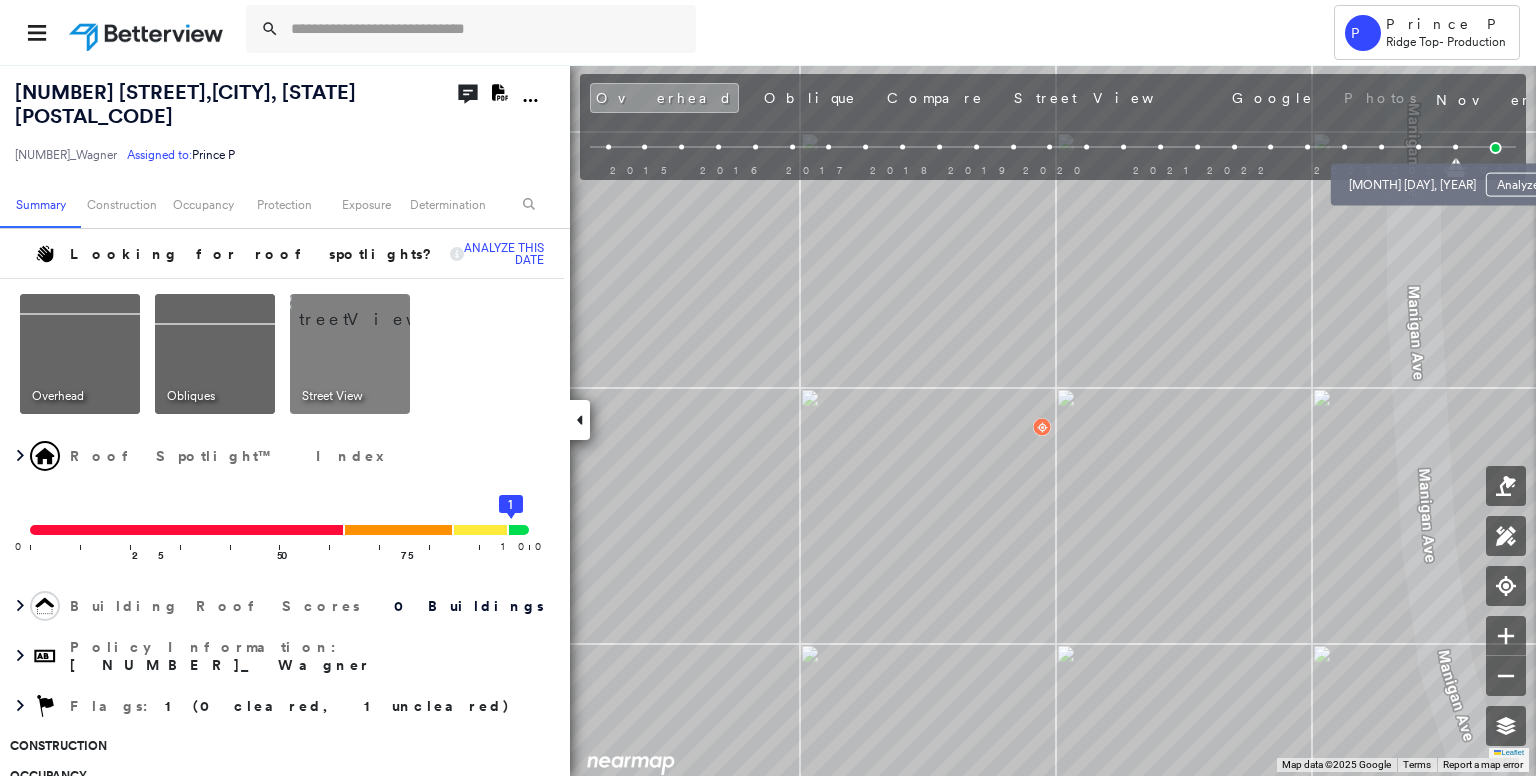 click at bounding box center (1418, 147) 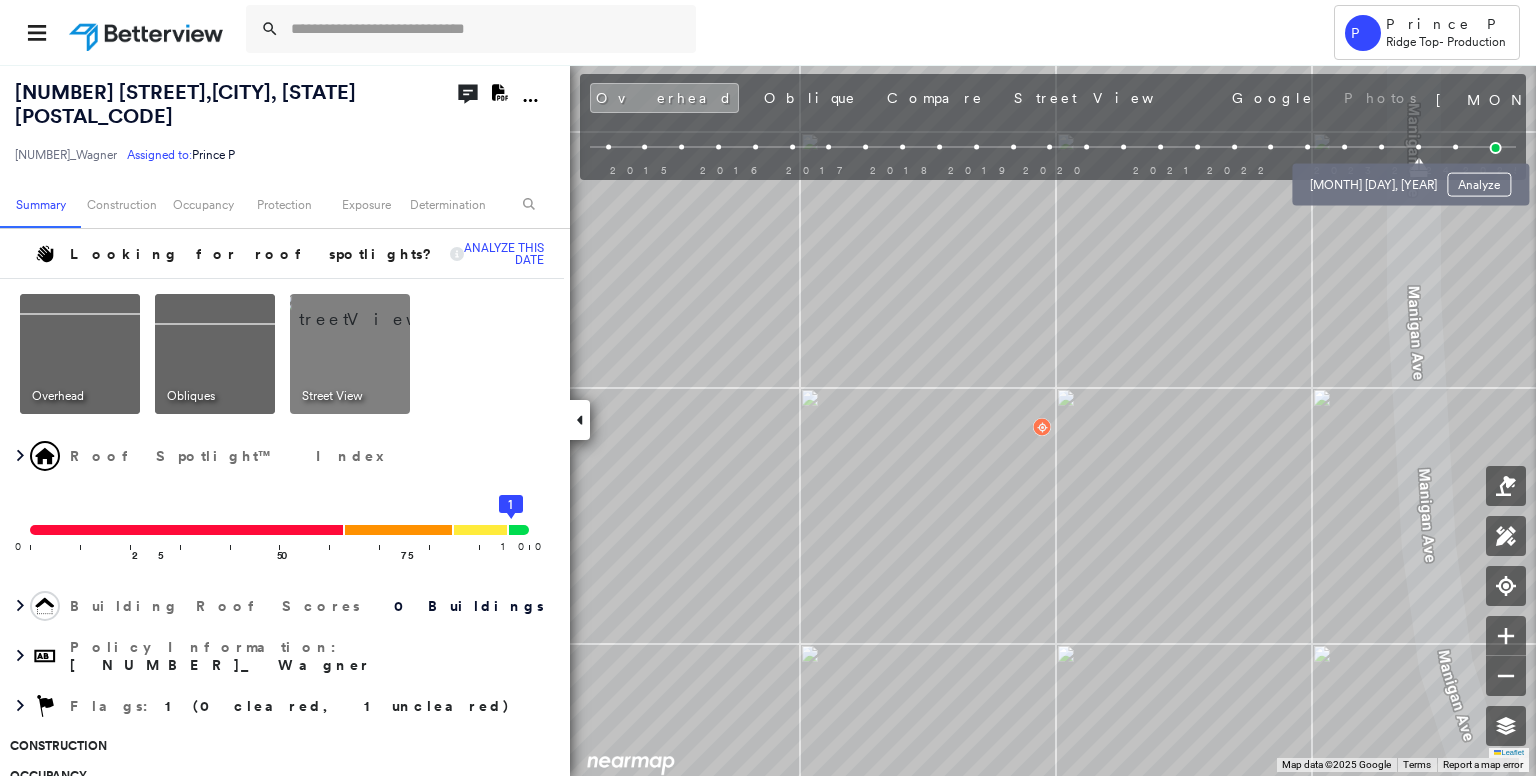 click at bounding box center [1381, 147] 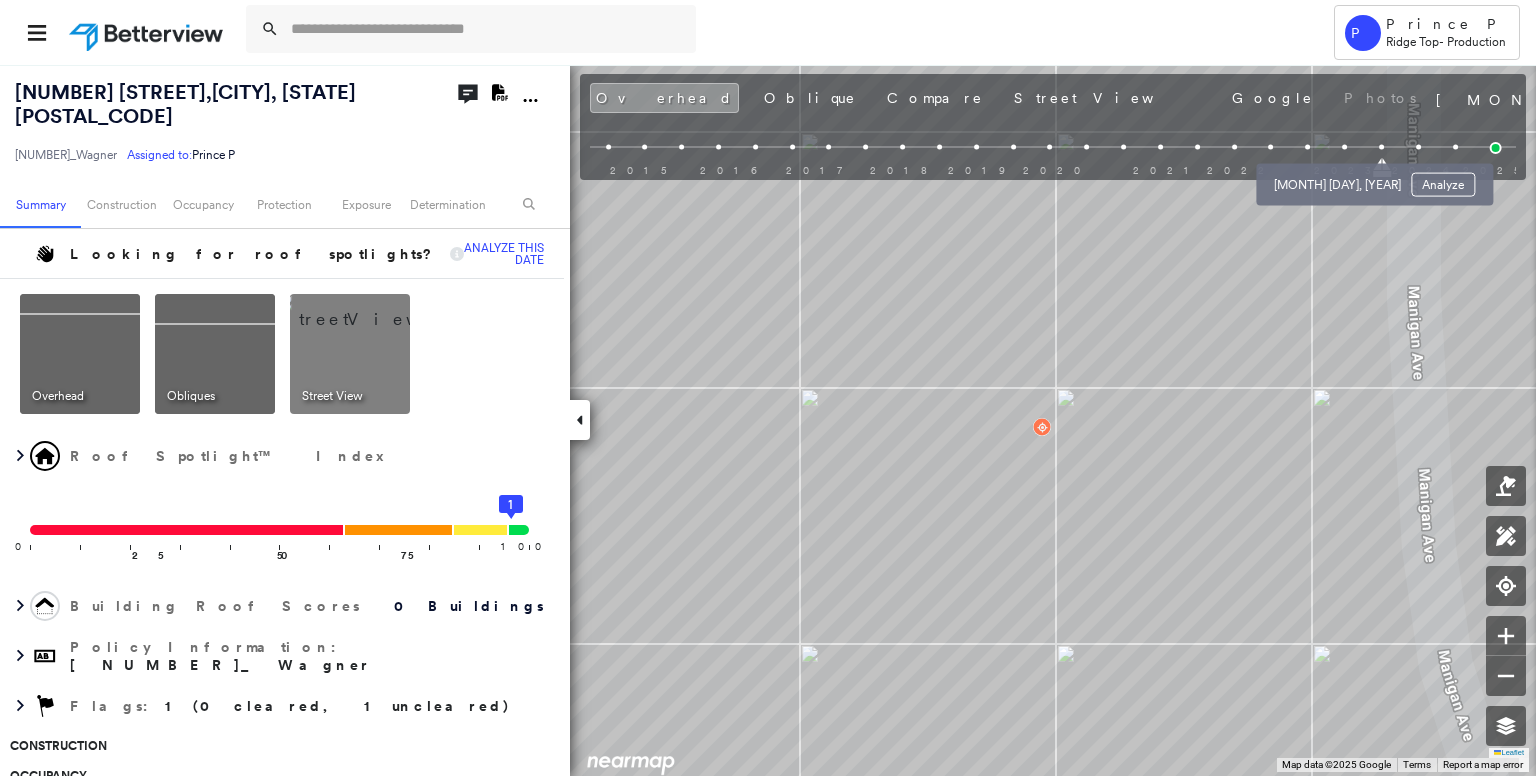 click at bounding box center (1344, 147) 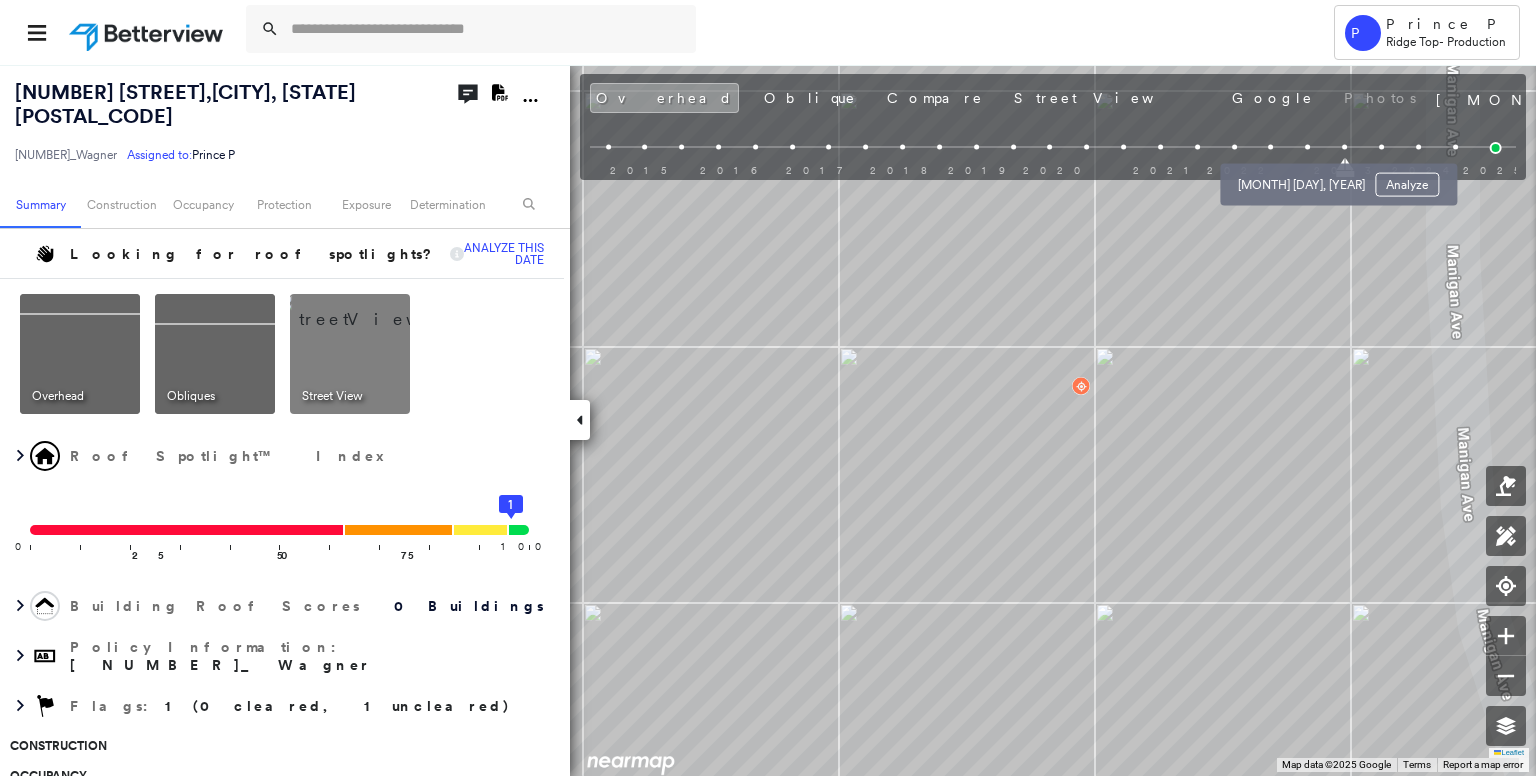 click at bounding box center [1307, 147] 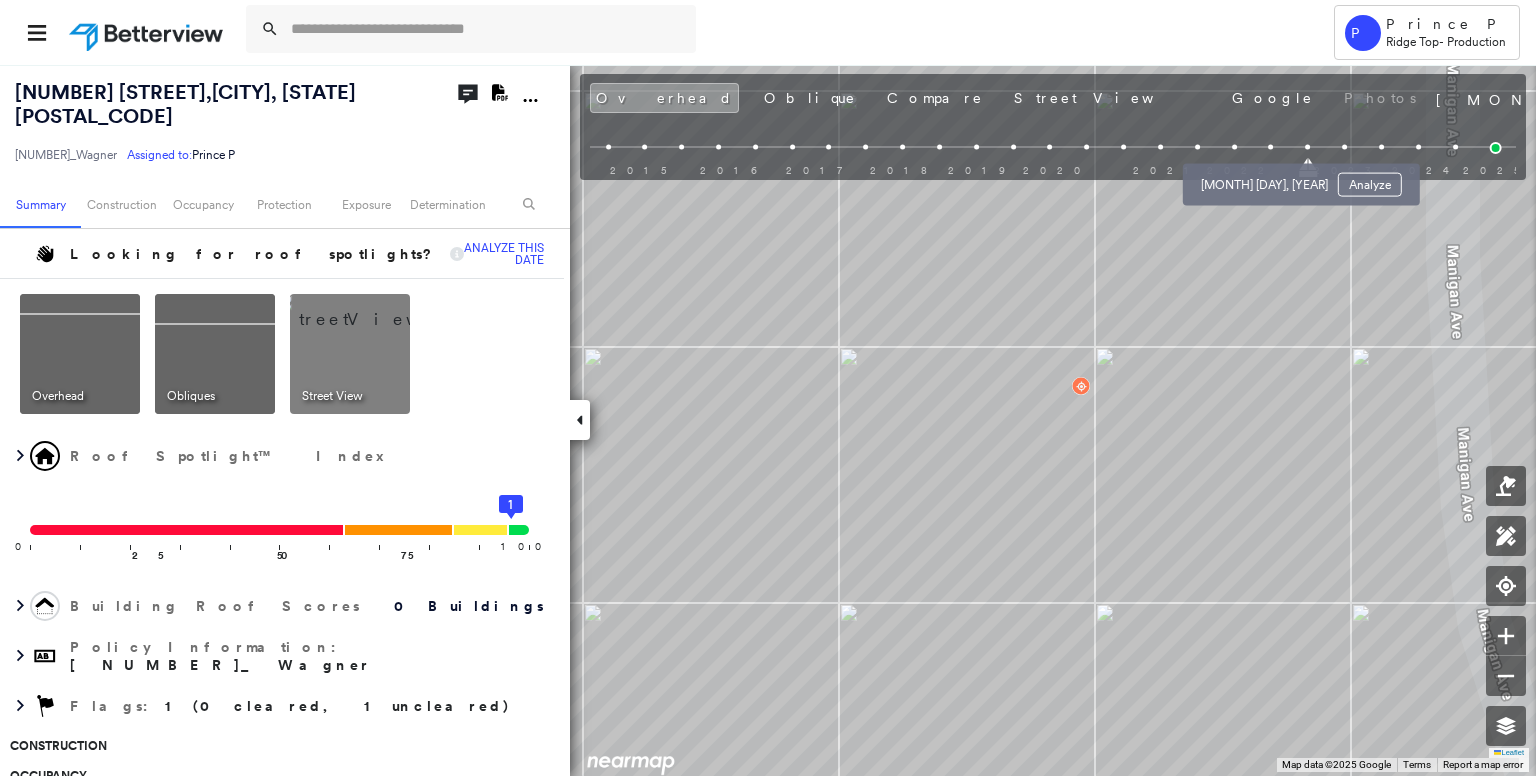 click at bounding box center [1271, 147] 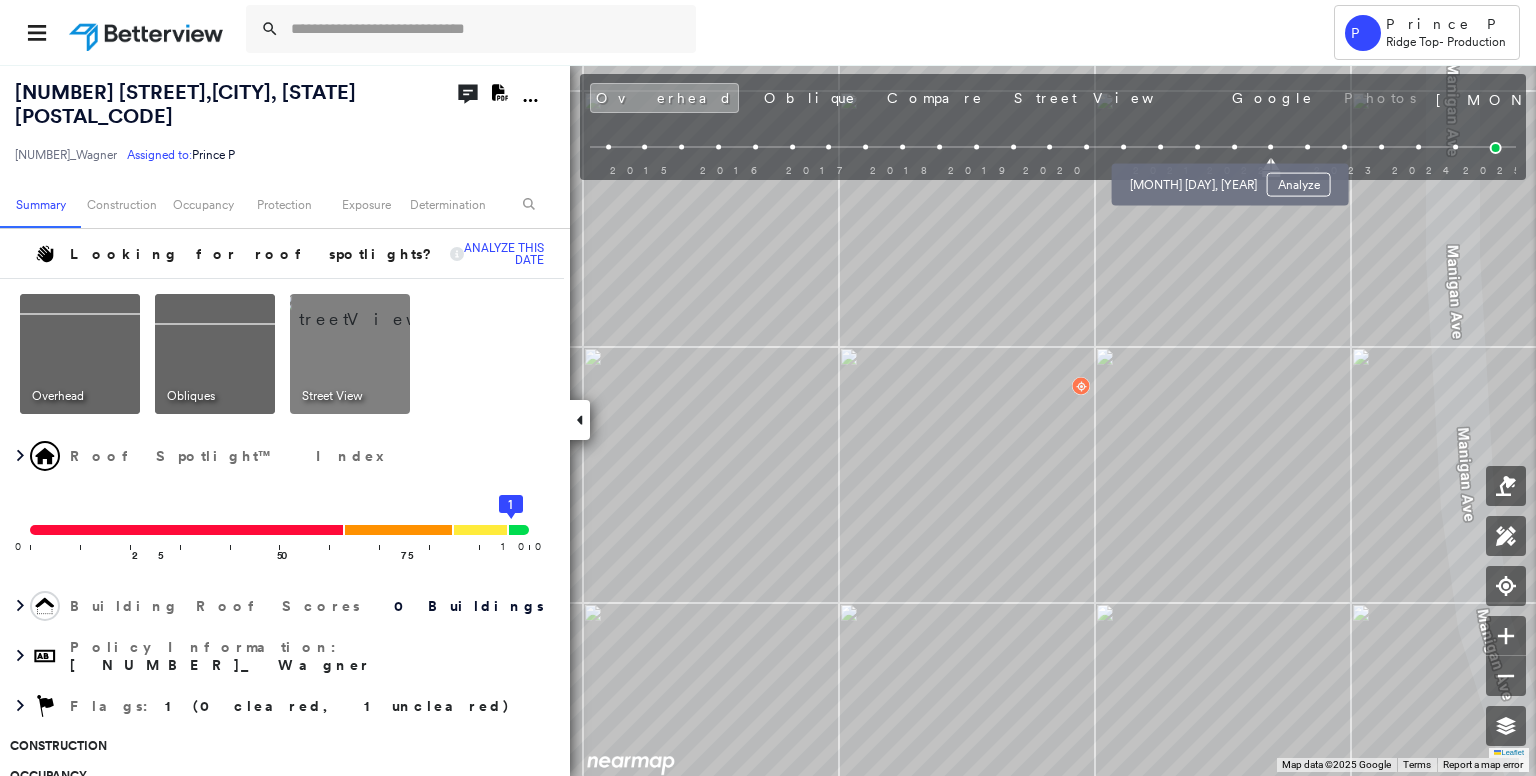 click at bounding box center [1197, 147] 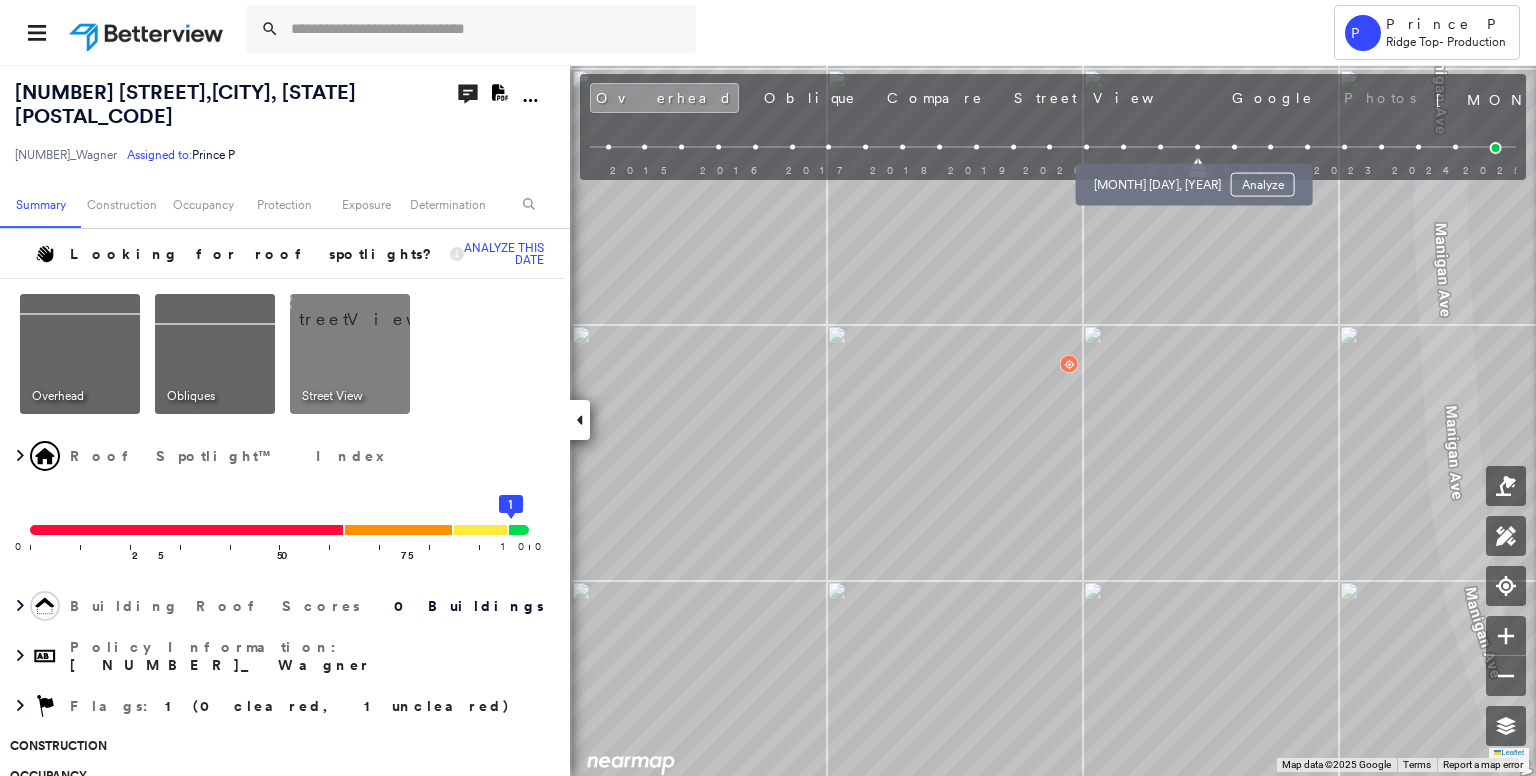 click at bounding box center (1160, 147) 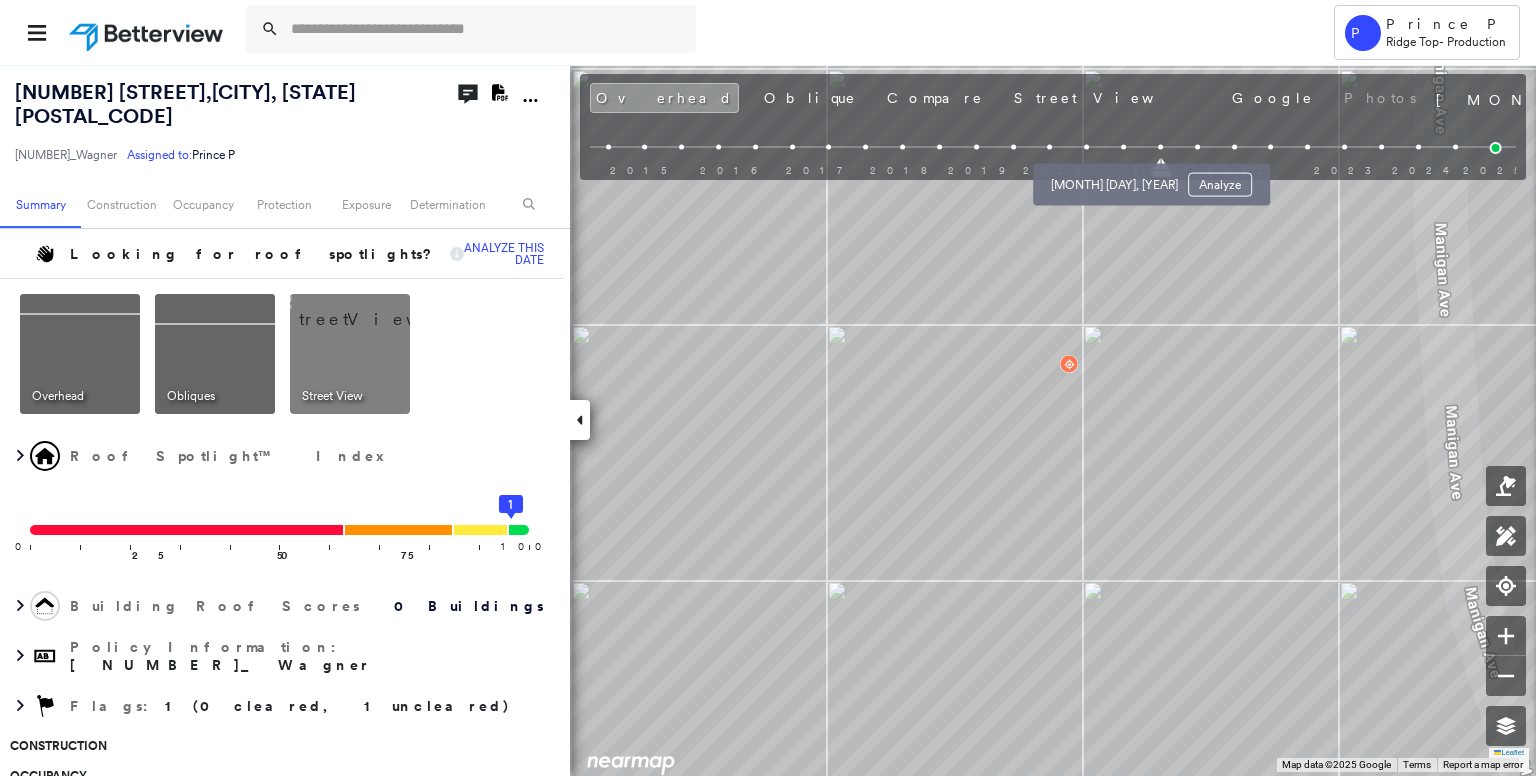 click at bounding box center (1123, 147) 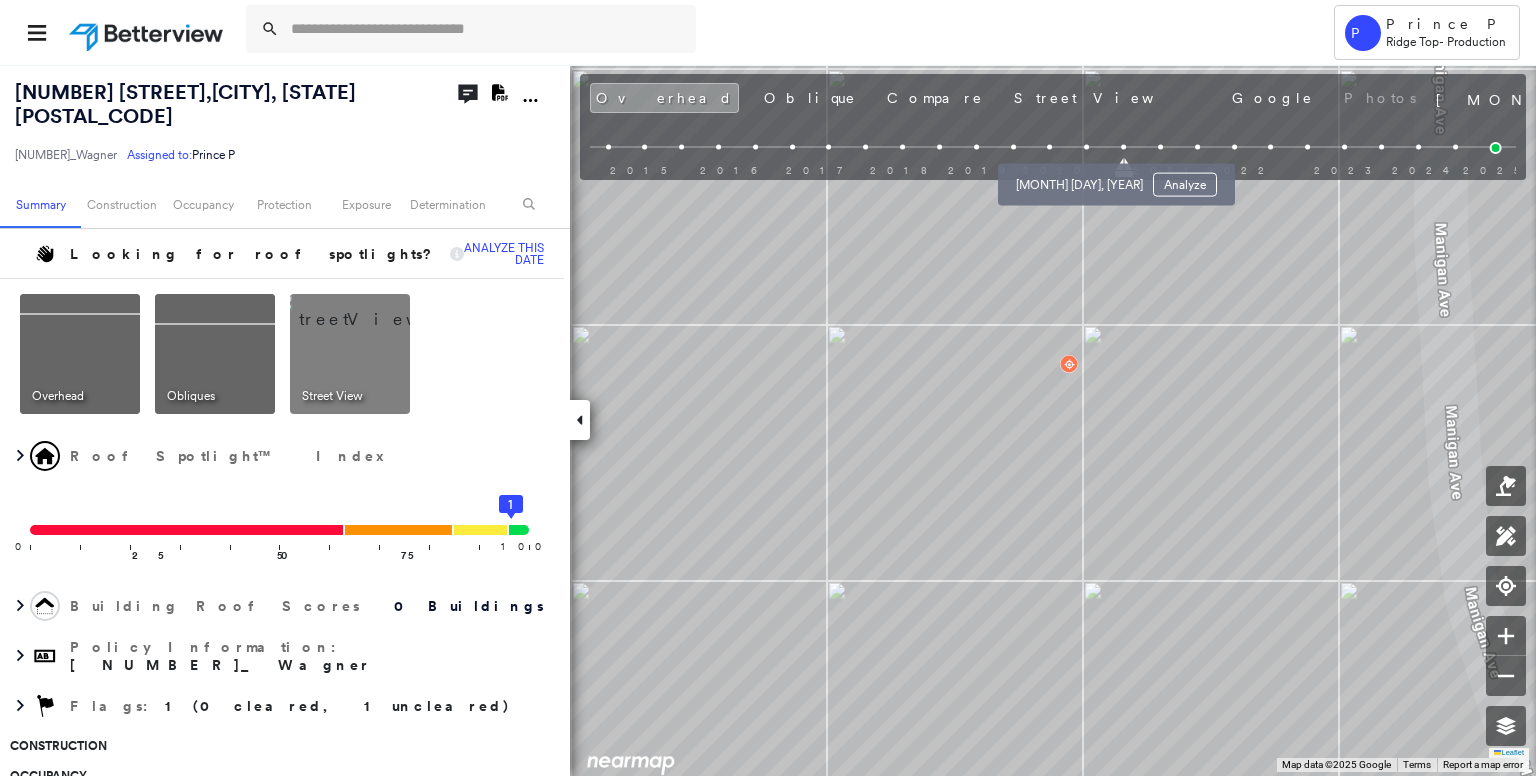 click at bounding box center [1086, 147] 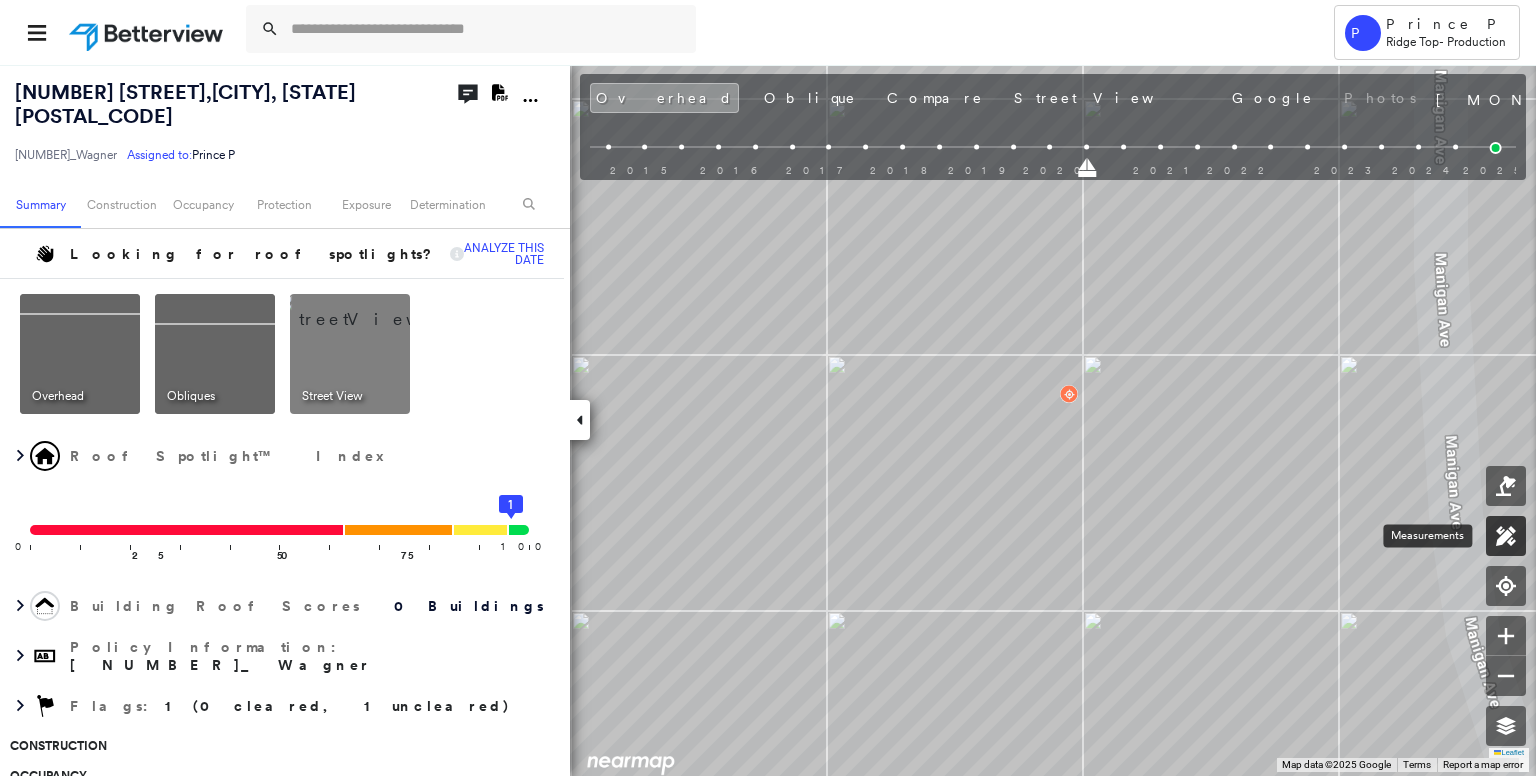 click at bounding box center [1506, 536] 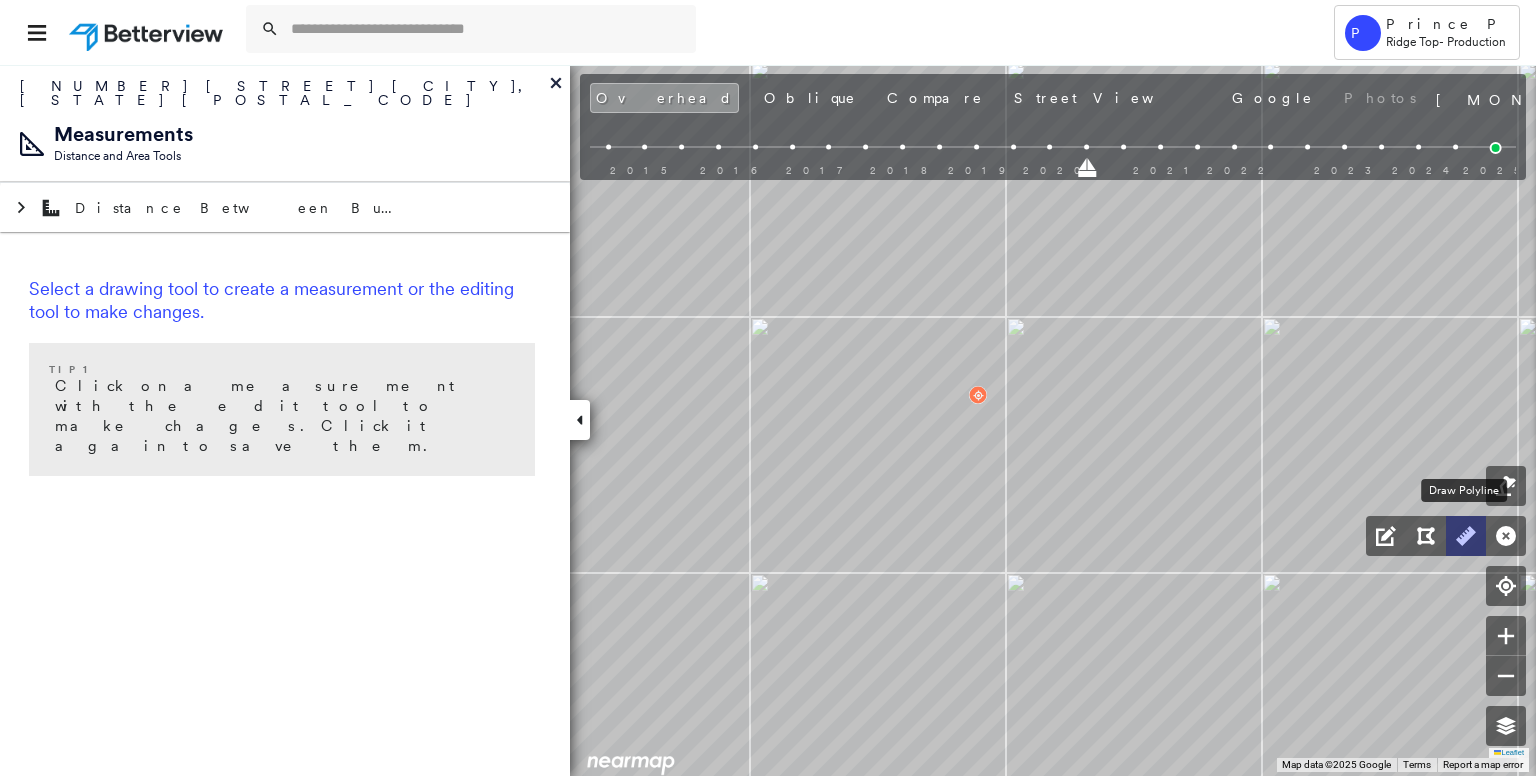 click 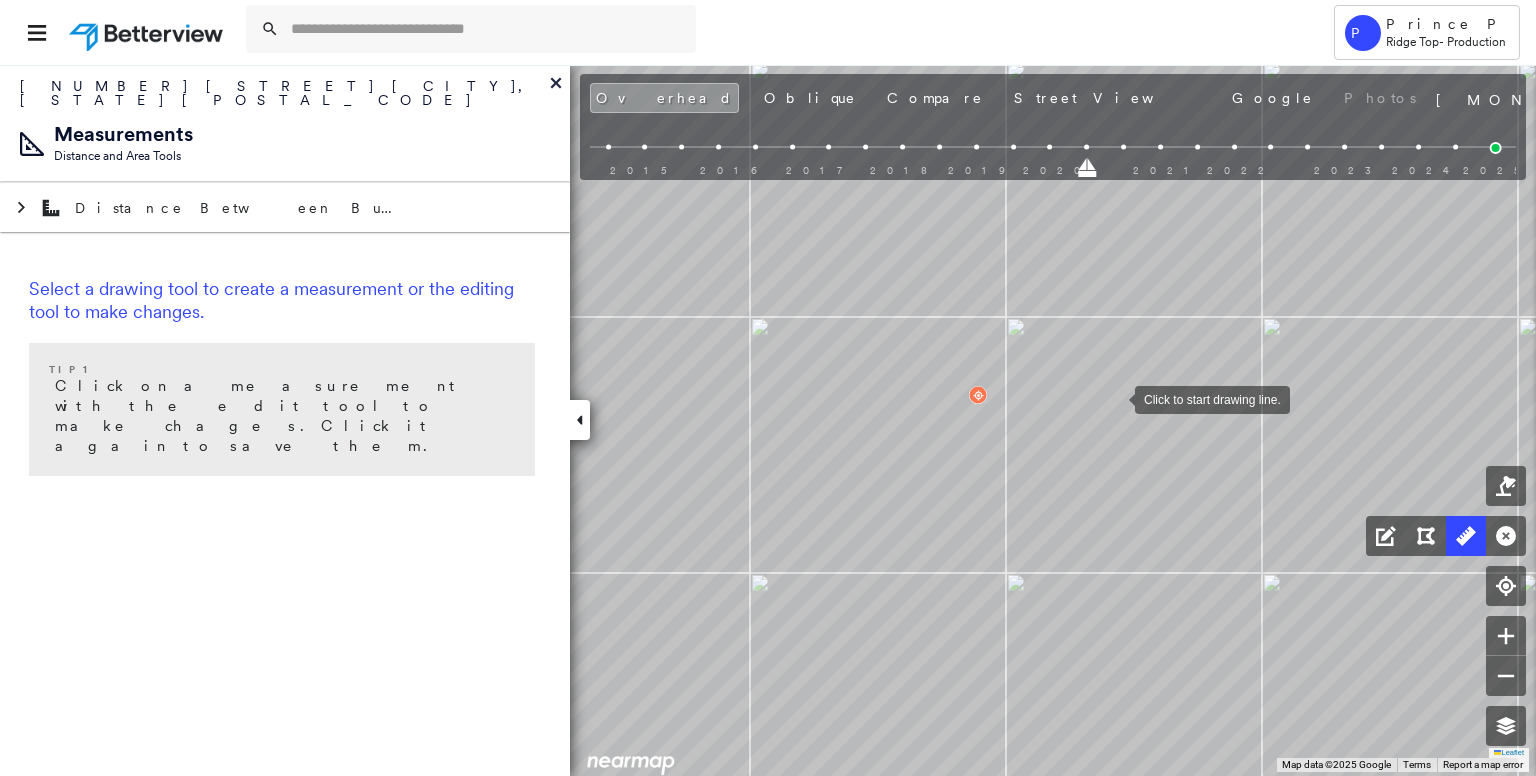 click at bounding box center [1115, 398] 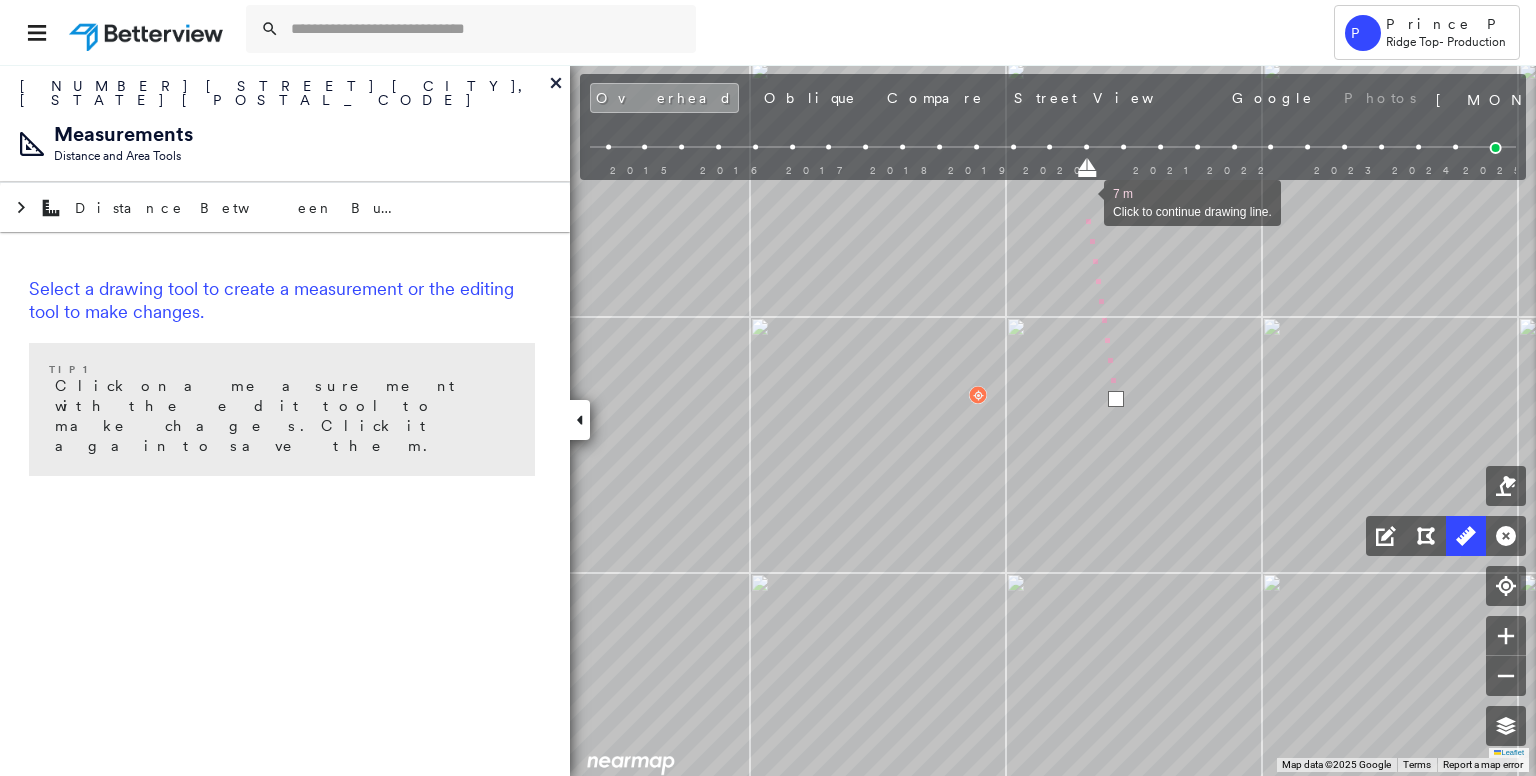 click at bounding box center (1084, 201) 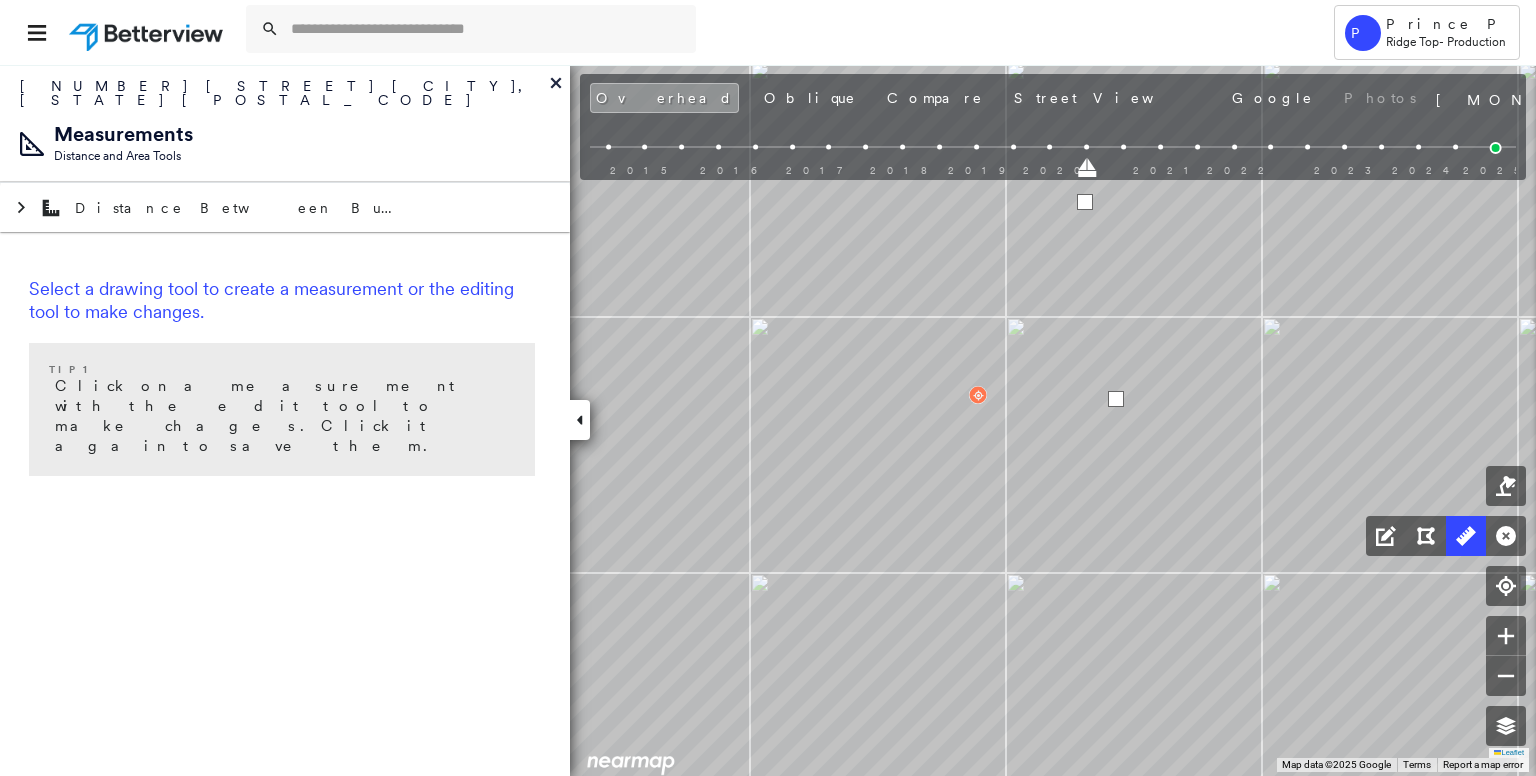 click at bounding box center [1085, 202] 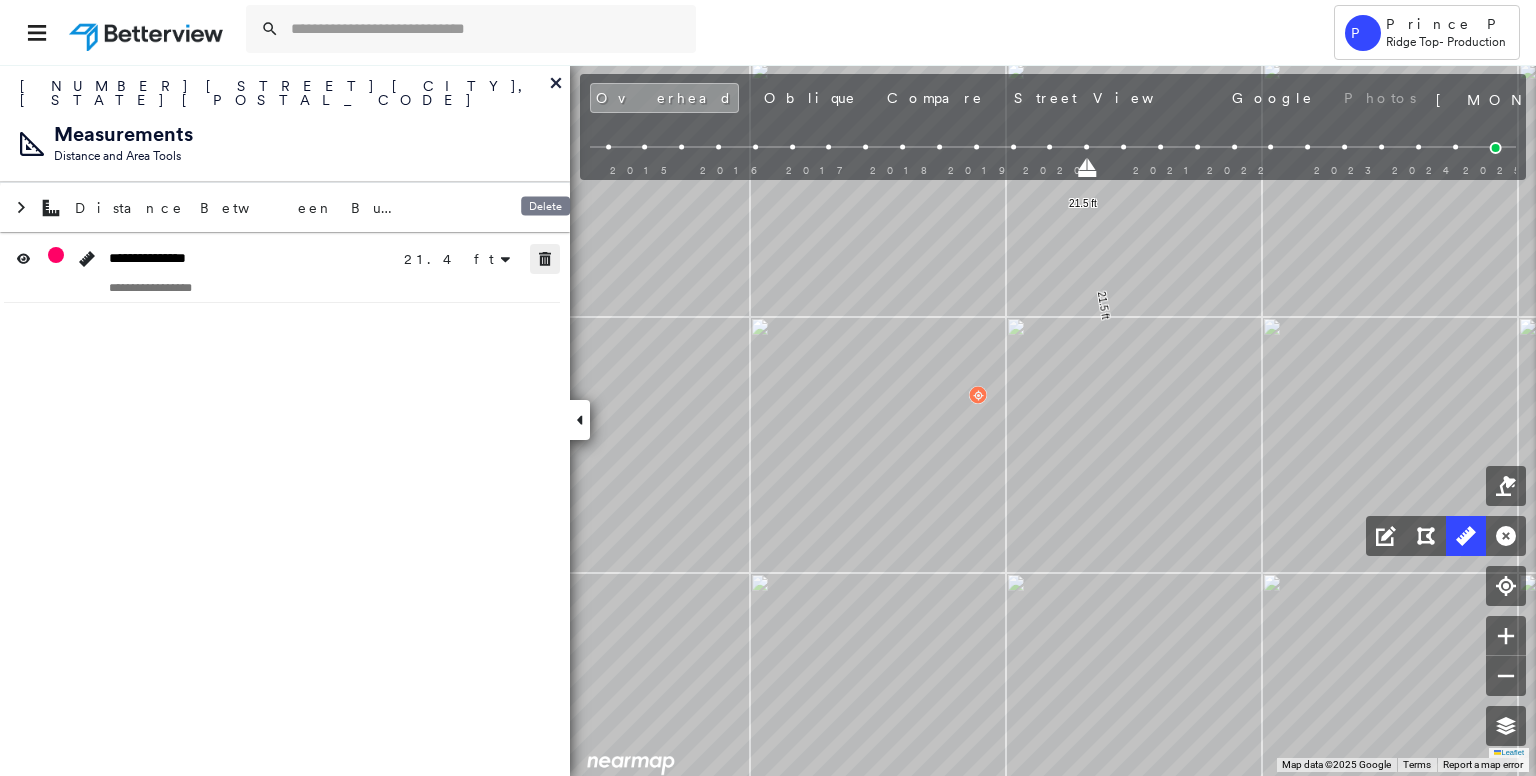 click 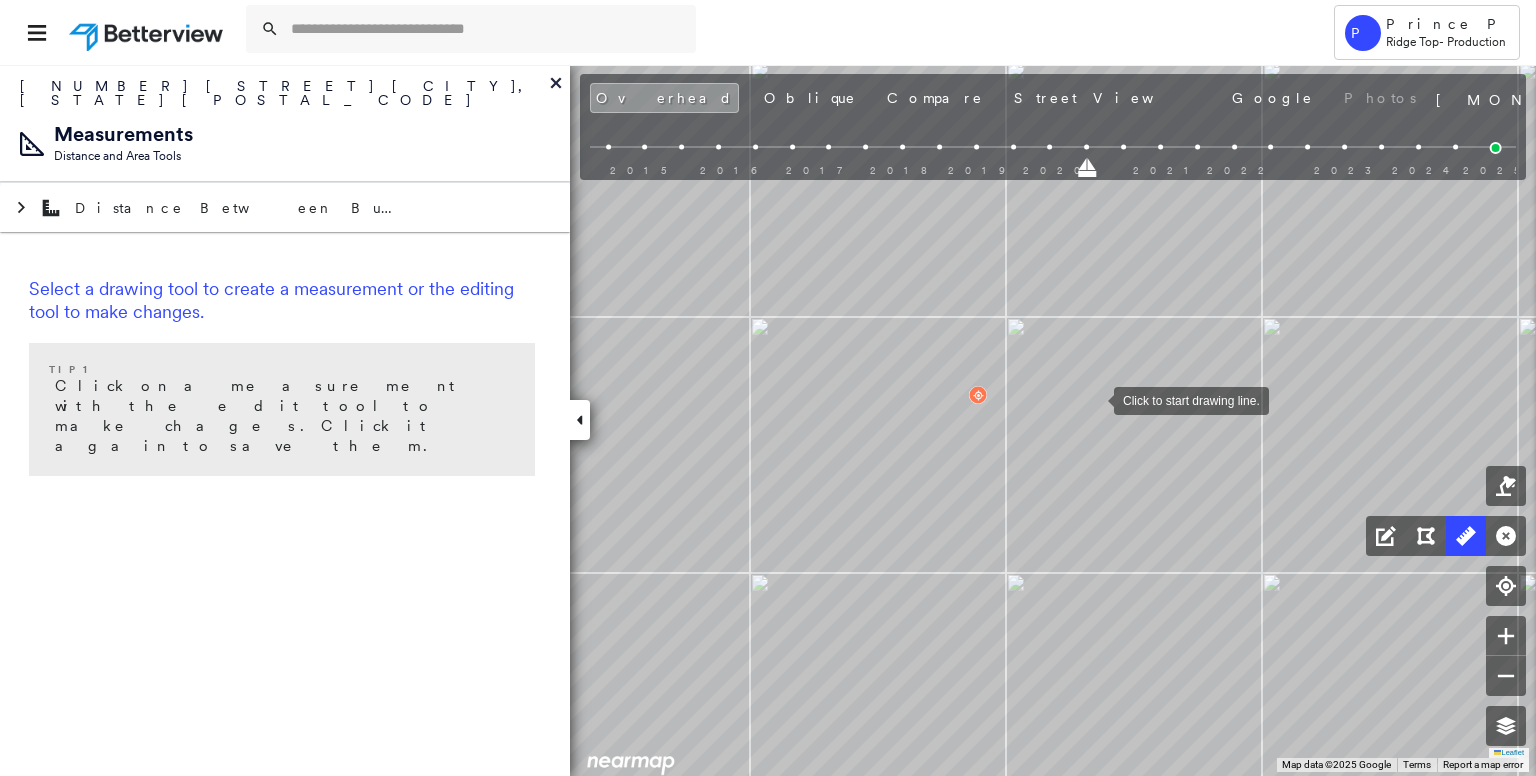 drag, startPoint x: 1094, startPoint y: 399, endPoint x: 1088, endPoint y: 379, distance: 20.880613 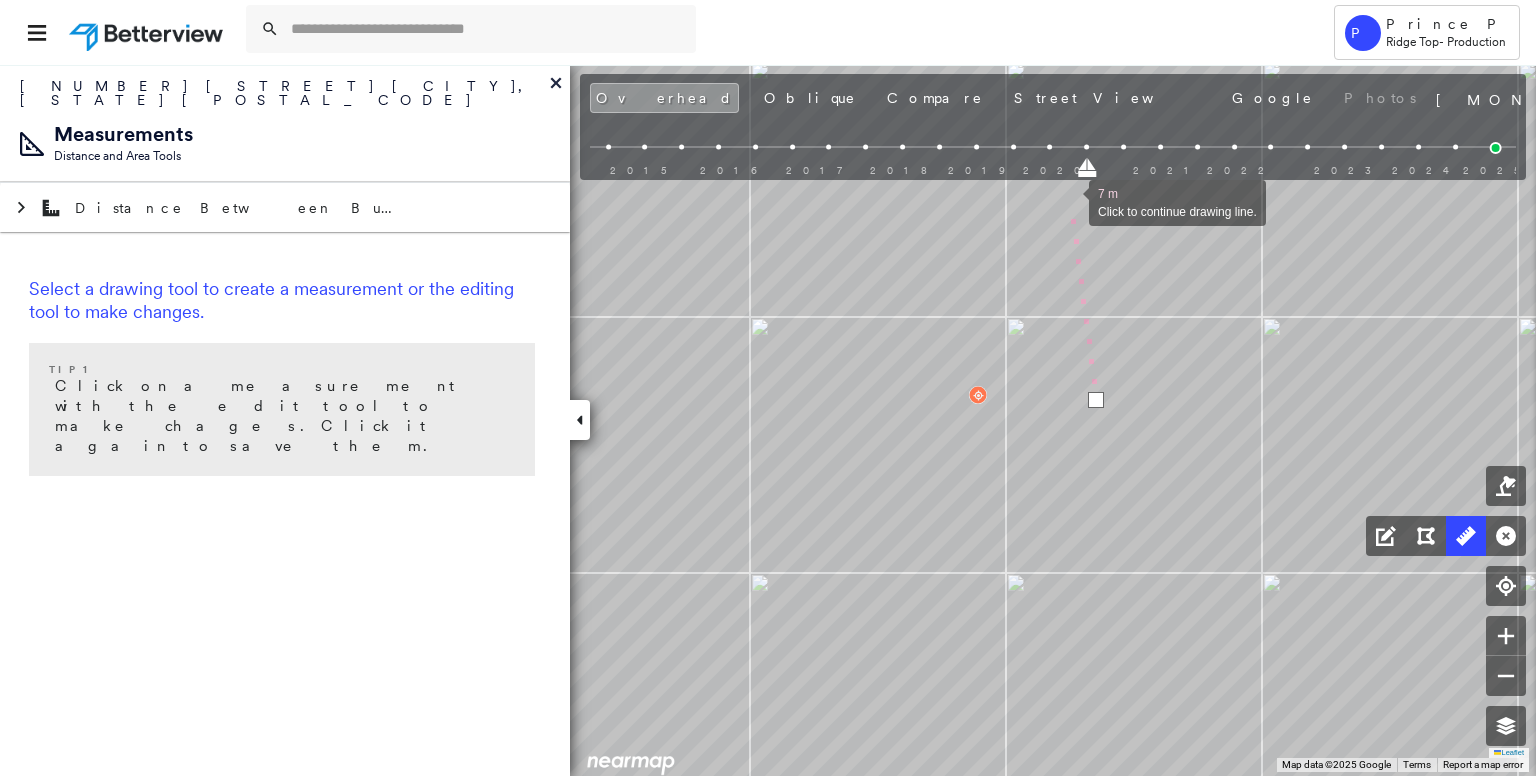 click at bounding box center [1069, 201] 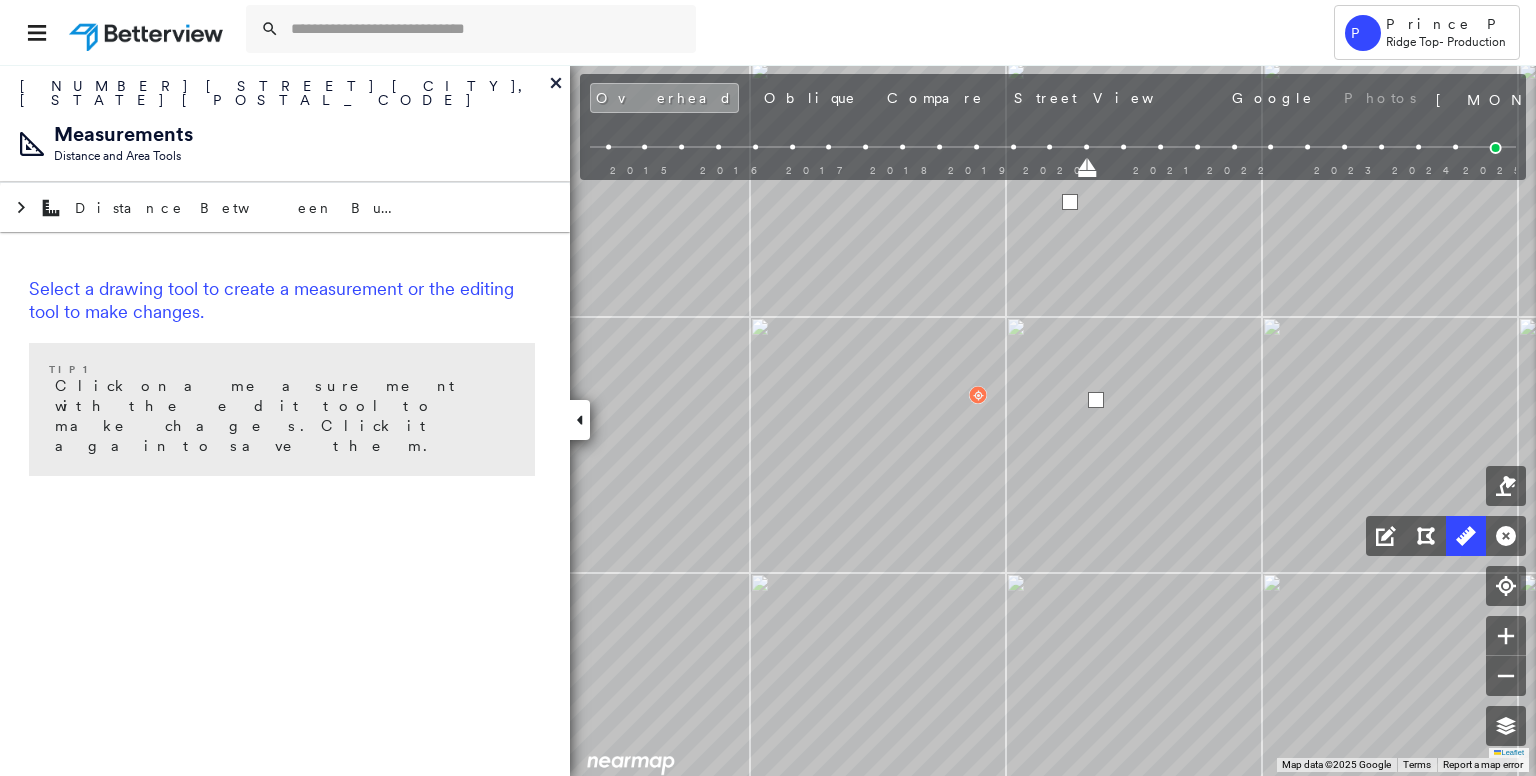 click at bounding box center (1070, 202) 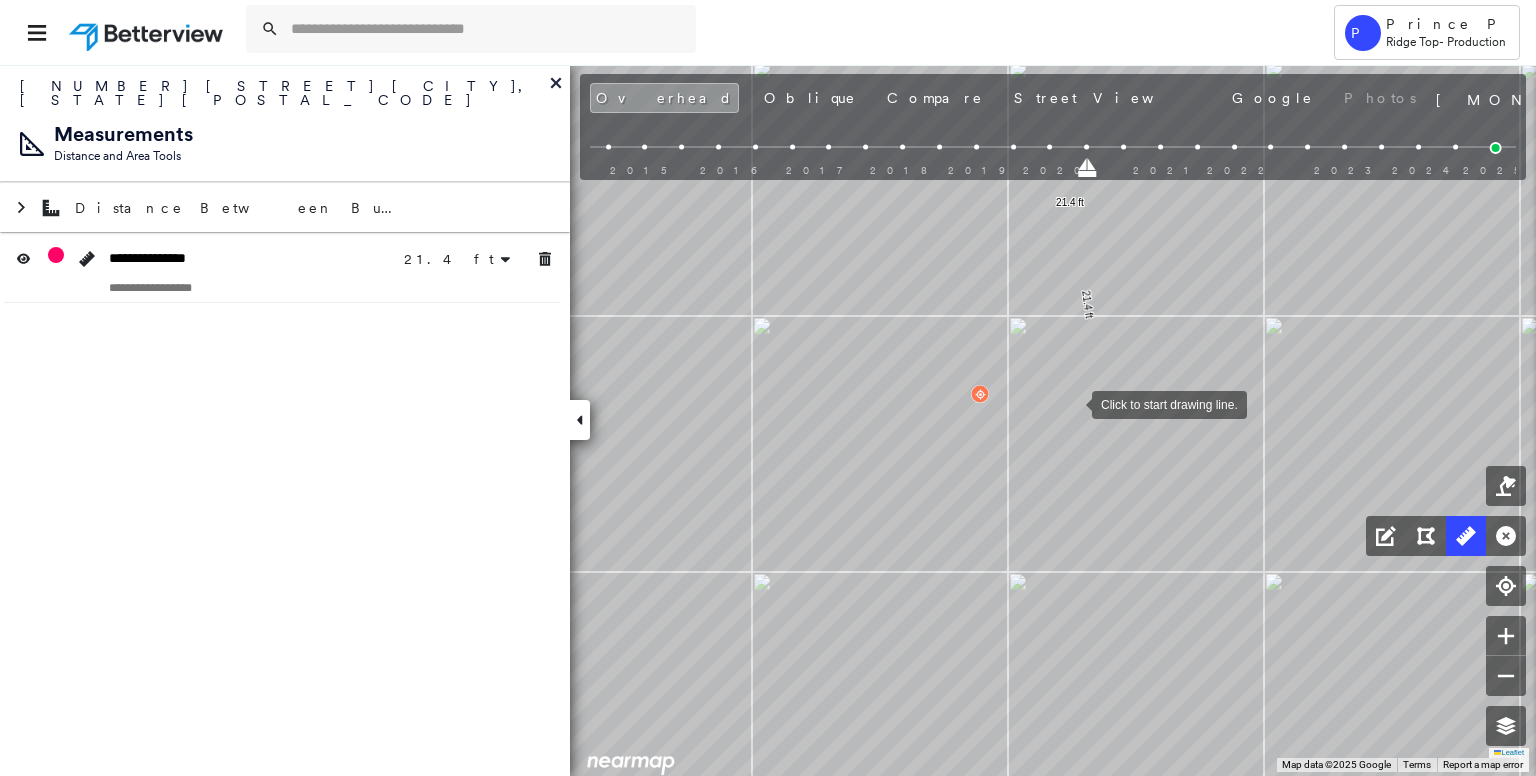 click at bounding box center (1072, 403) 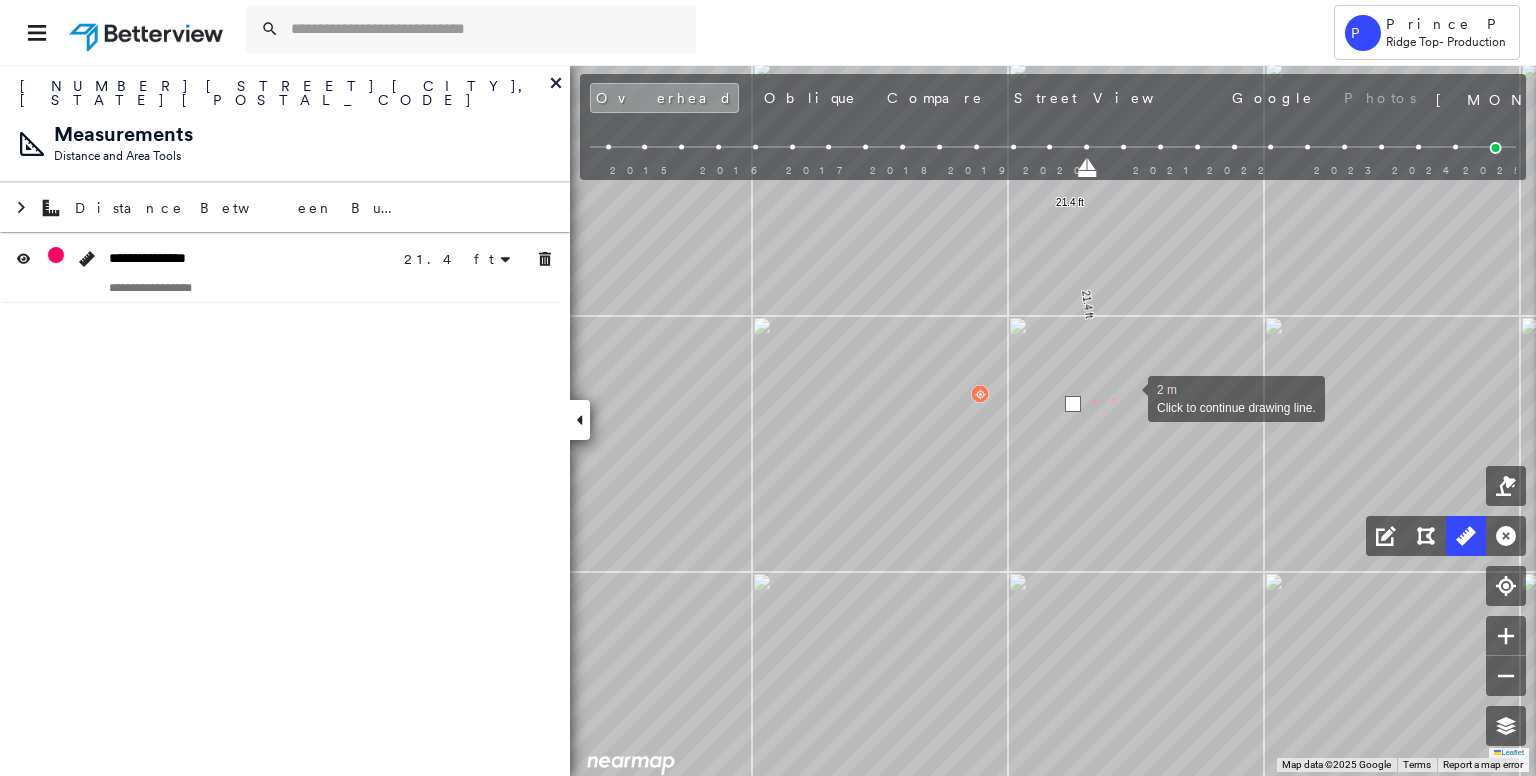click at bounding box center [1128, 397] 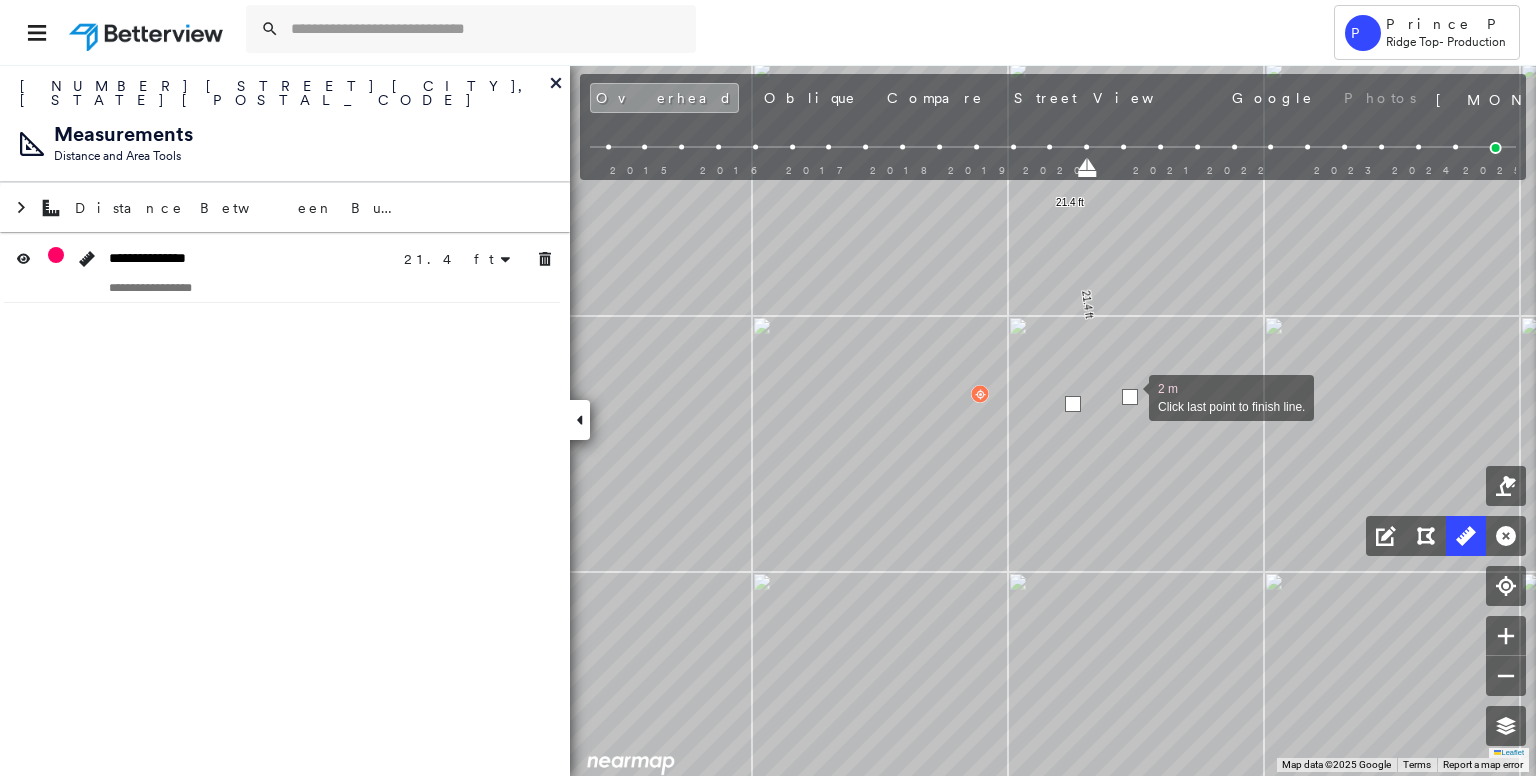 click at bounding box center (1130, 397) 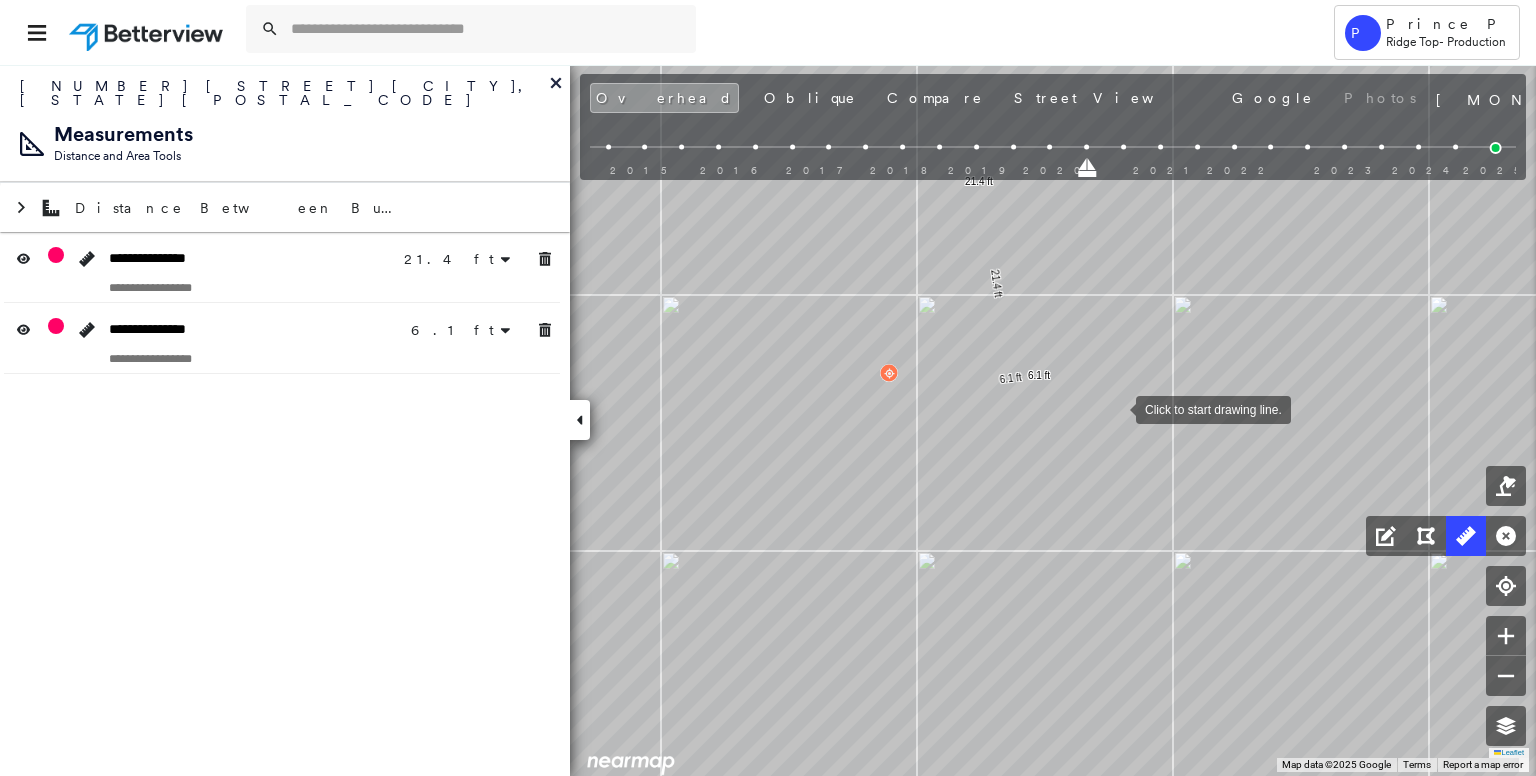 drag, startPoint x: 1152, startPoint y: 415, endPoint x: 1112, endPoint y: 404, distance: 41.484936 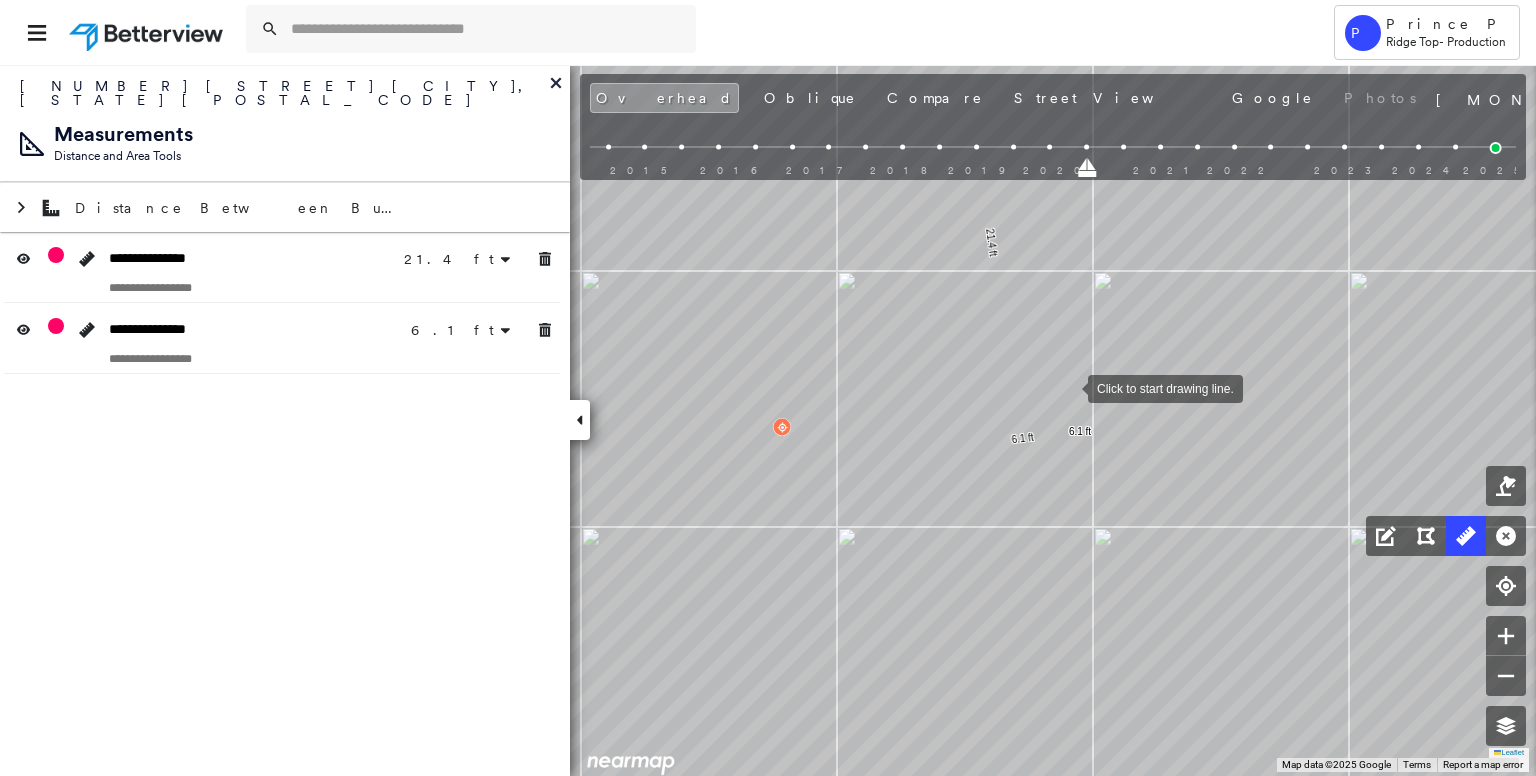 click at bounding box center [1068, 387] 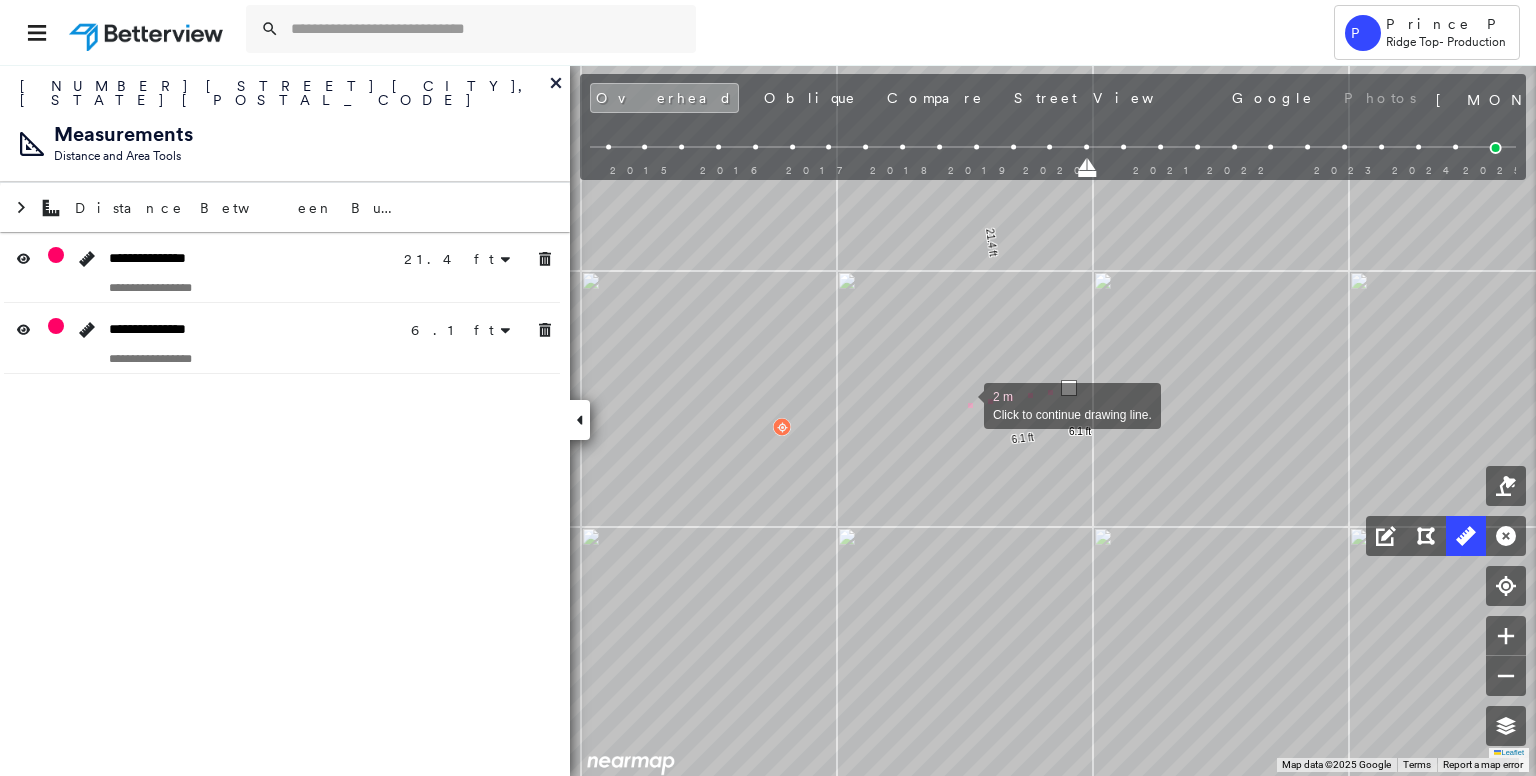 click at bounding box center [964, 404] 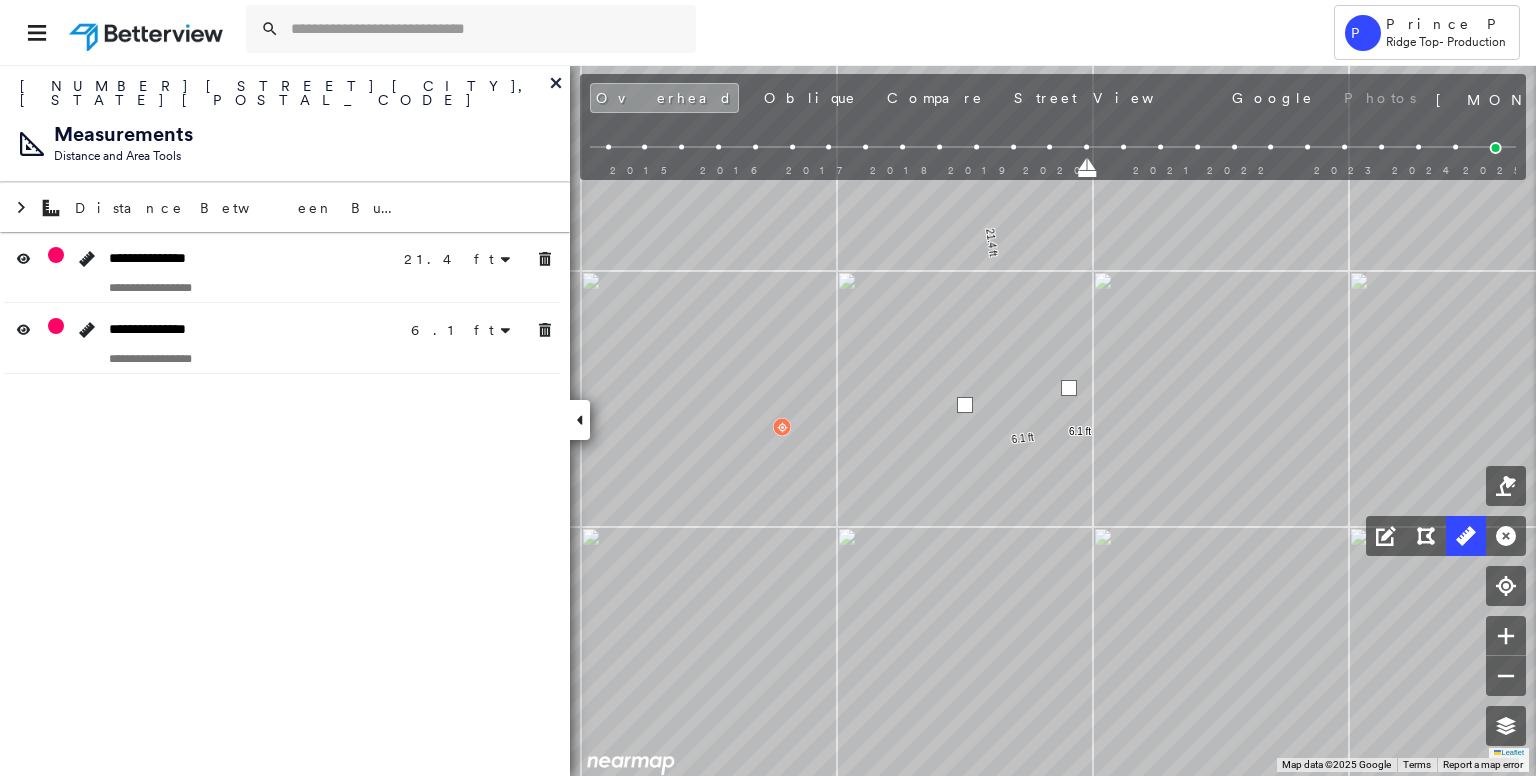 click at bounding box center [965, 405] 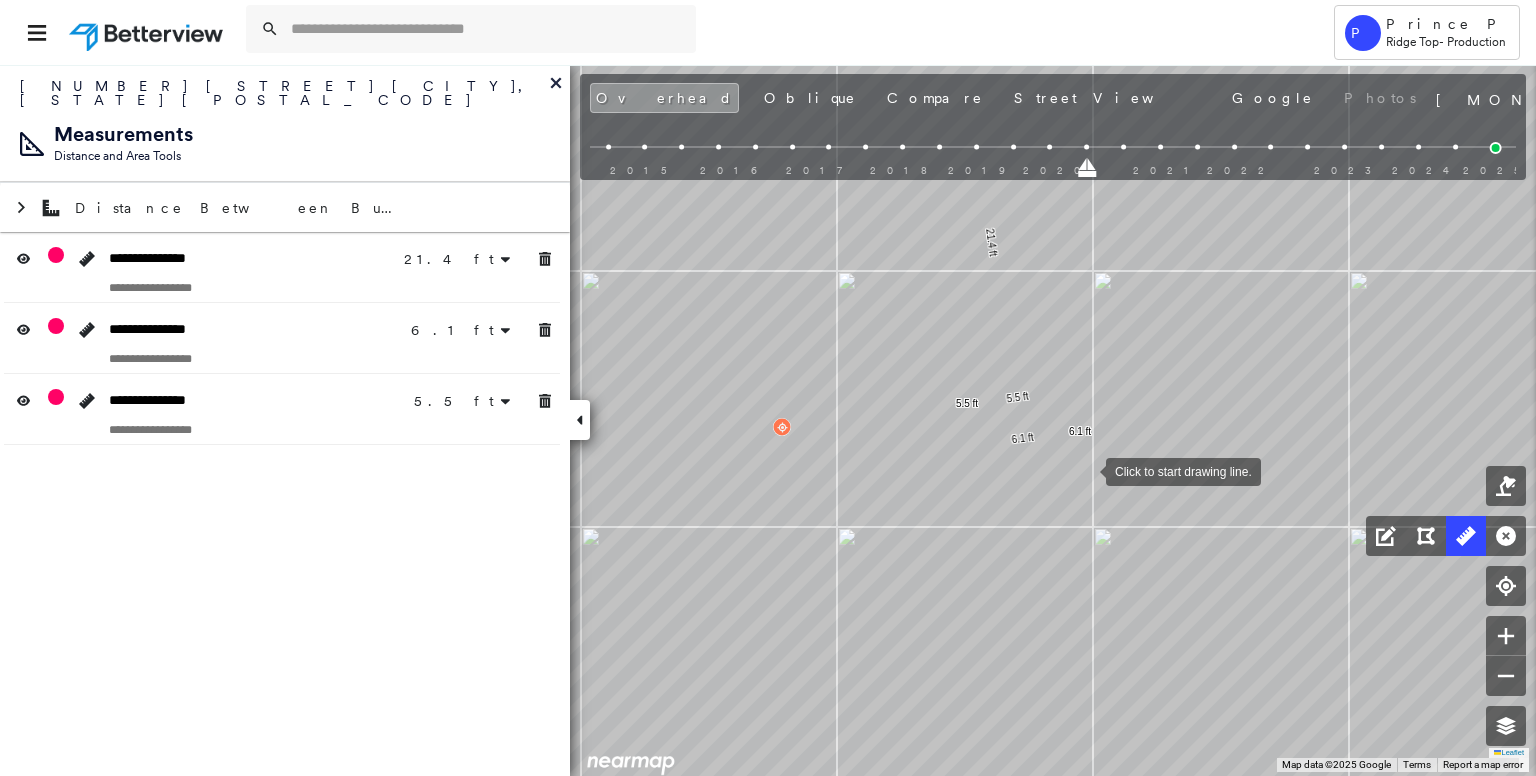click at bounding box center [1086, 470] 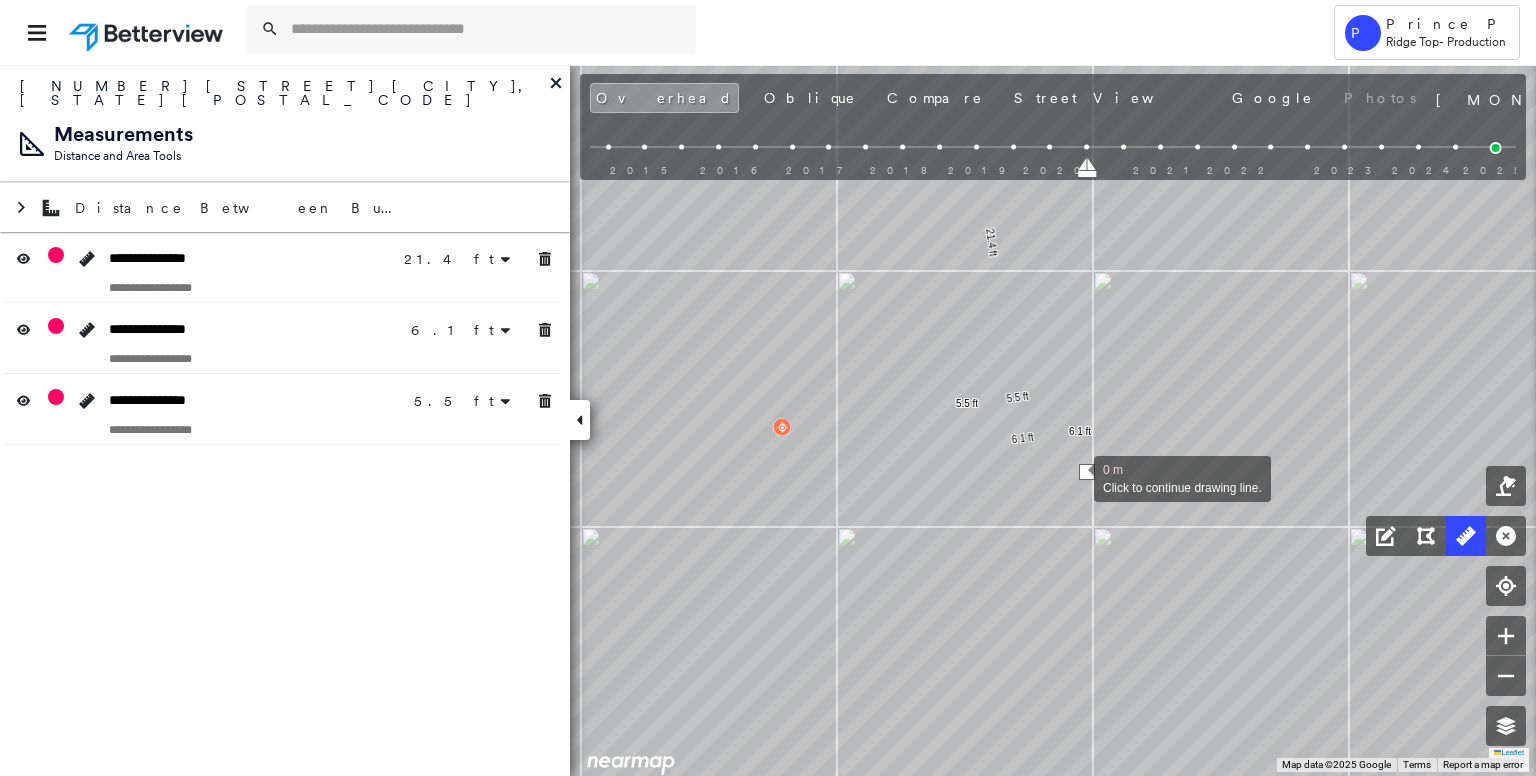 click at bounding box center (1074, 477) 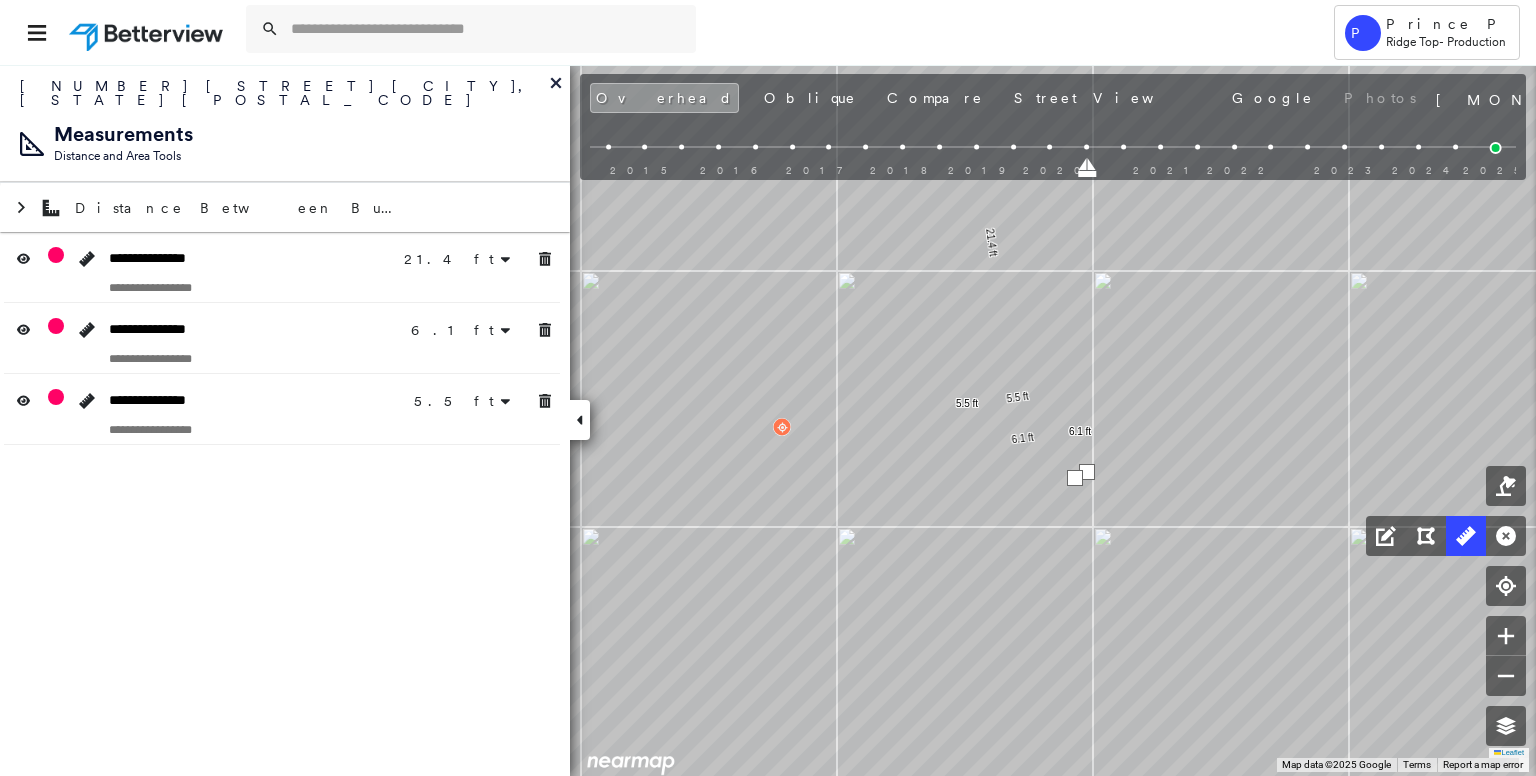click at bounding box center [1075, 478] 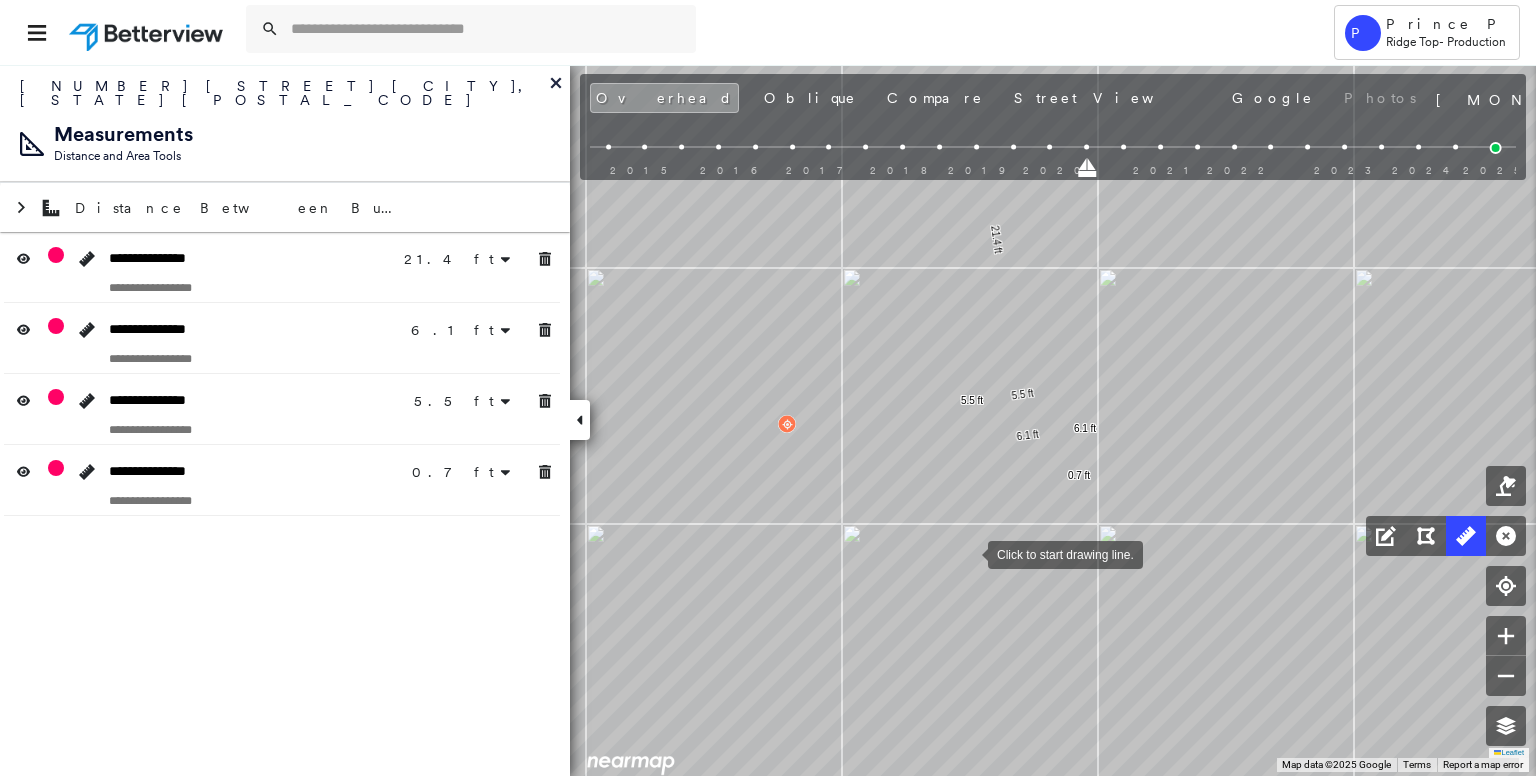 drag, startPoint x: 964, startPoint y: 555, endPoint x: 1004, endPoint y: 491, distance: 75.47185 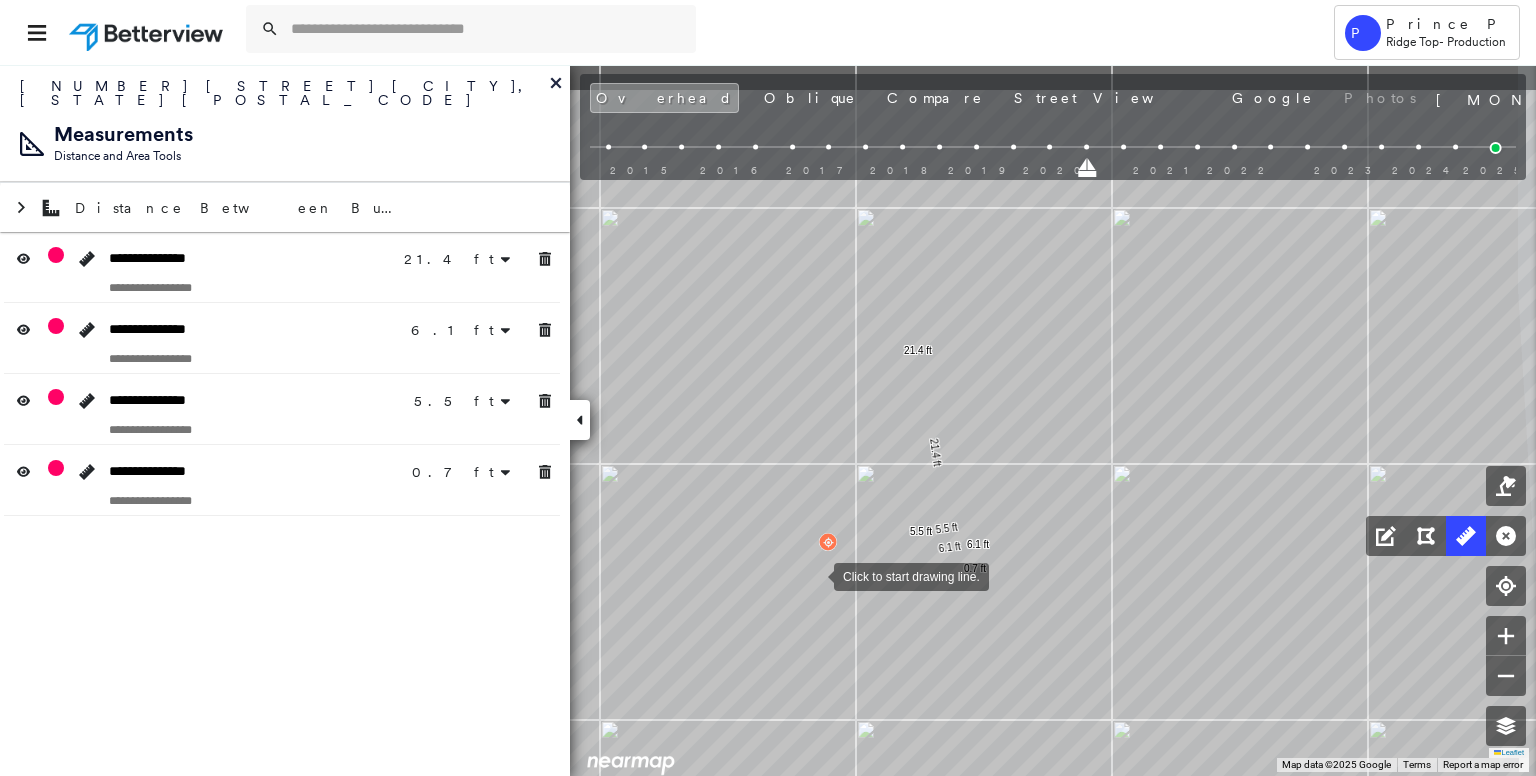 drag, startPoint x: 764, startPoint y: 477, endPoint x: 814, endPoint y: 574, distance: 109.128365 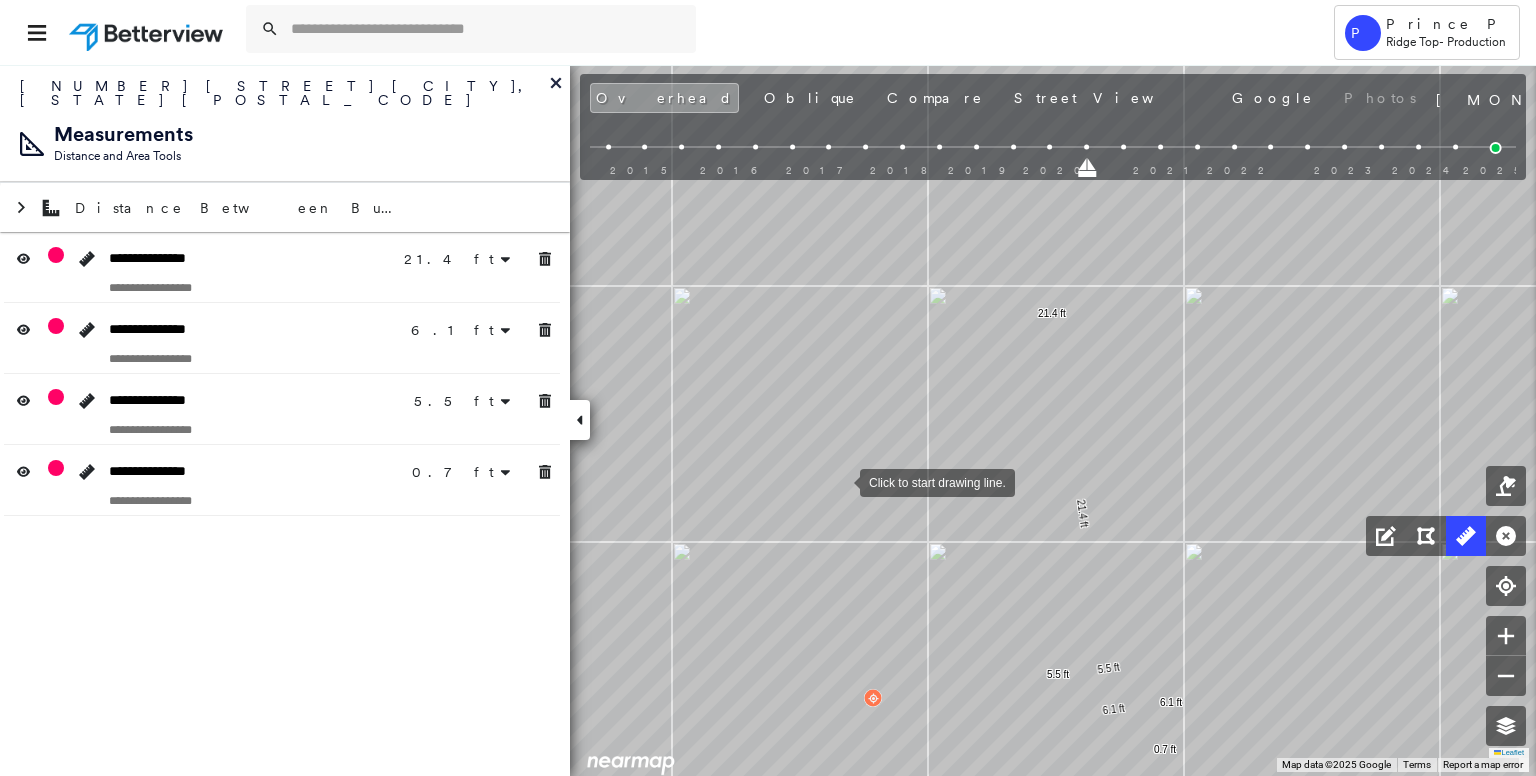 drag, startPoint x: 824, startPoint y: 503, endPoint x: 908, endPoint y: 372, distance: 155.61812 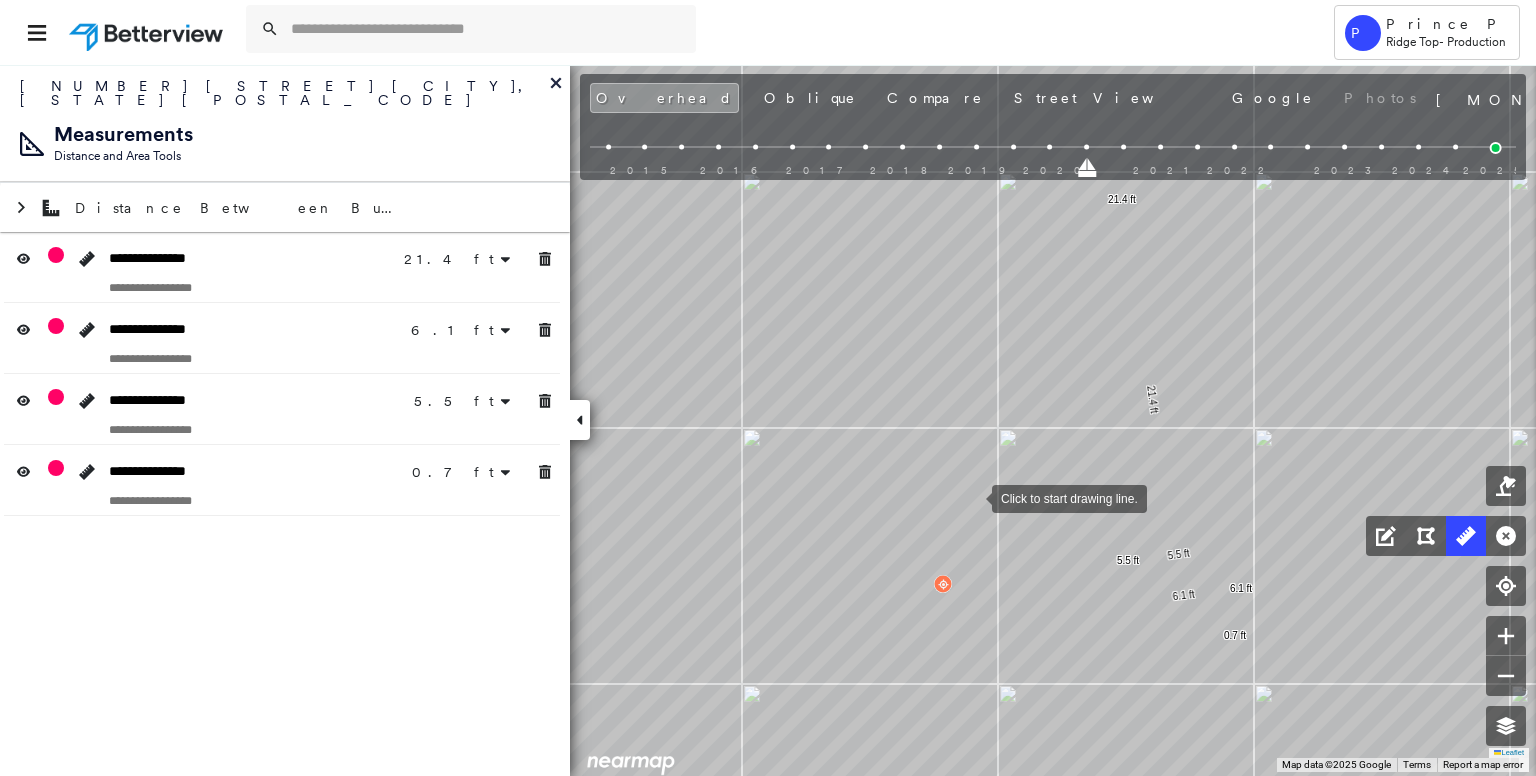 drag, startPoint x: 972, startPoint y: 497, endPoint x: 1008, endPoint y: 365, distance: 136.82104 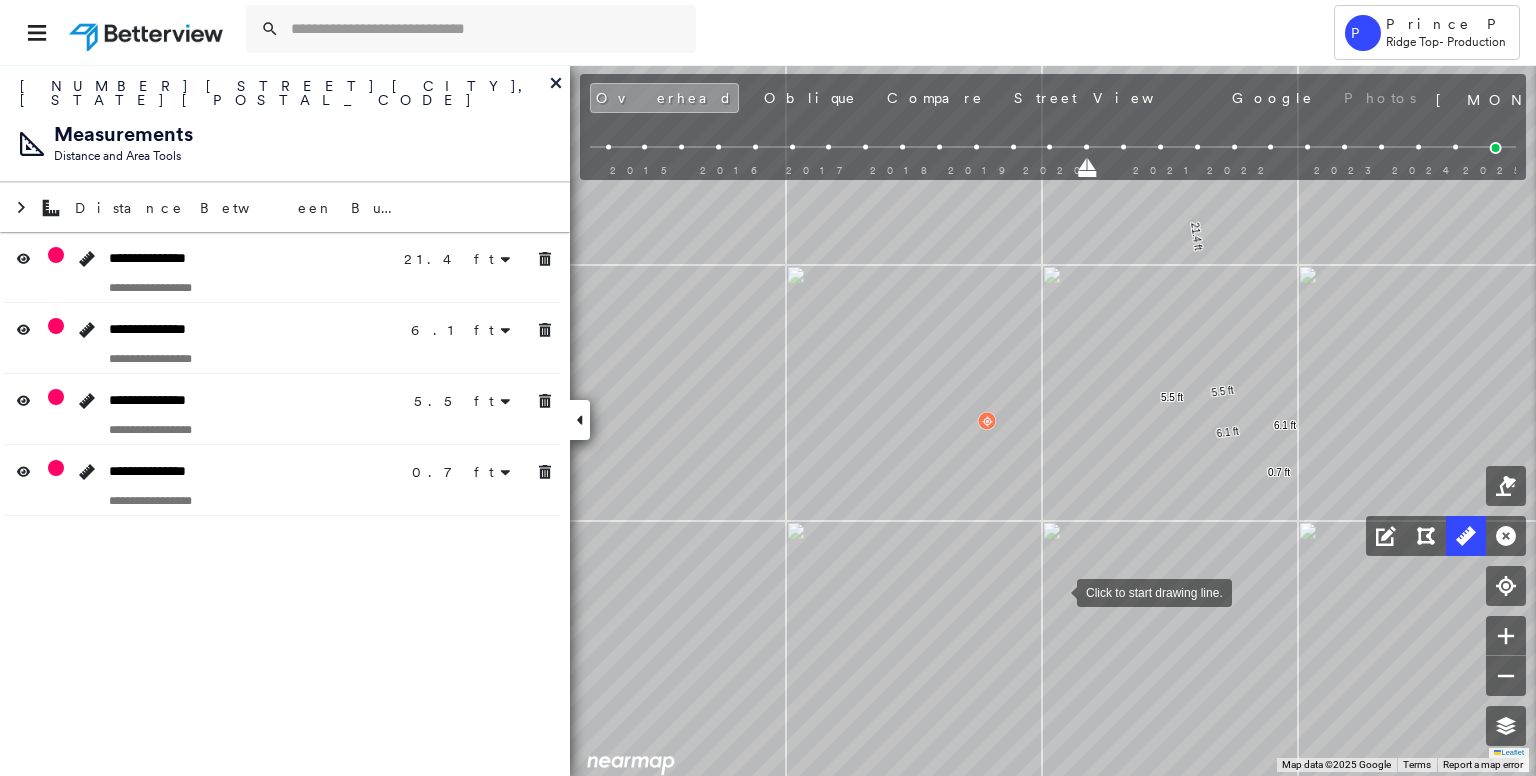 drag, startPoint x: 1055, startPoint y: 604, endPoint x: 1070, endPoint y: 485, distance: 119.94165 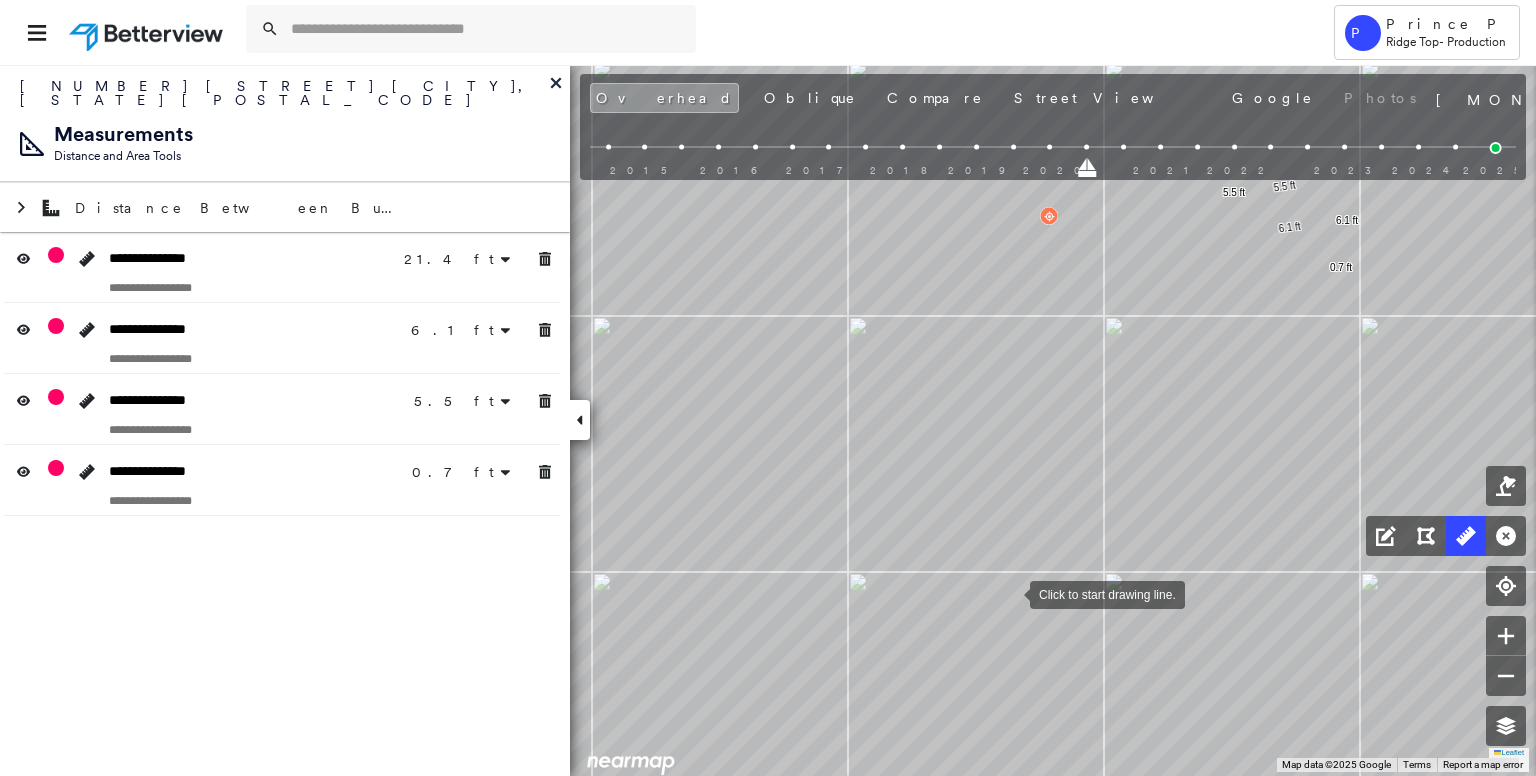 click at bounding box center [1010, 593] 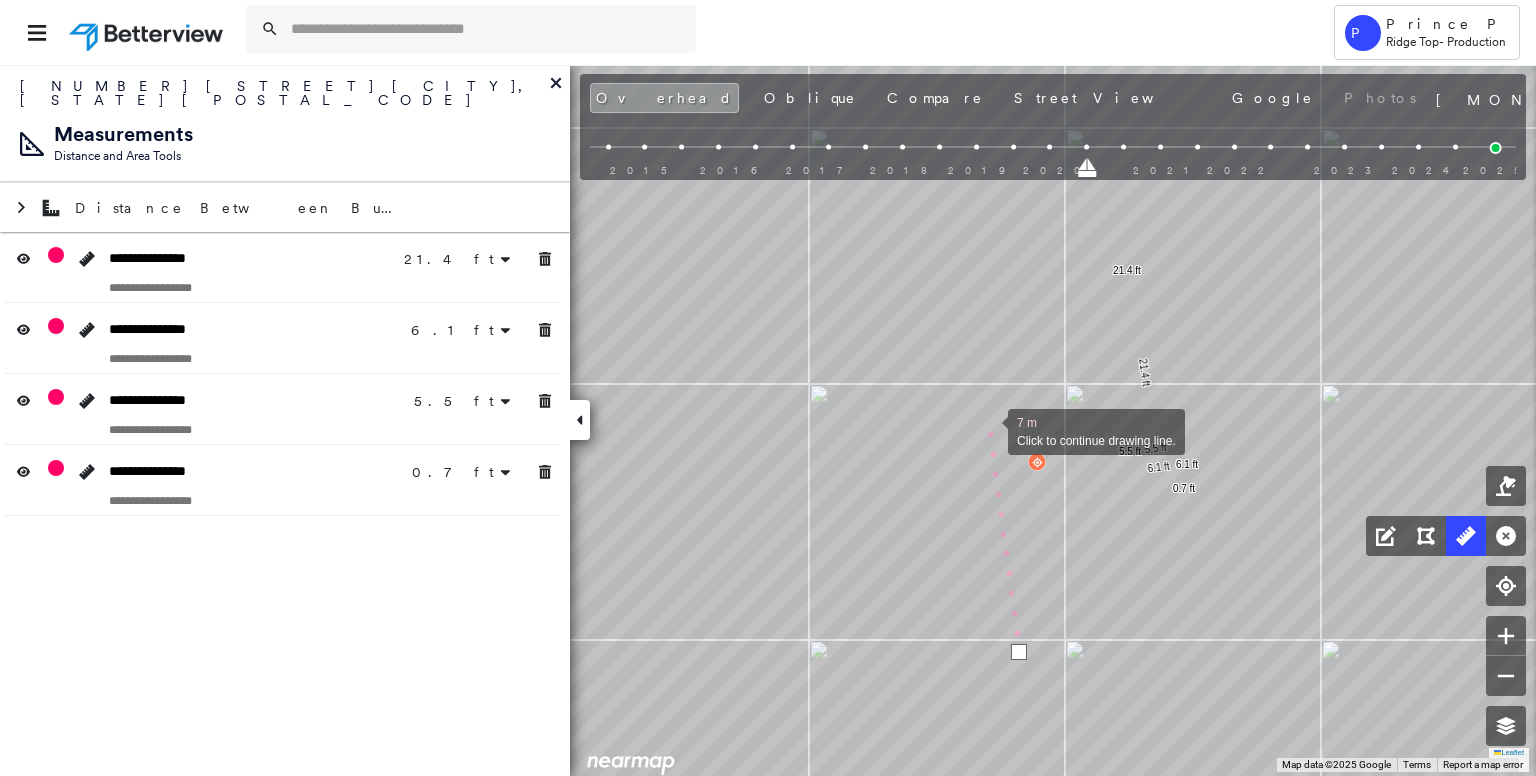 drag, startPoint x: 980, startPoint y: 369, endPoint x: 989, endPoint y: 445, distance: 76.53104 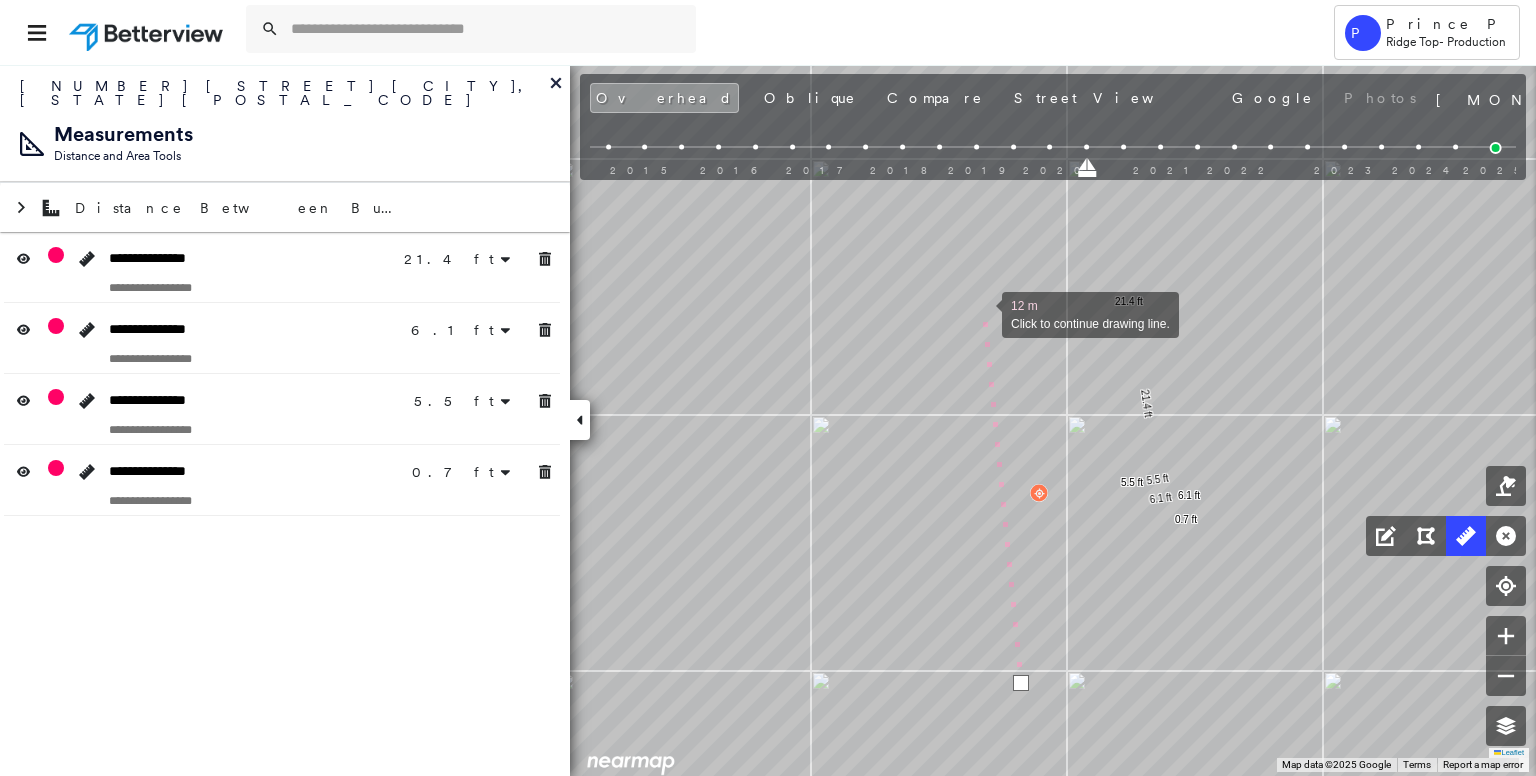click at bounding box center (982, 313) 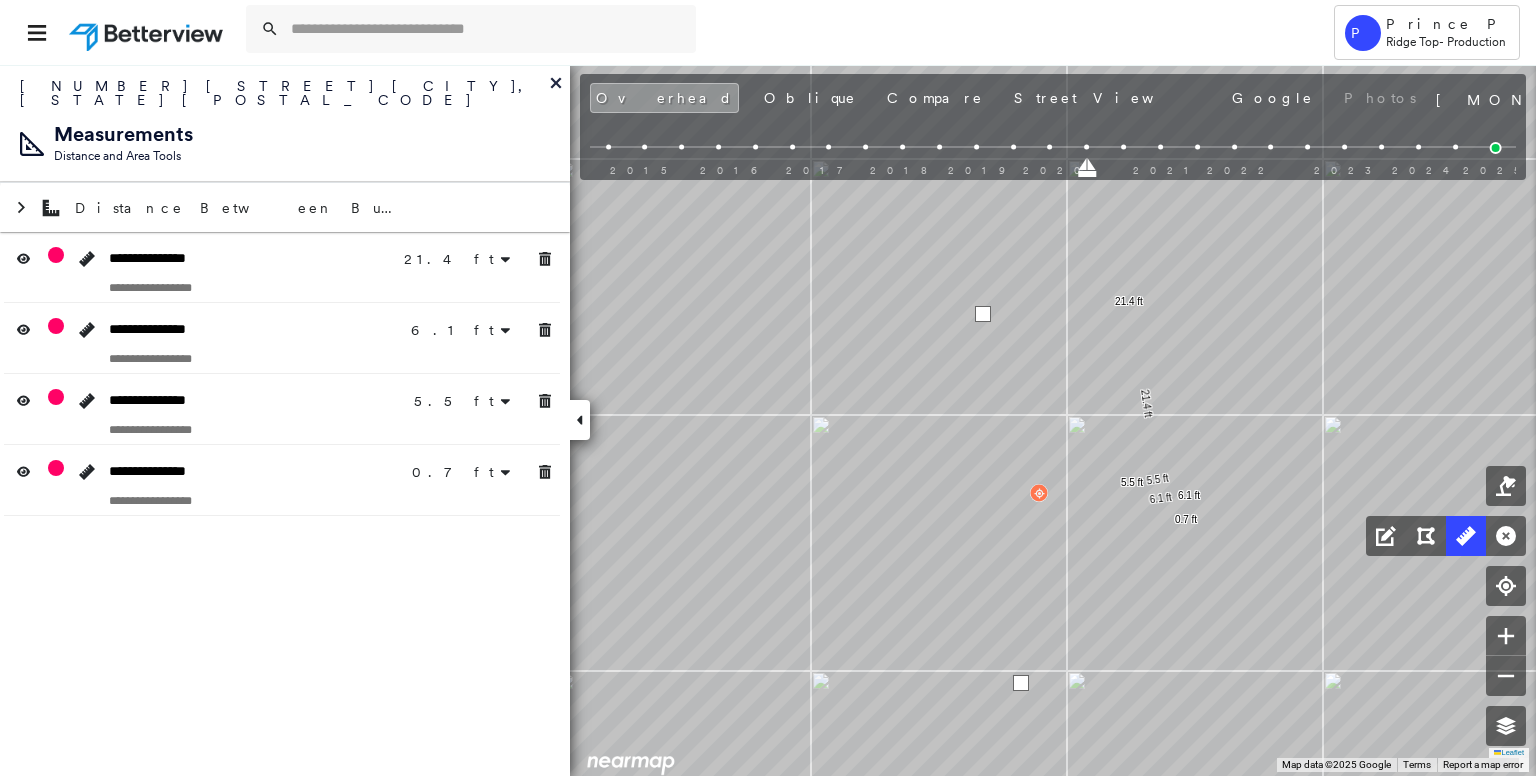 click at bounding box center [983, 314] 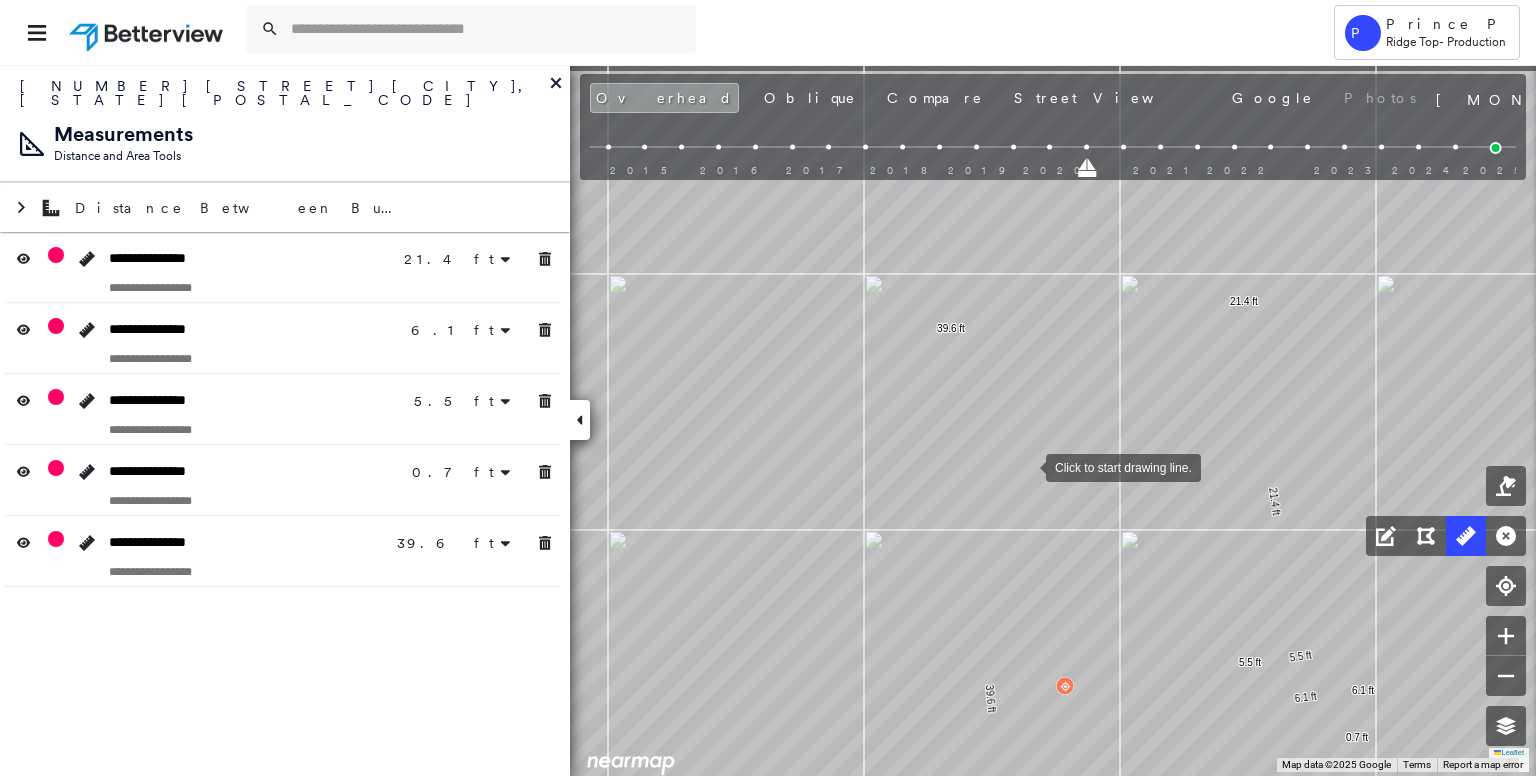 drag, startPoint x: 1020, startPoint y: 378, endPoint x: 1011, endPoint y: 465, distance: 87.46428 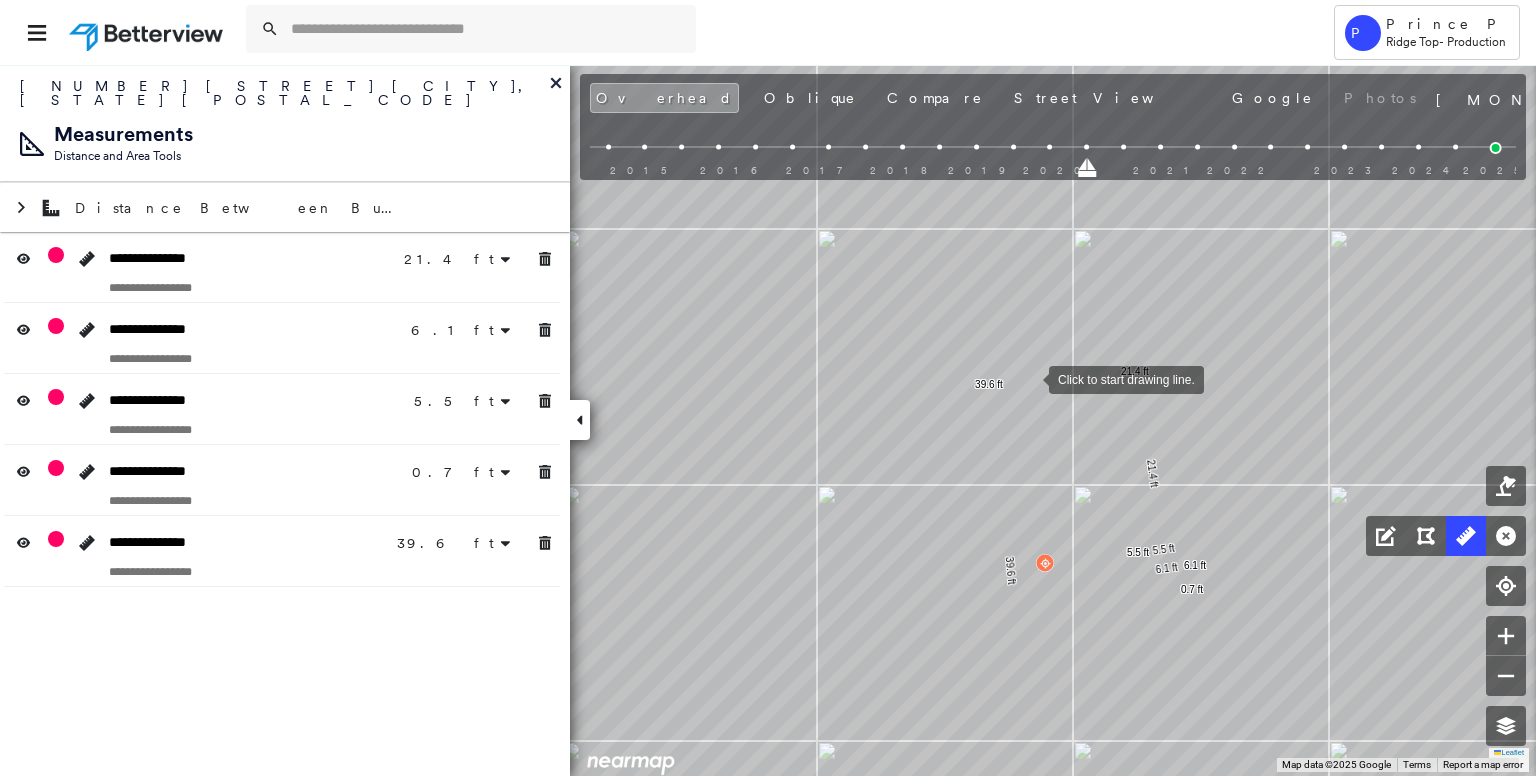 click at bounding box center [1029, 378] 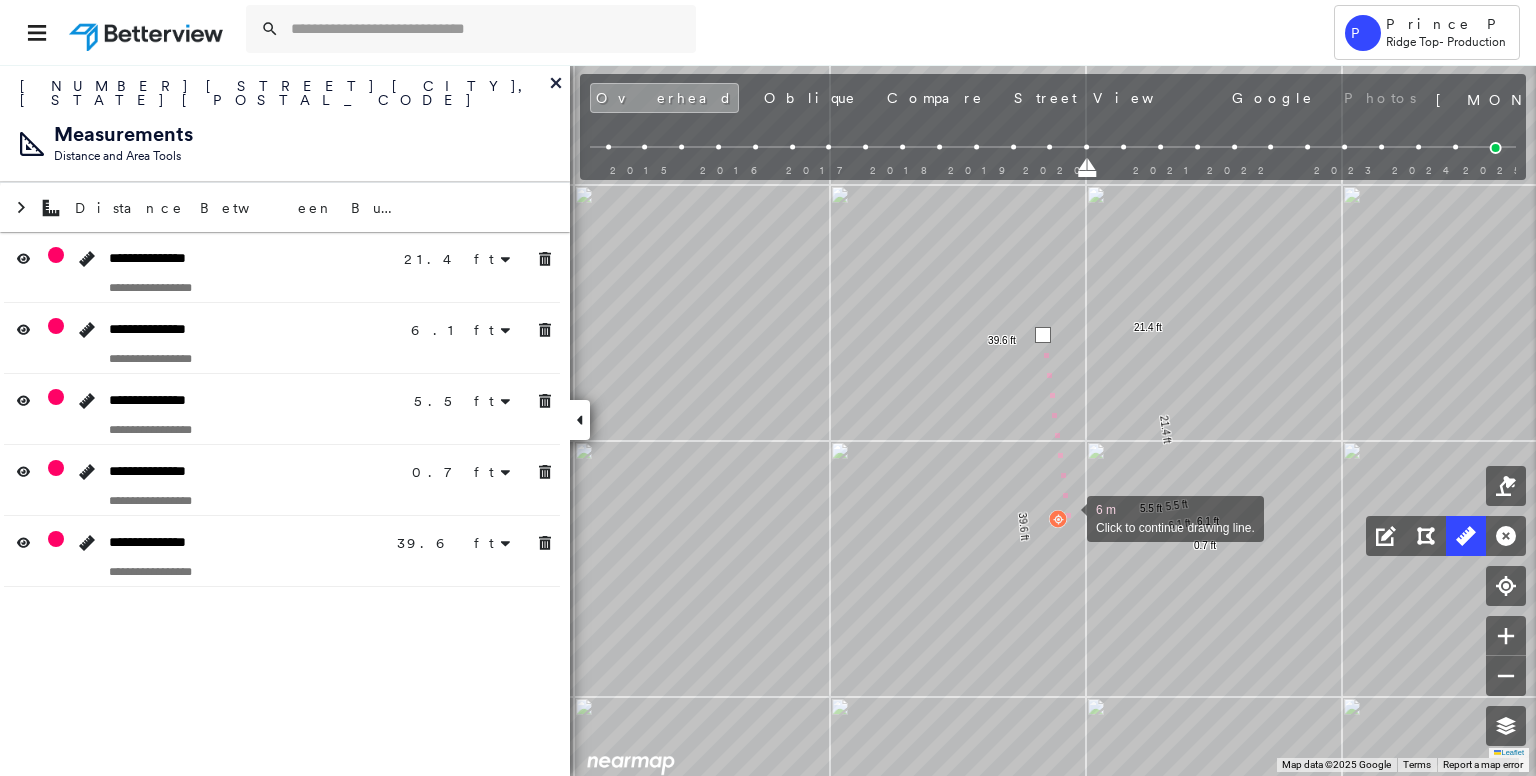 drag, startPoint x: 1057, startPoint y: 544, endPoint x: 1068, endPoint y: 521, distance: 25.495098 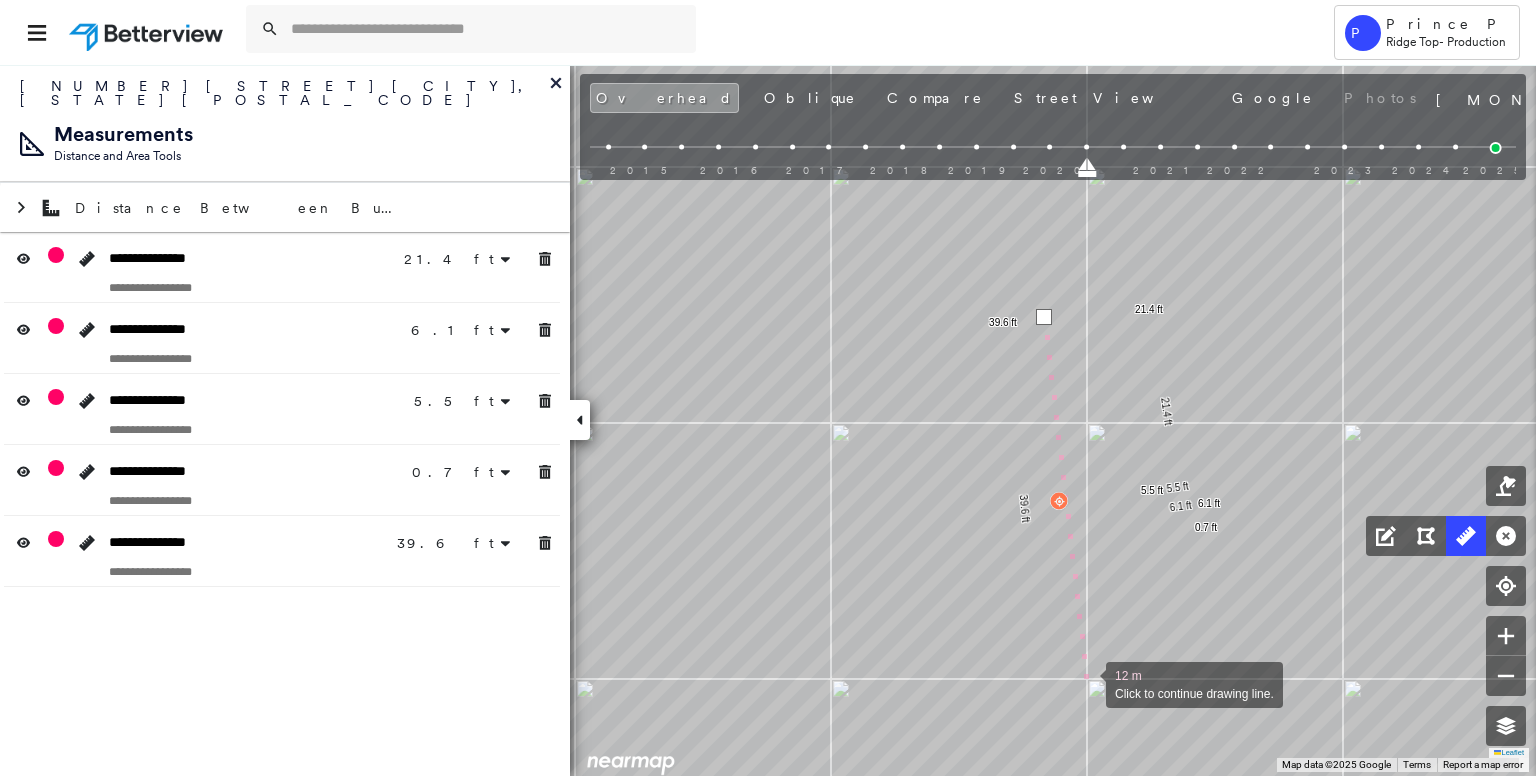 click at bounding box center [1086, 683] 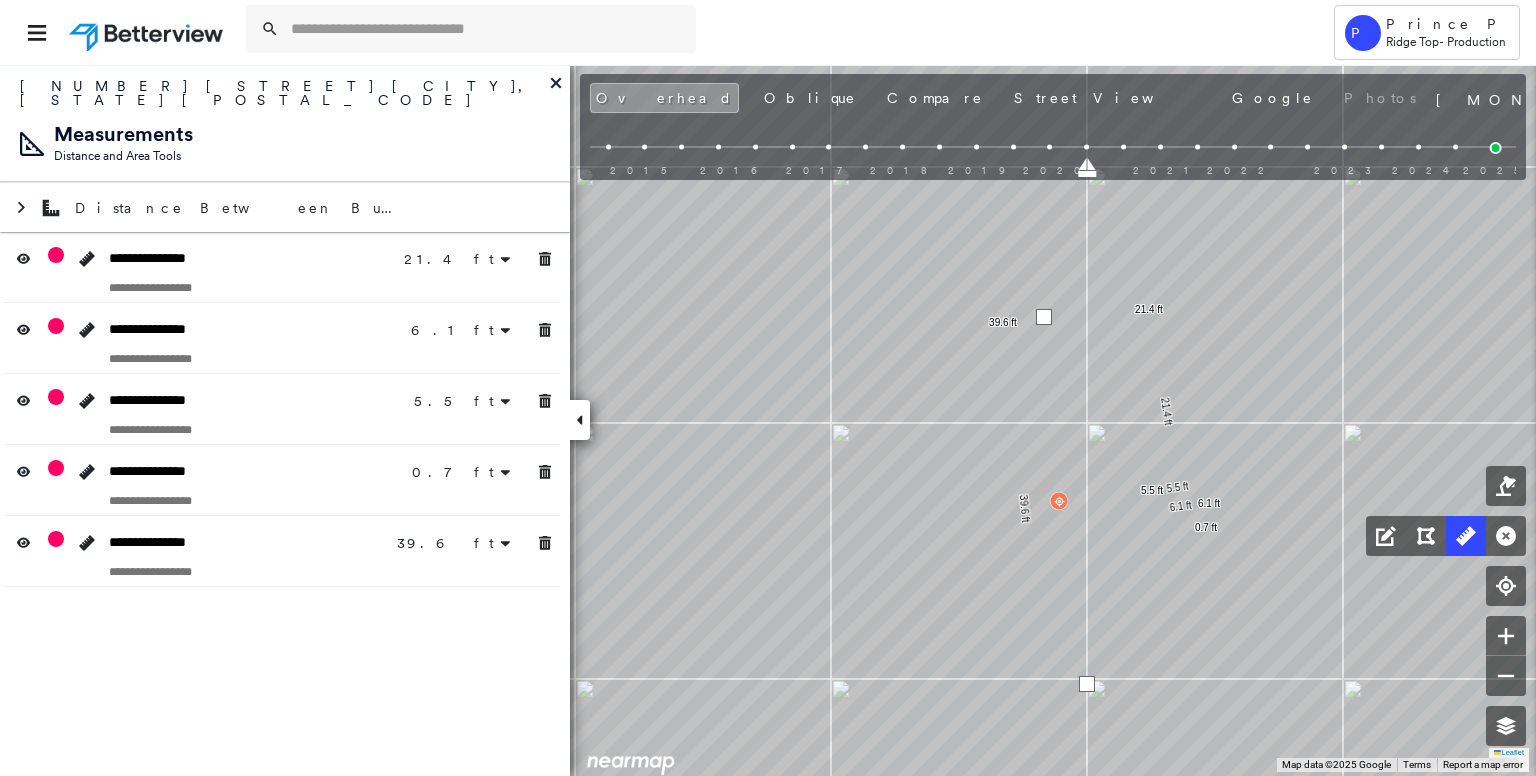 click at bounding box center (1087, 684) 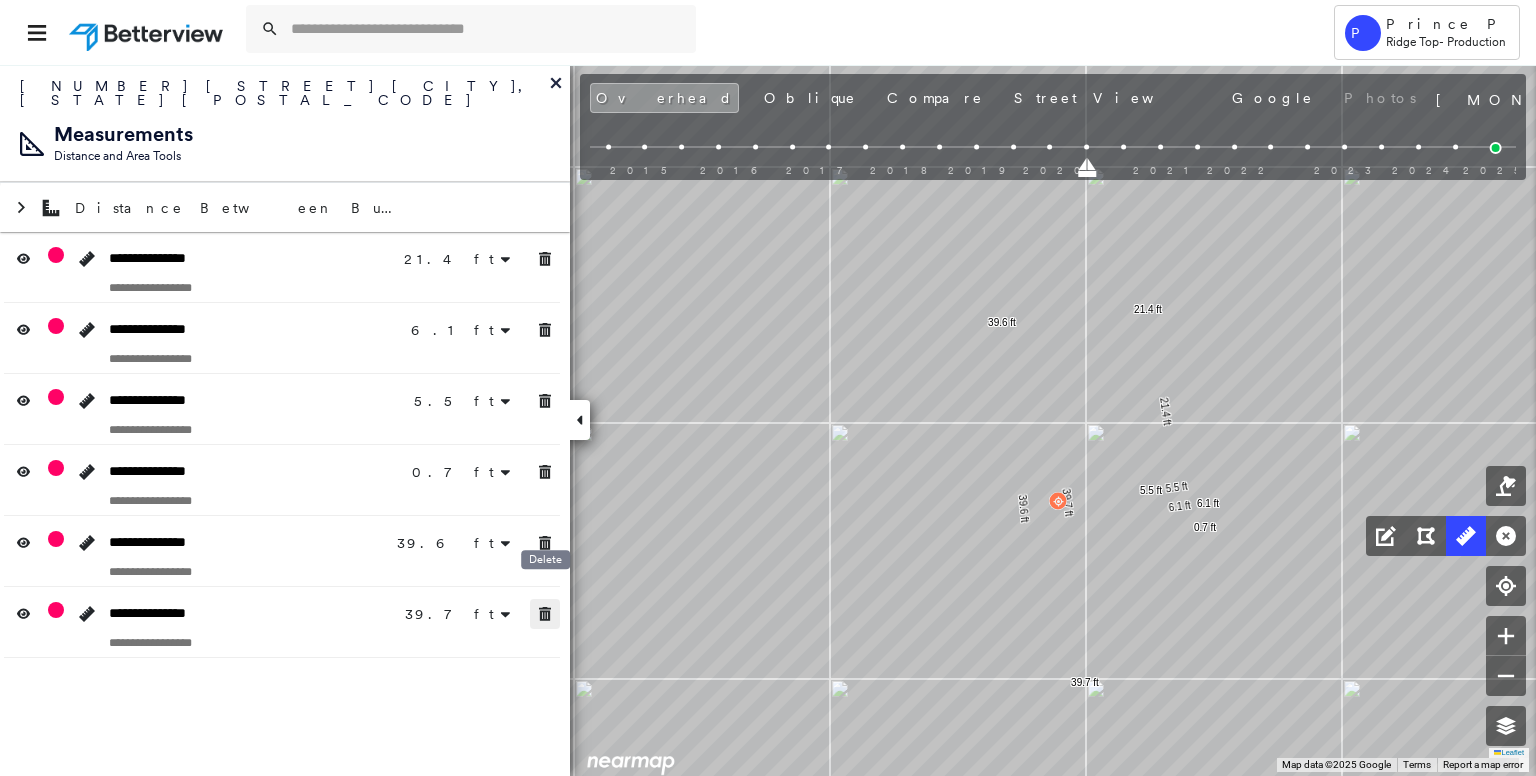 click 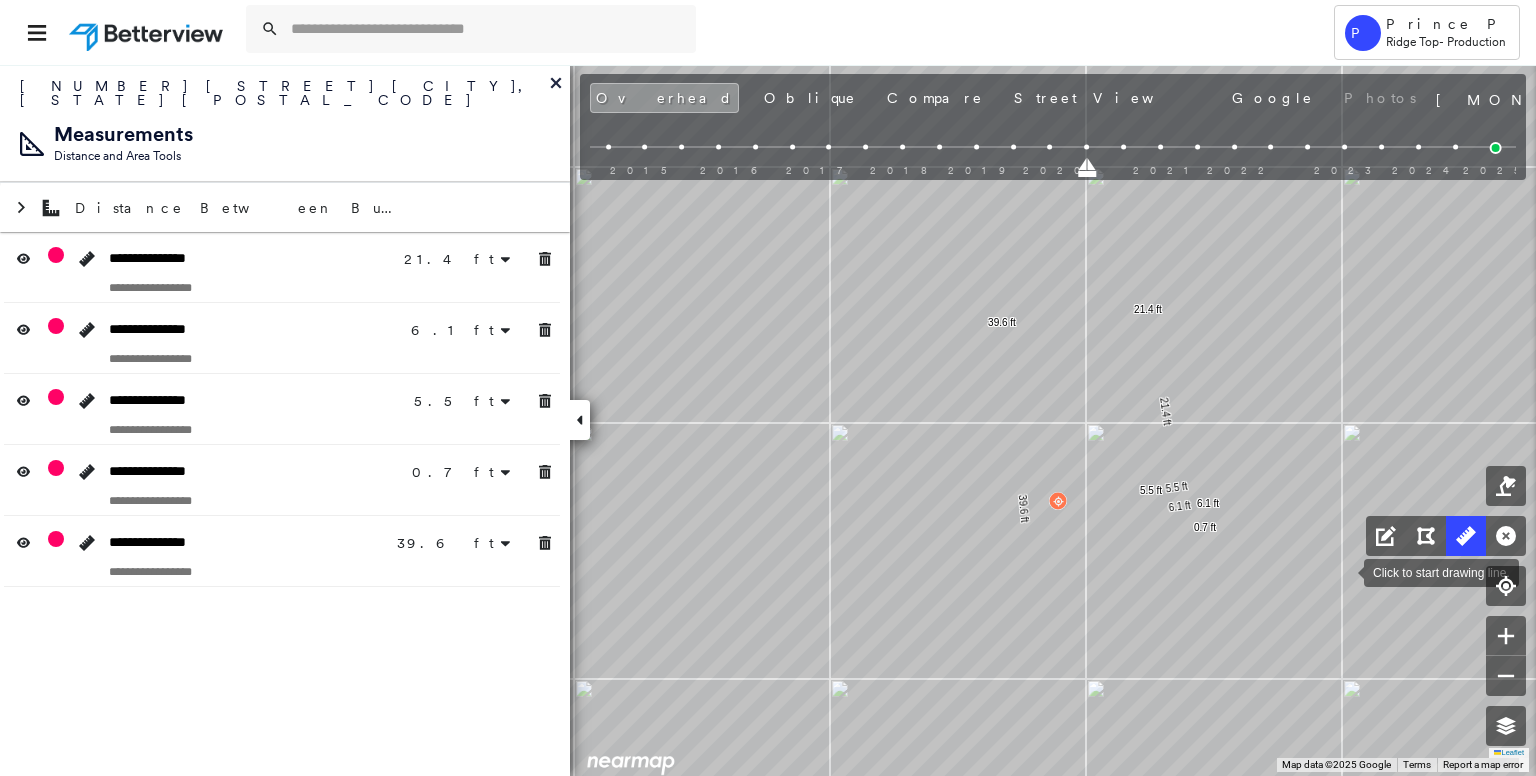 click at bounding box center [1344, 571] 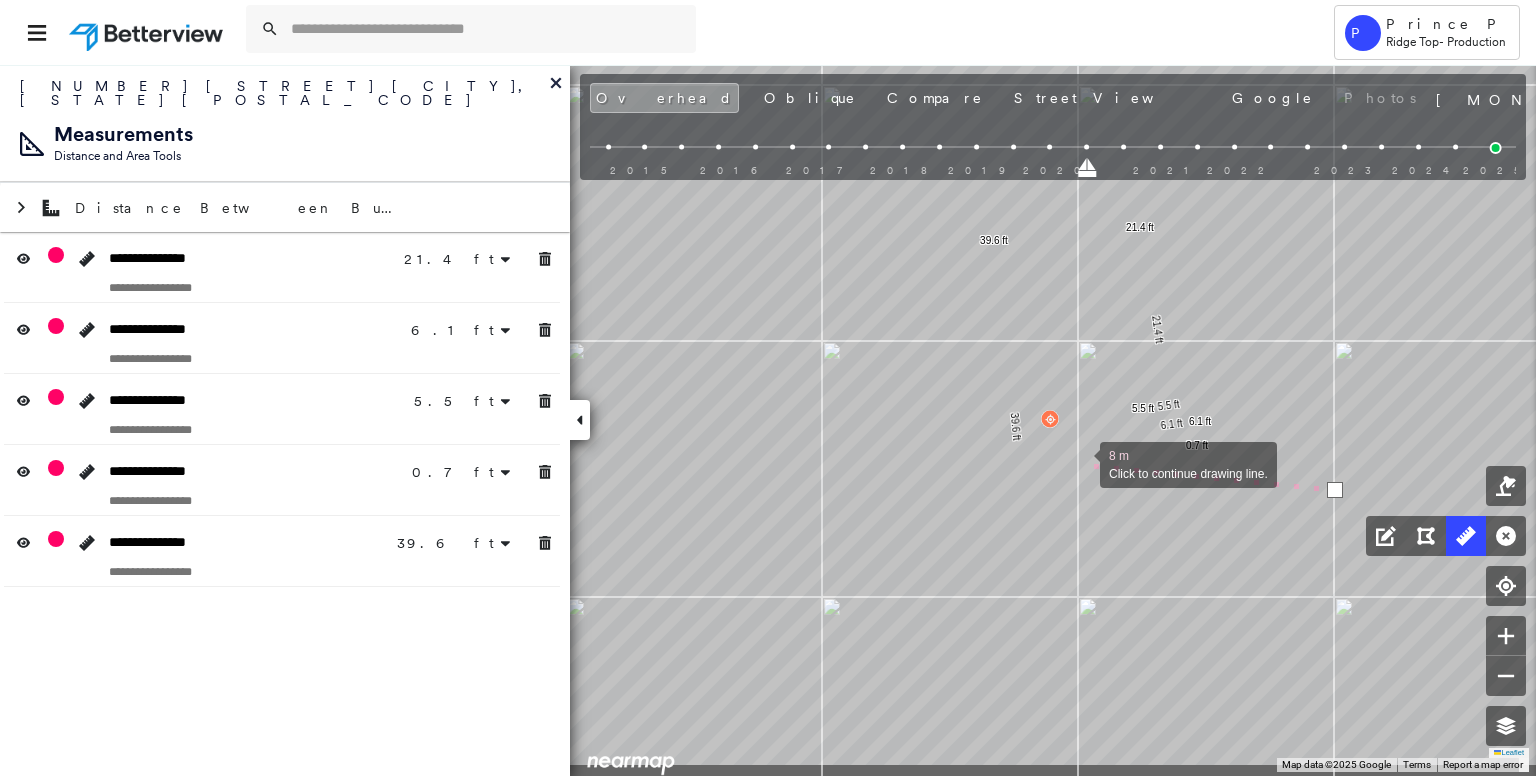 drag, startPoint x: 1088, startPoint y: 549, endPoint x: 1080, endPoint y: 460, distance: 89.358826 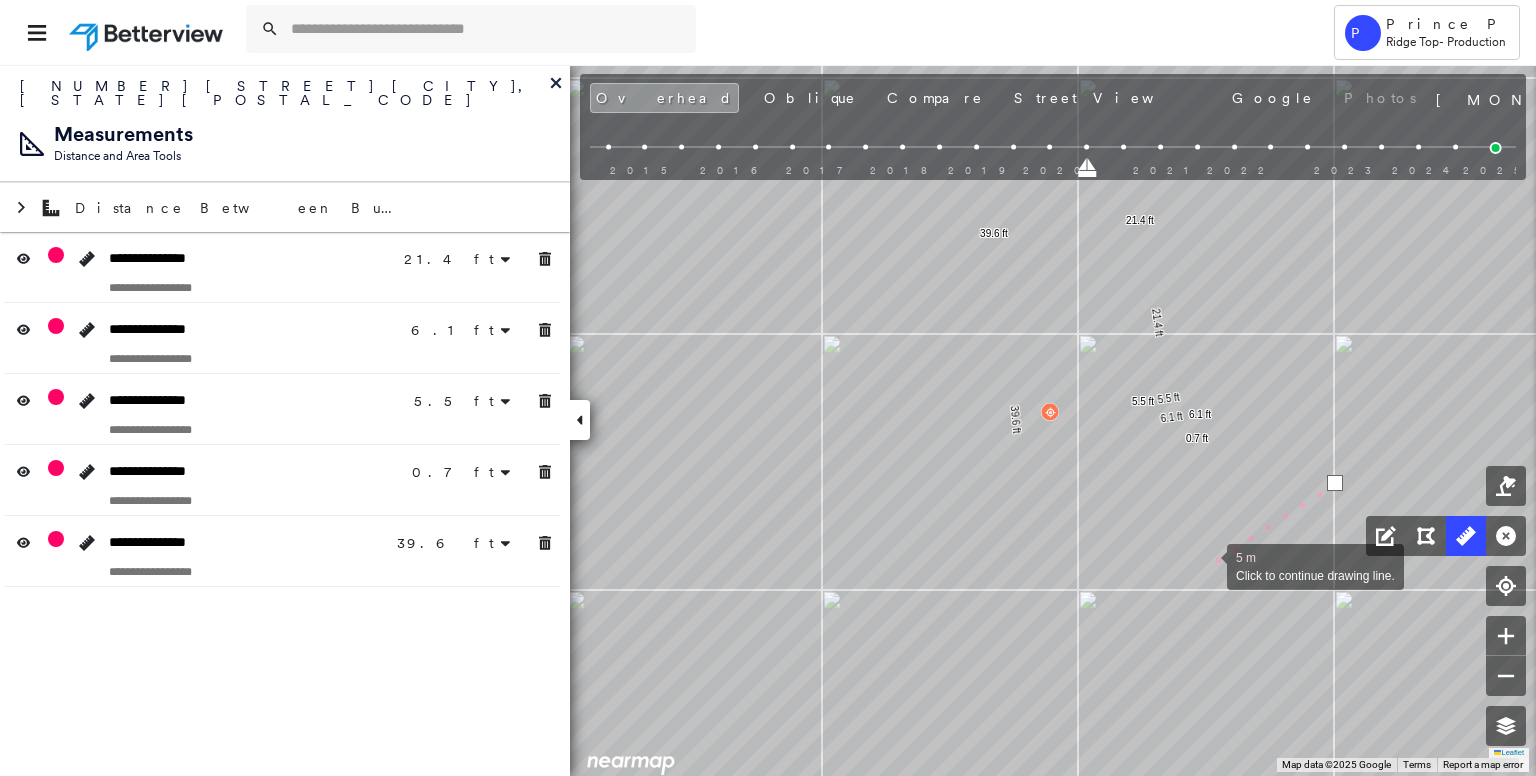 click at bounding box center [1207, 565] 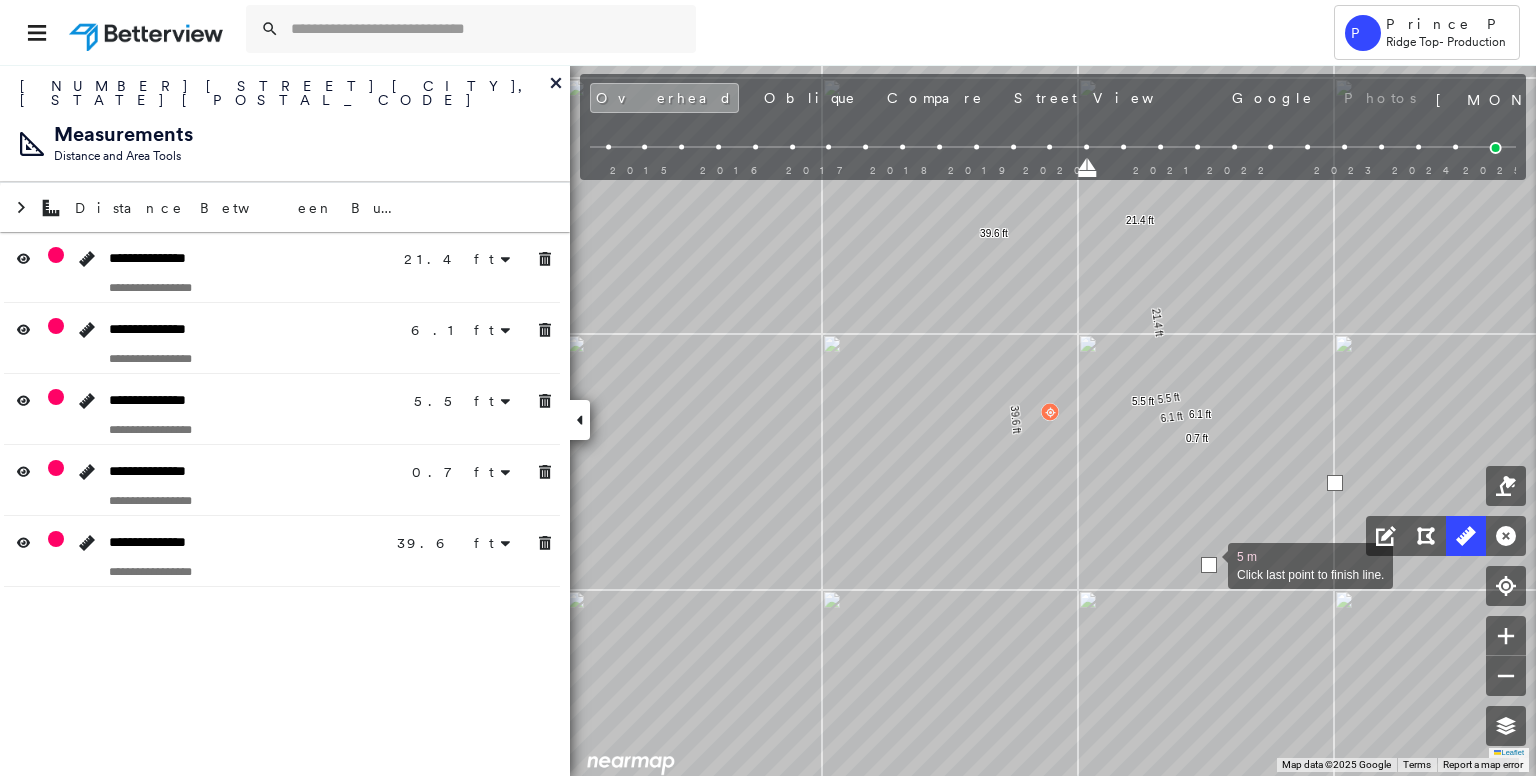 click at bounding box center (1209, 565) 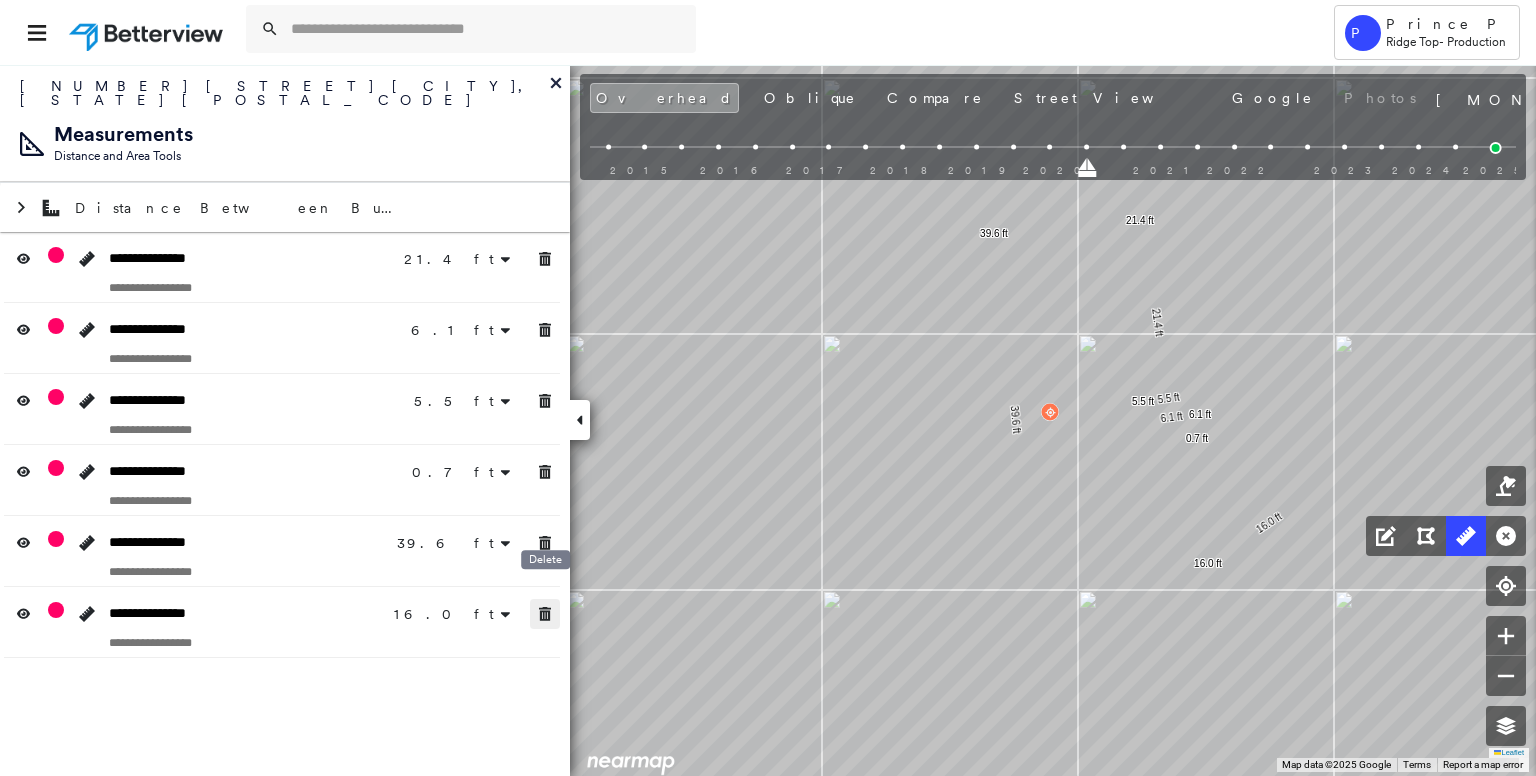 click at bounding box center [545, 614] 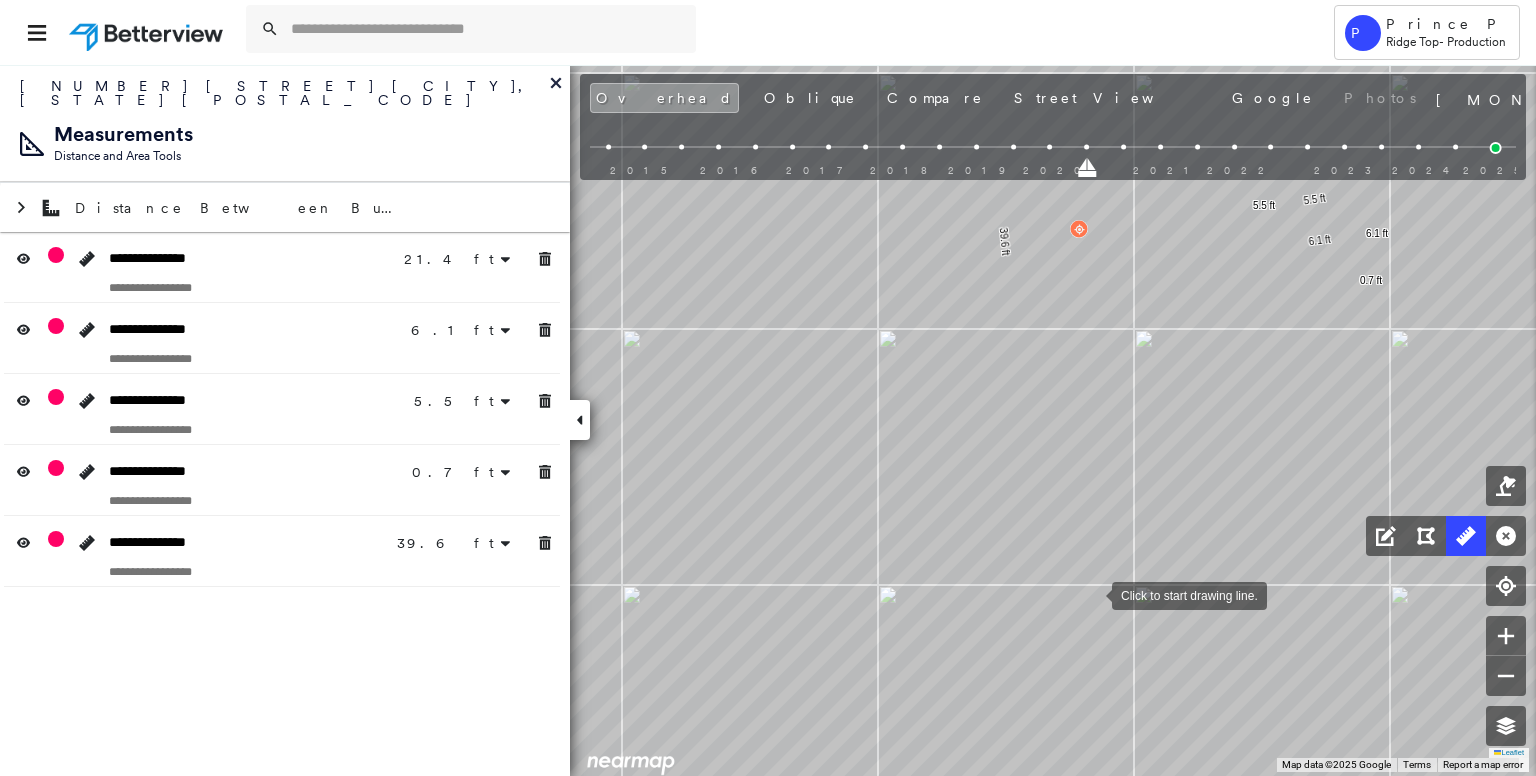 drag, startPoint x: 1098, startPoint y: 625, endPoint x: 1079, endPoint y: 592, distance: 38.078865 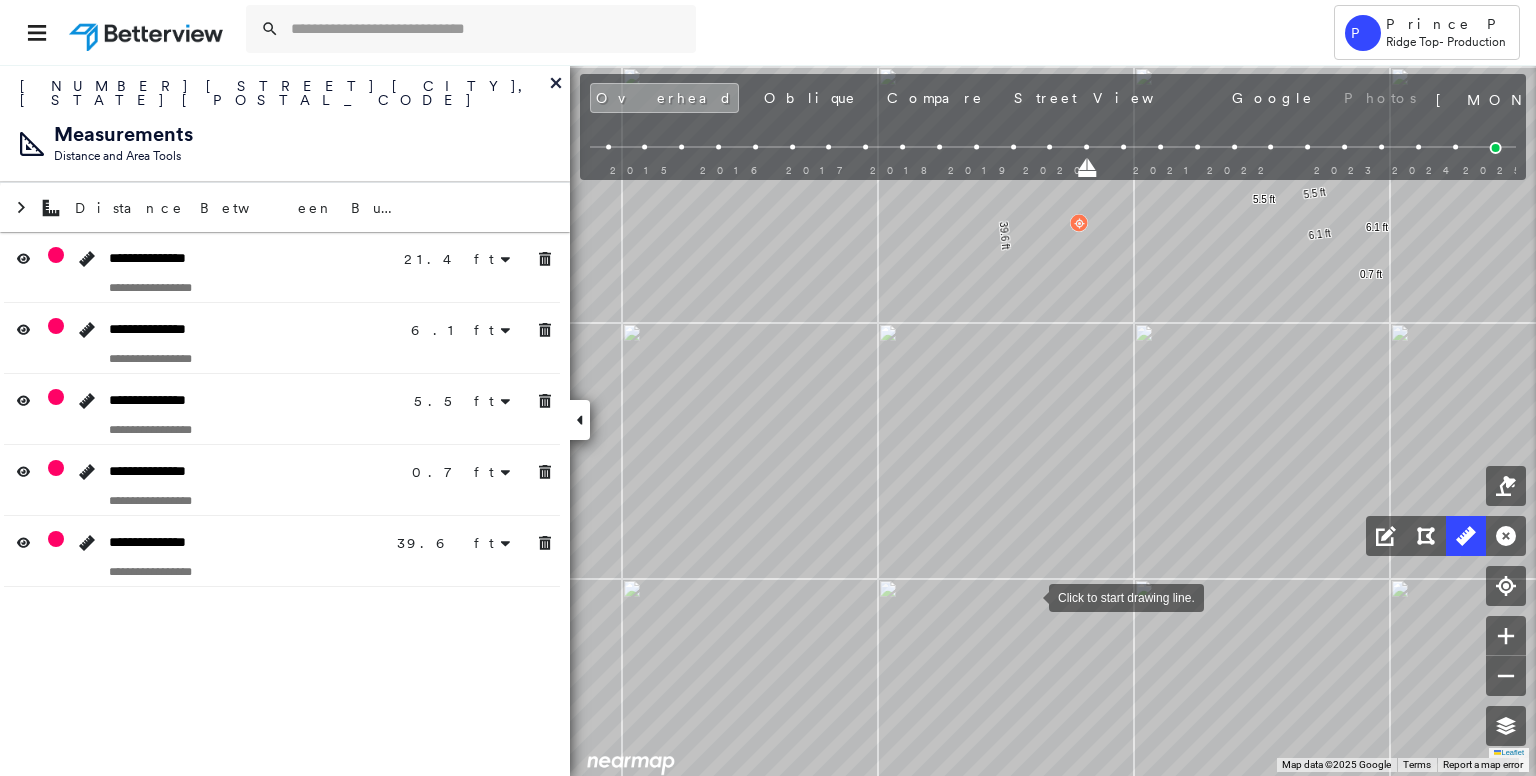 click at bounding box center (1029, 596) 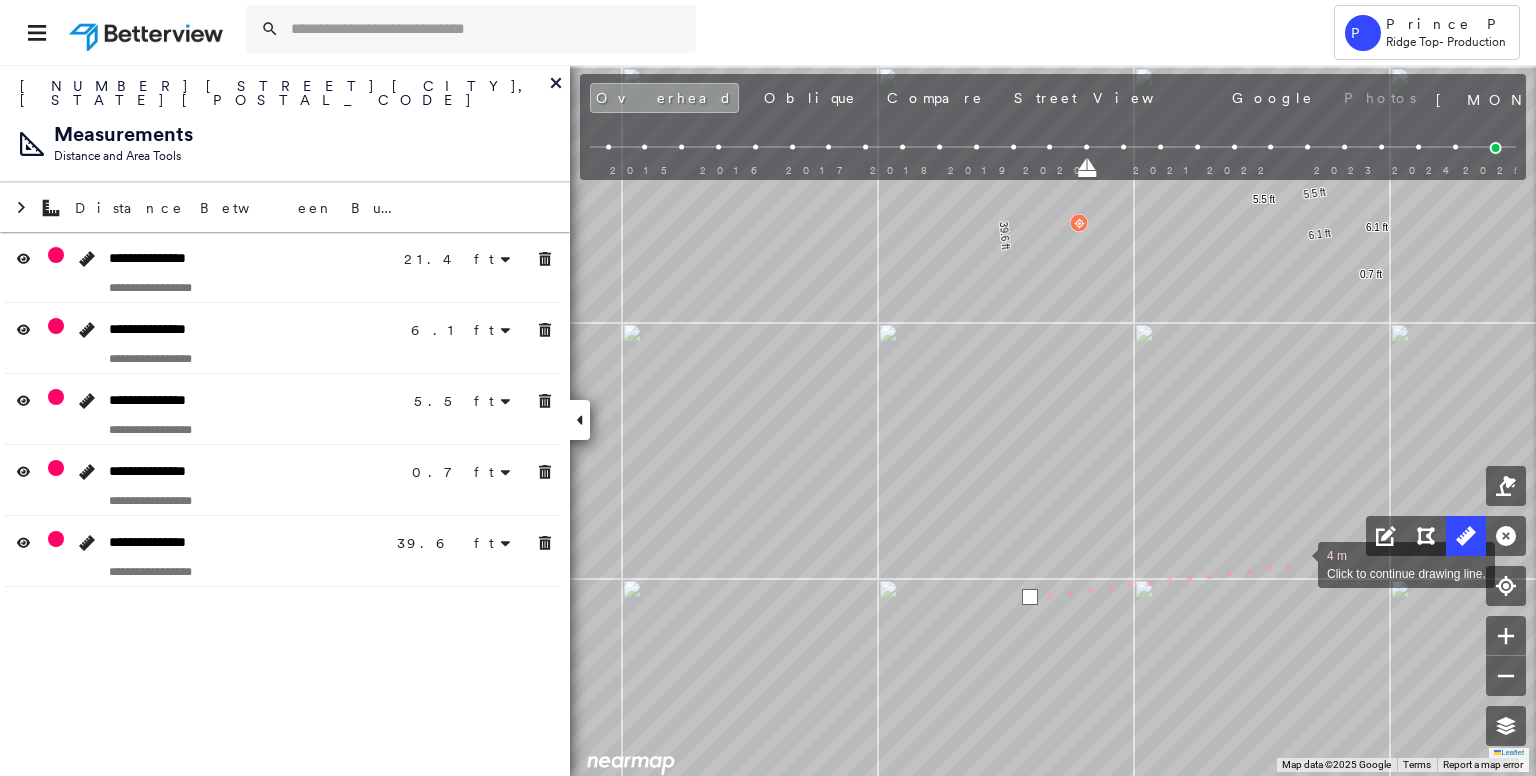 click at bounding box center [1298, 563] 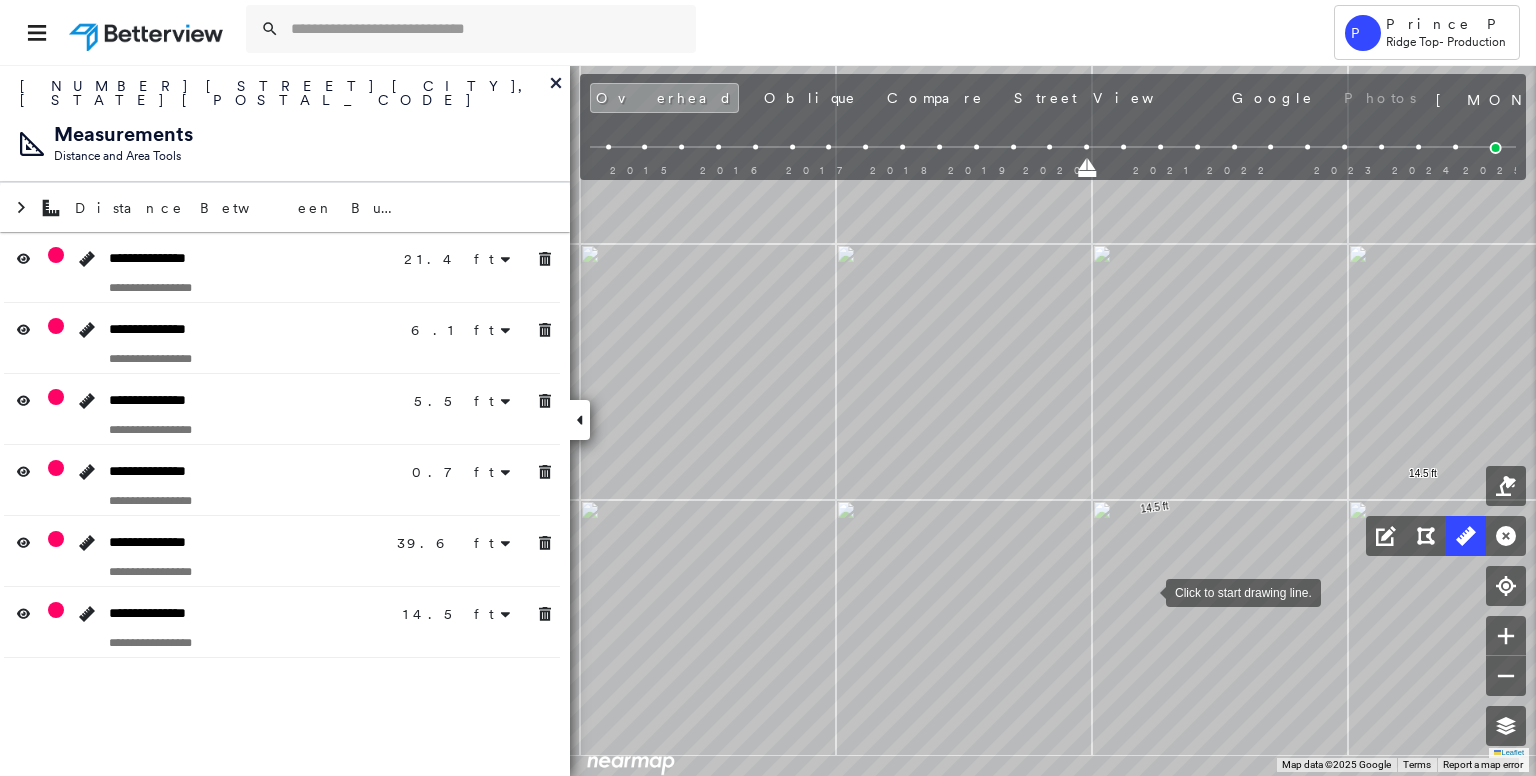 drag, startPoint x: 1148, startPoint y: 626, endPoint x: 1146, endPoint y: 592, distance: 34.058773 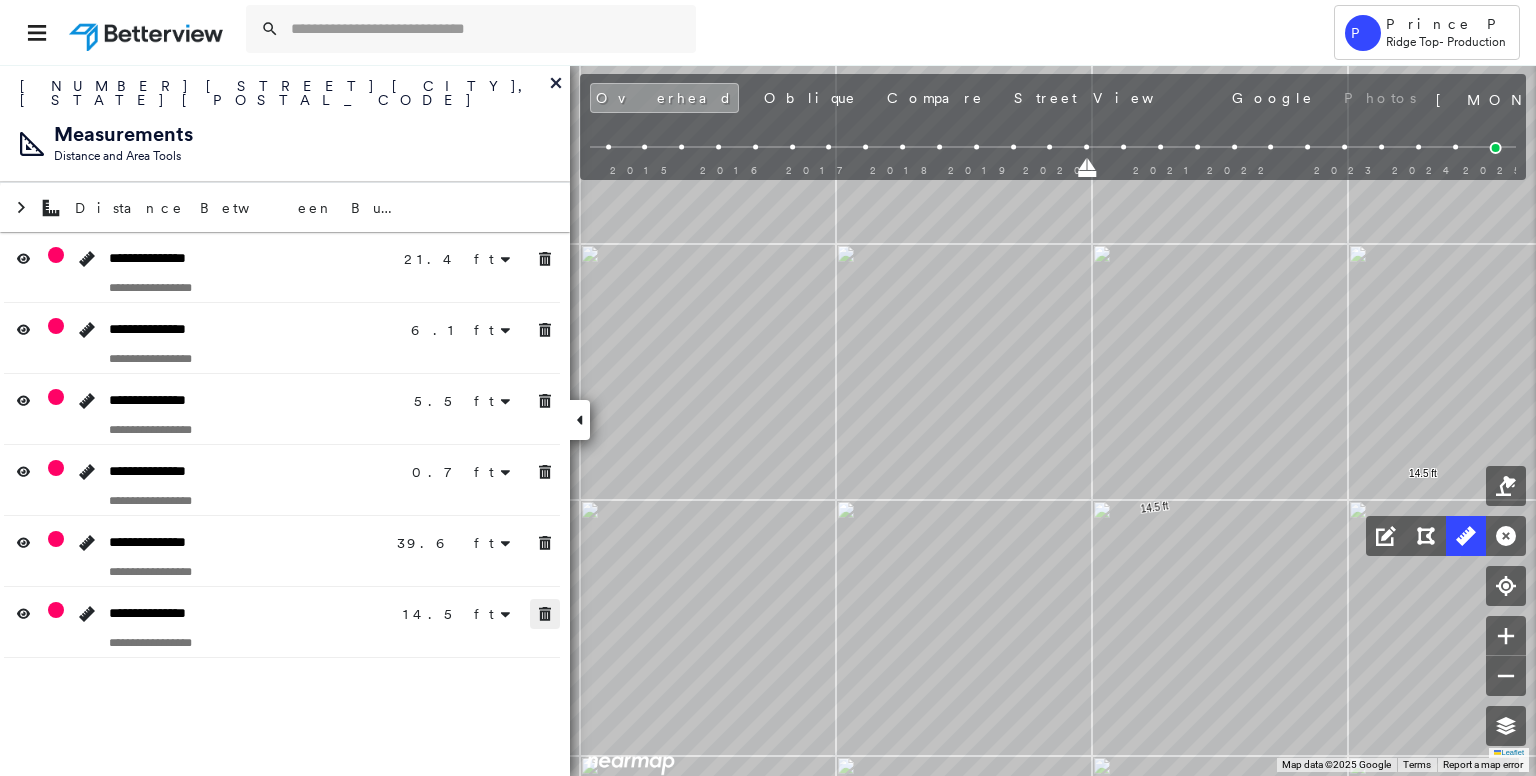 click 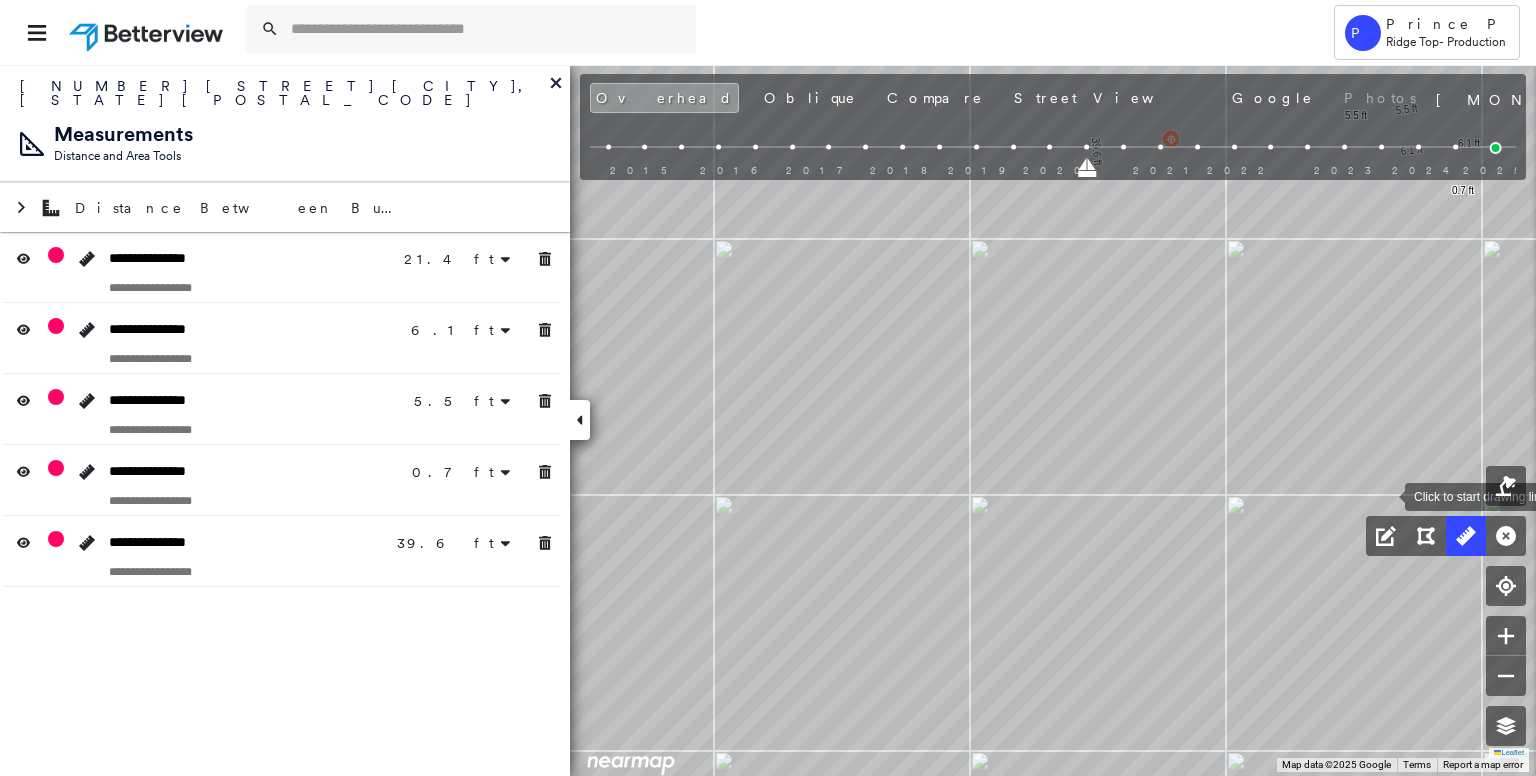 drag, startPoint x: 1428, startPoint y: 495, endPoint x: 1384, endPoint y: 495, distance: 44 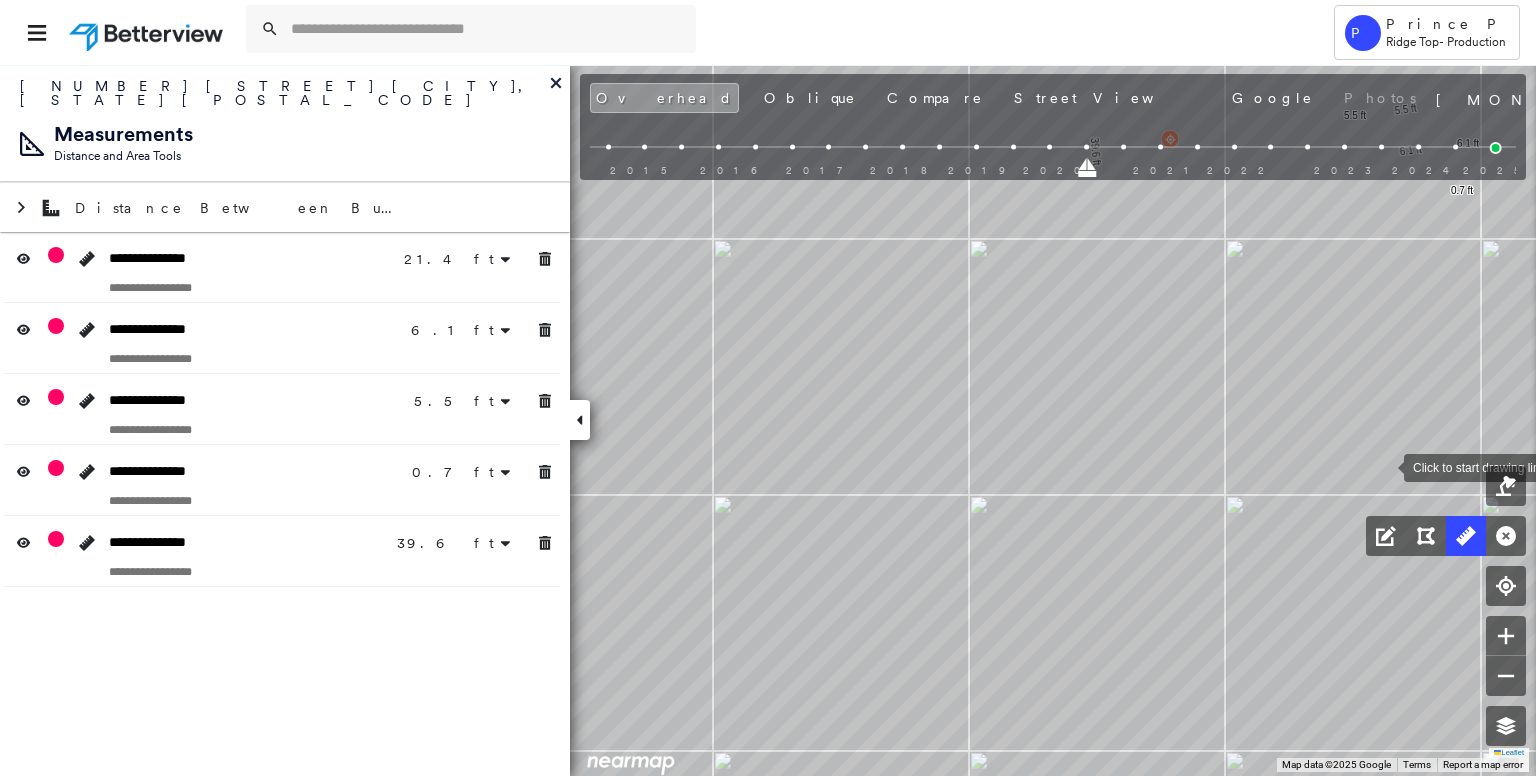 click at bounding box center [1384, 466] 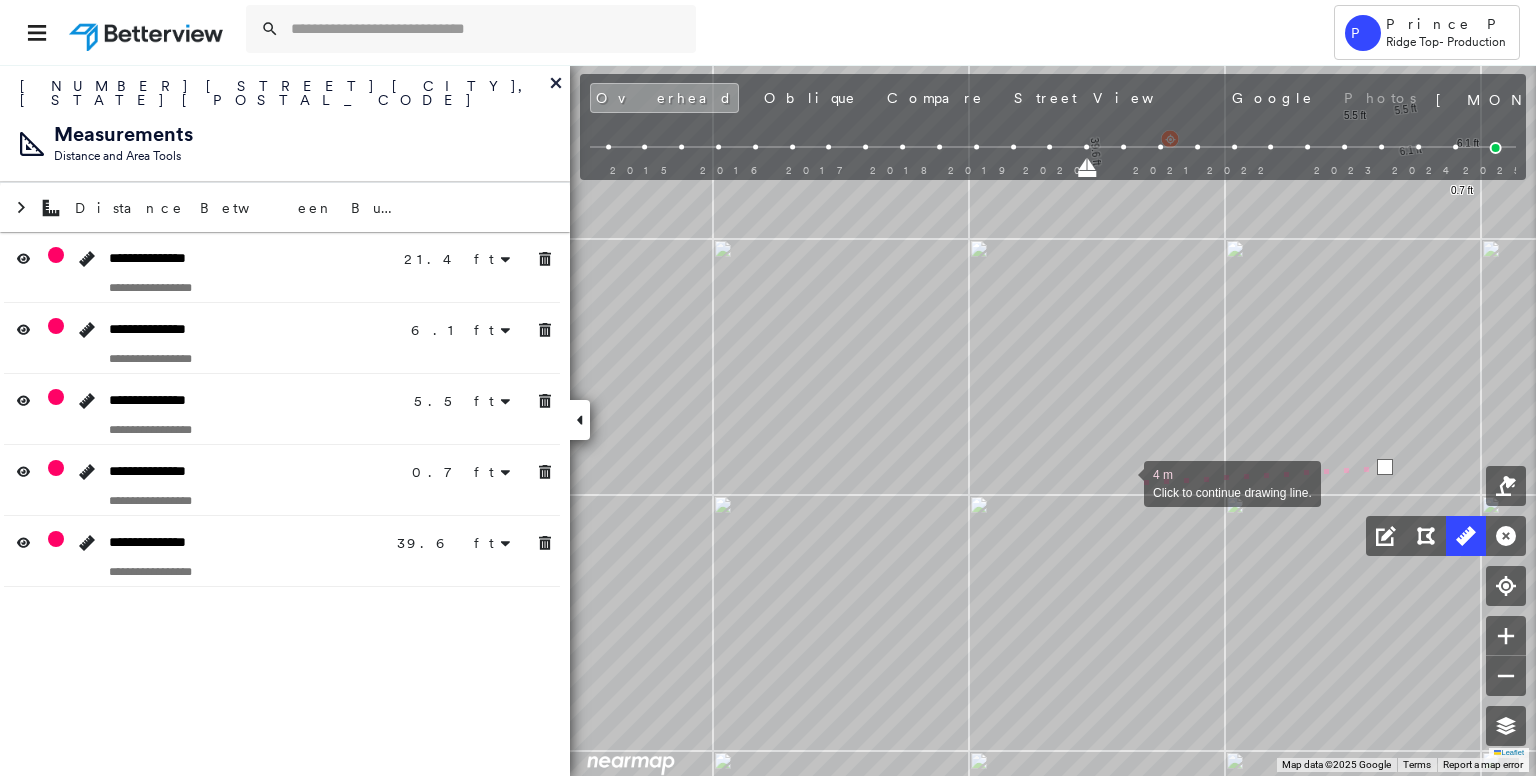 click at bounding box center (1124, 482) 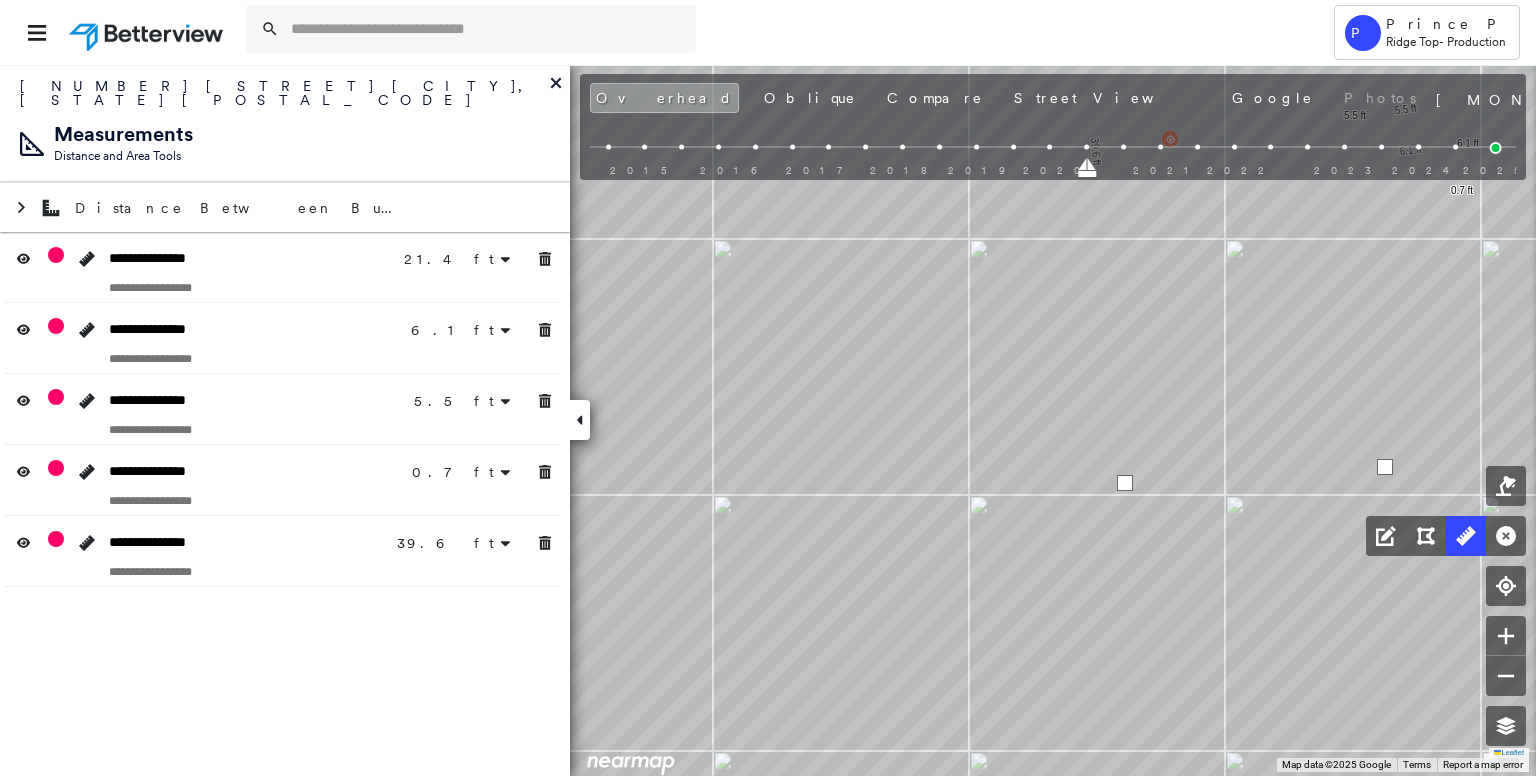 click at bounding box center (1125, 483) 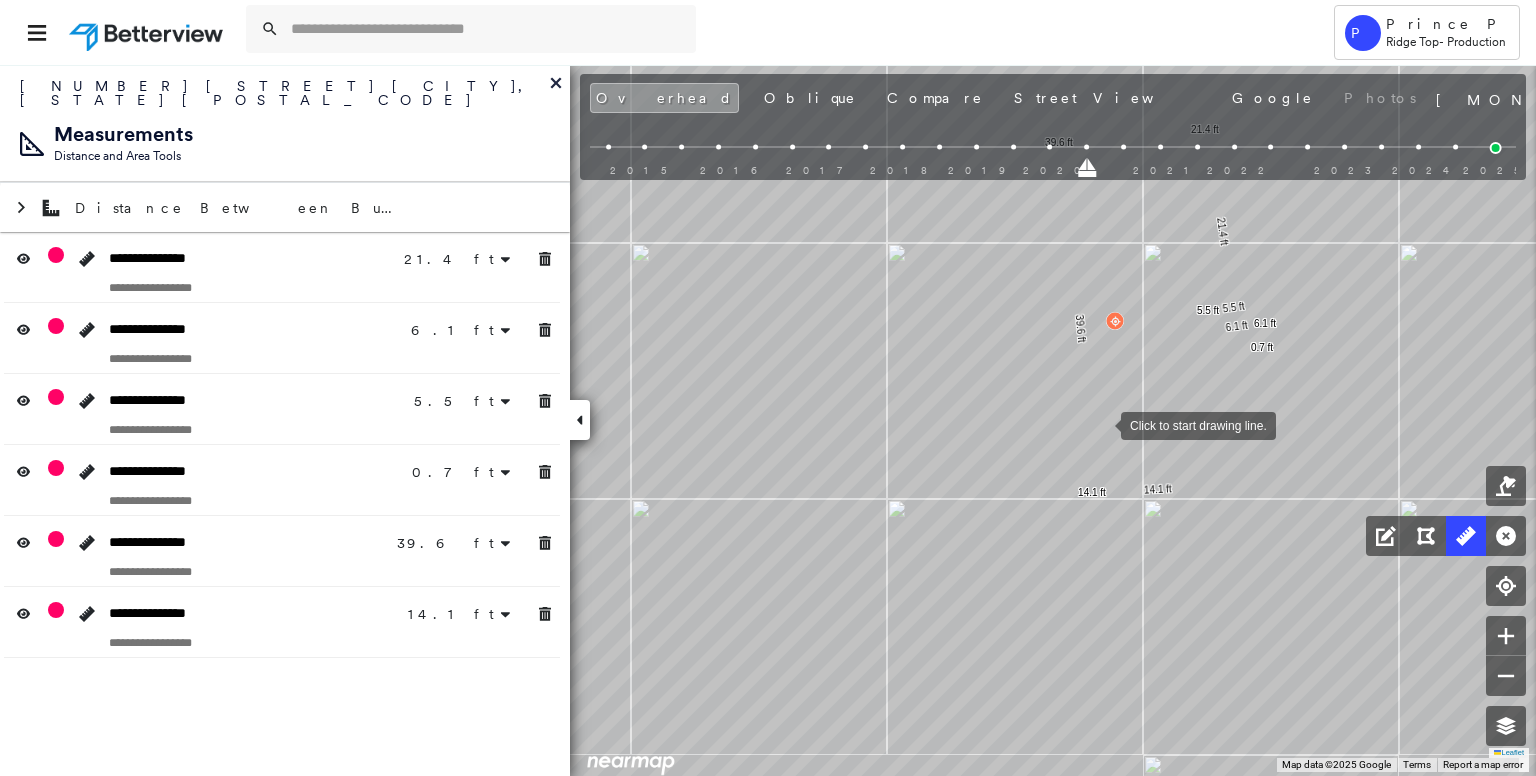 drag, startPoint x: 1101, startPoint y: 407, endPoint x: 1103, endPoint y: 438, distance: 31.06445 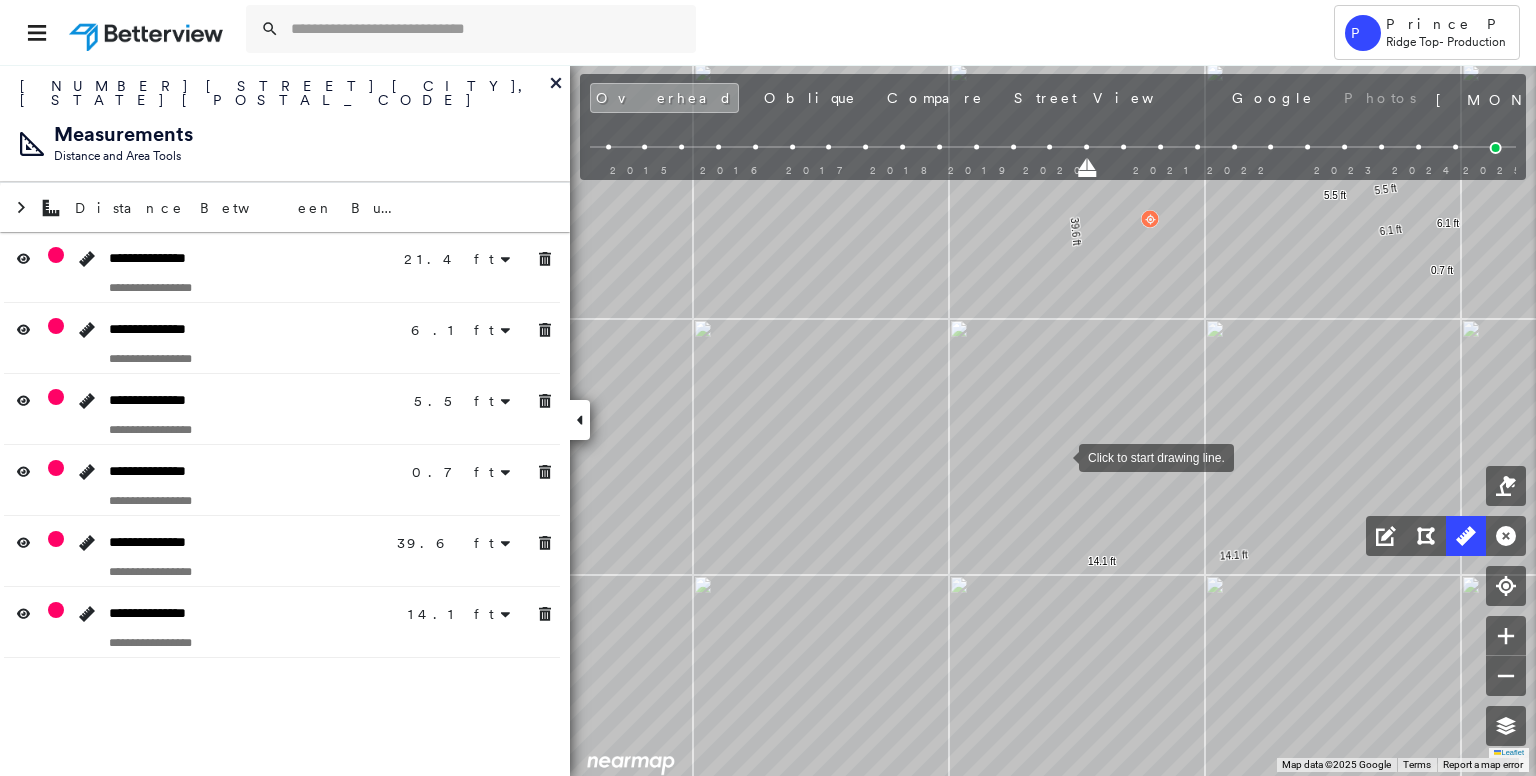 click at bounding box center [1059, 456] 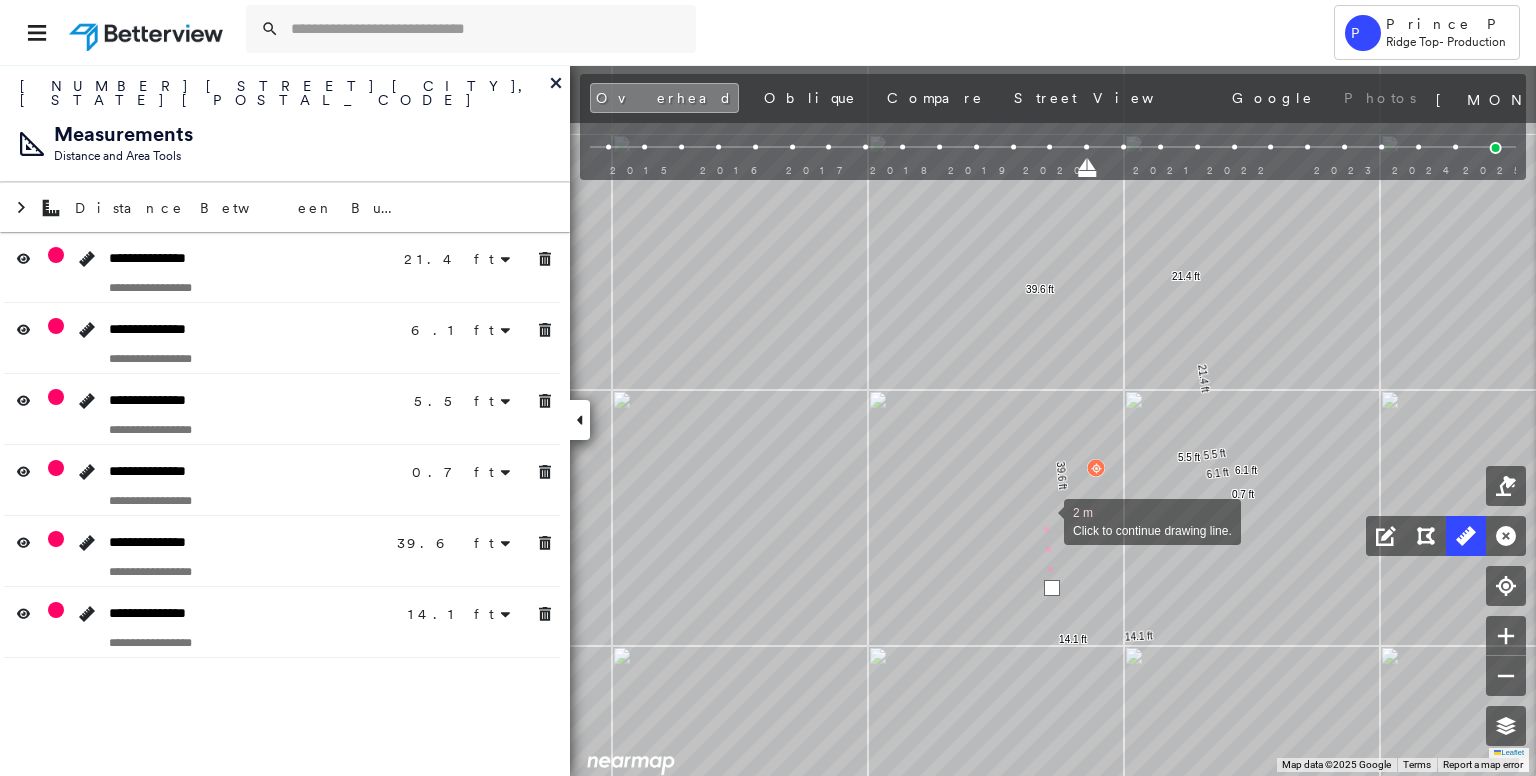 drag, startPoint x: 1052, startPoint y: 389, endPoint x: 1044, endPoint y: 519, distance: 130.24593 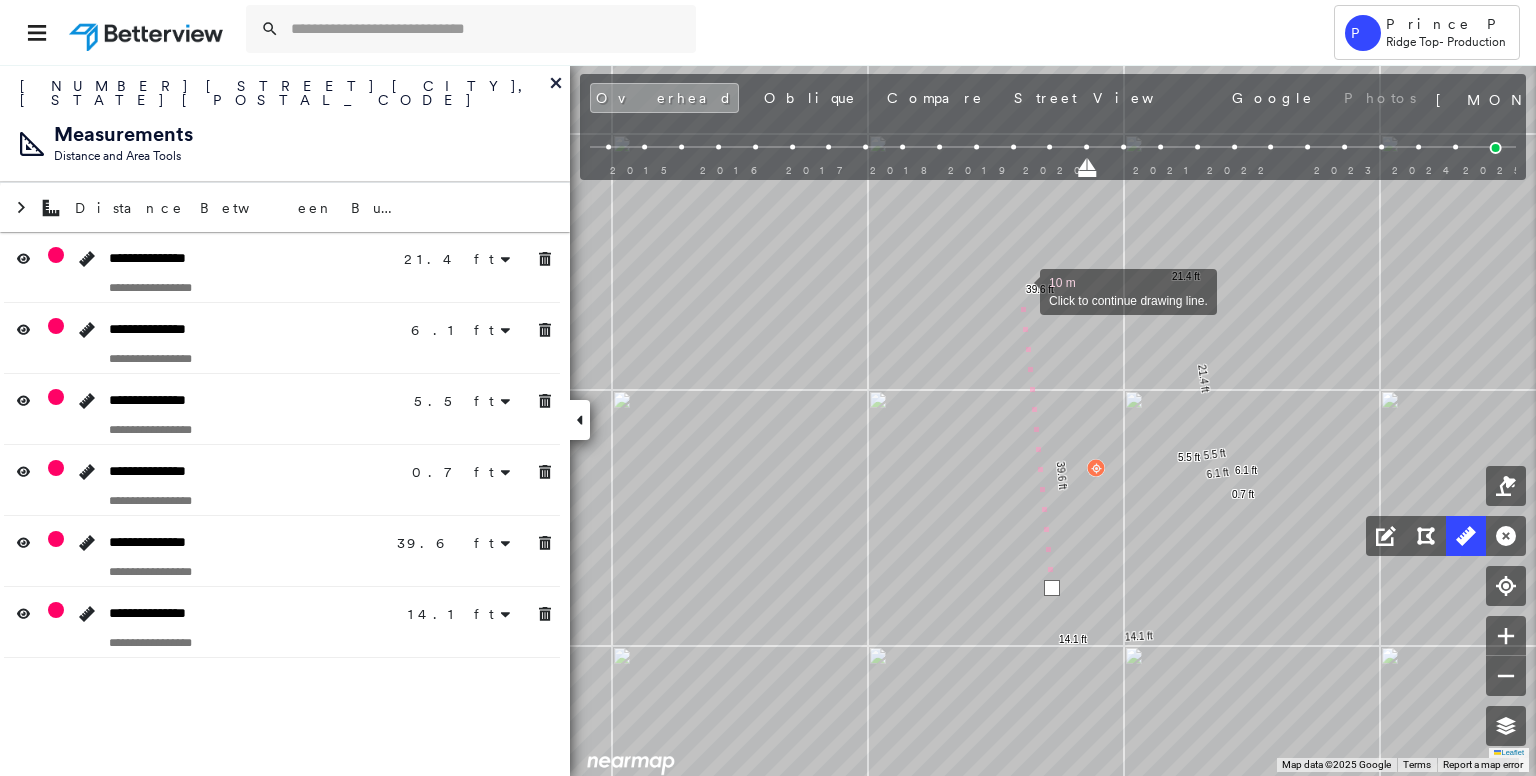 click at bounding box center (1020, 290) 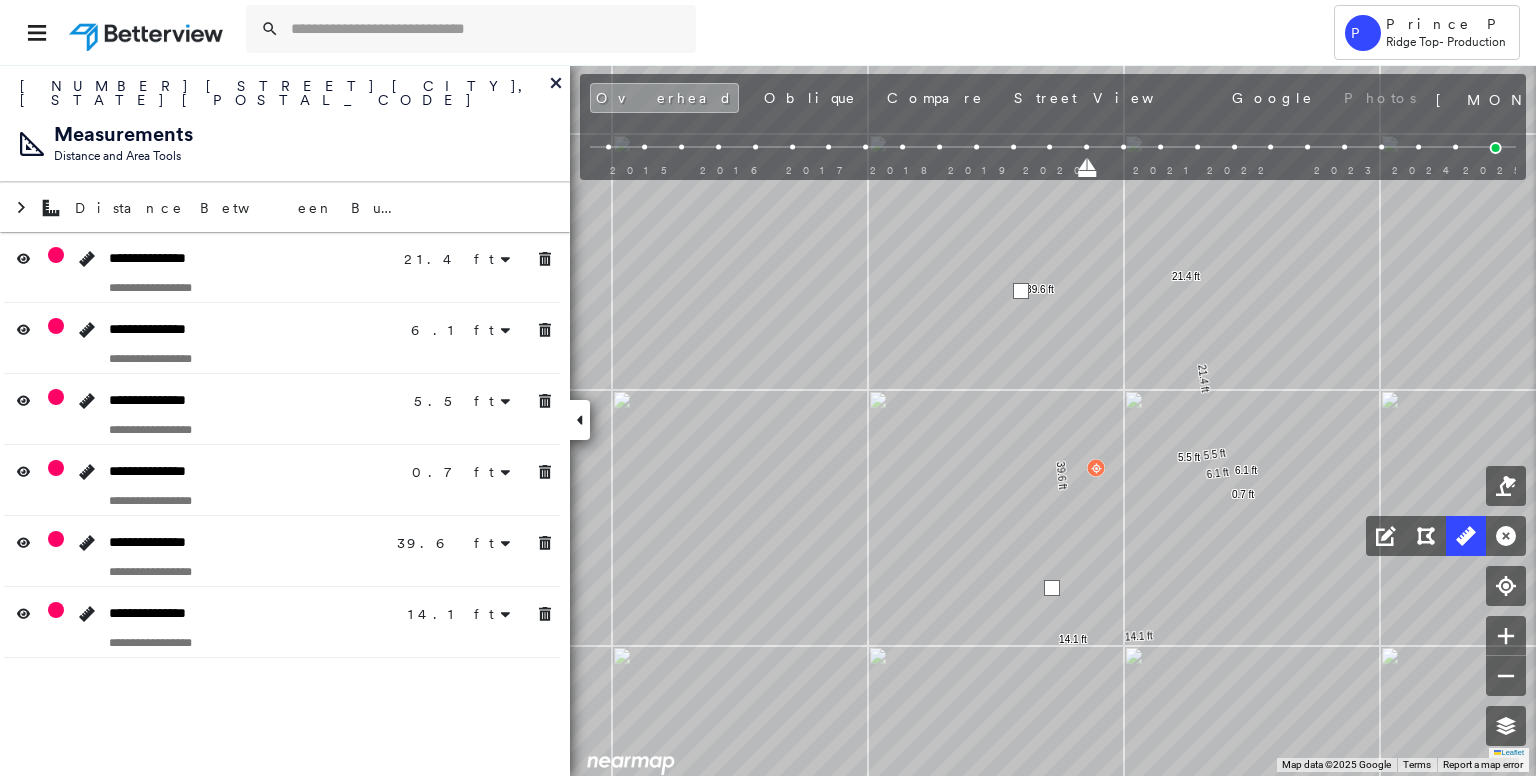 click at bounding box center (1021, 291) 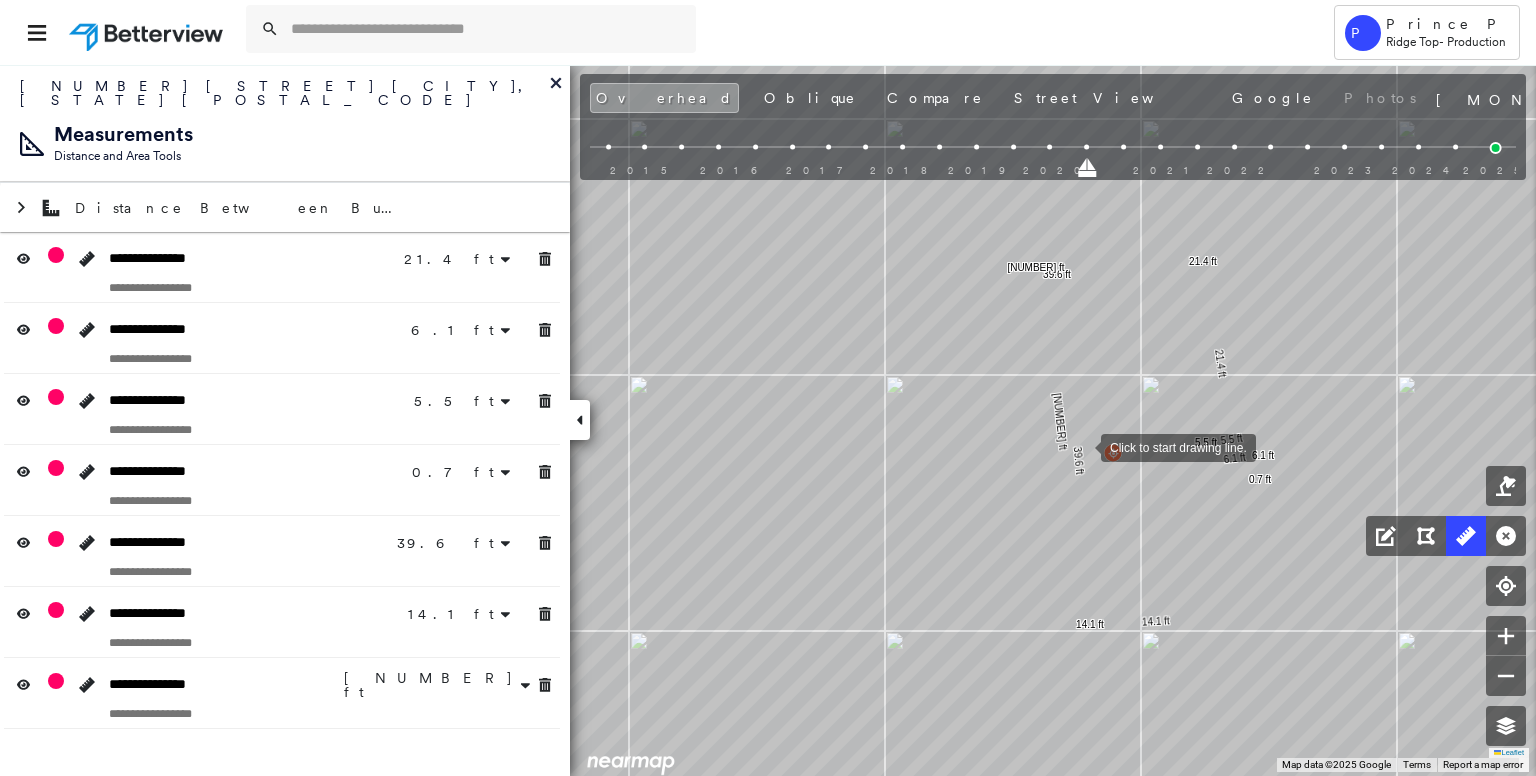 drag, startPoint x: 1061, startPoint y: 464, endPoint x: 1139, endPoint y: 388, distance: 108.903625 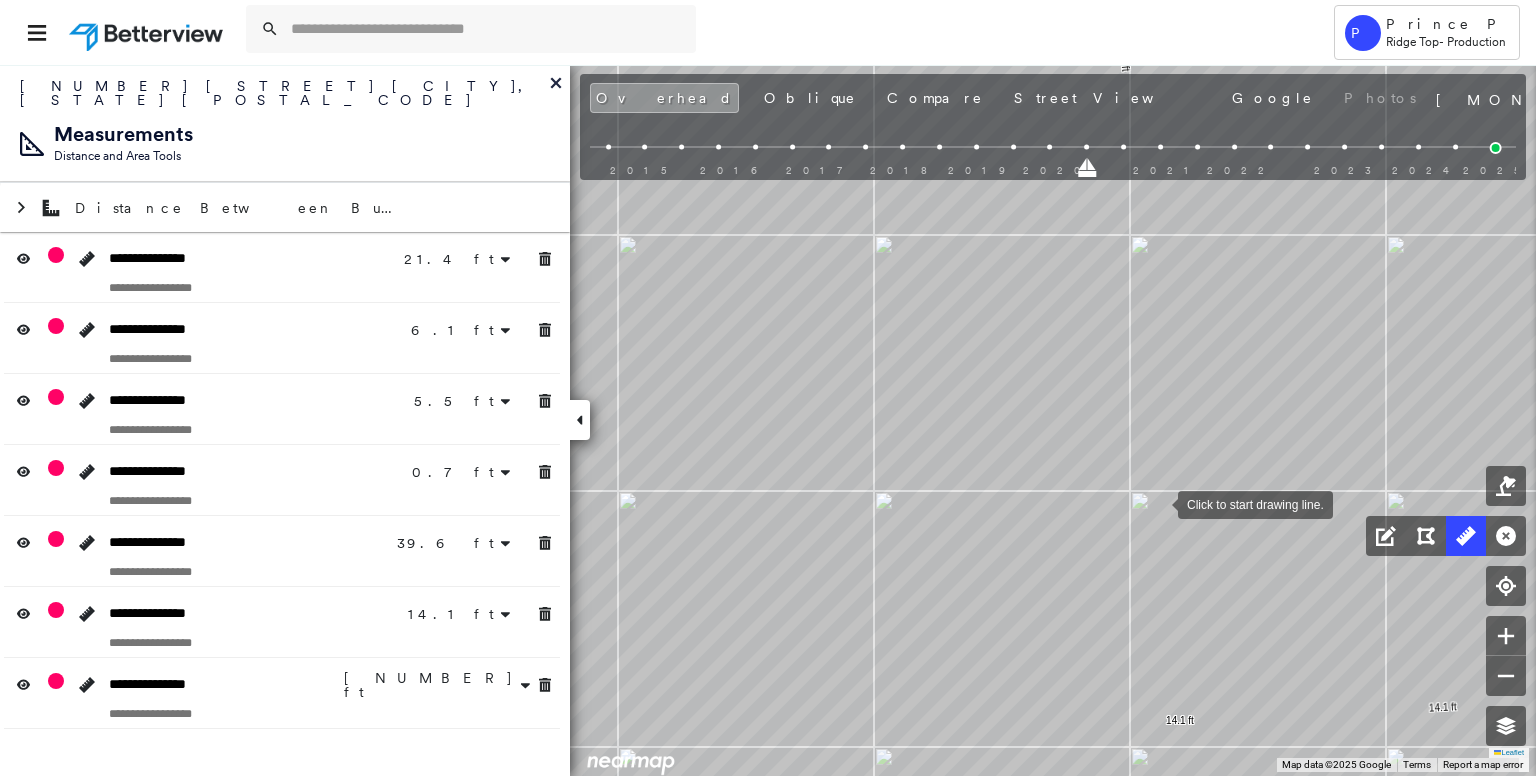 click at bounding box center (1158, 503) 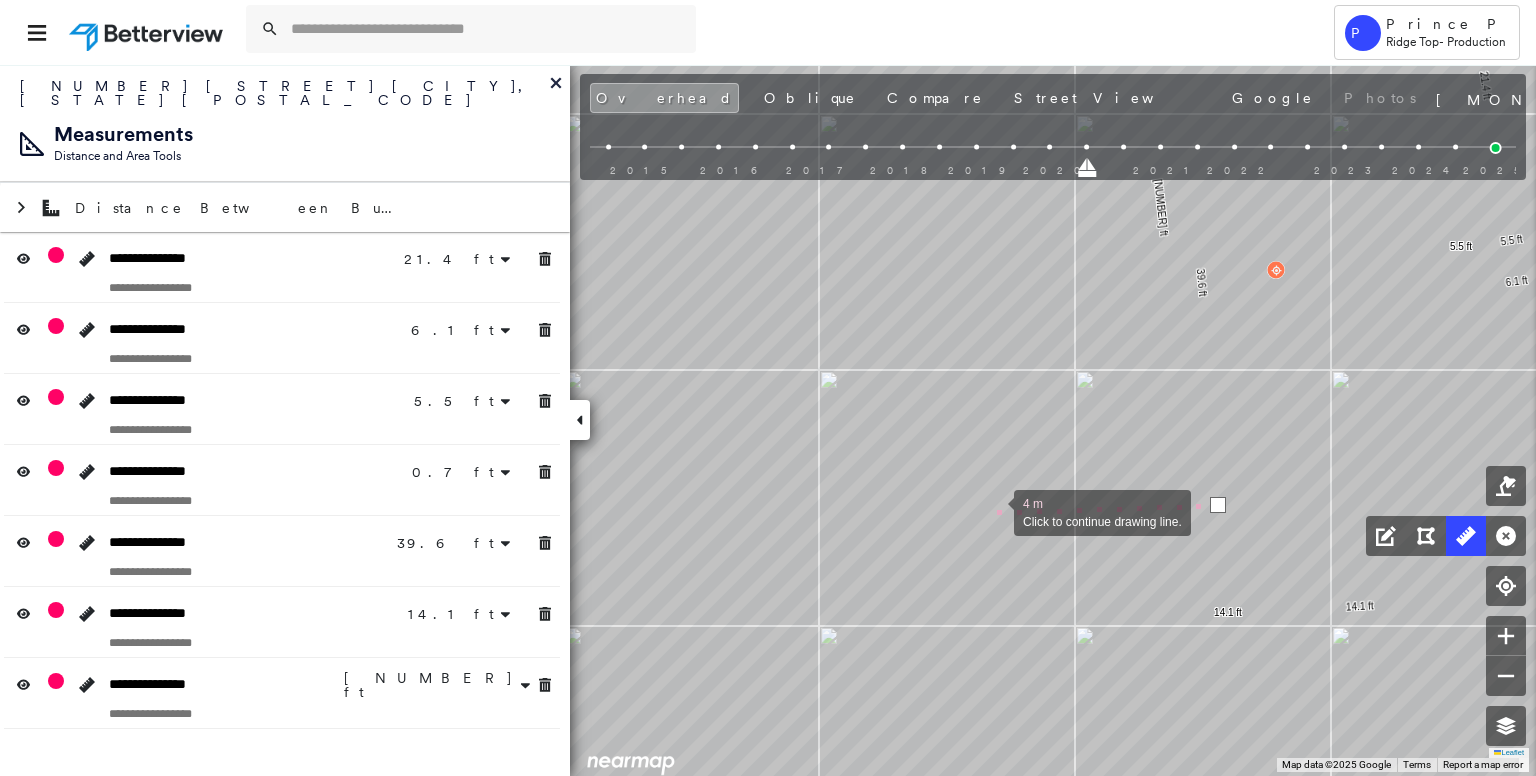 drag, startPoint x: 925, startPoint y: 510, endPoint x: 1020, endPoint y: 515, distance: 95.131485 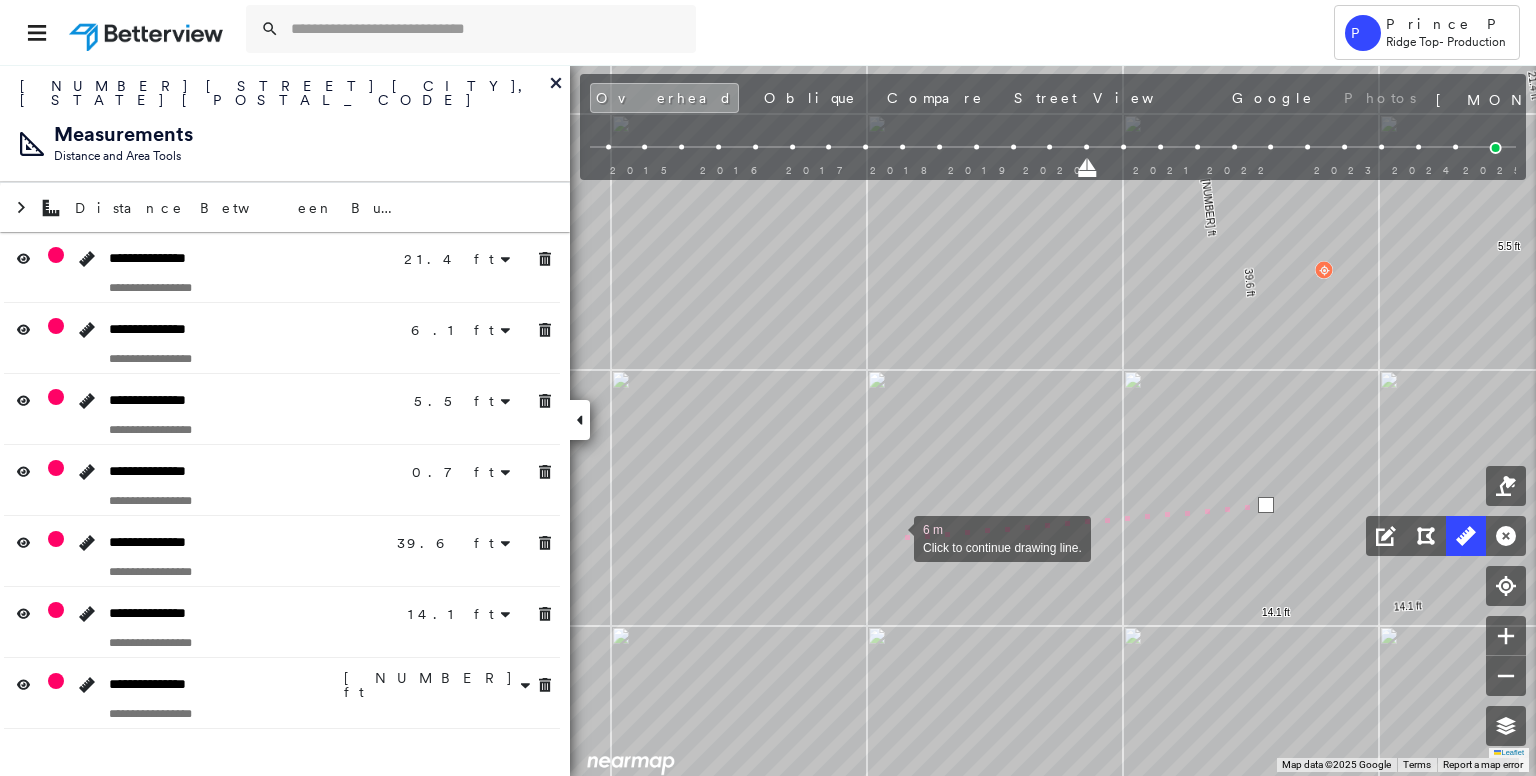 click at bounding box center [894, 537] 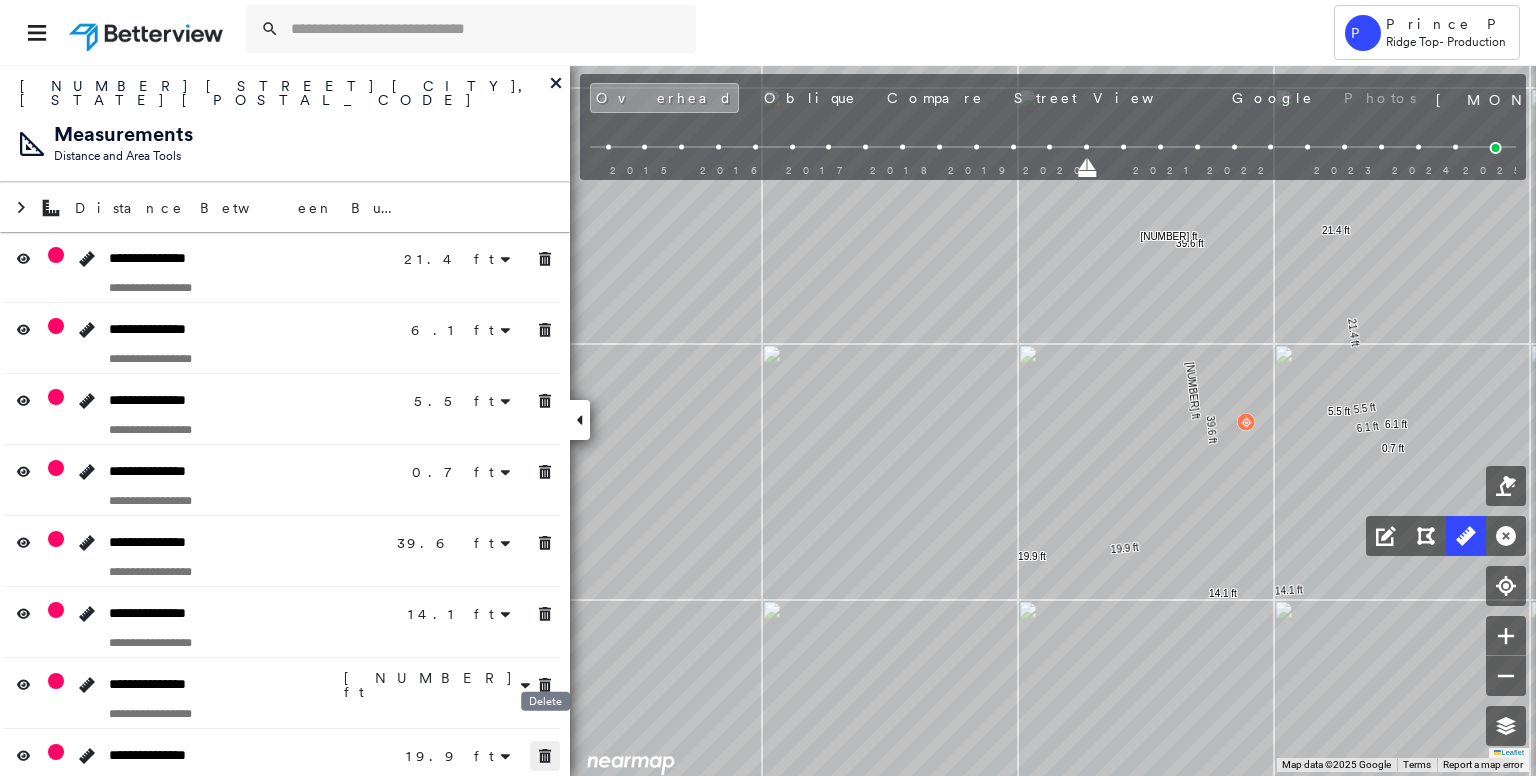 click at bounding box center [545, 756] 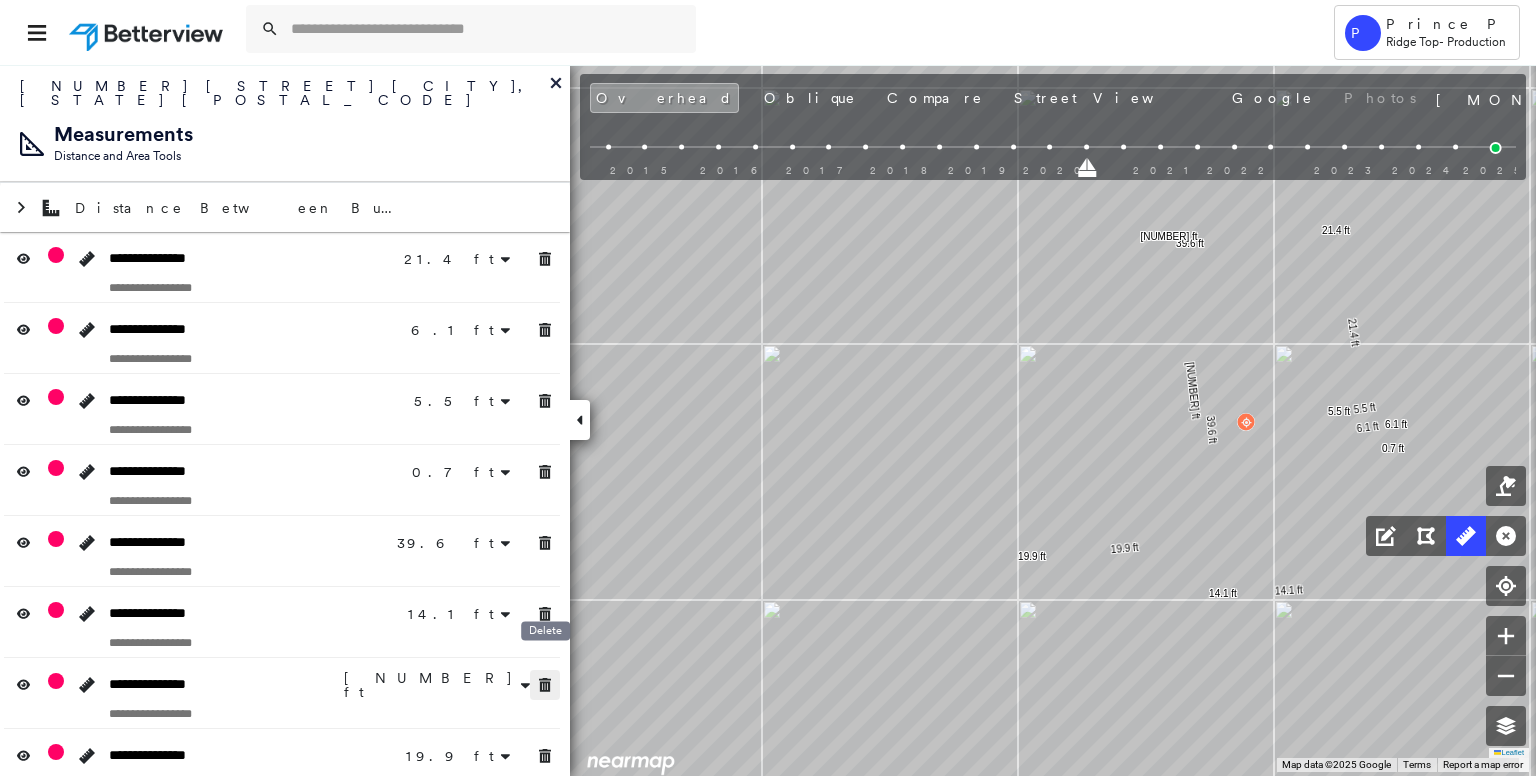 click at bounding box center (545, 685) 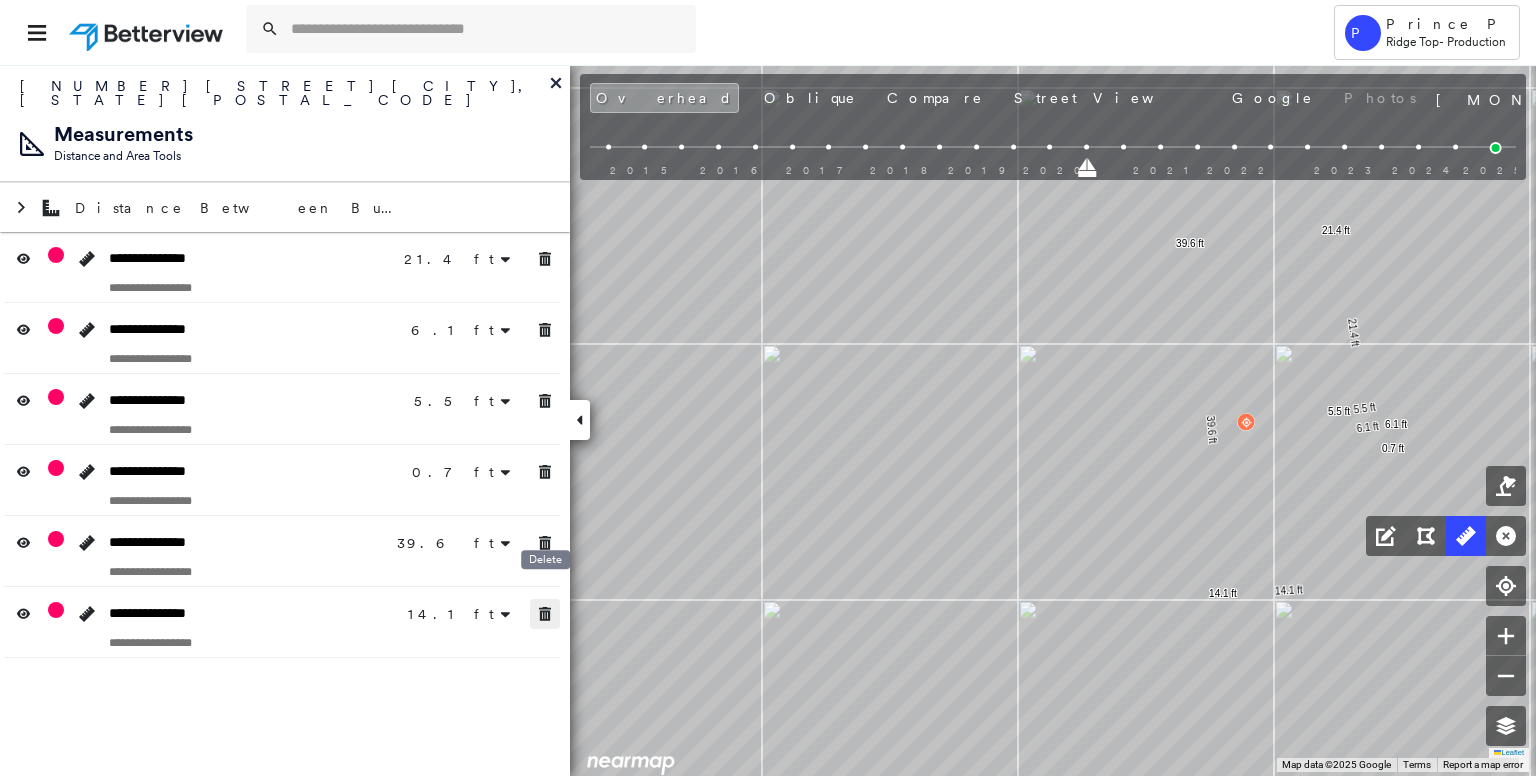 click at bounding box center (545, 614) 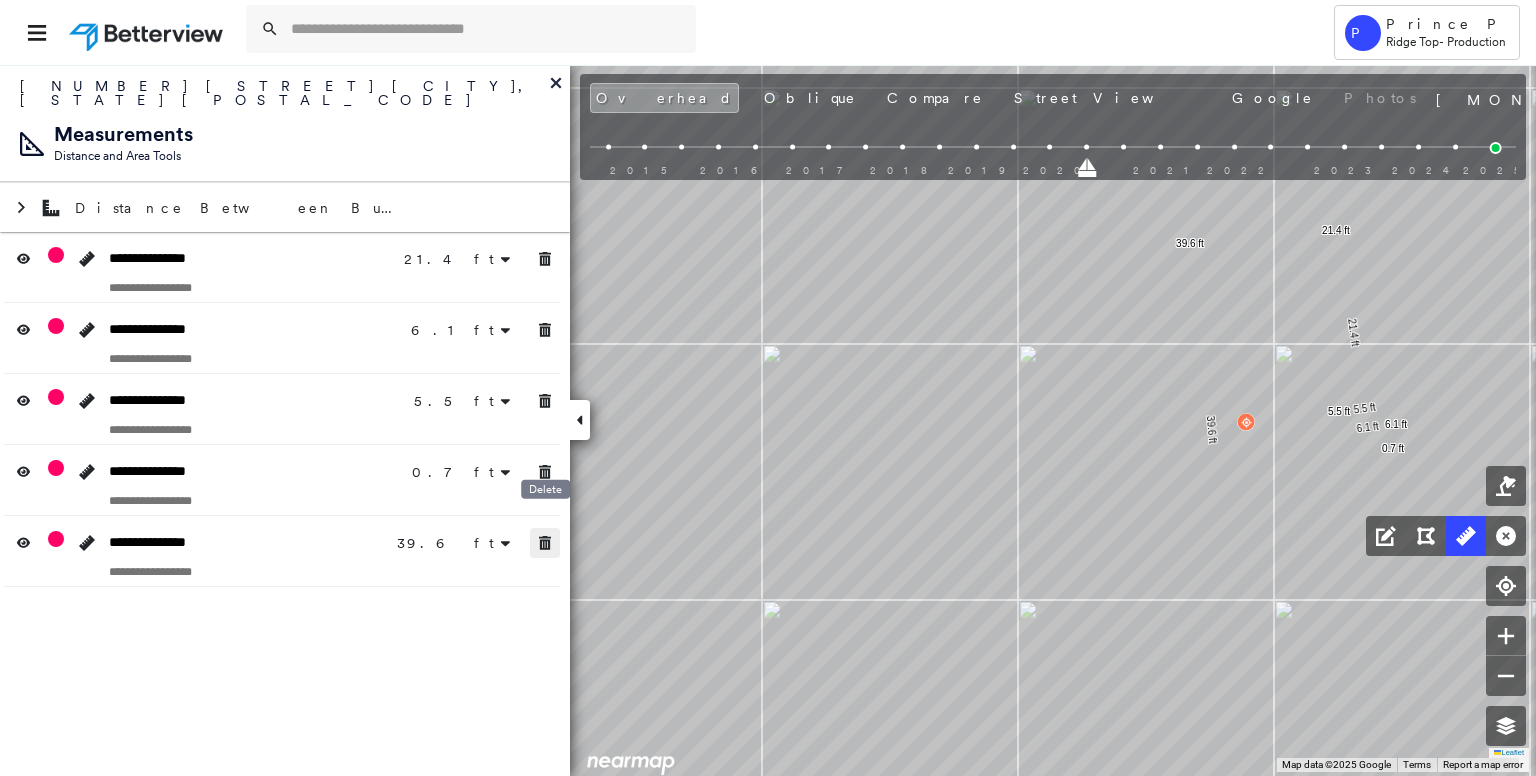 click at bounding box center (545, 543) 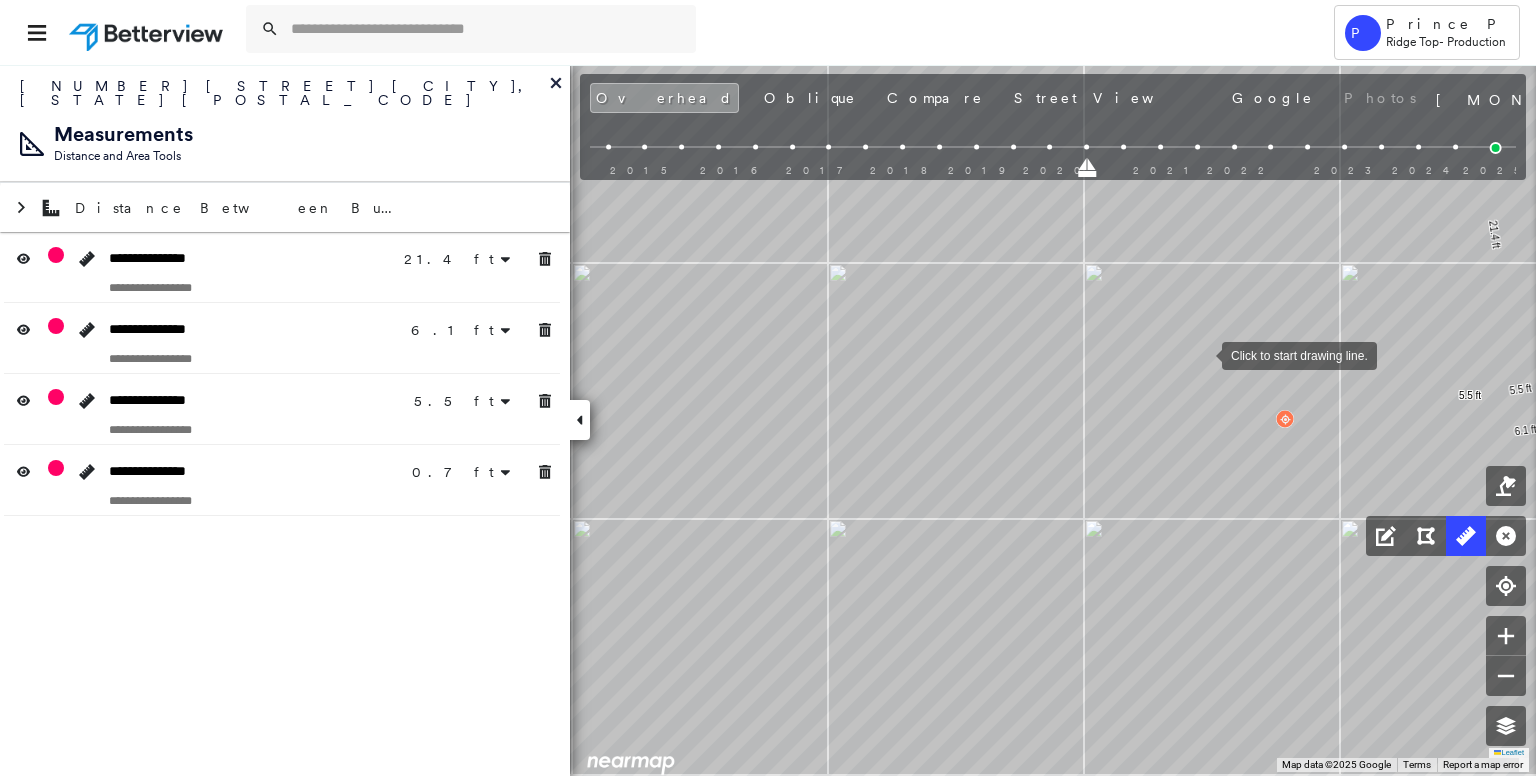 click at bounding box center [1202, 354] 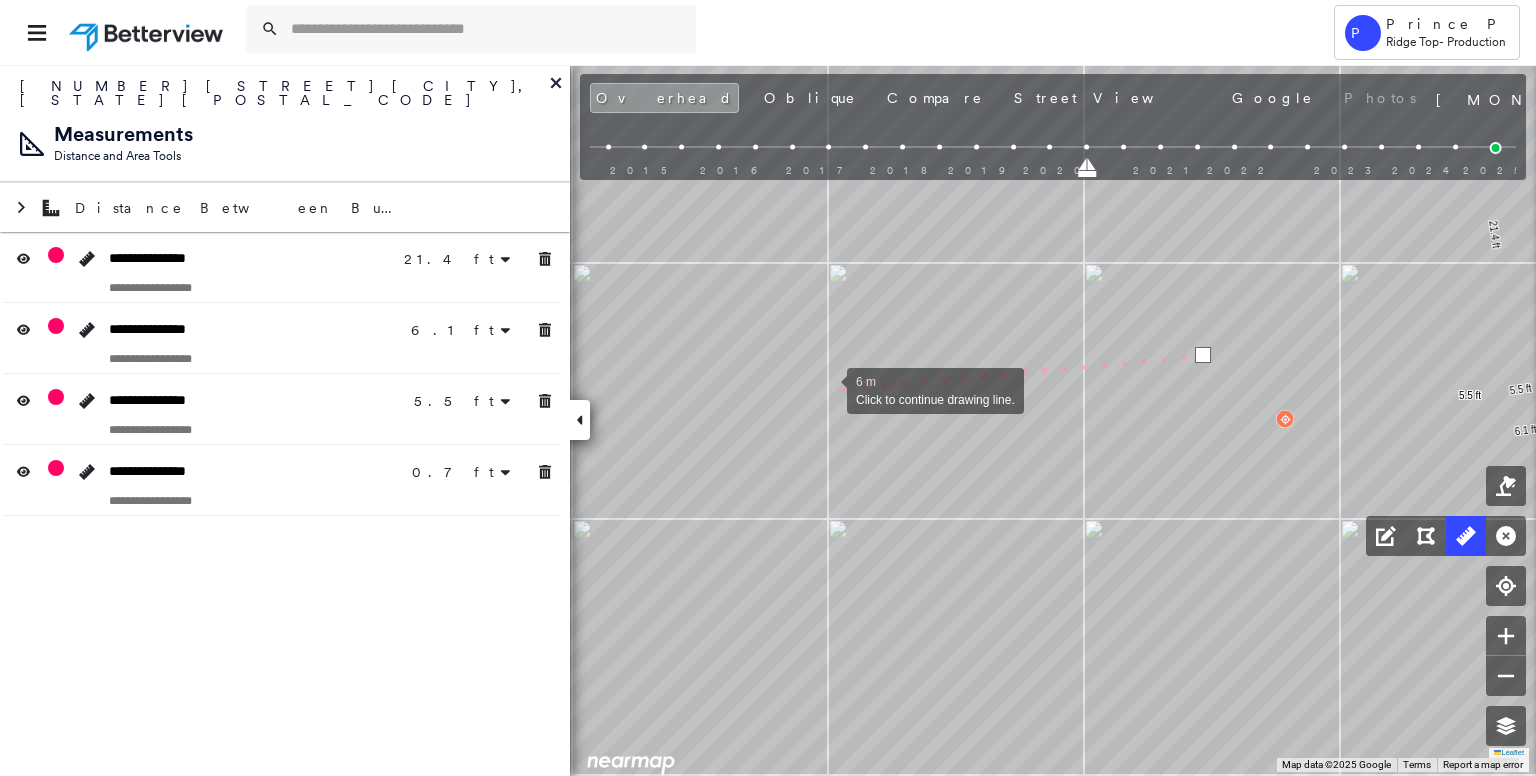 click at bounding box center (827, 389) 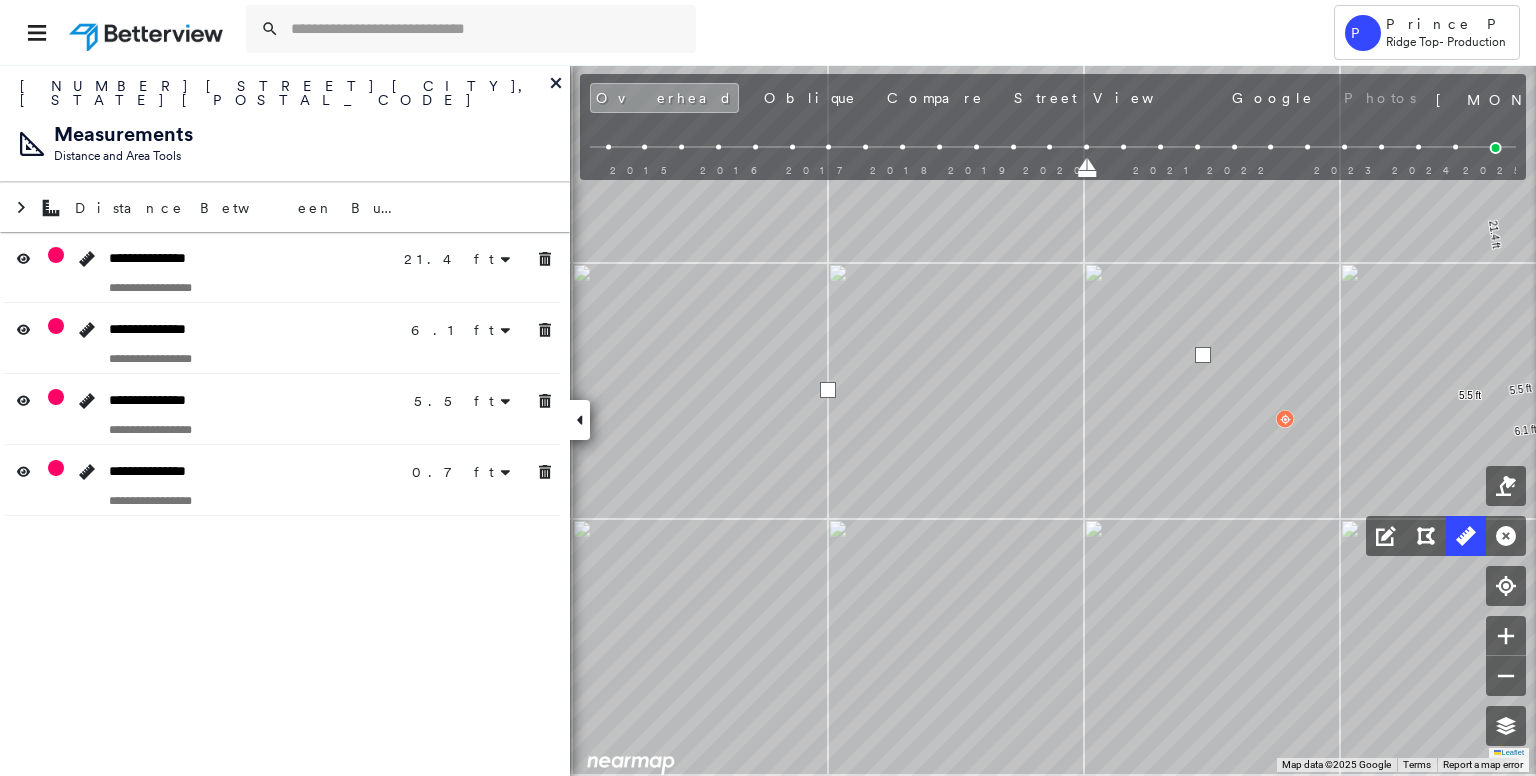 click at bounding box center [828, 390] 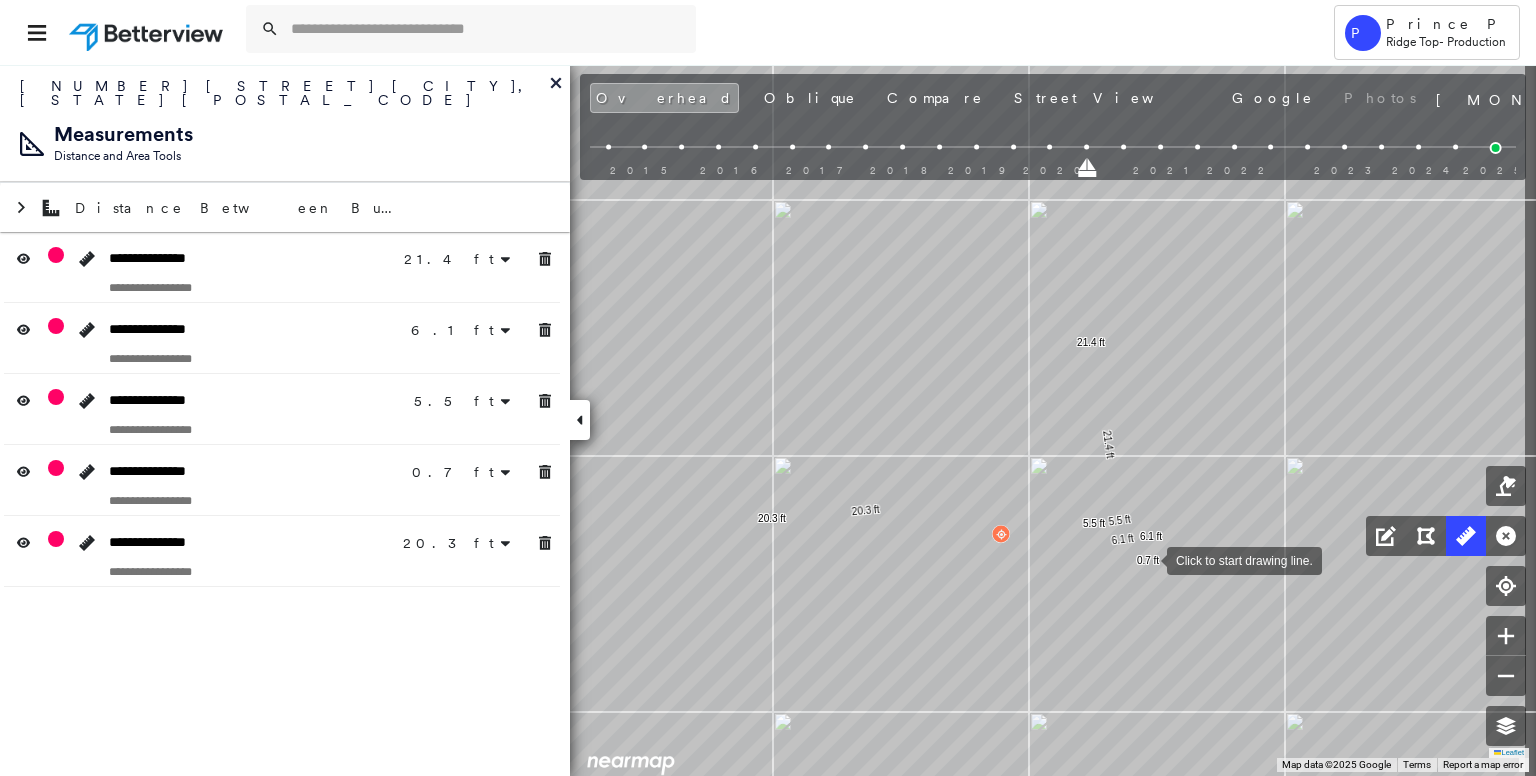 drag, startPoint x: 1315, startPoint y: 502, endPoint x: 1084, endPoint y: 585, distance: 245.45876 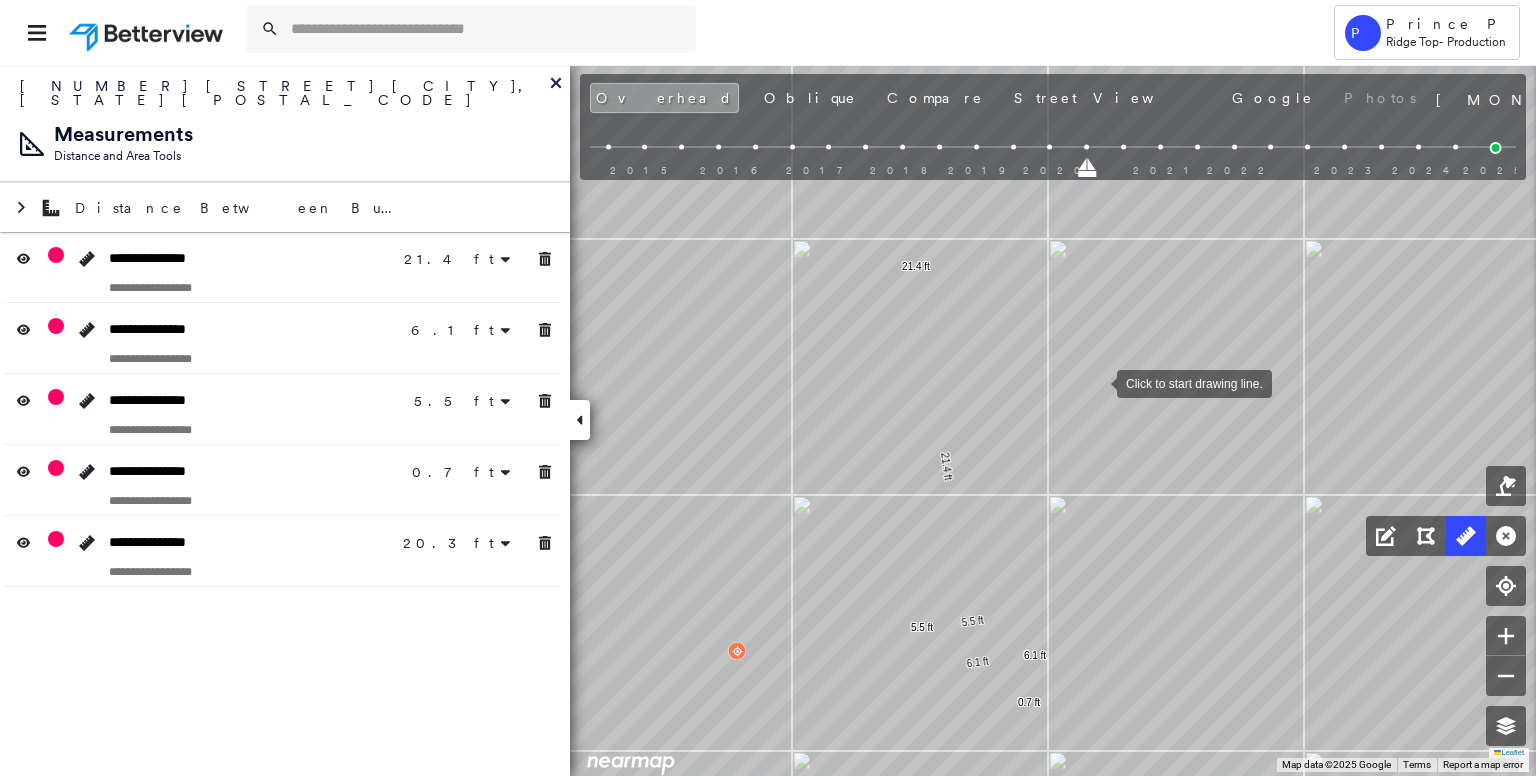 click at bounding box center (1097, 382) 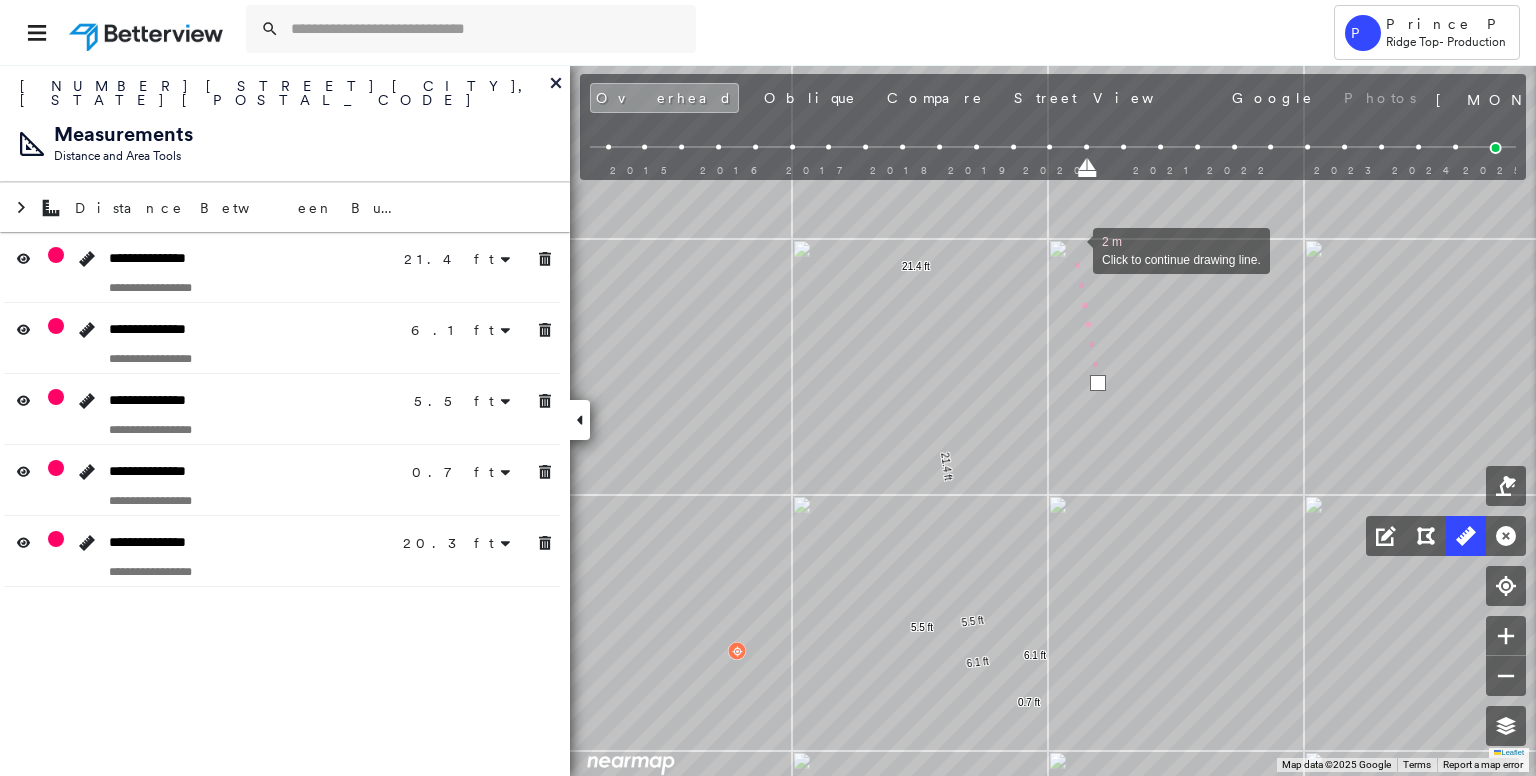 click at bounding box center [1073, 249] 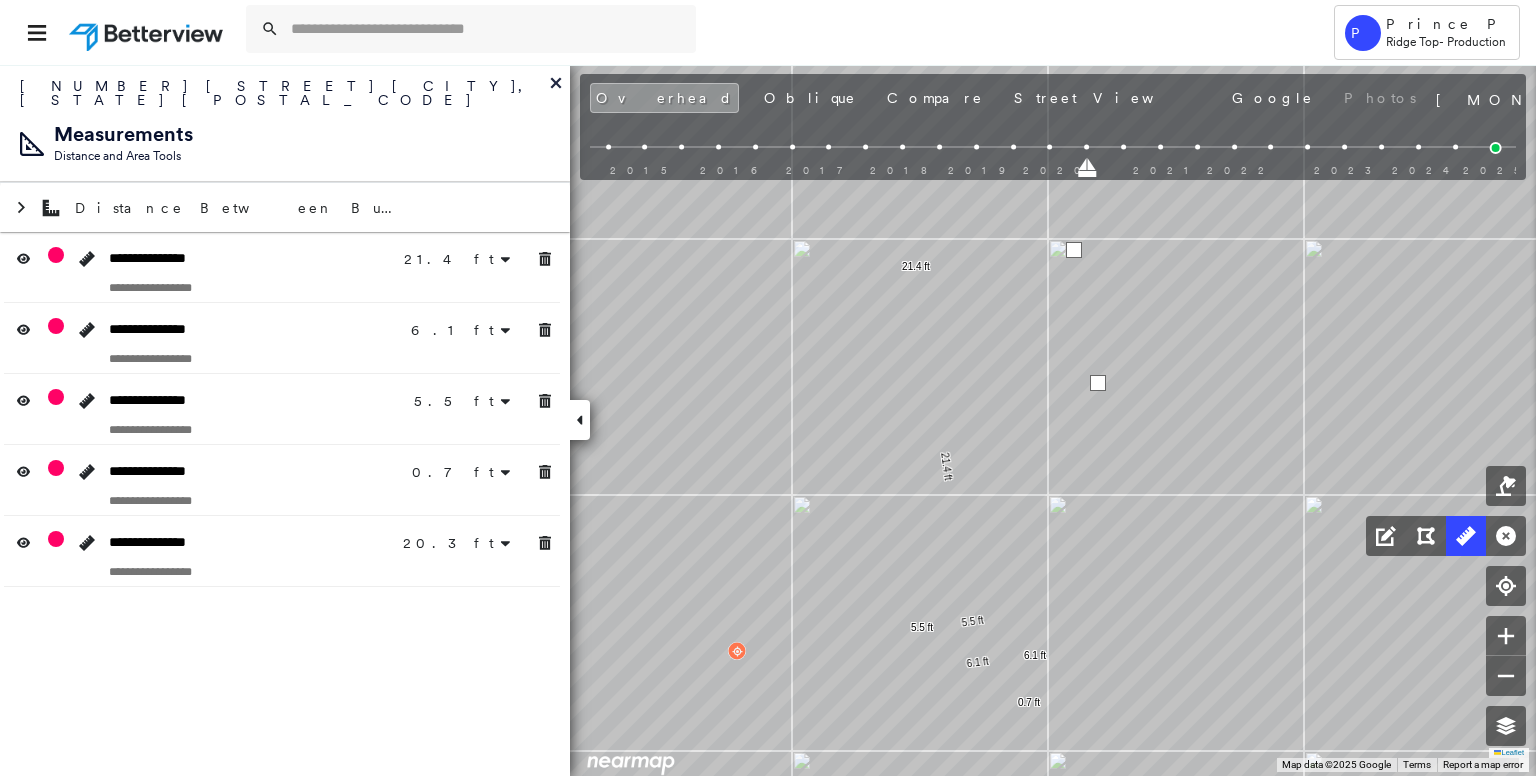 click at bounding box center (1074, 250) 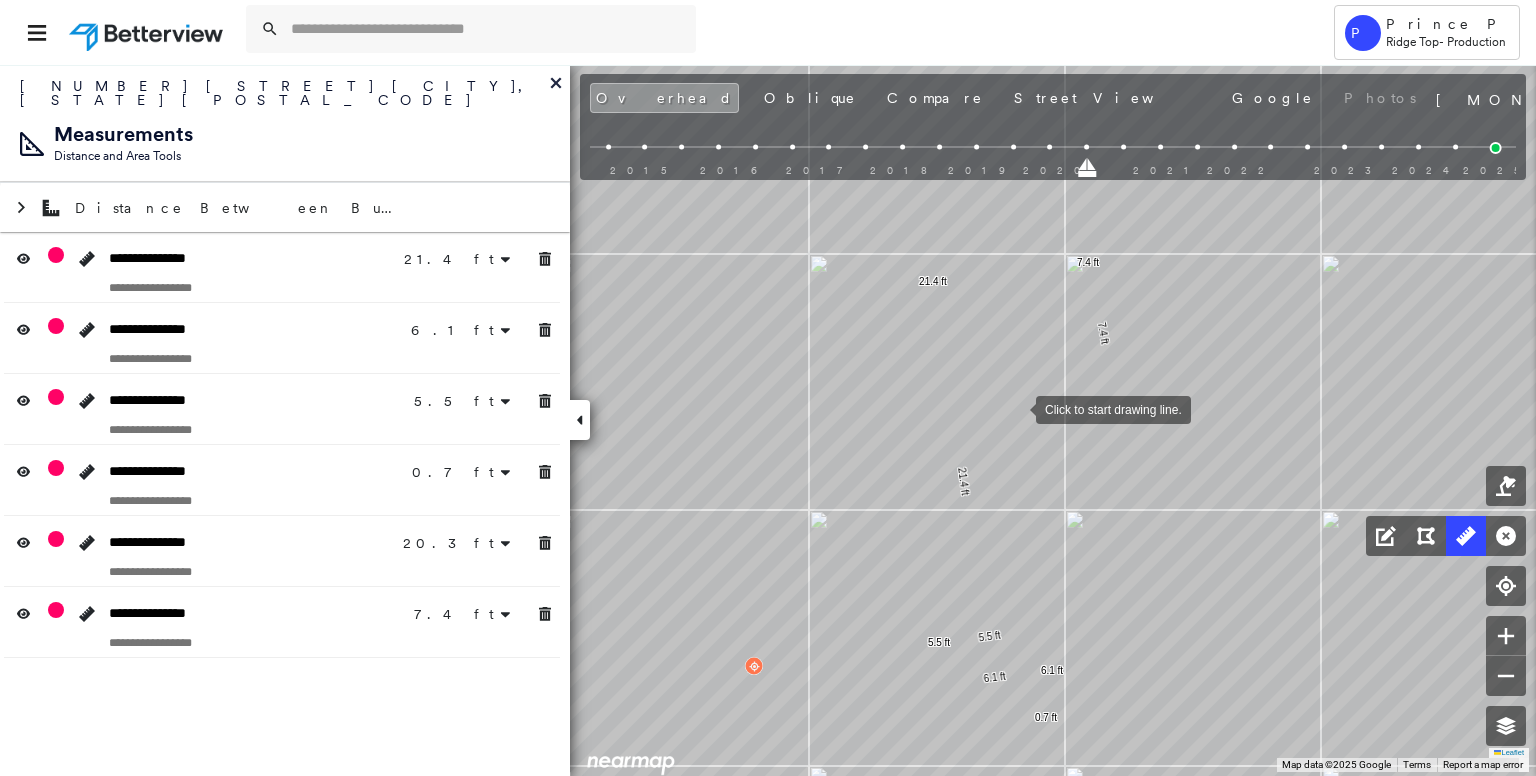 click at bounding box center [1016, 408] 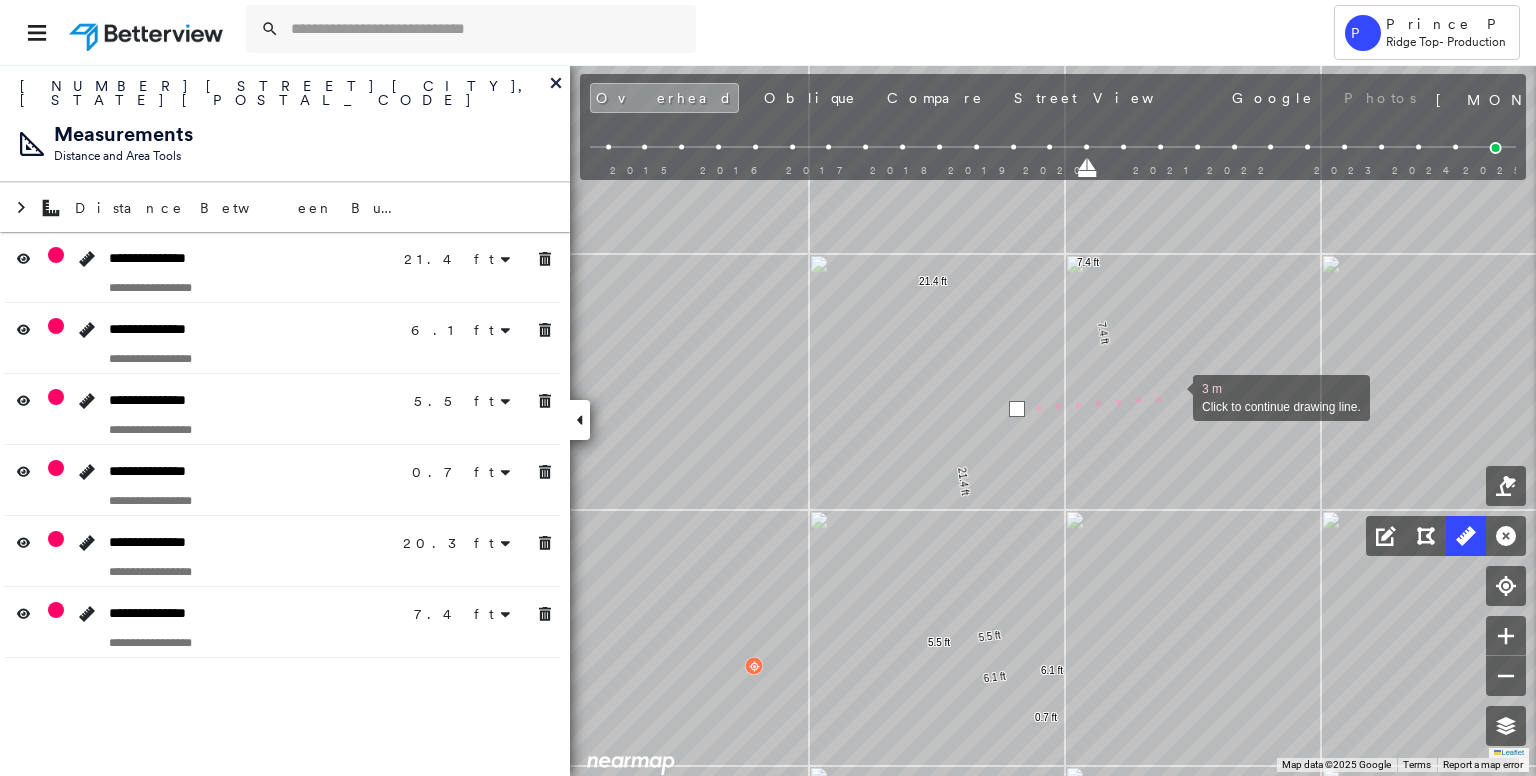 click at bounding box center [1173, 396] 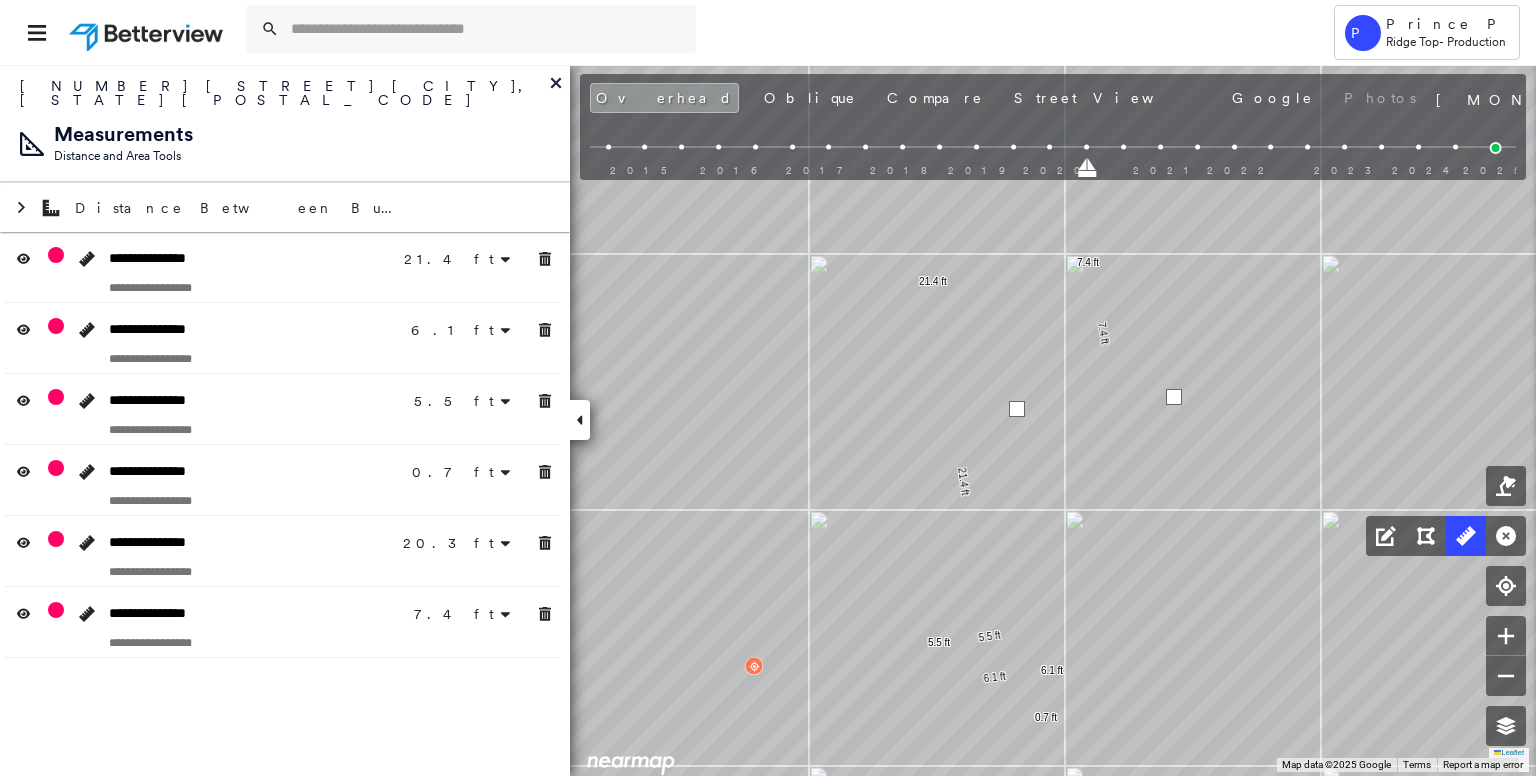 click at bounding box center (1174, 397) 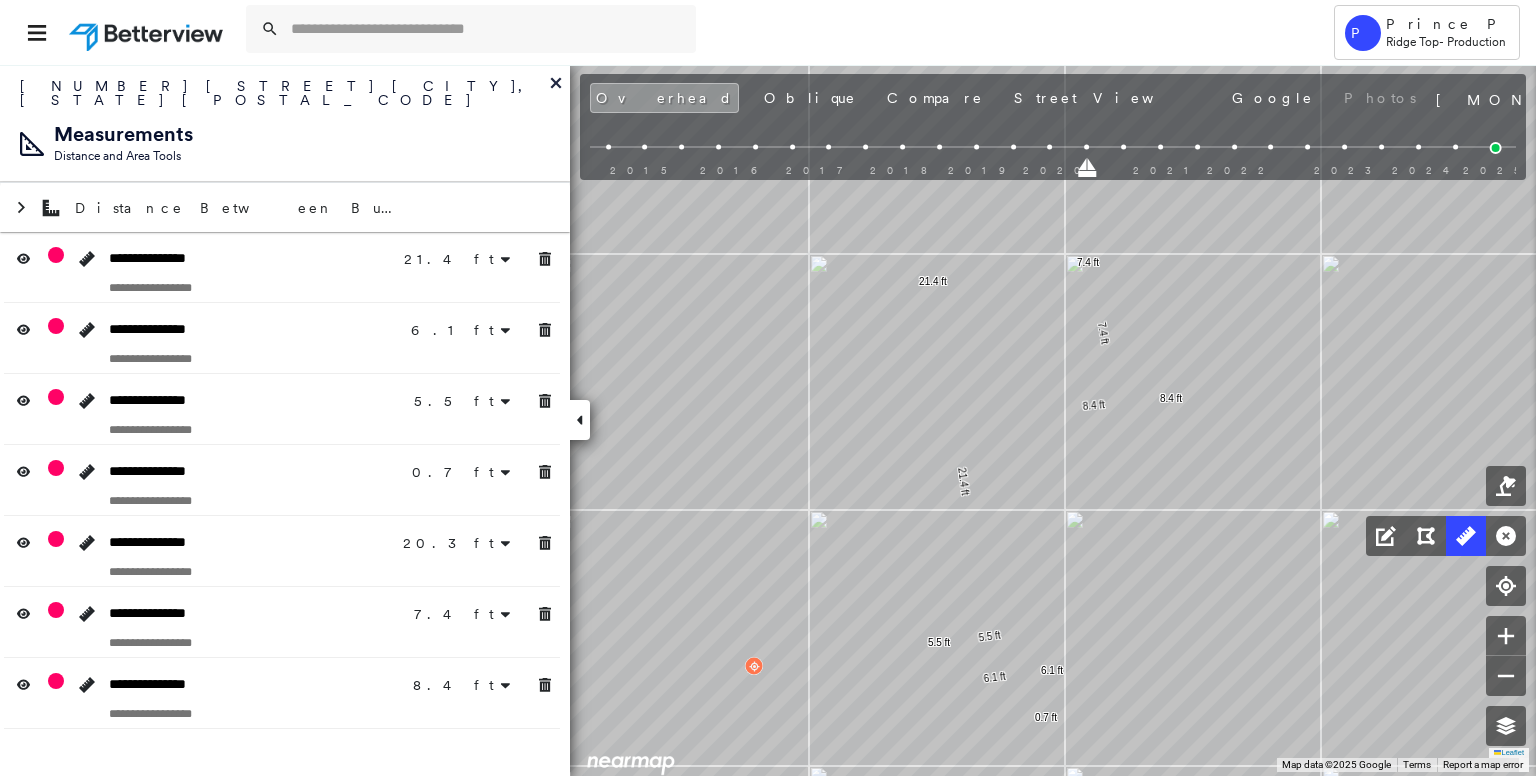 click at bounding box center [545, 685] 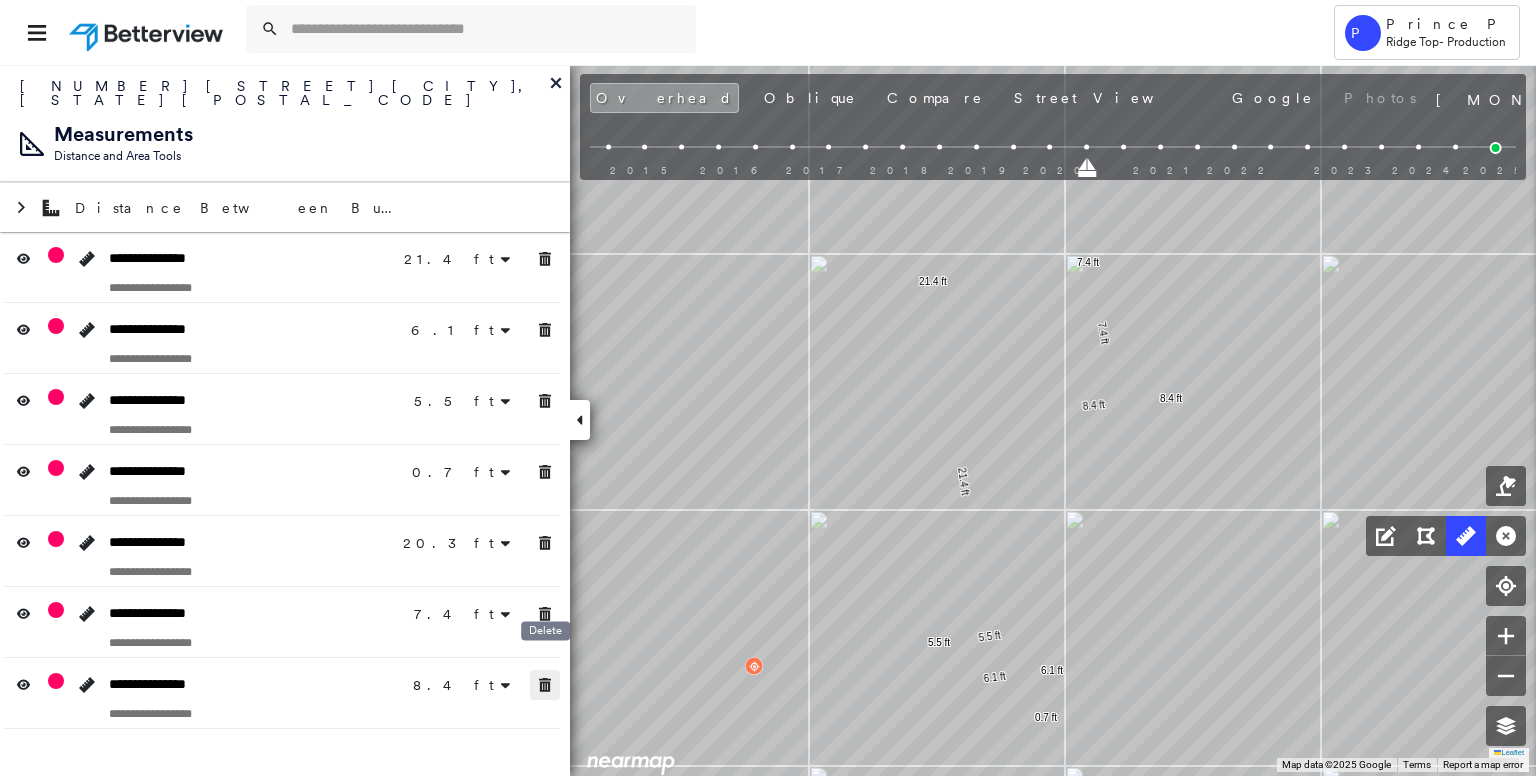 click 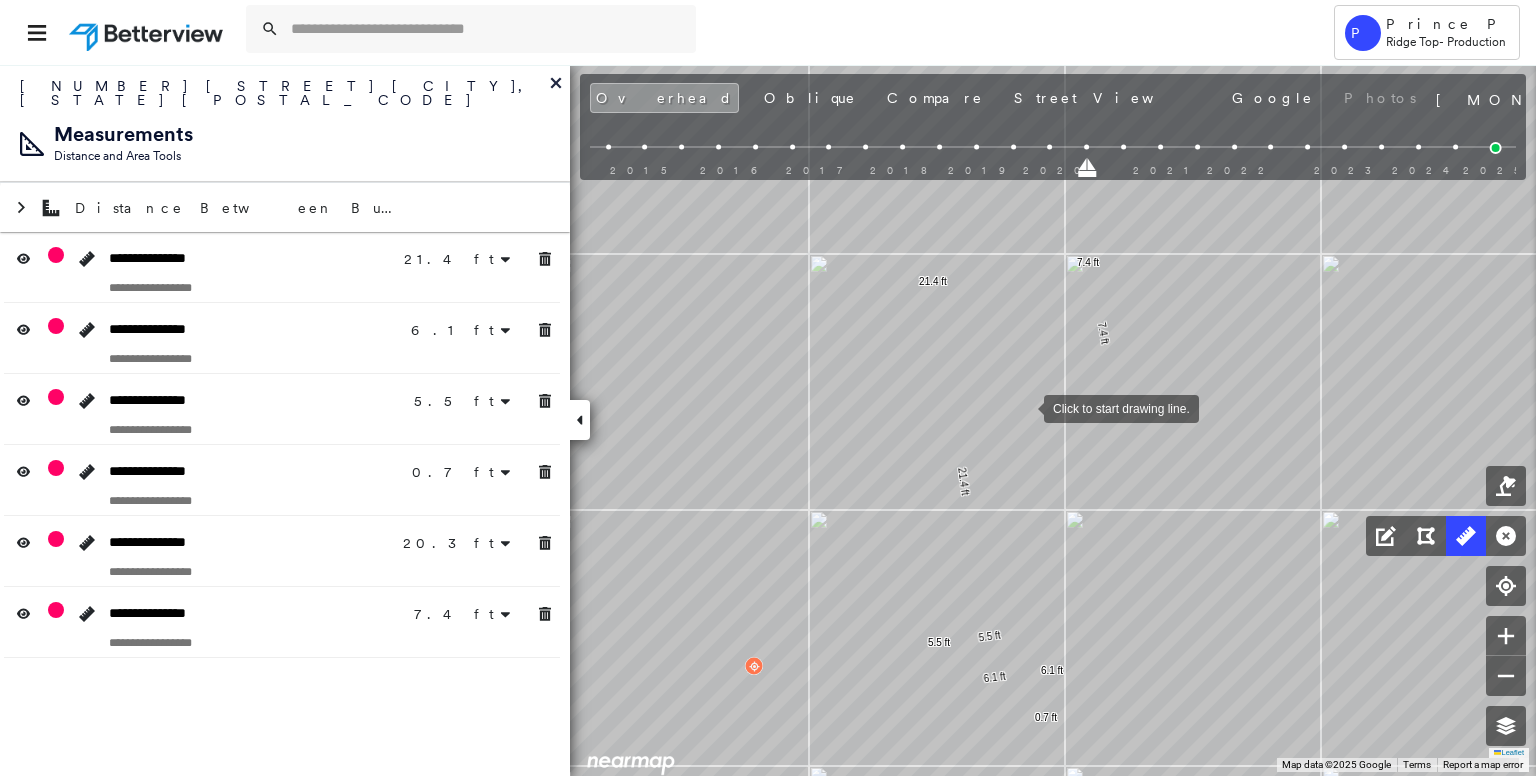 click at bounding box center [1024, 407] 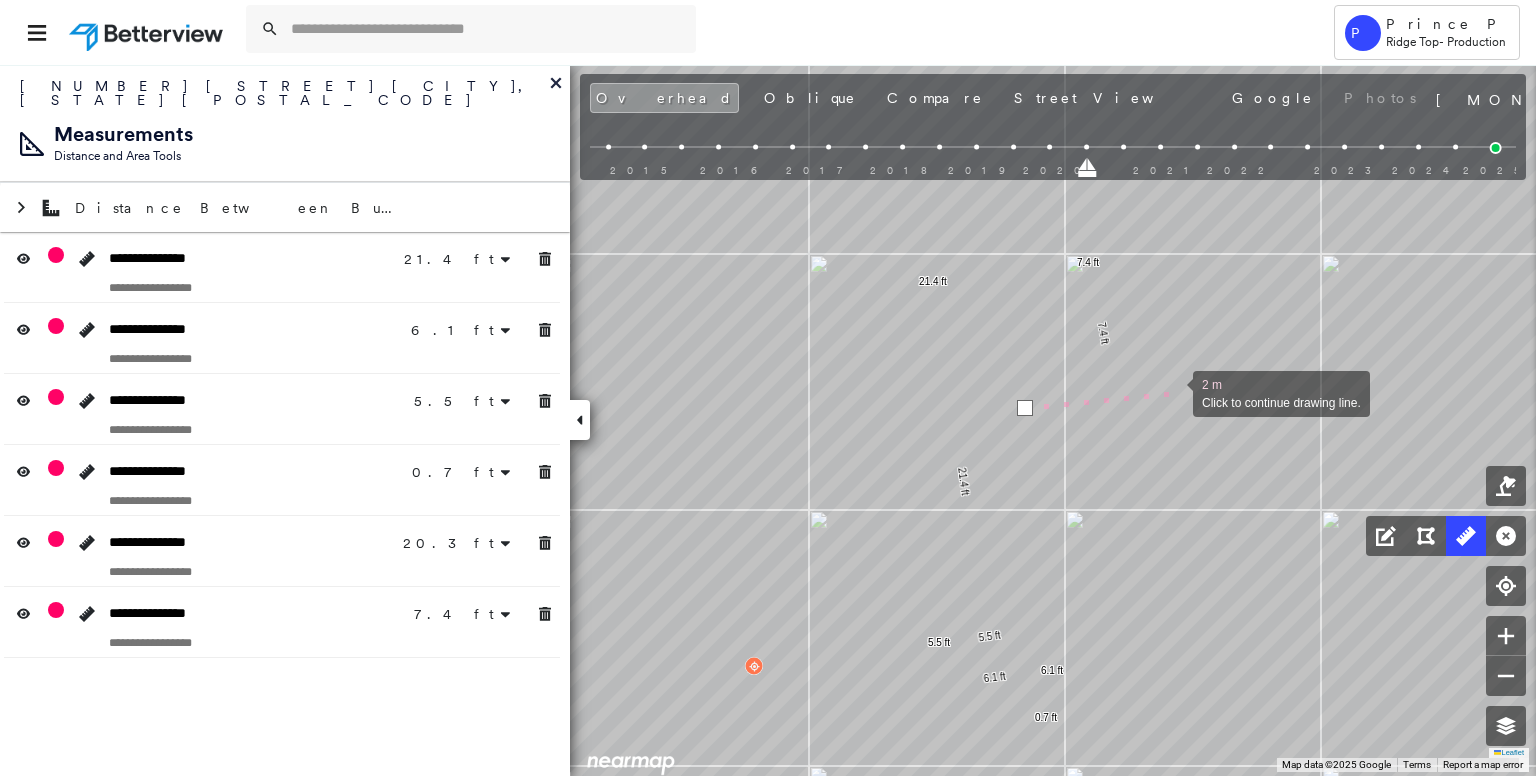 click at bounding box center (1173, 392) 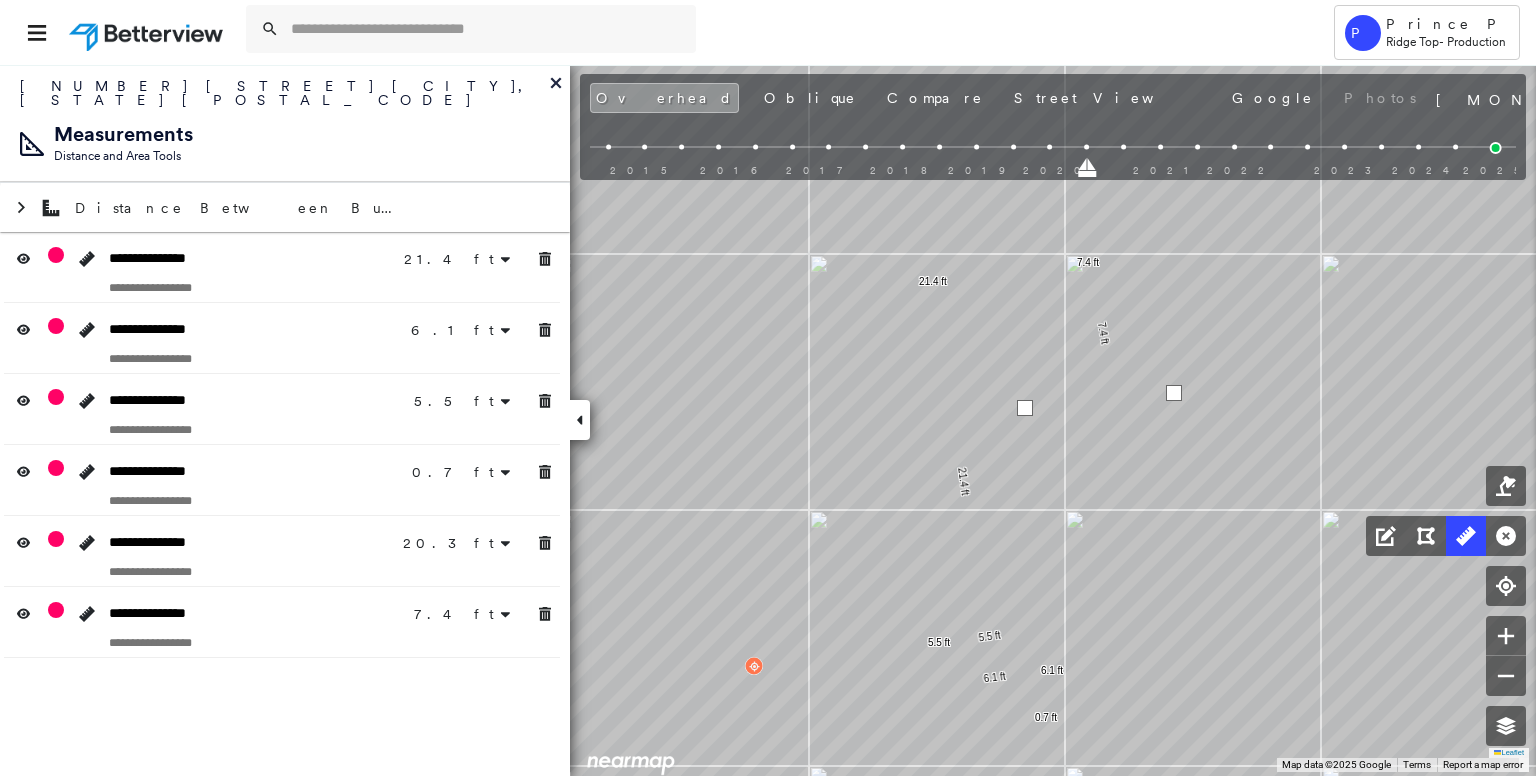 click at bounding box center [1174, 393] 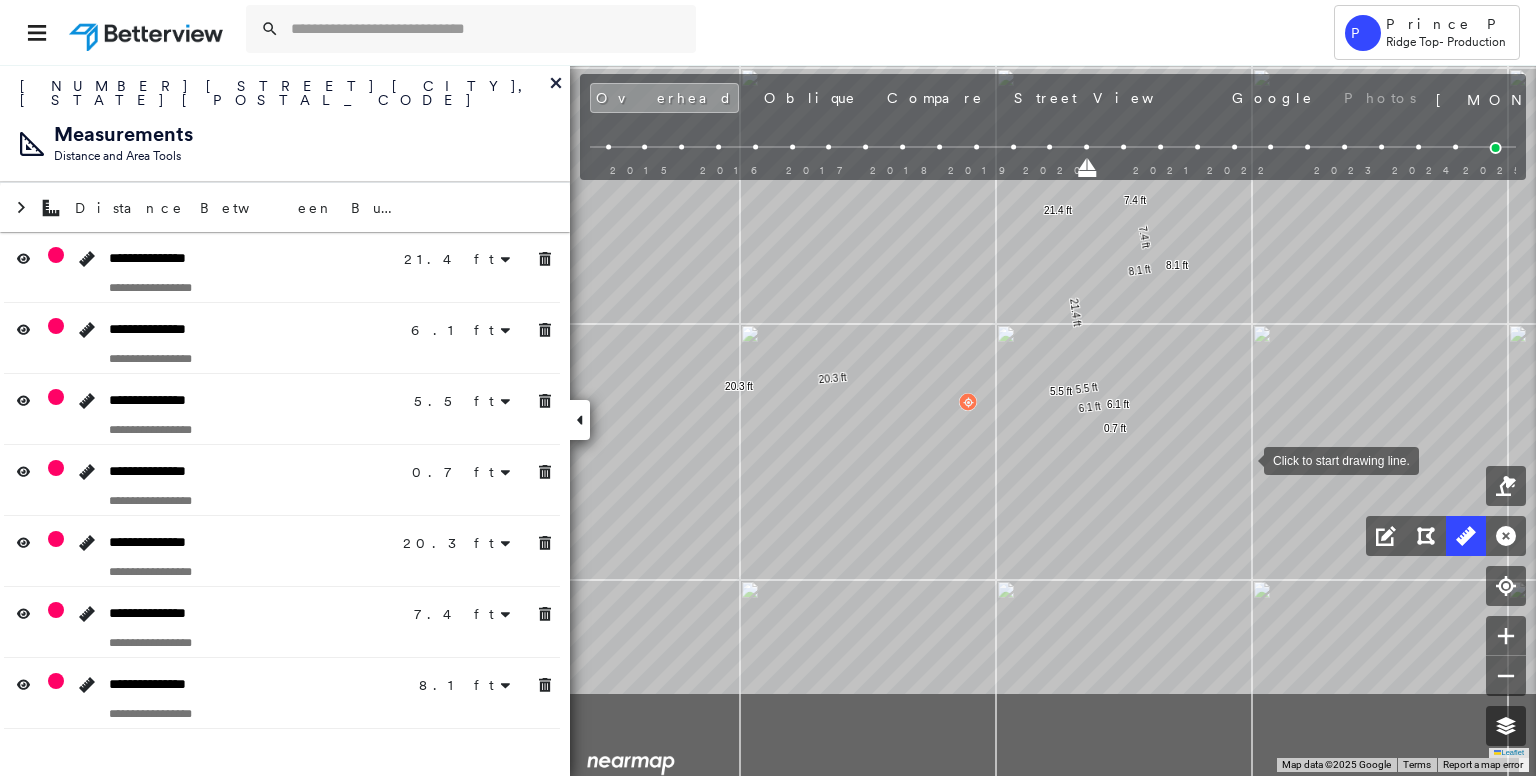 drag, startPoint x: 1259, startPoint y: 605, endPoint x: 1244, endPoint y: 461, distance: 144.77914 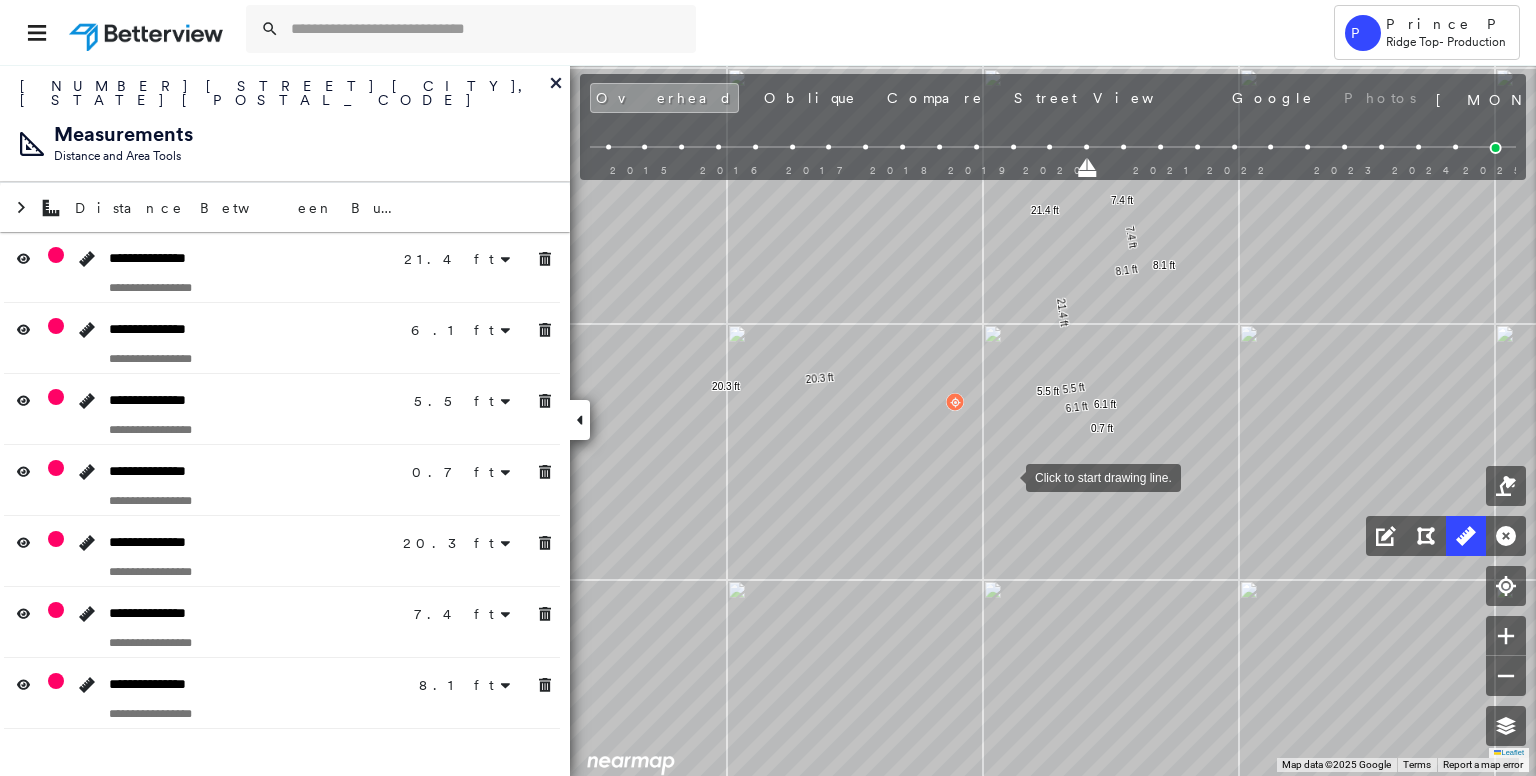 drag, startPoint x: 1023, startPoint y: 477, endPoint x: 944, endPoint y: 458, distance: 81.25269 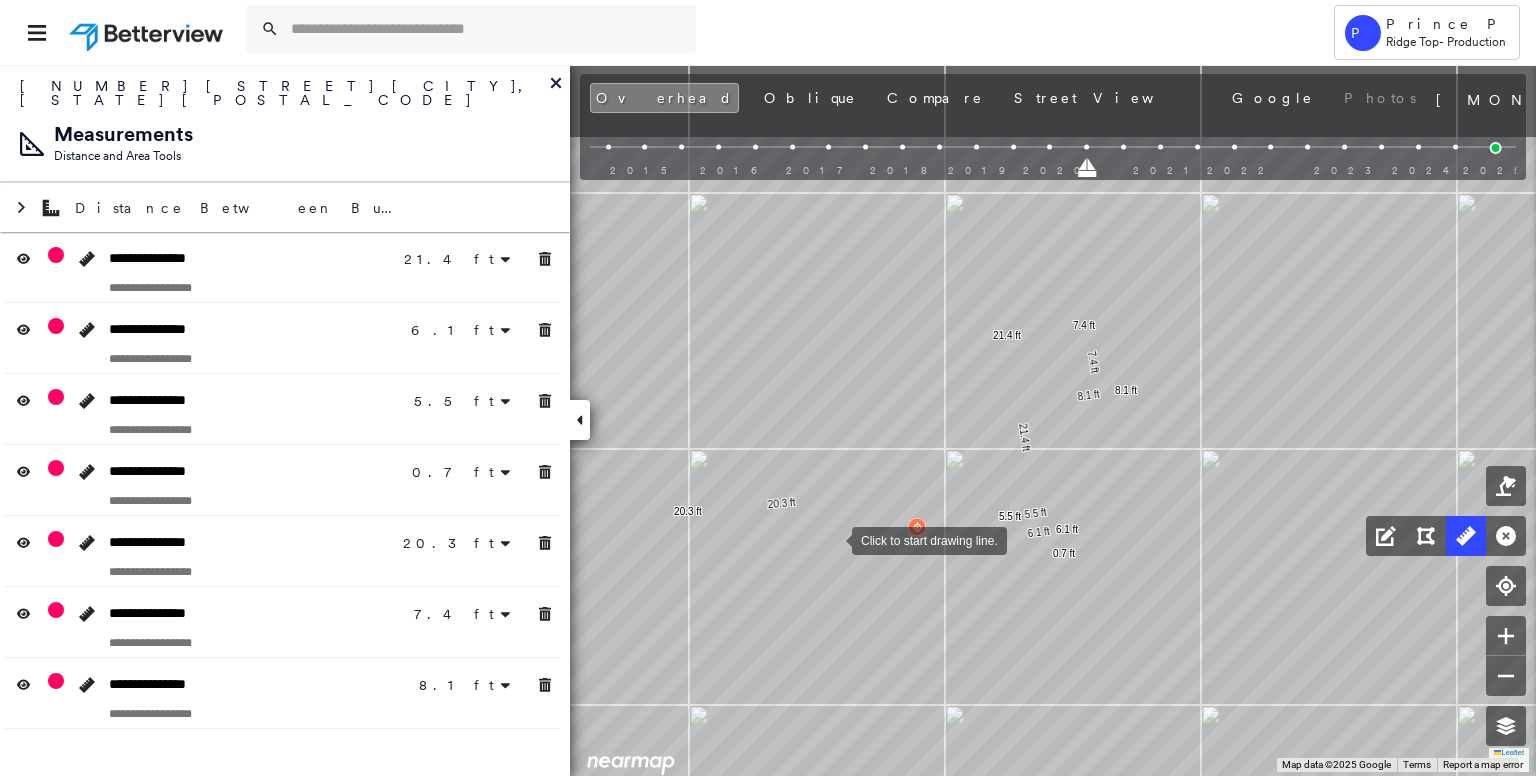 drag, startPoint x: 806, startPoint y: 397, endPoint x: 833, endPoint y: 541, distance: 146.50938 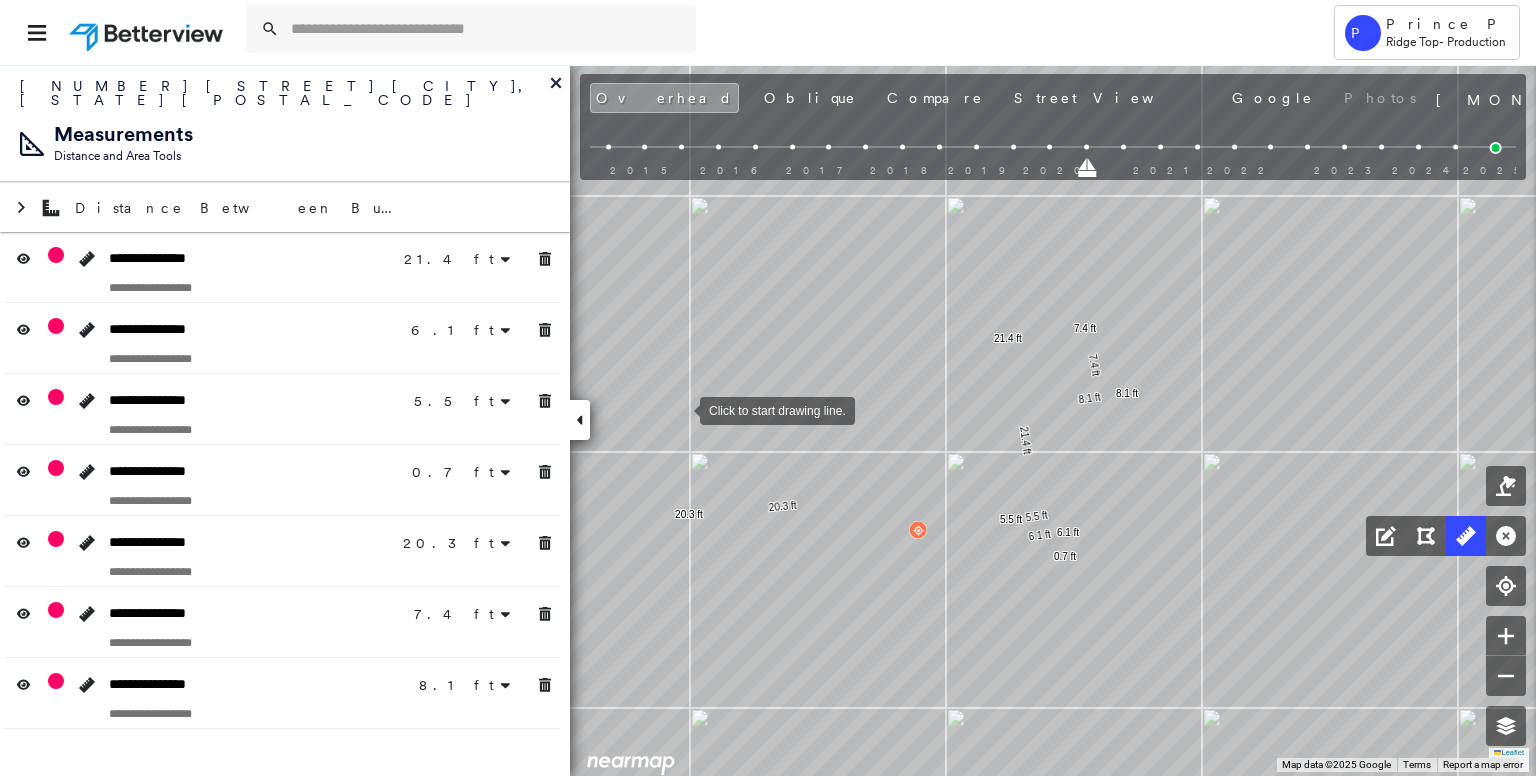 click at bounding box center (680, 409) 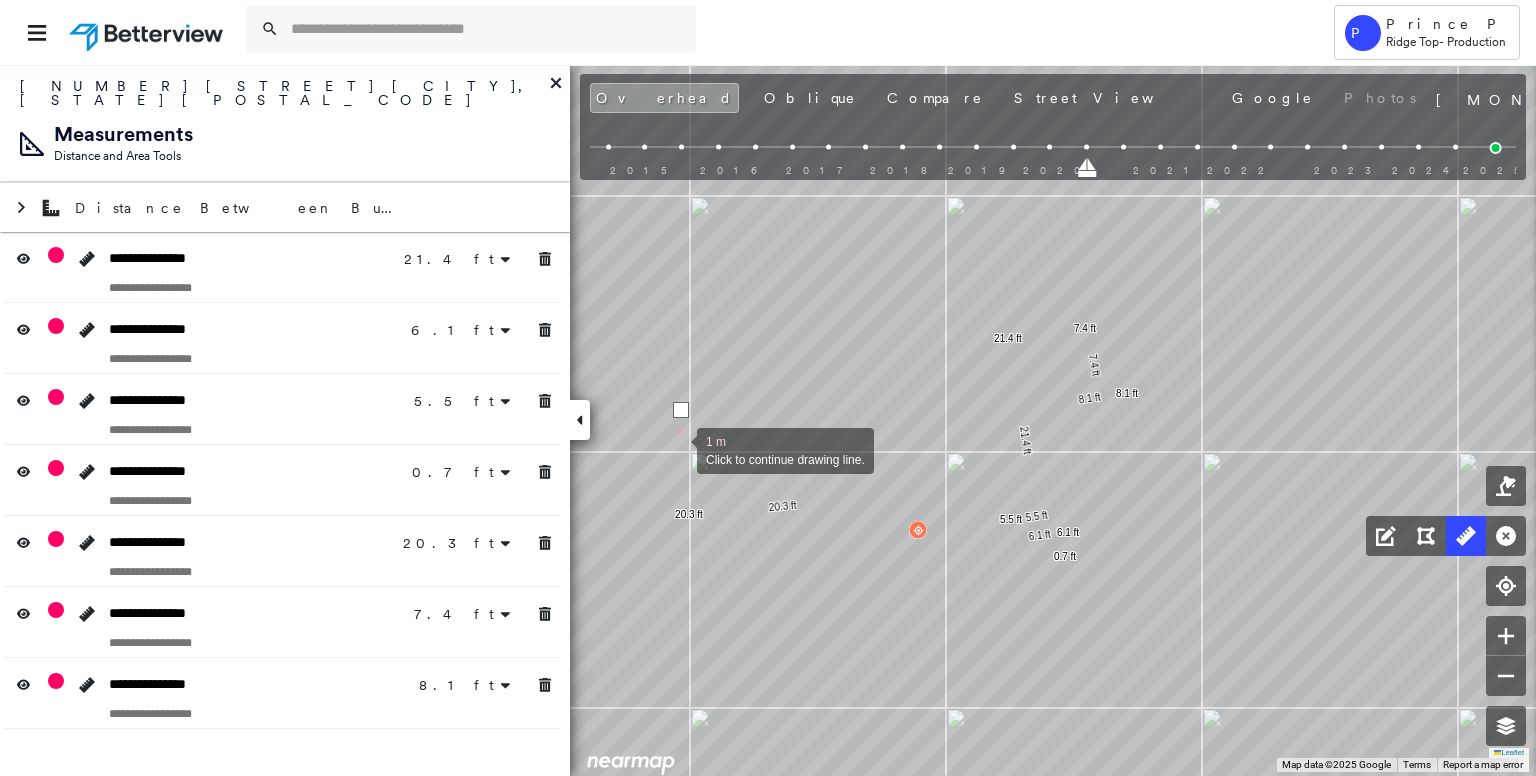 click at bounding box center (677, 449) 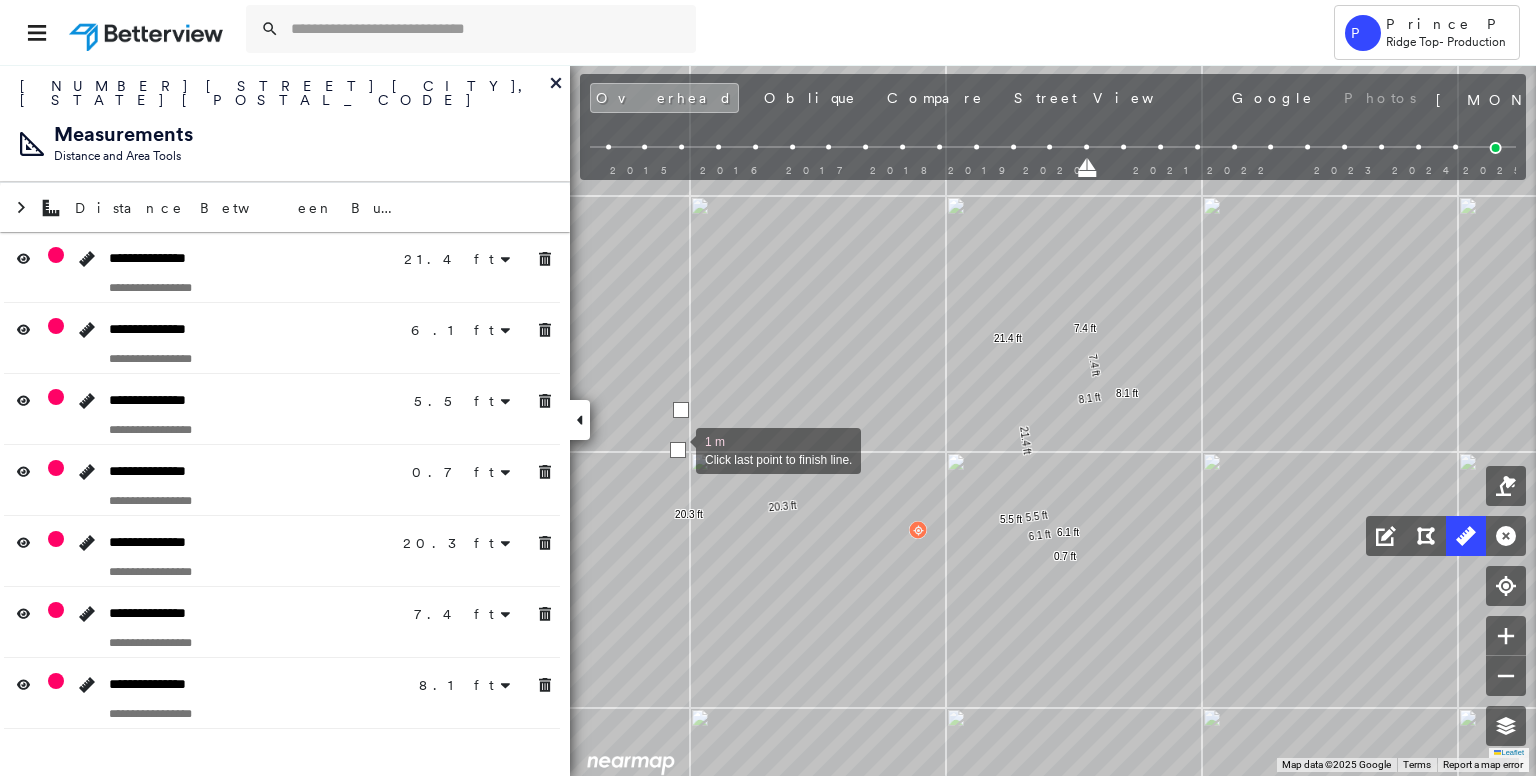 click at bounding box center (678, 450) 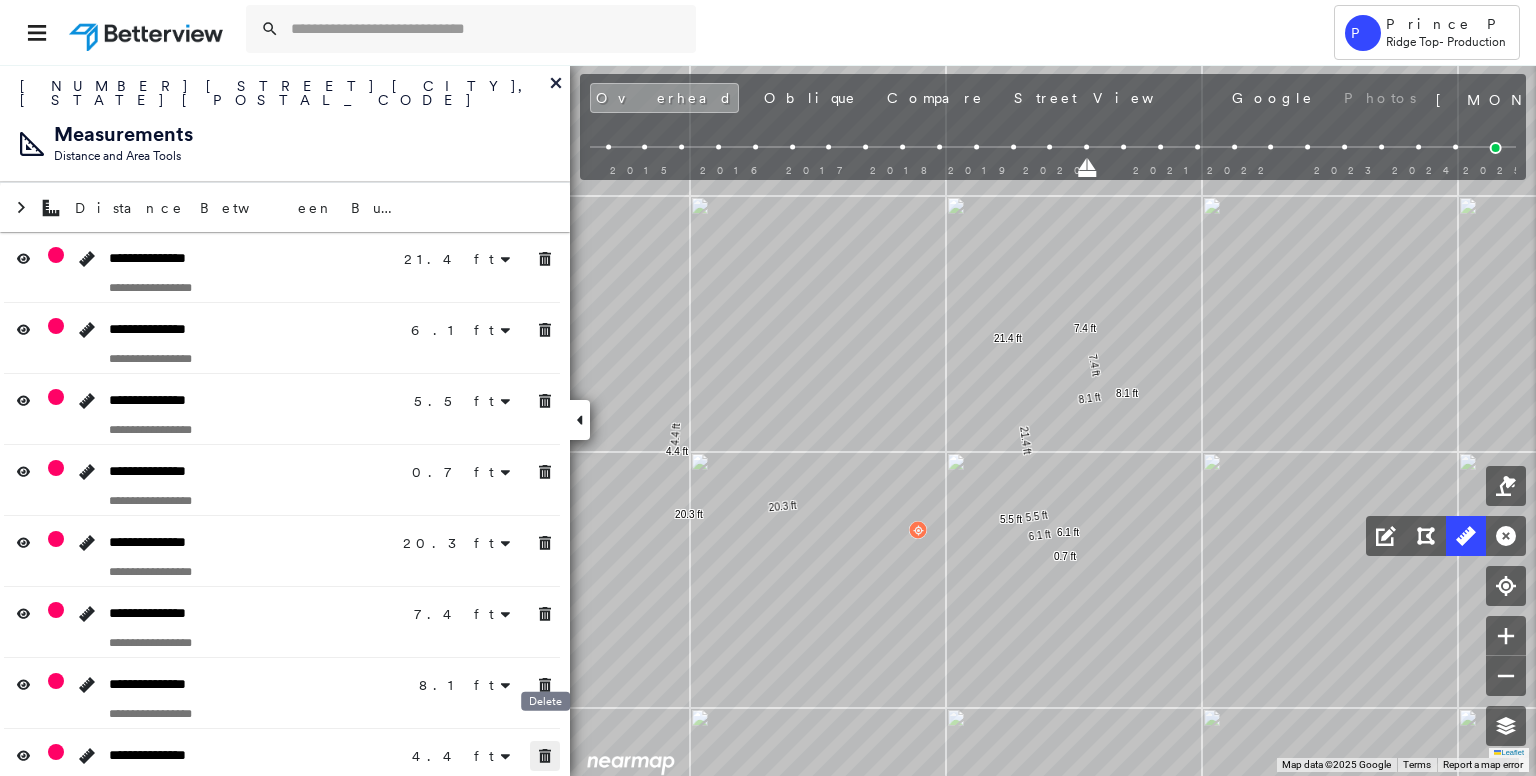 click 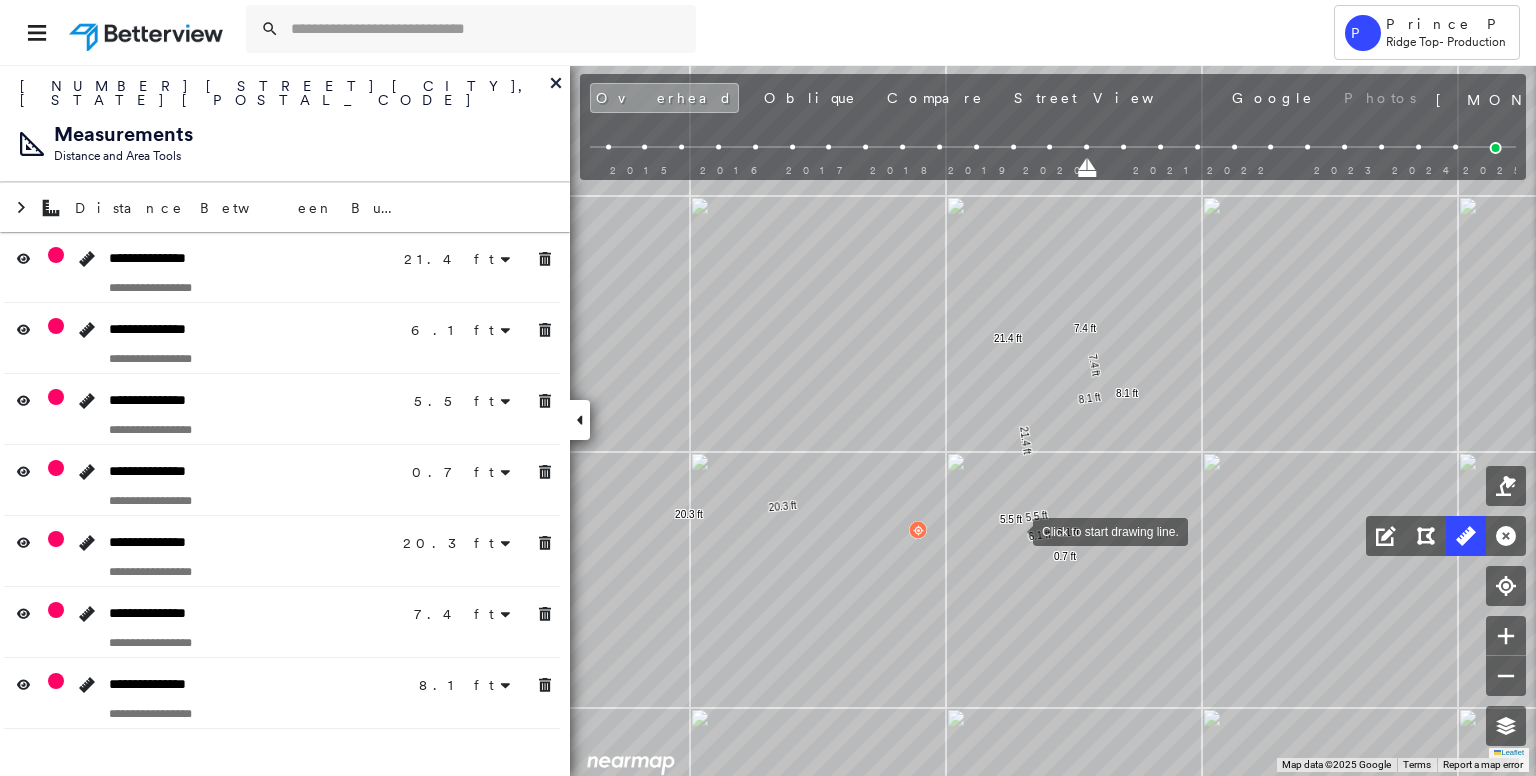 click at bounding box center (1013, 530) 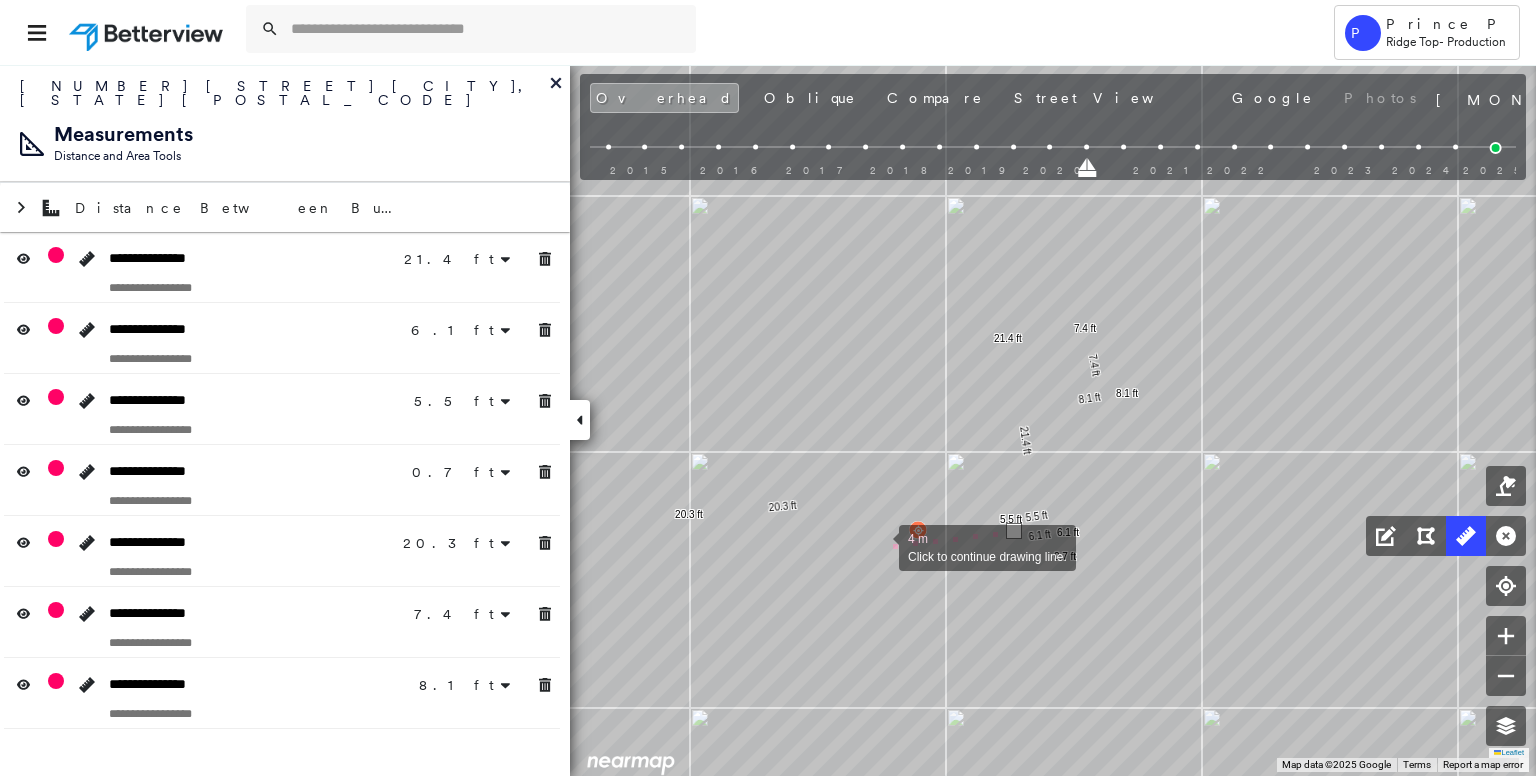 click at bounding box center (879, 546) 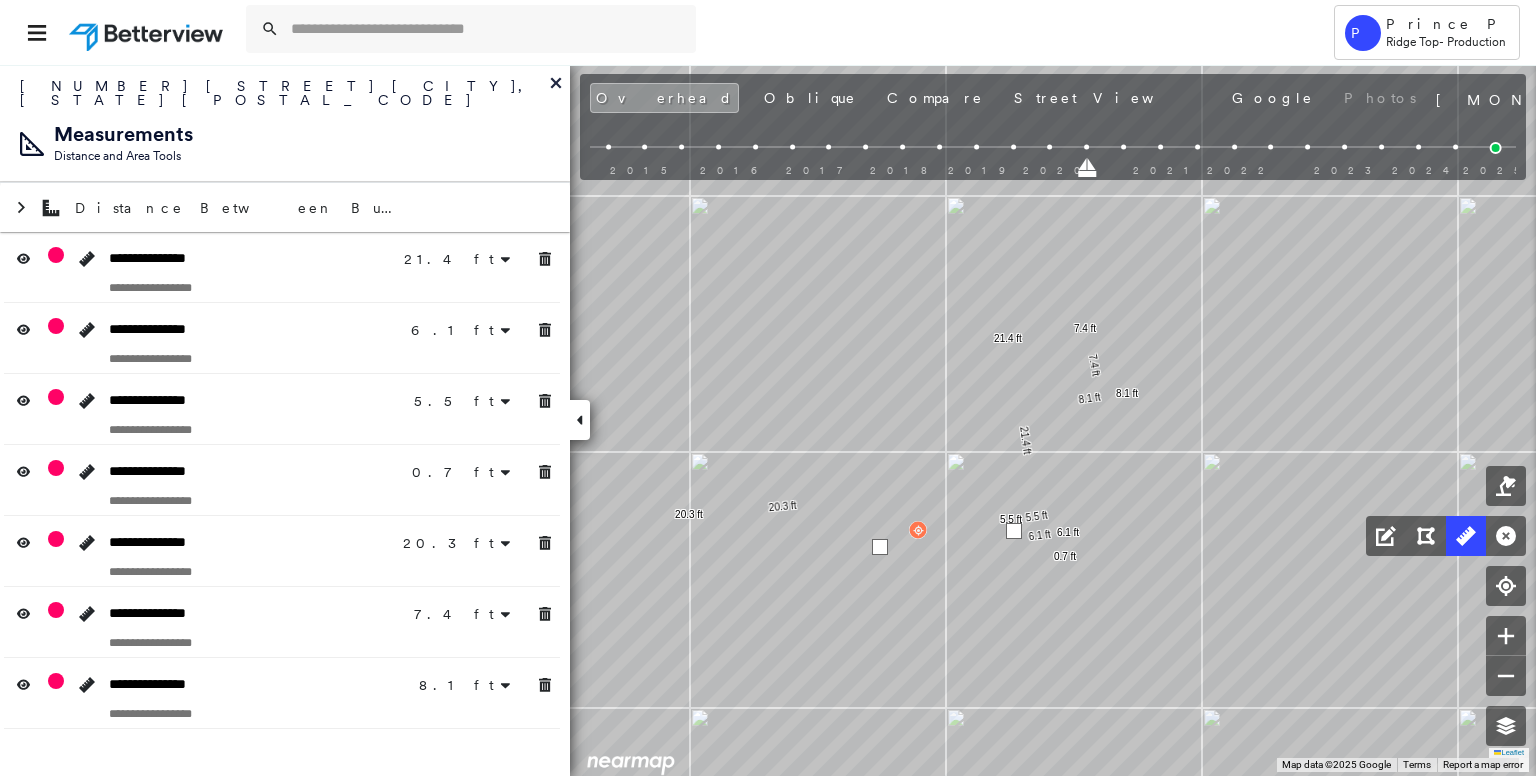 click at bounding box center [880, 547] 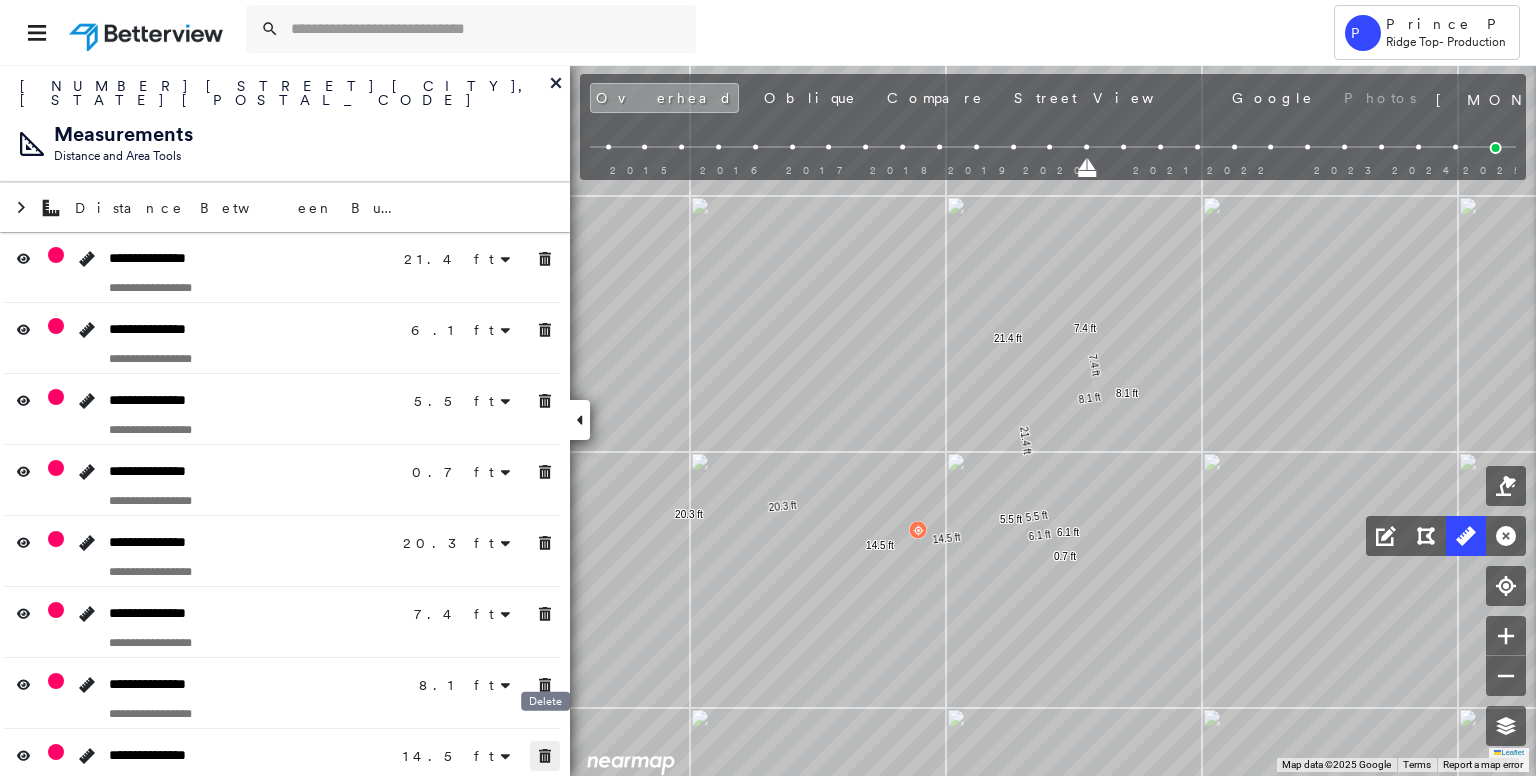 click at bounding box center [545, 756] 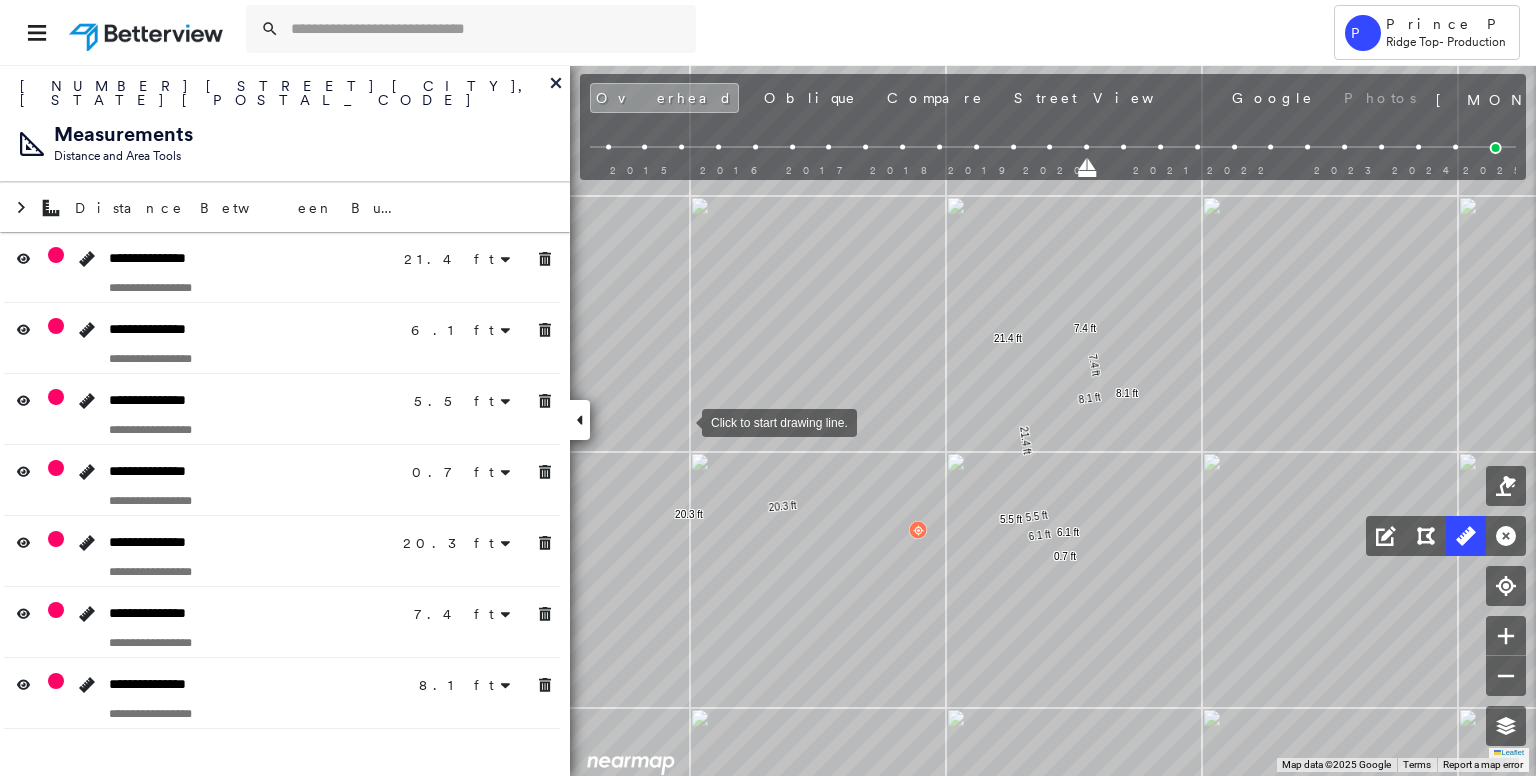 click at bounding box center [682, 421] 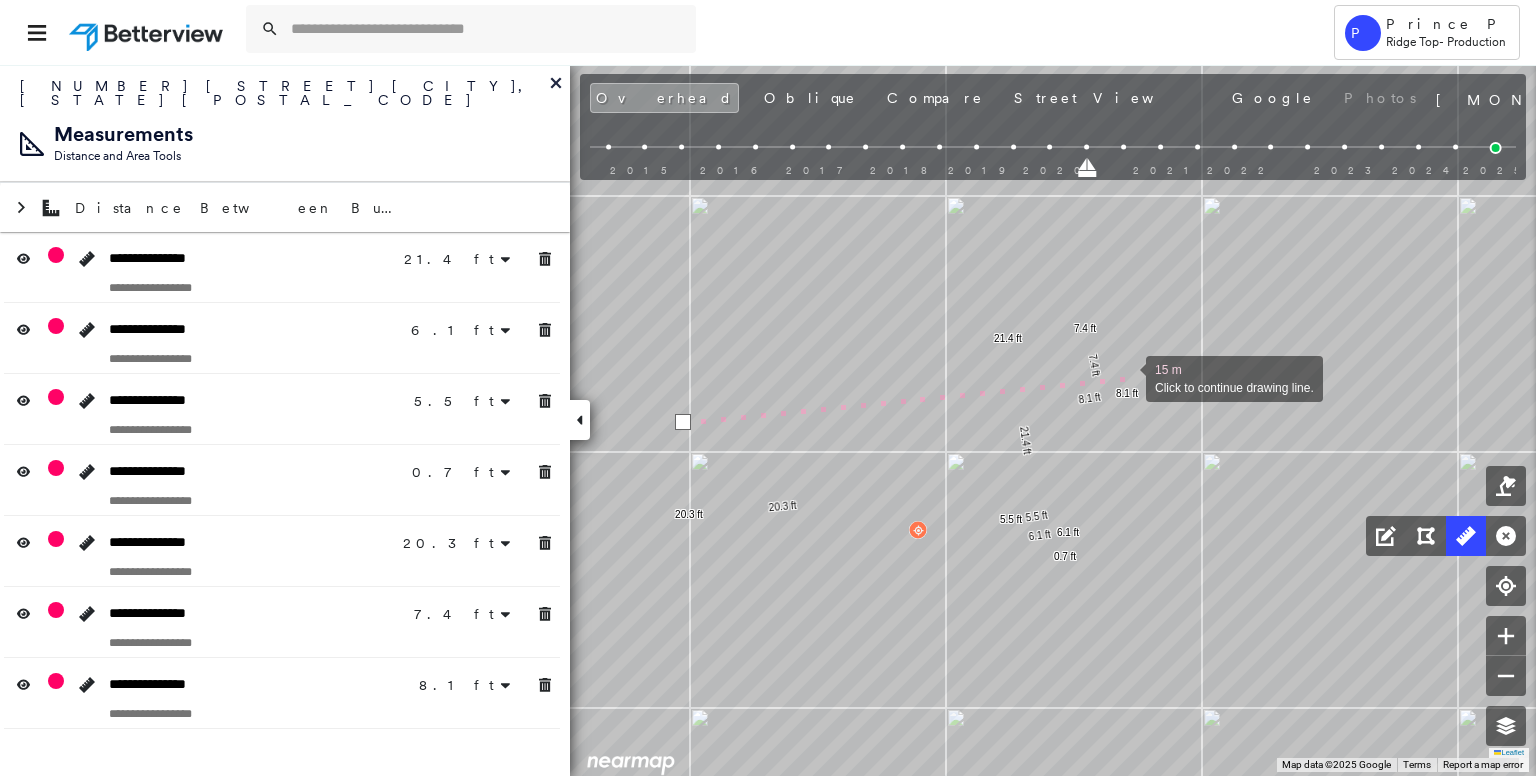click at bounding box center (1126, 377) 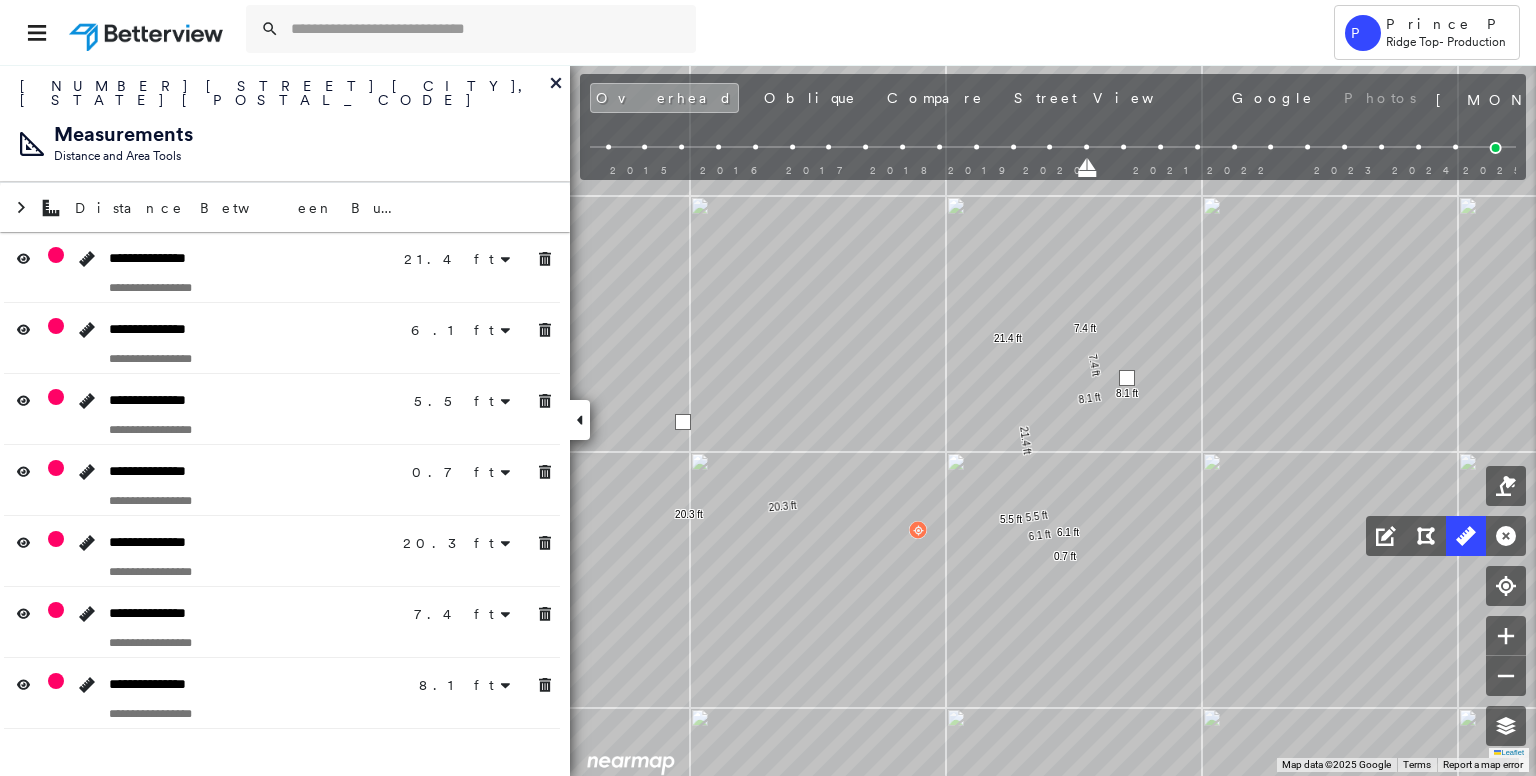 click at bounding box center [1127, 378] 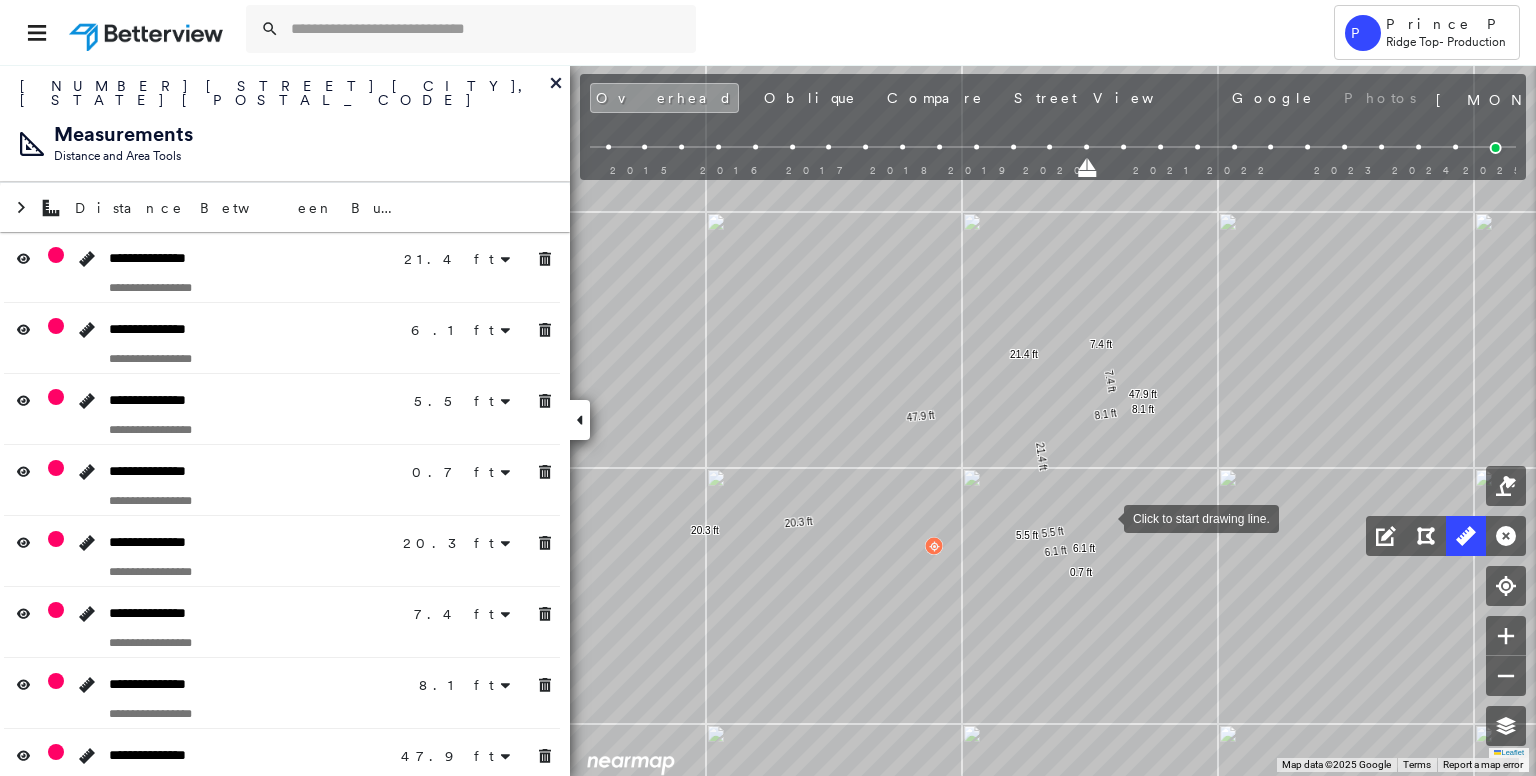 drag, startPoint x: 1098, startPoint y: 540, endPoint x: 1104, endPoint y: 517, distance: 23.769728 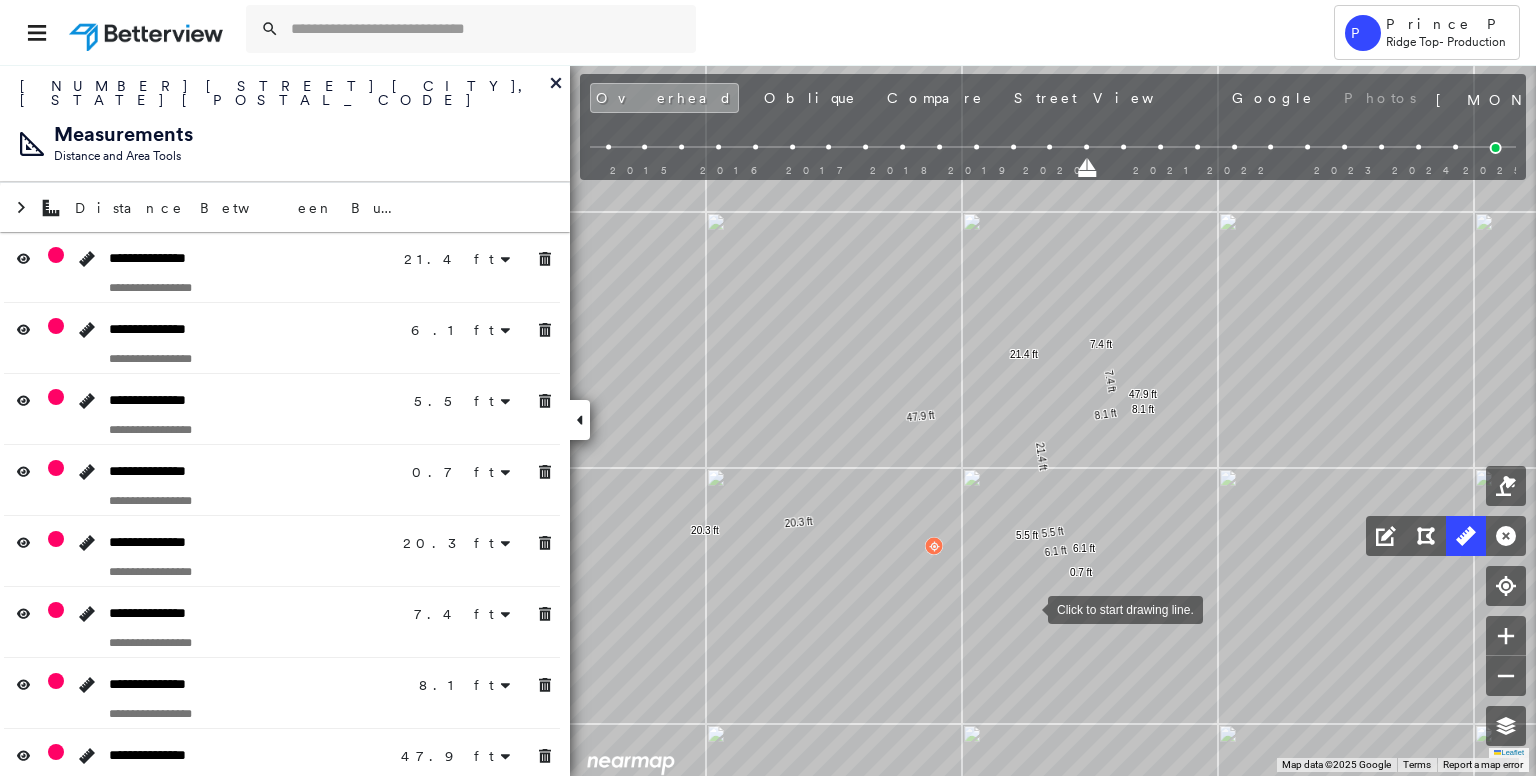 drag, startPoint x: 1028, startPoint y: 608, endPoint x: 1051, endPoint y: 492, distance: 118.258194 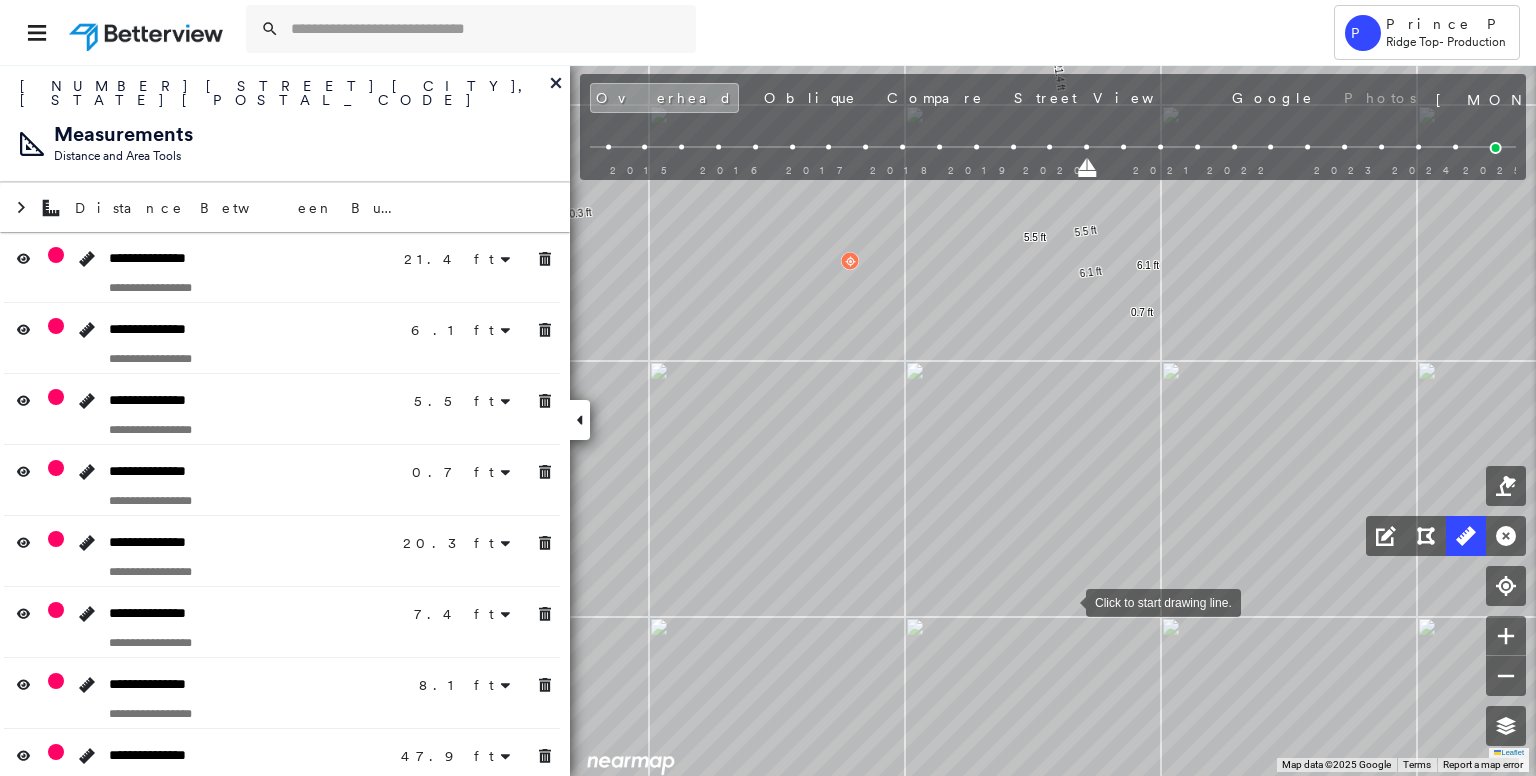 click at bounding box center [1066, 601] 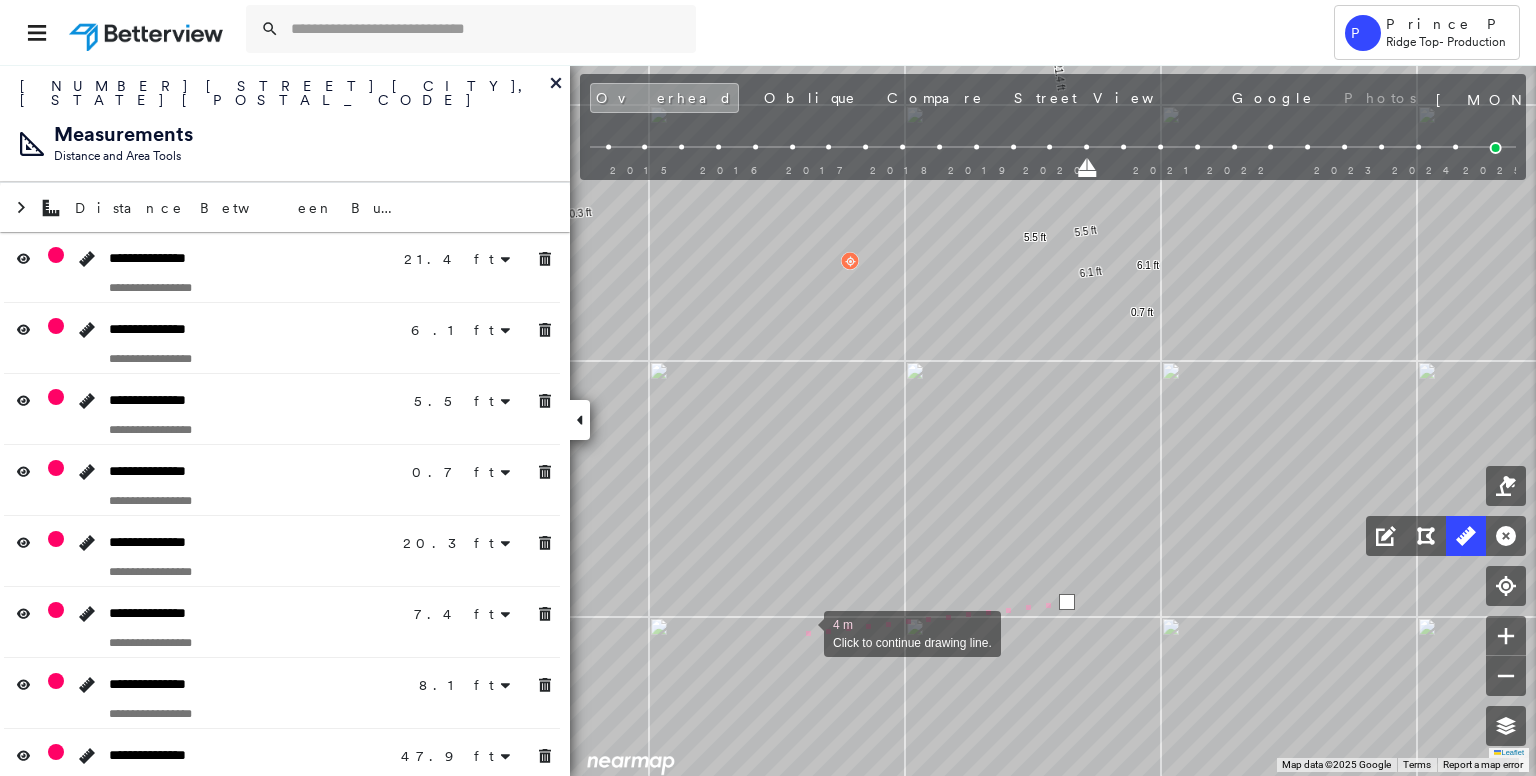 click at bounding box center [804, 632] 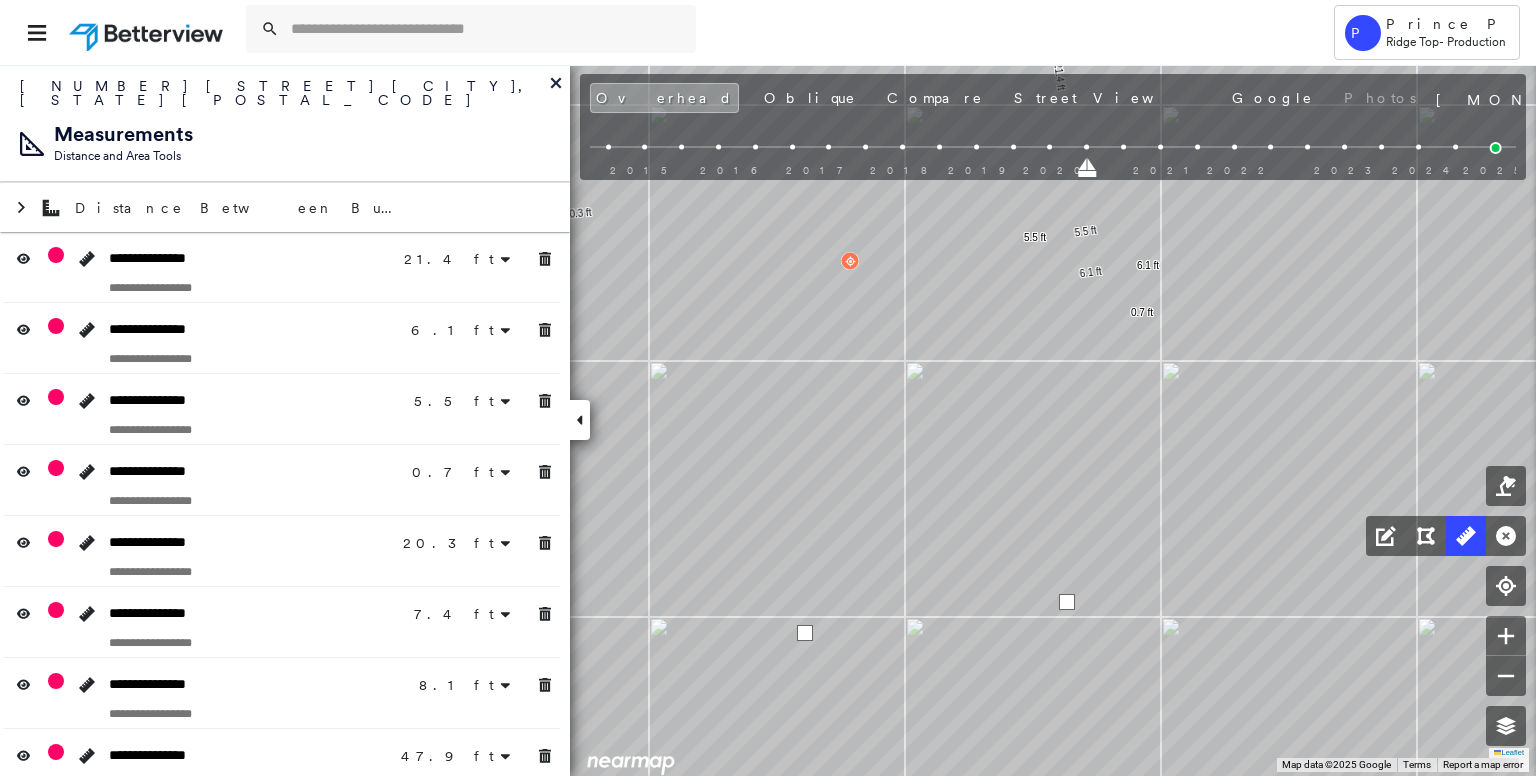 click at bounding box center [805, 633] 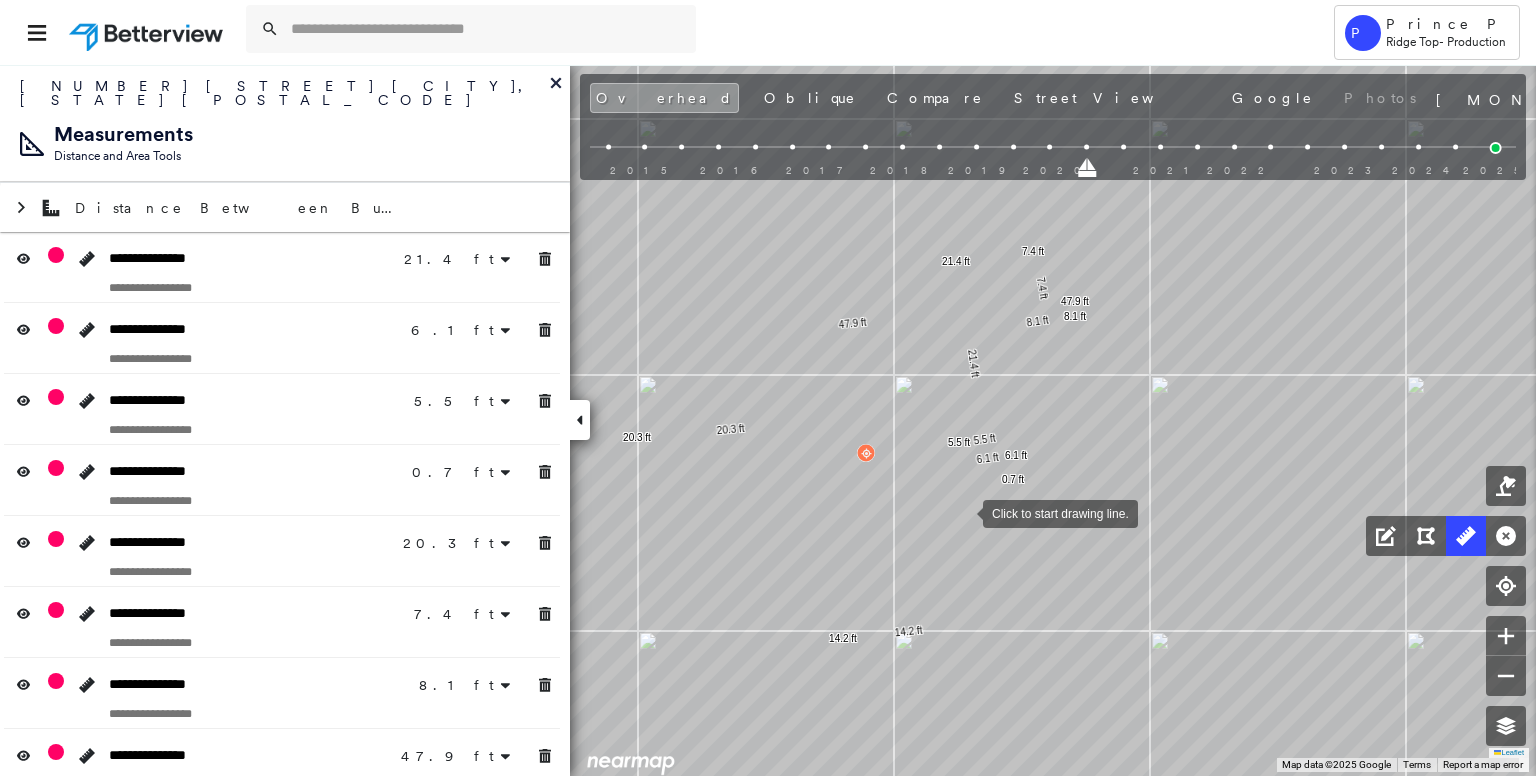 click at bounding box center [963, 512] 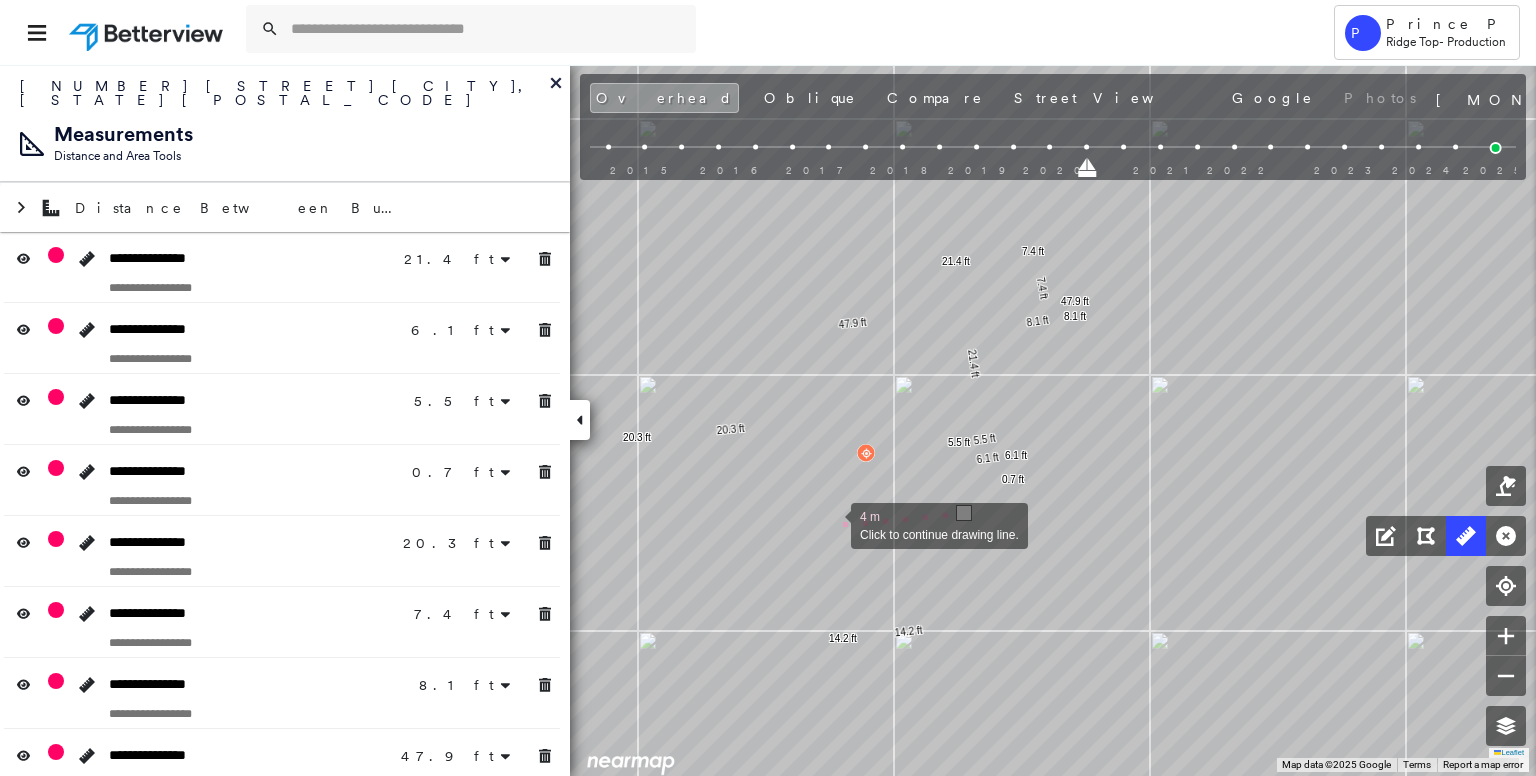 click at bounding box center [831, 524] 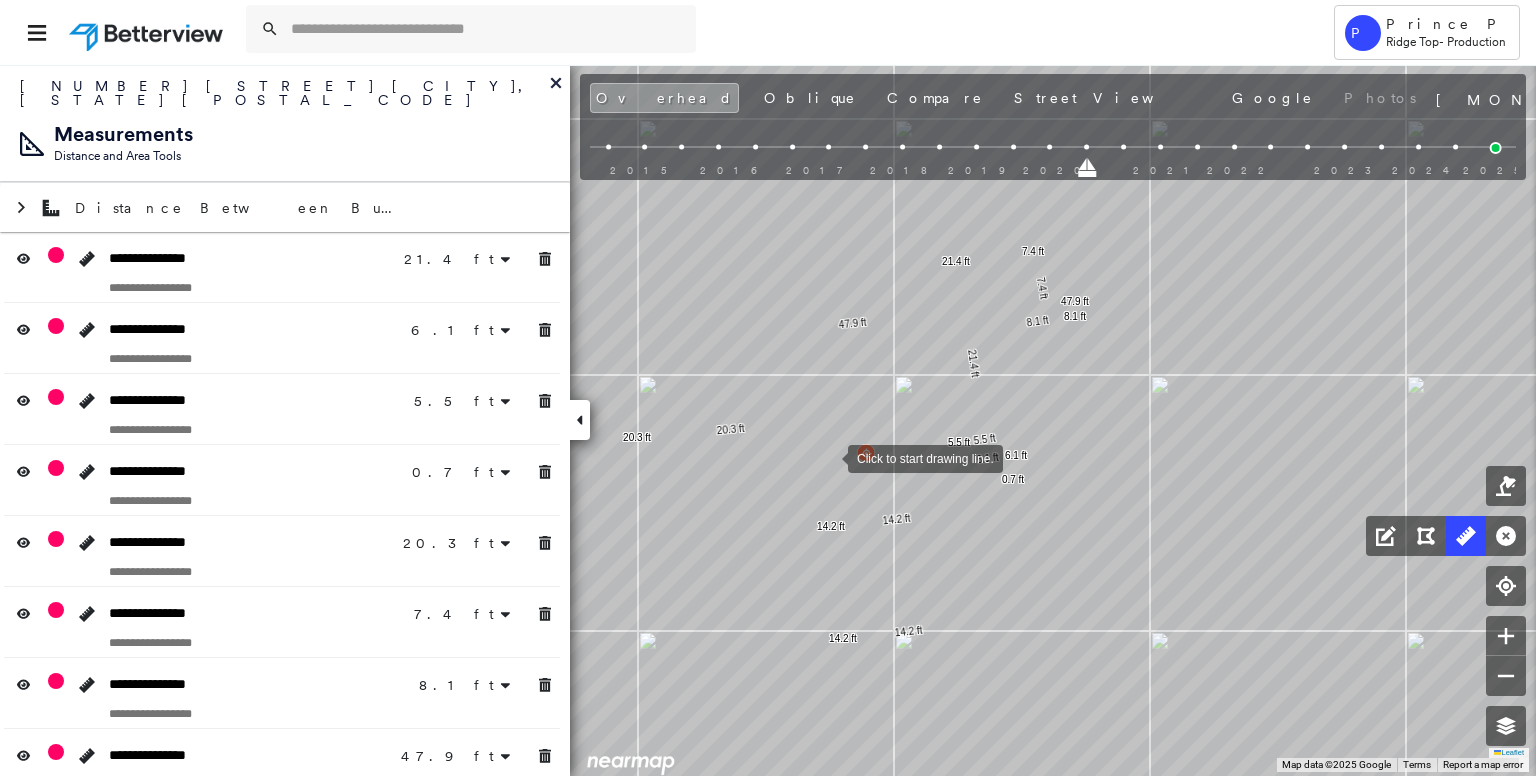 drag, startPoint x: 828, startPoint y: 457, endPoint x: 839, endPoint y: 455, distance: 11.18034 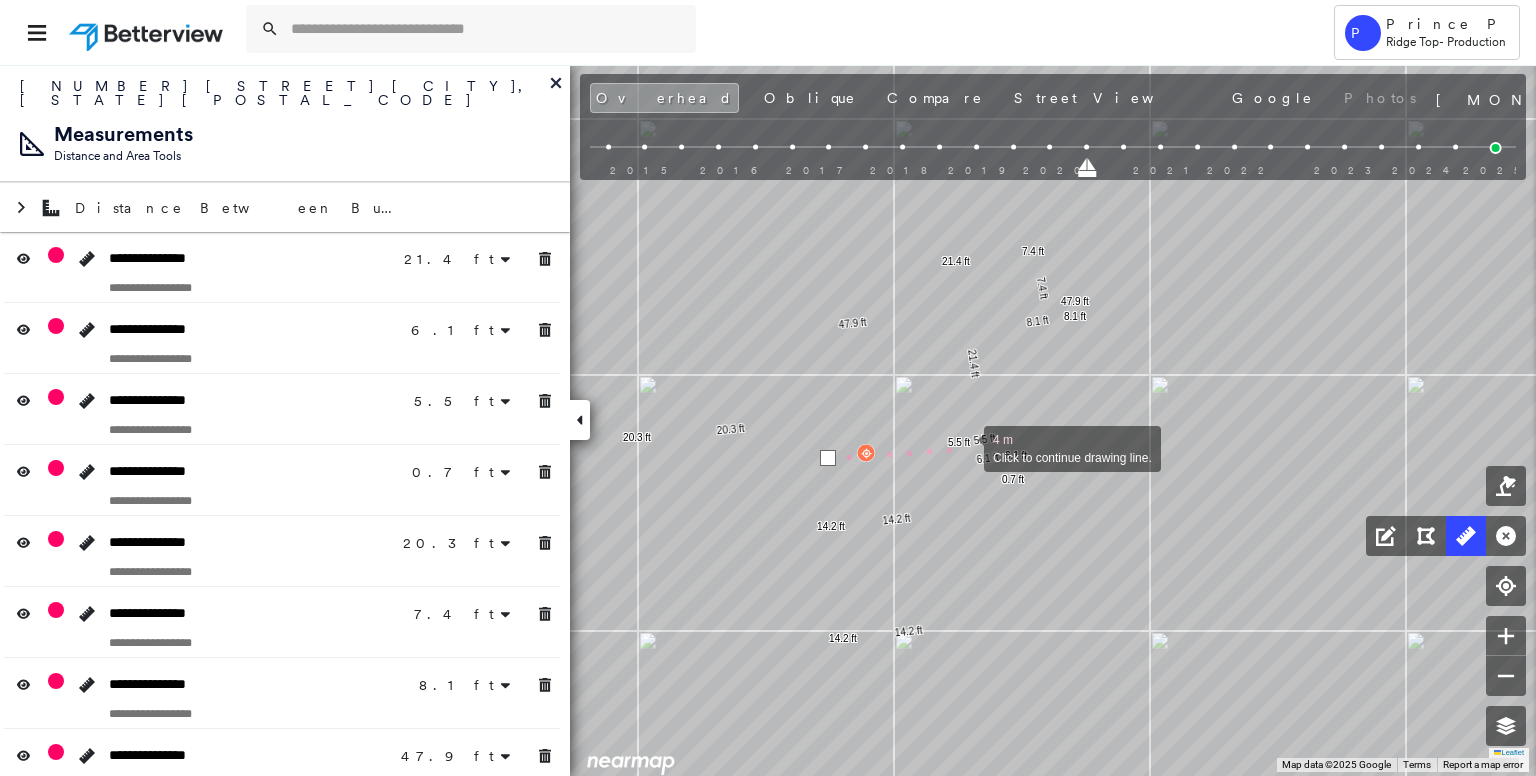 click at bounding box center (964, 447) 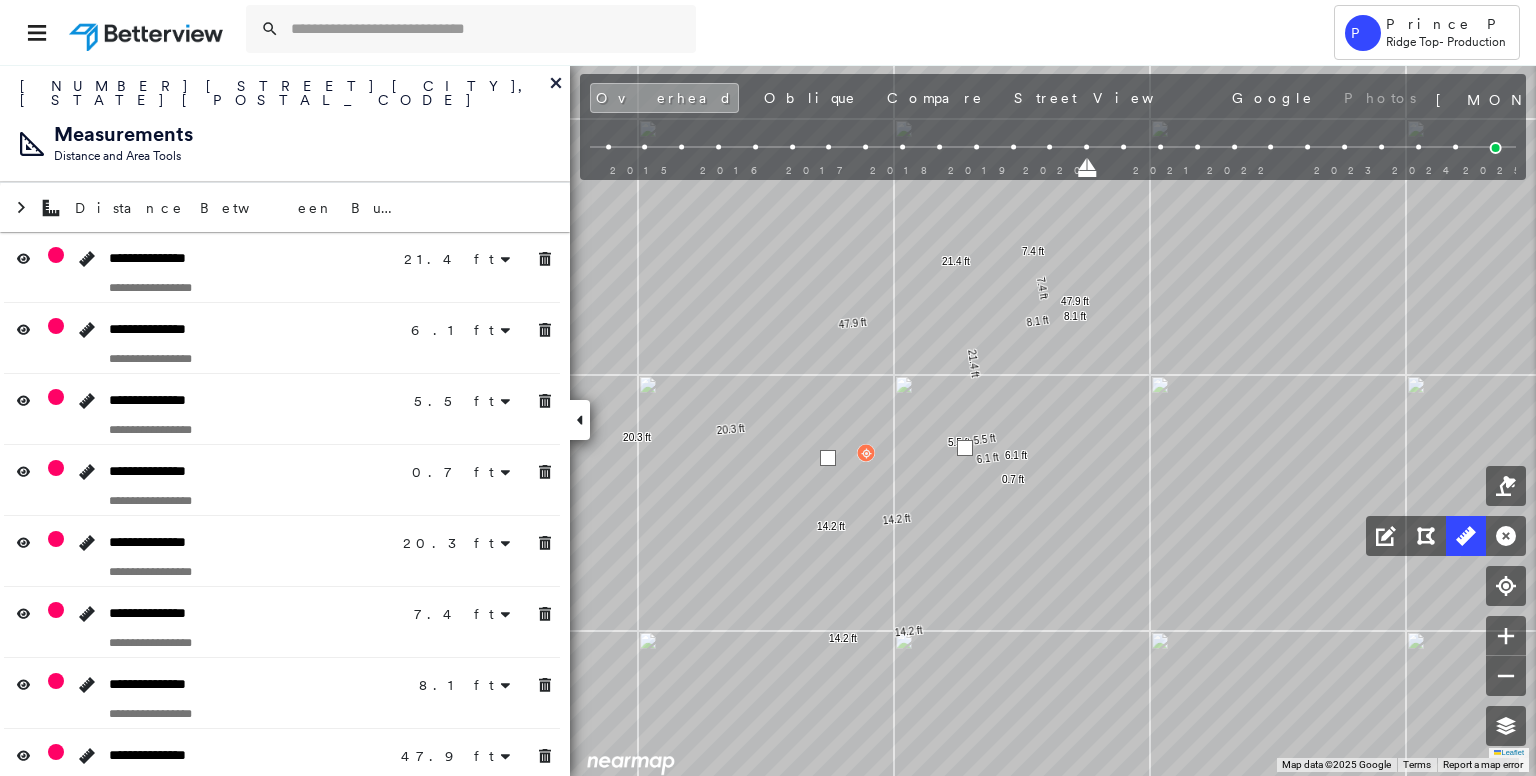 click at bounding box center [965, 448] 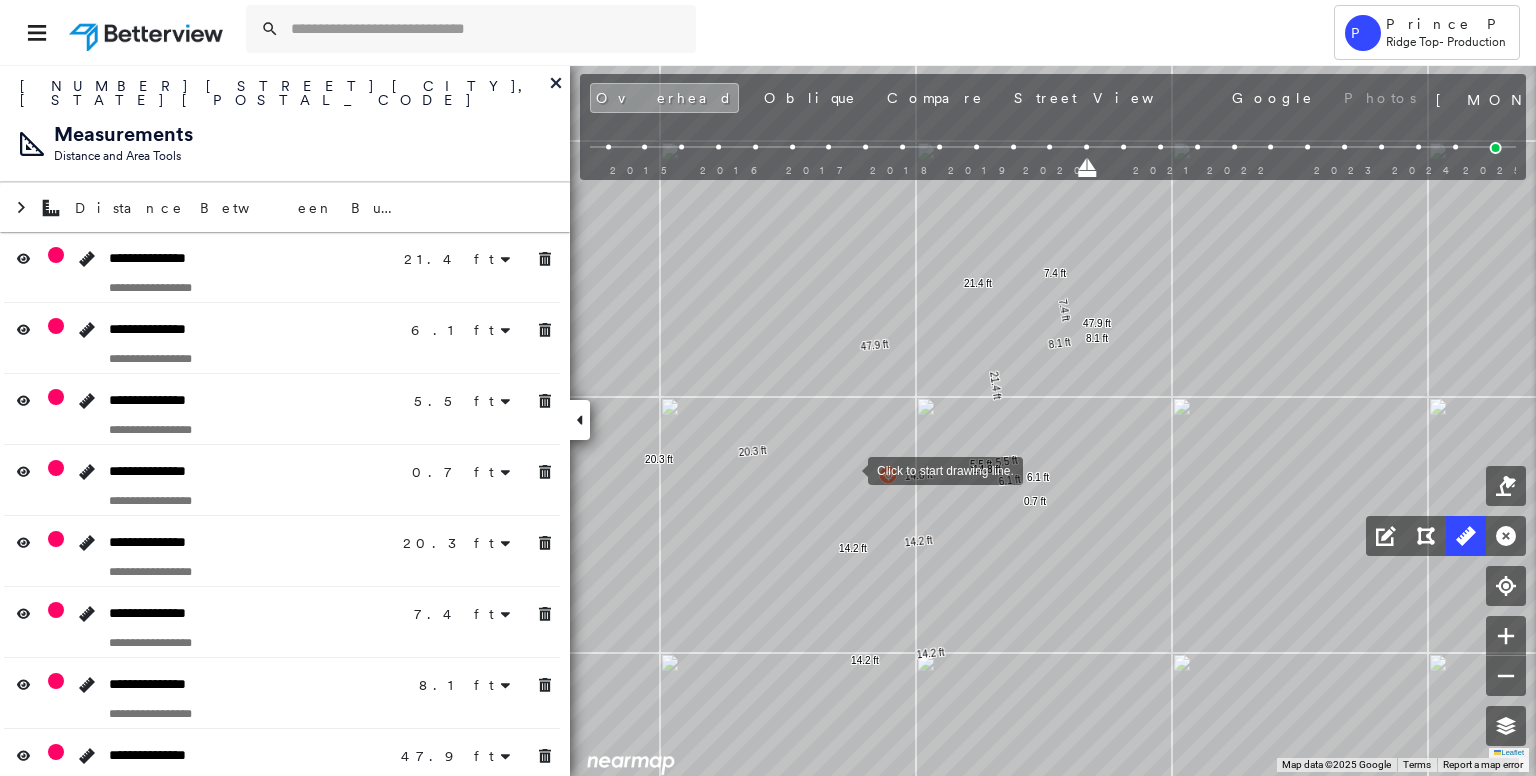 click at bounding box center (848, 469) 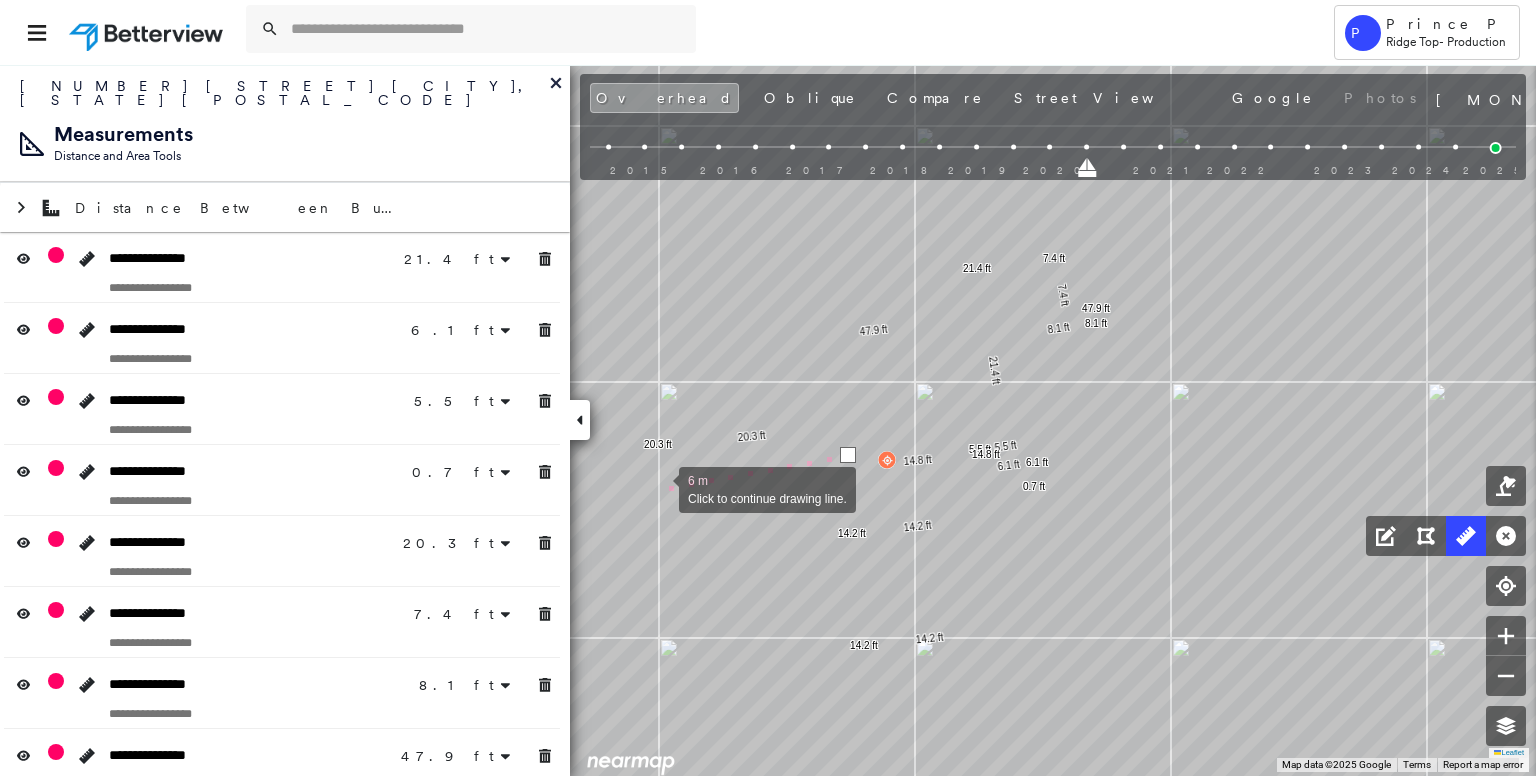 drag, startPoint x: 661, startPoint y: 504, endPoint x: 660, endPoint y: 489, distance: 15.033297 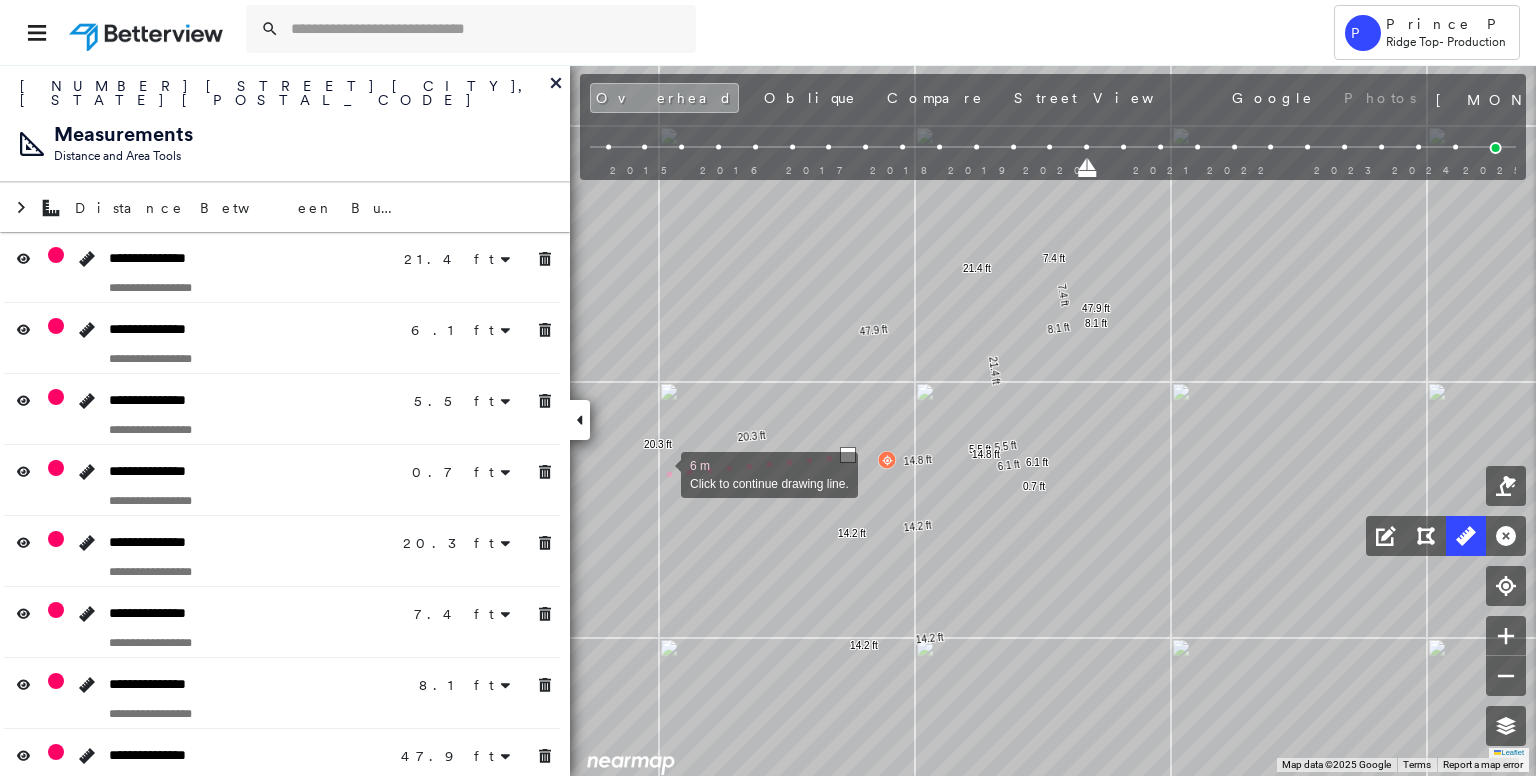 click at bounding box center (661, 473) 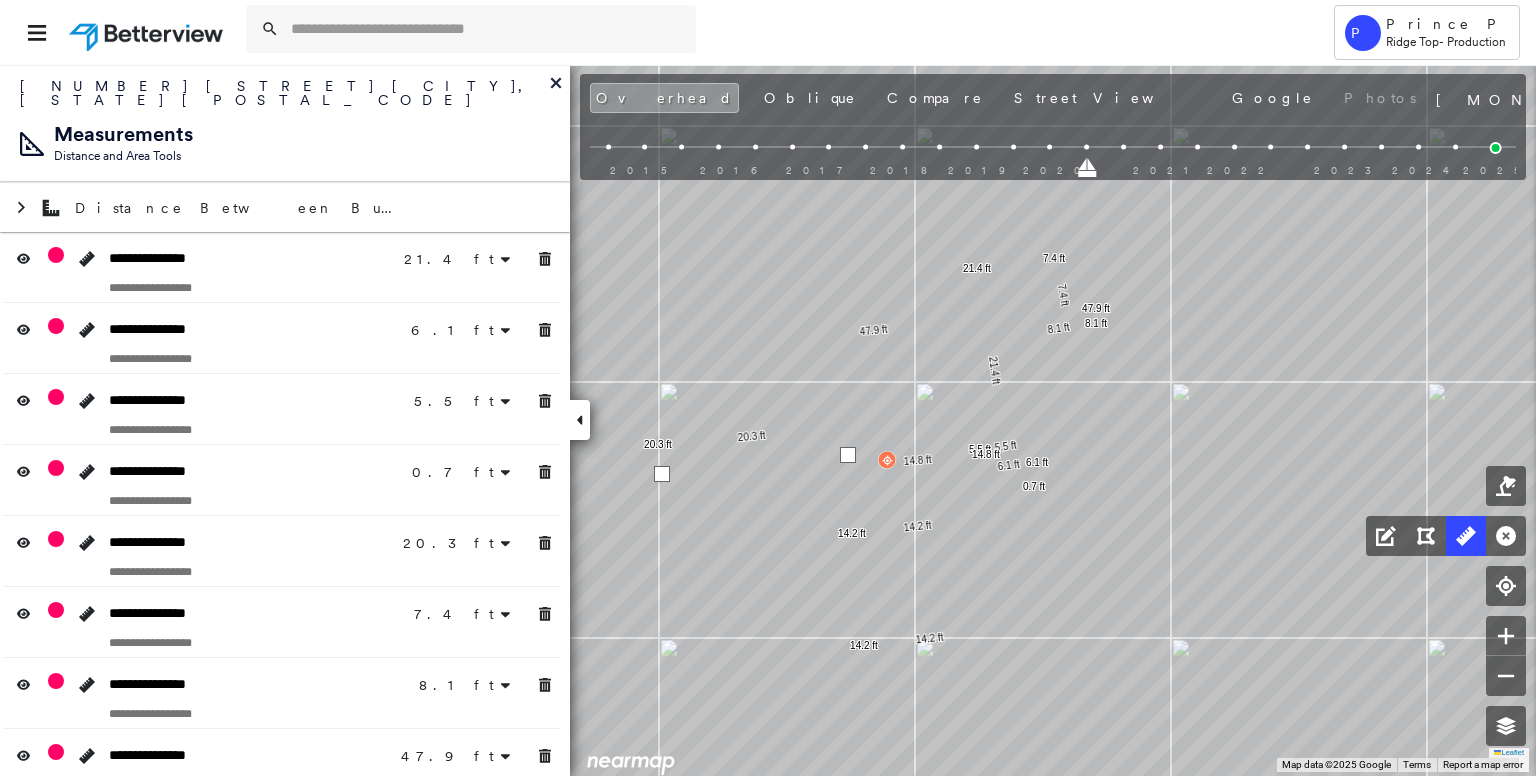 click at bounding box center (662, 474) 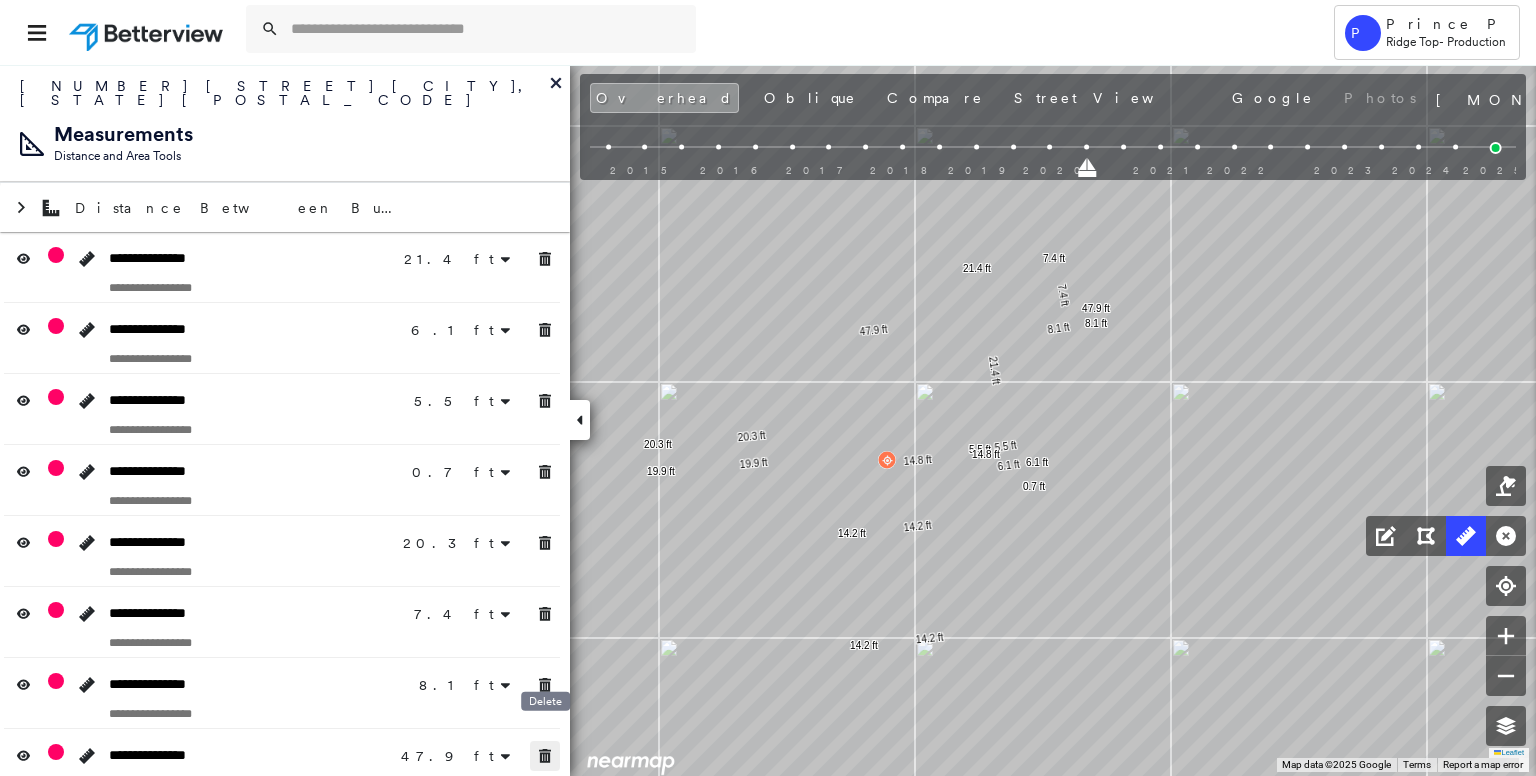 click at bounding box center (545, 756) 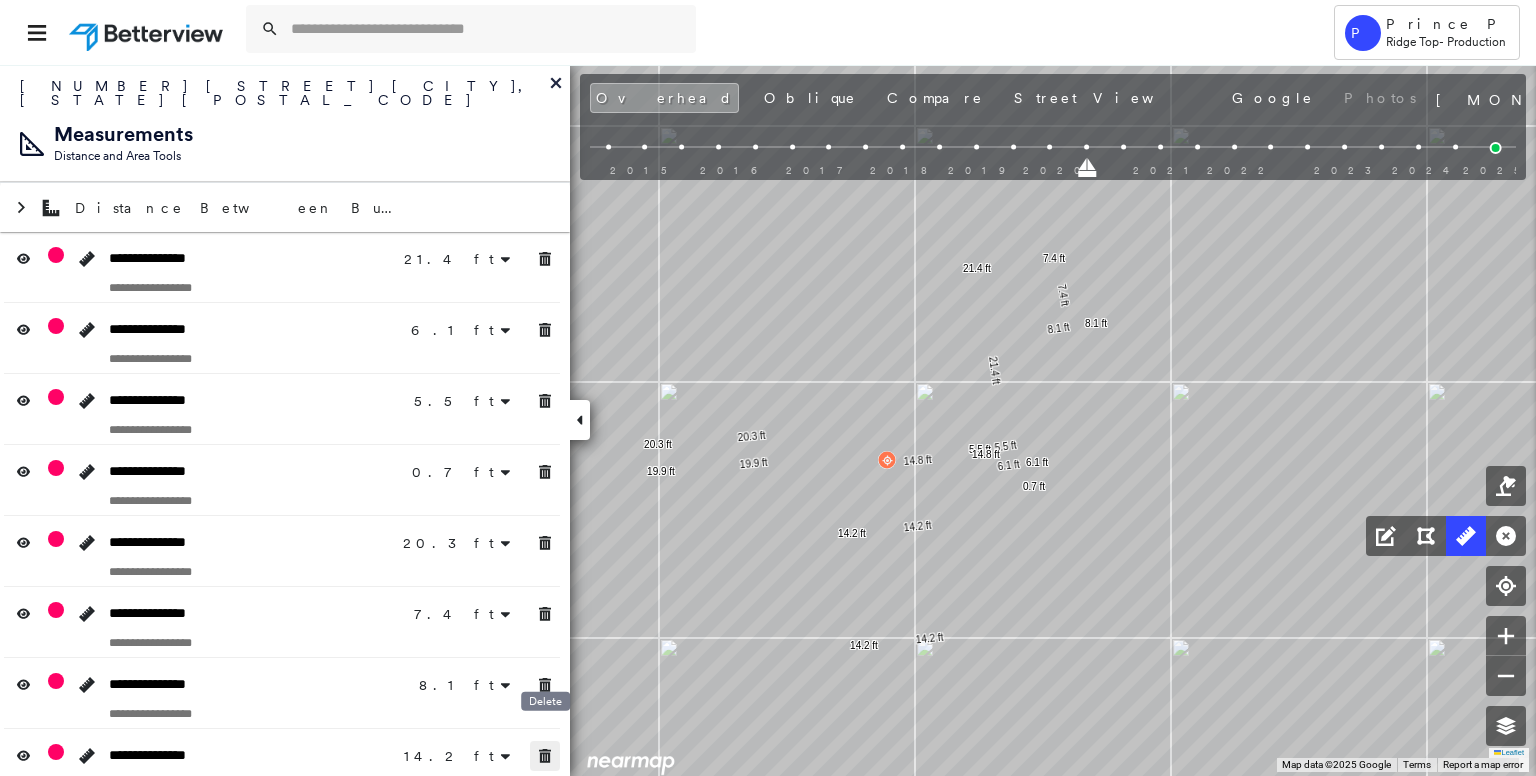 click at bounding box center (545, 756) 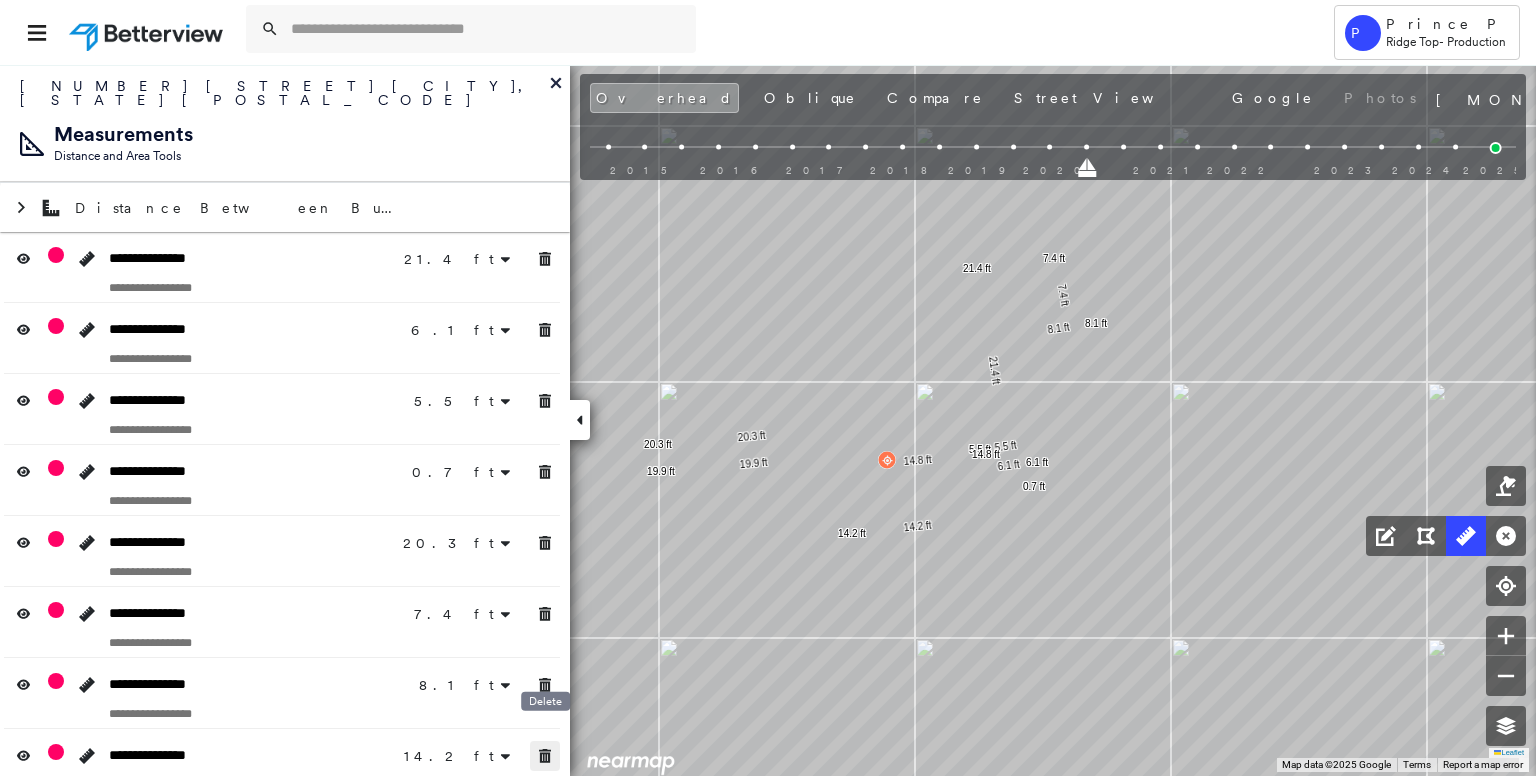 click at bounding box center [545, 756] 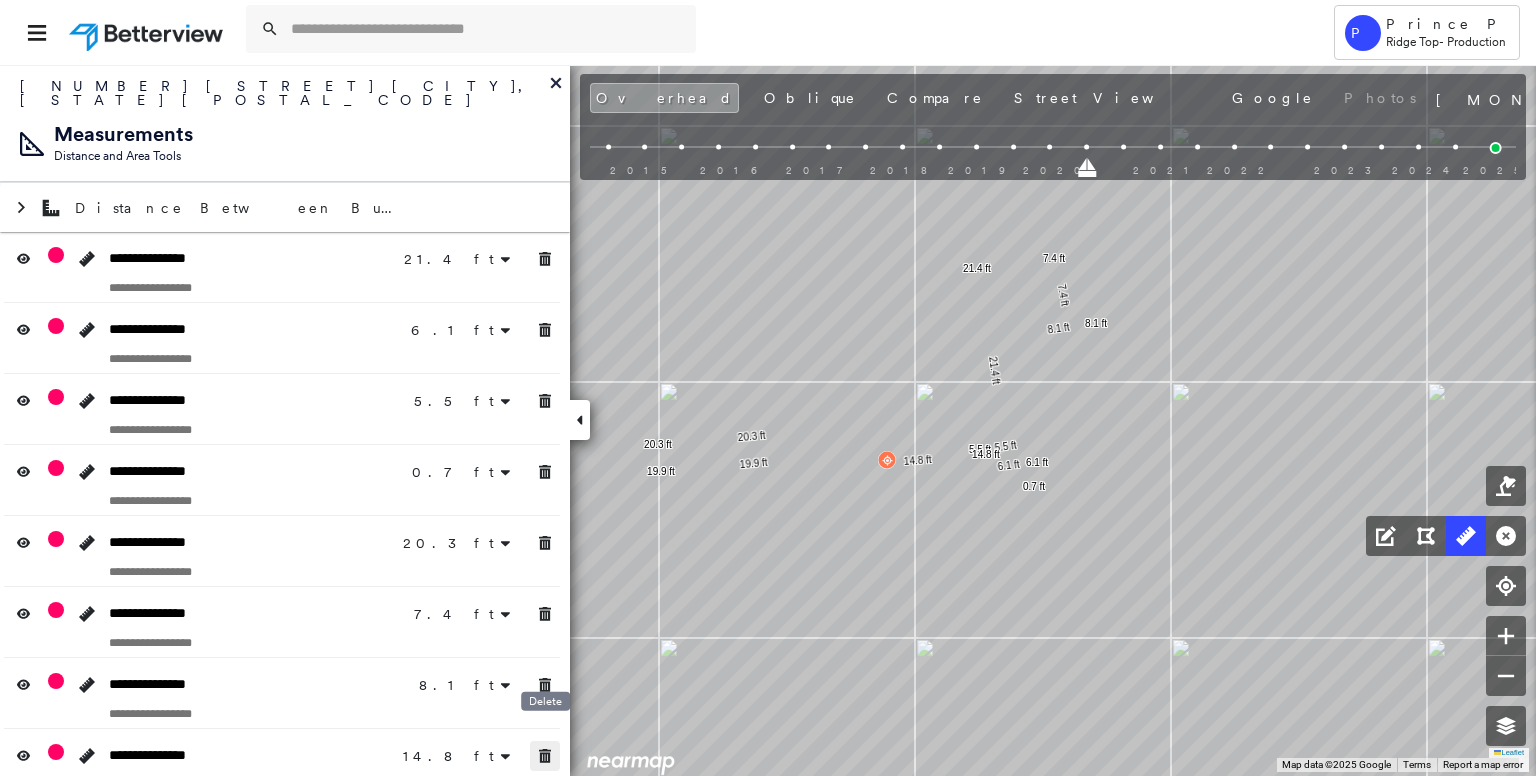 click 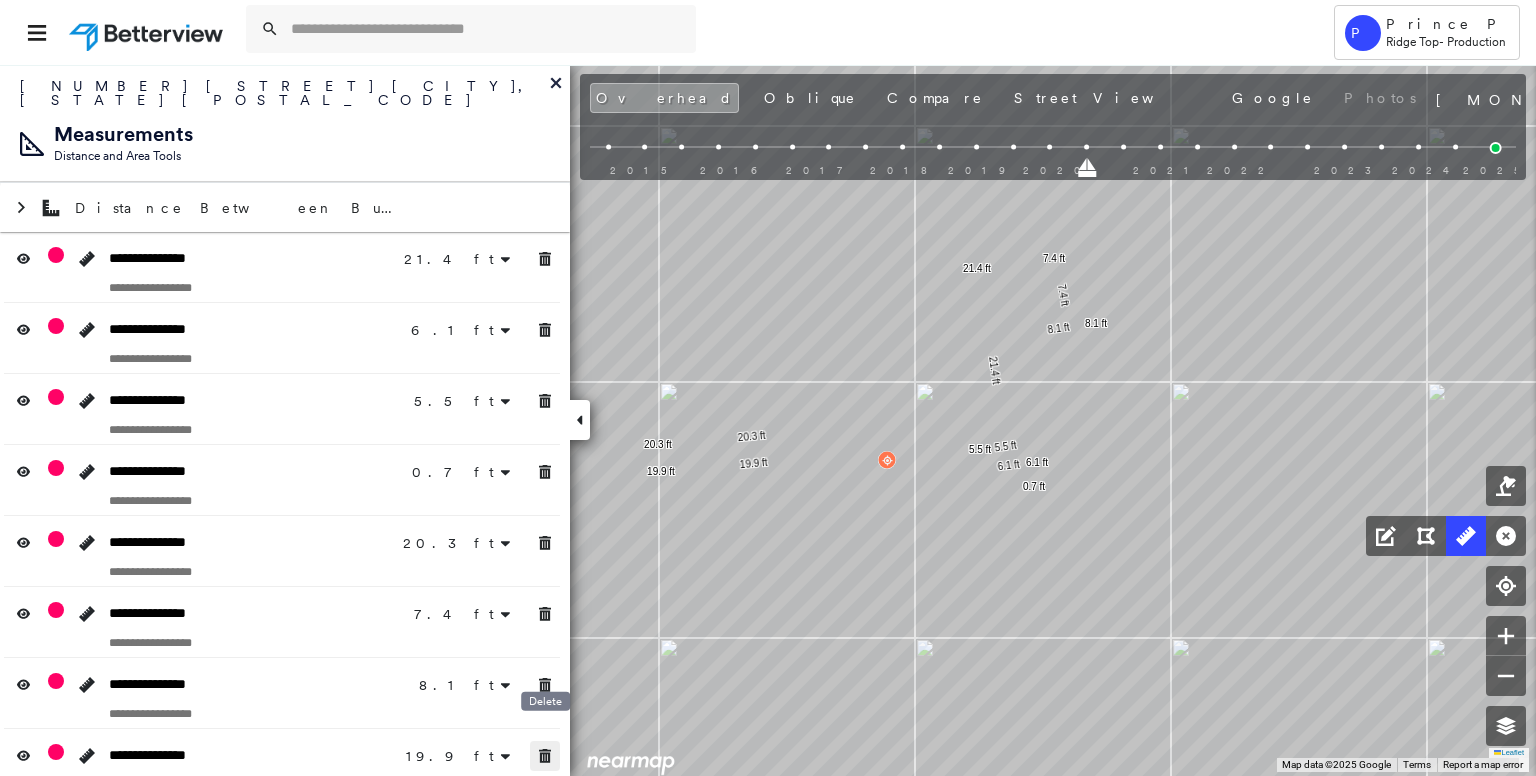 click 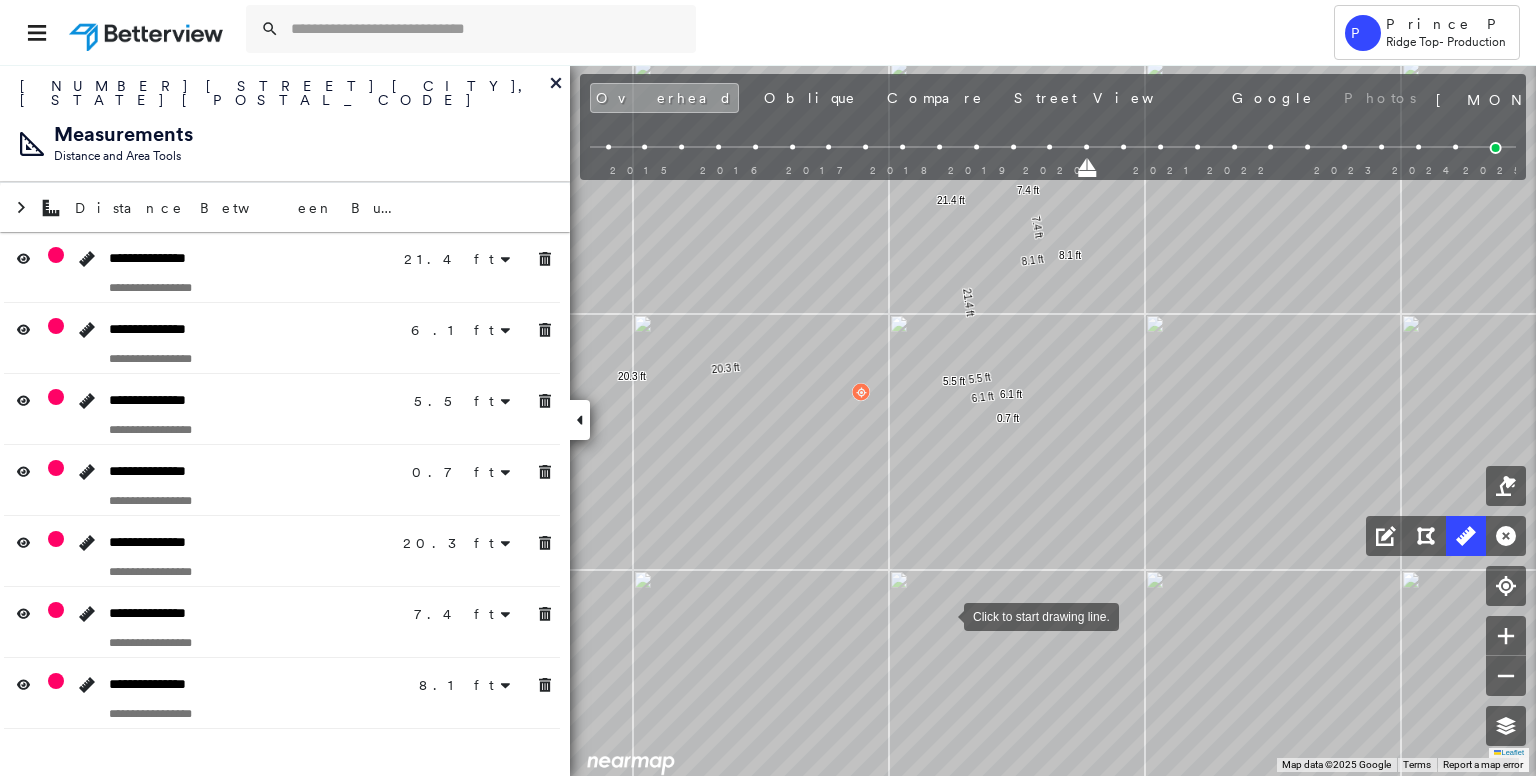 drag, startPoint x: 972, startPoint y: 677, endPoint x: 940, endPoint y: 605, distance: 78.79086 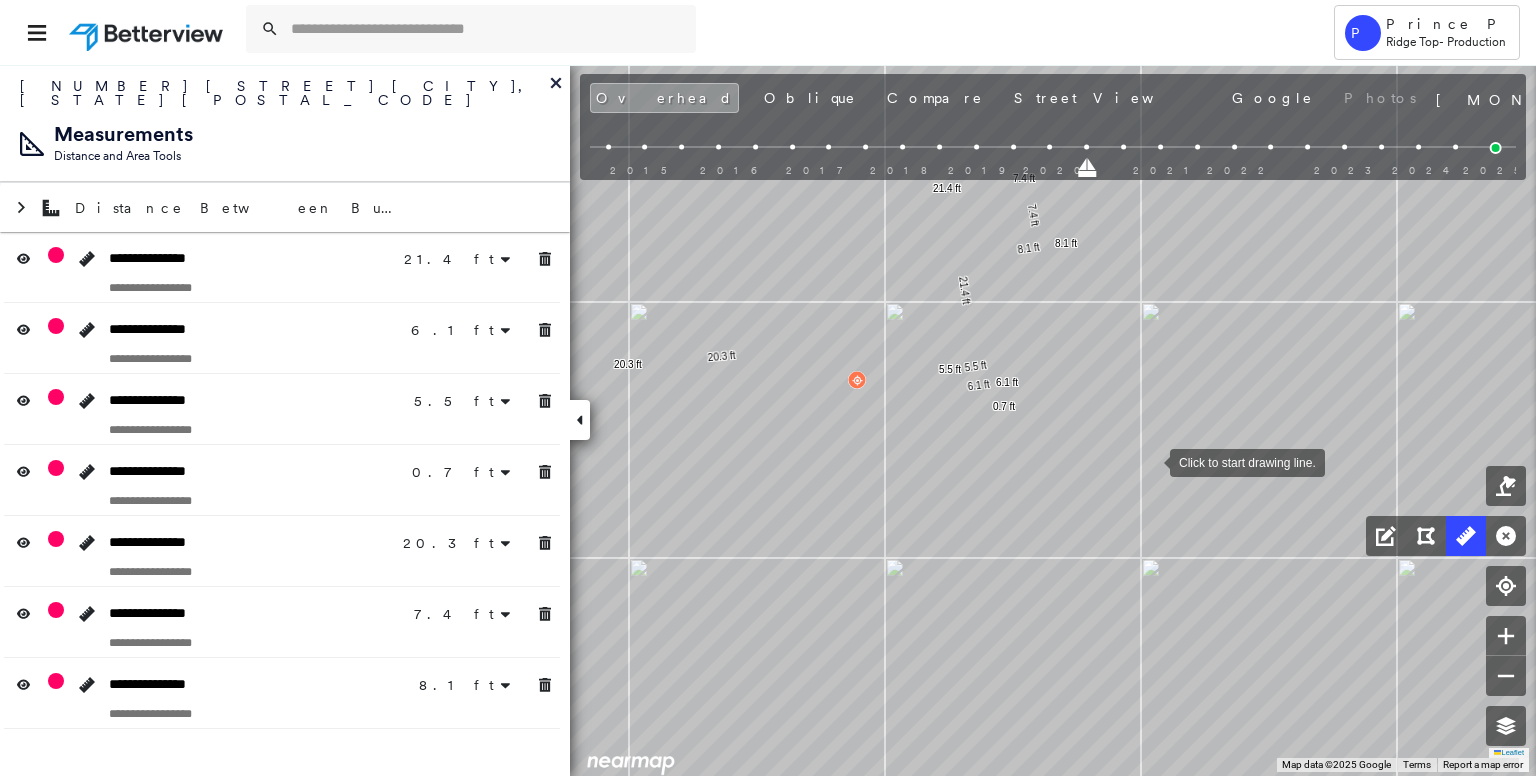click at bounding box center (1150, 461) 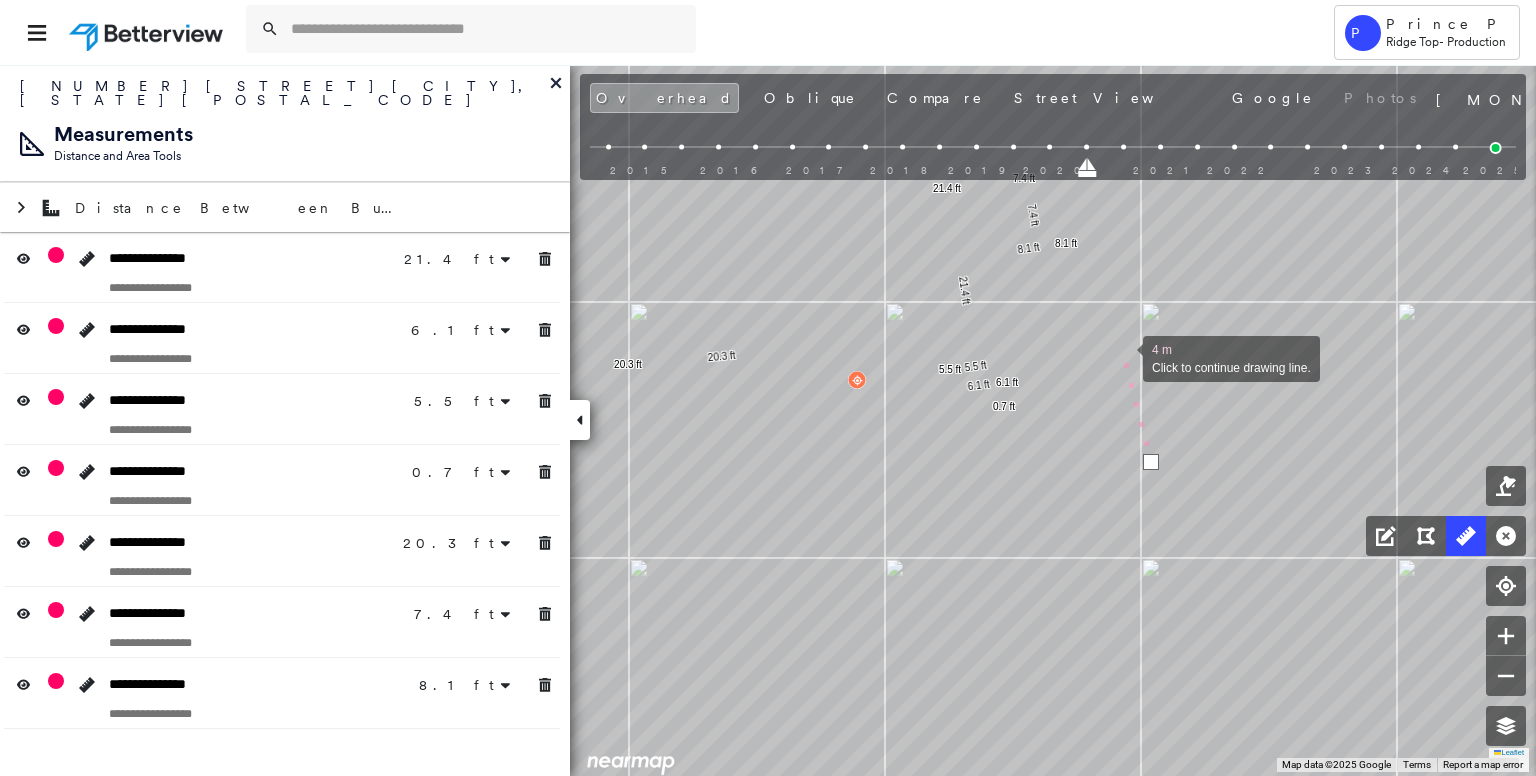 click at bounding box center [1123, 357] 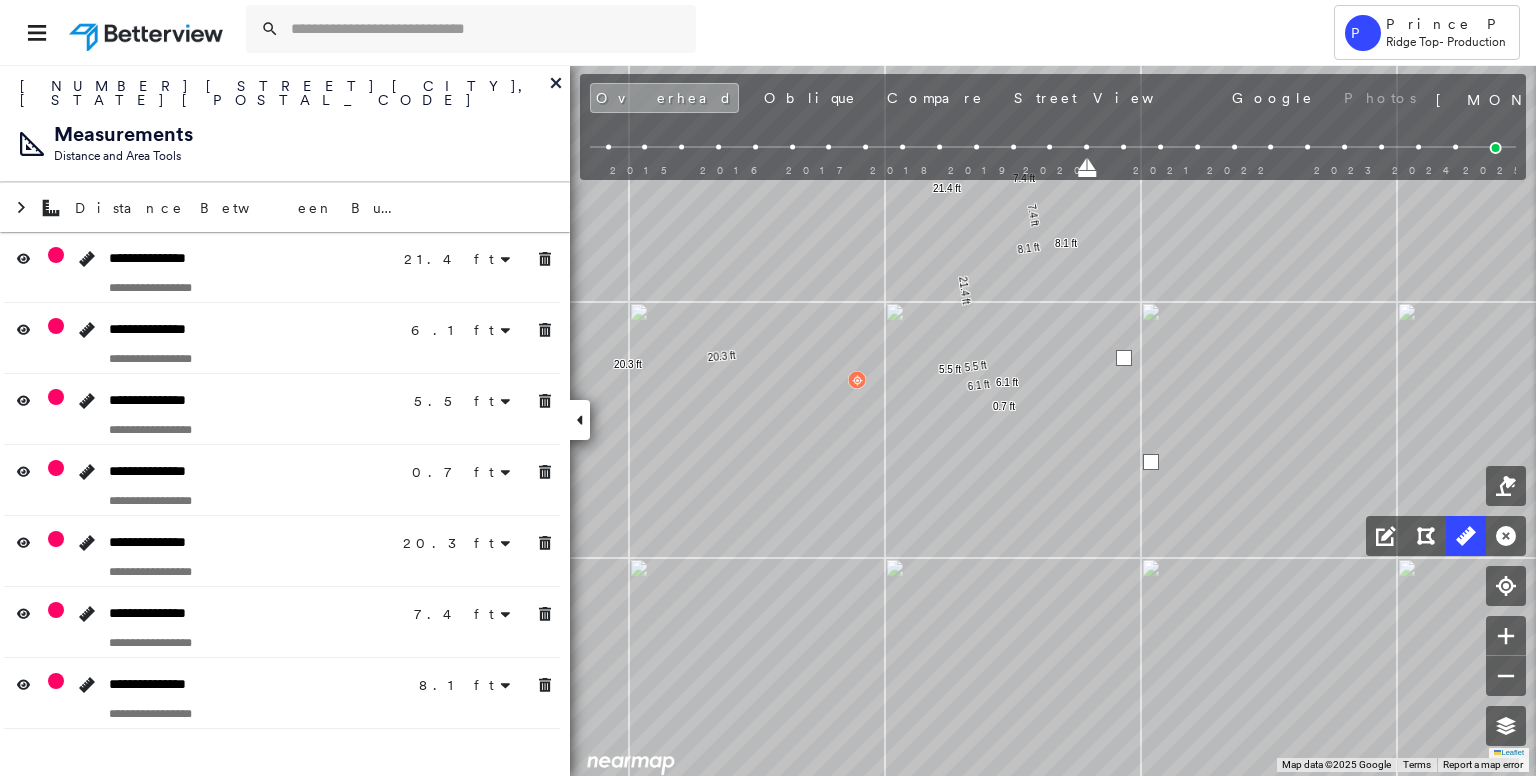 click at bounding box center [1124, 358] 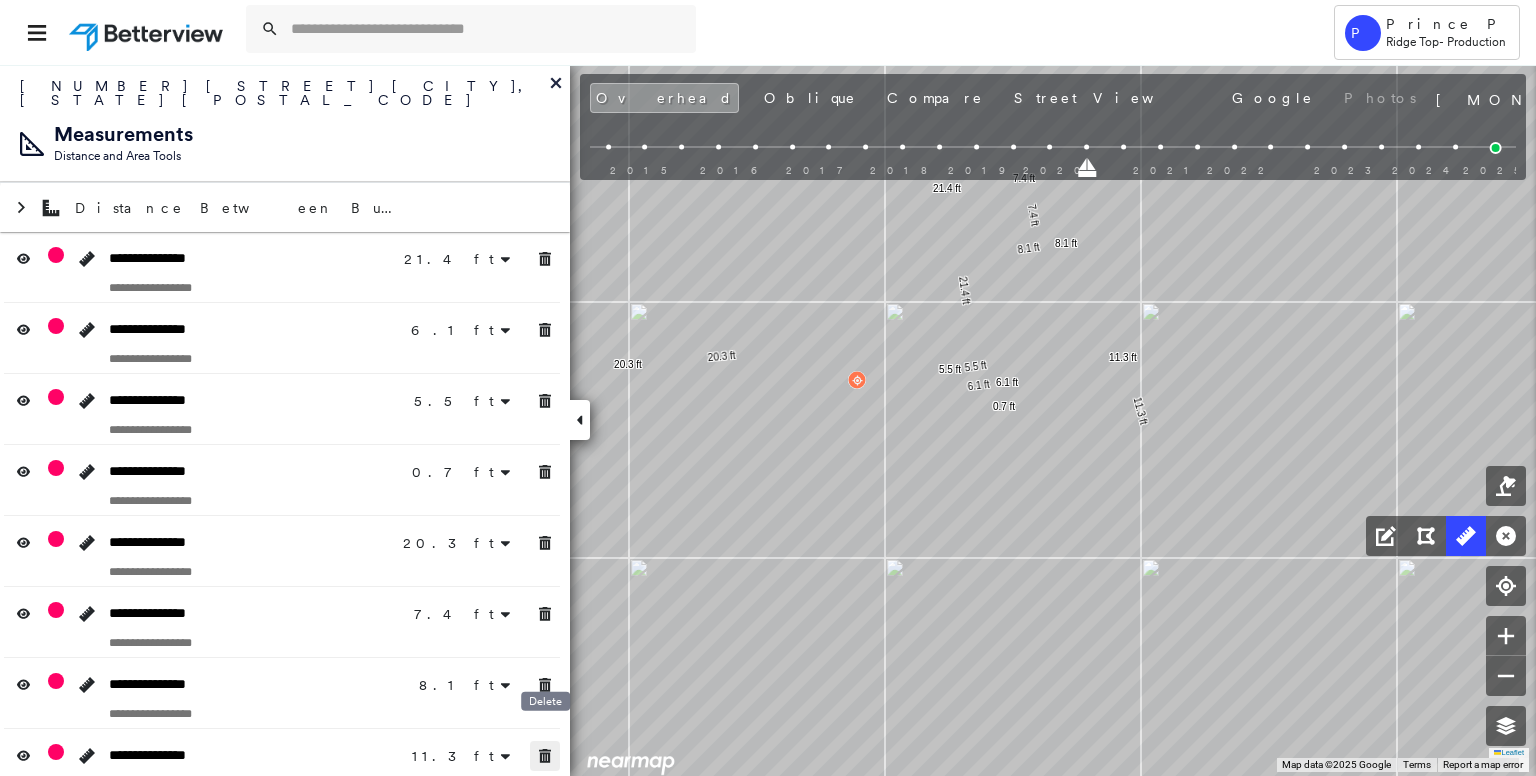 click at bounding box center (545, 756) 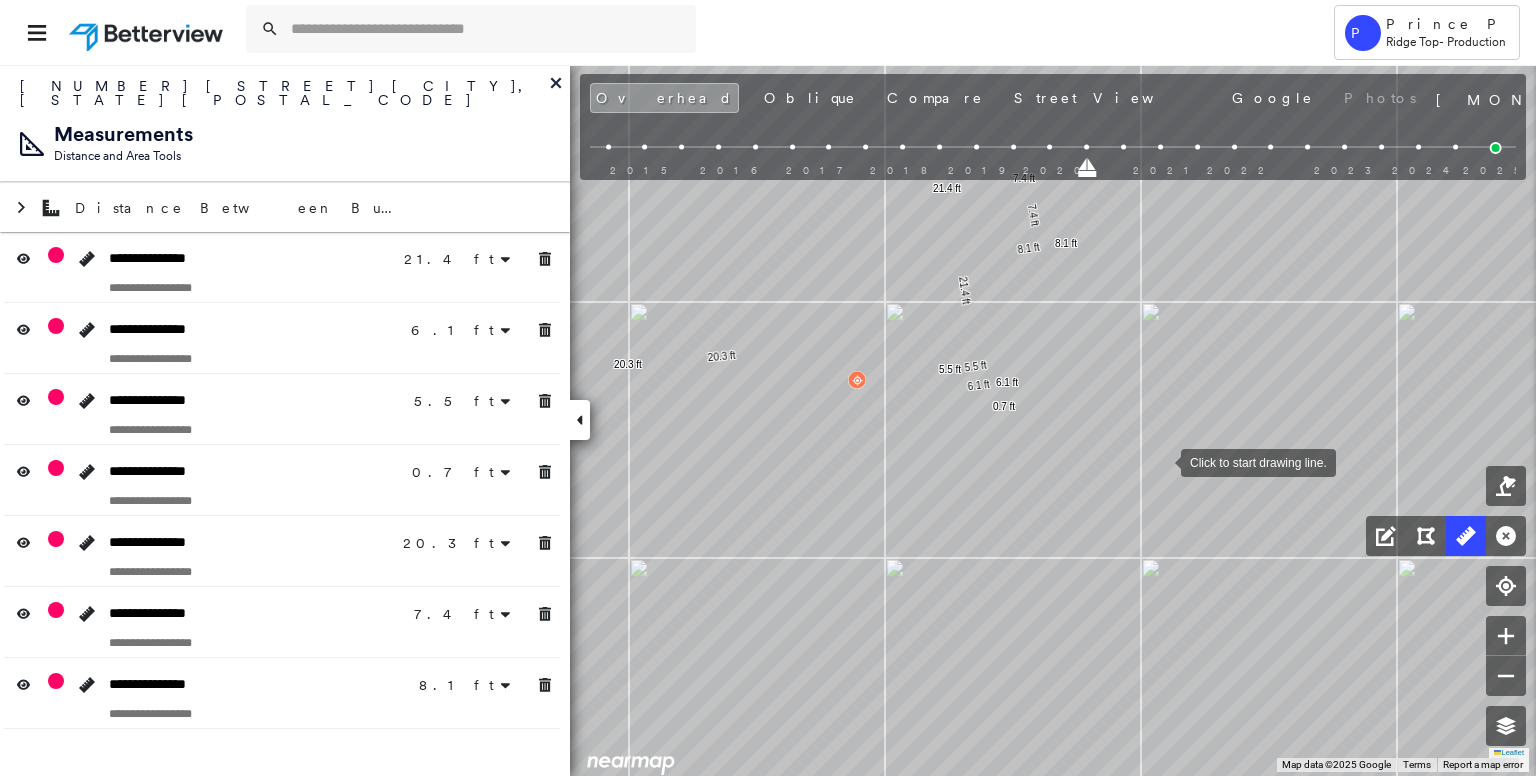click at bounding box center [1161, 461] 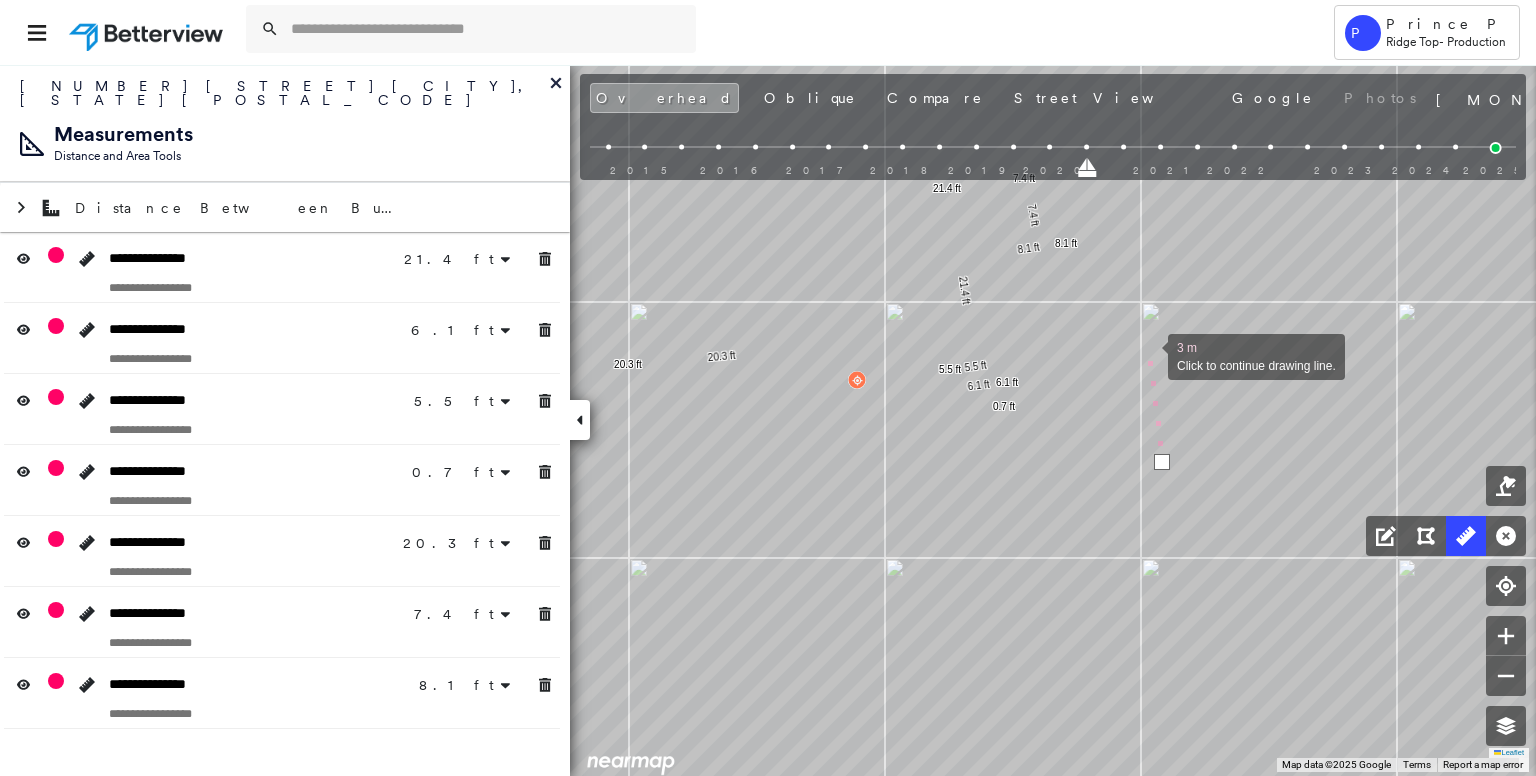 click at bounding box center (1148, 355) 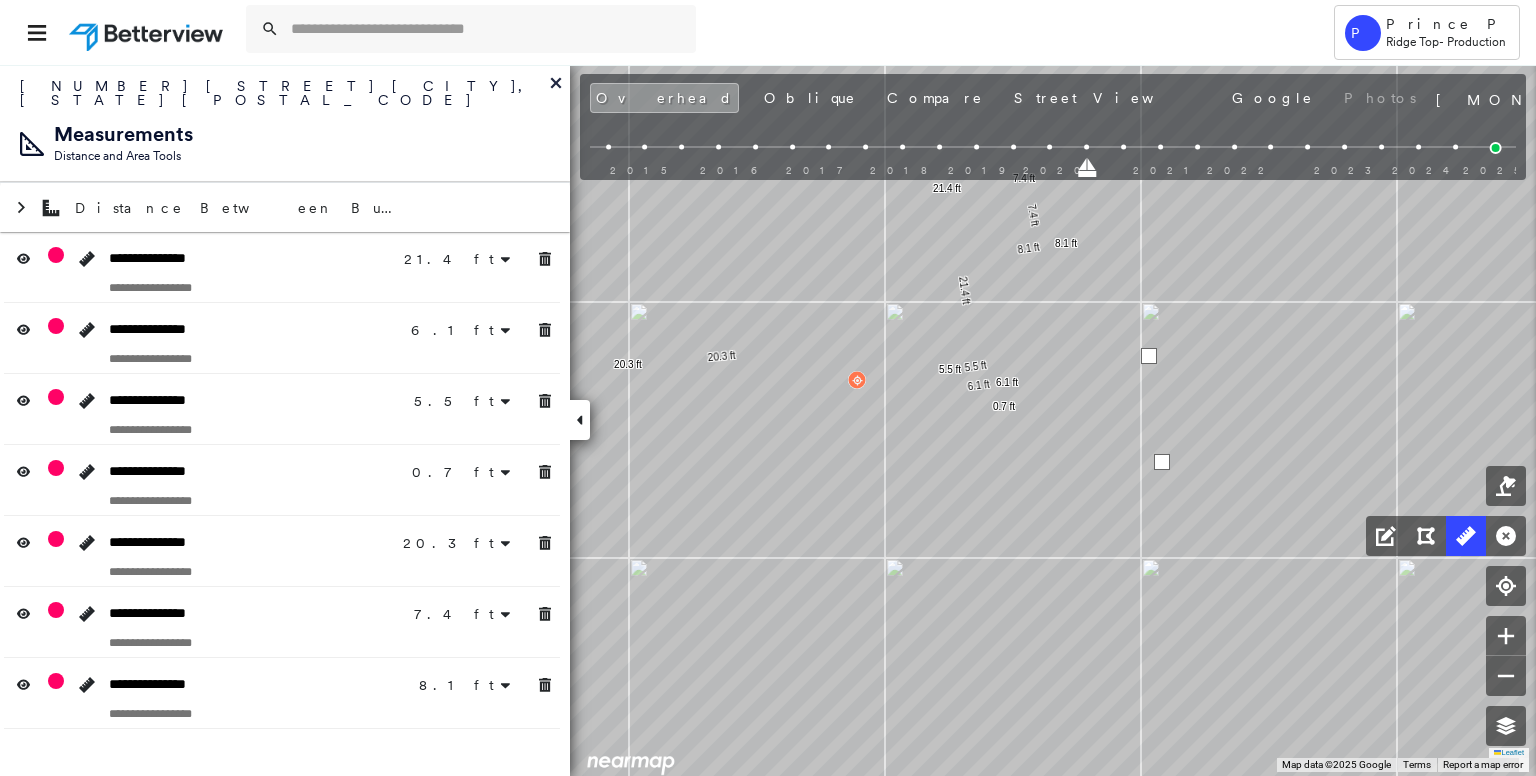click at bounding box center [1149, 356] 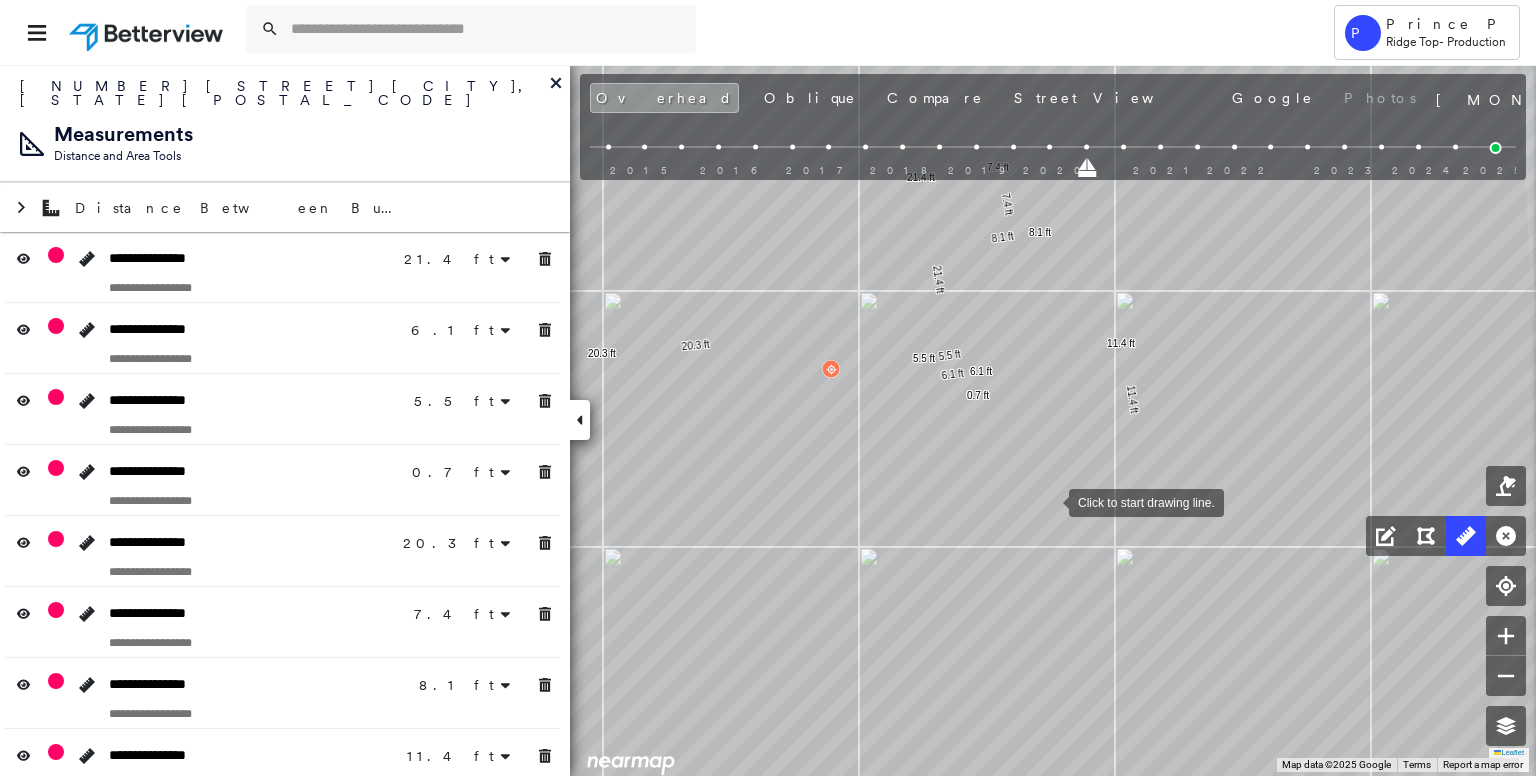 drag, startPoint x: 1076, startPoint y: 512, endPoint x: 1046, endPoint y: 497, distance: 33.54102 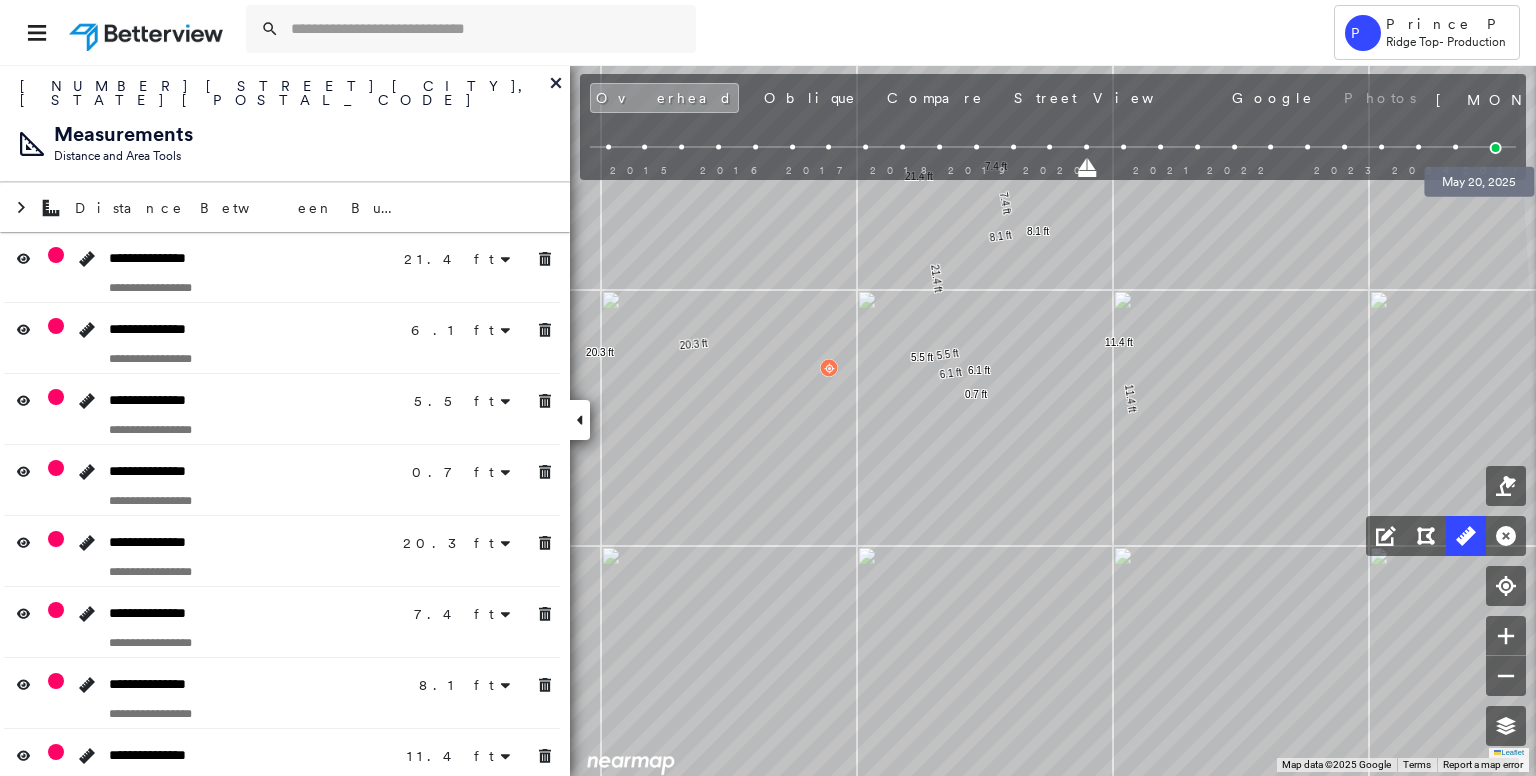click at bounding box center (1496, 148) 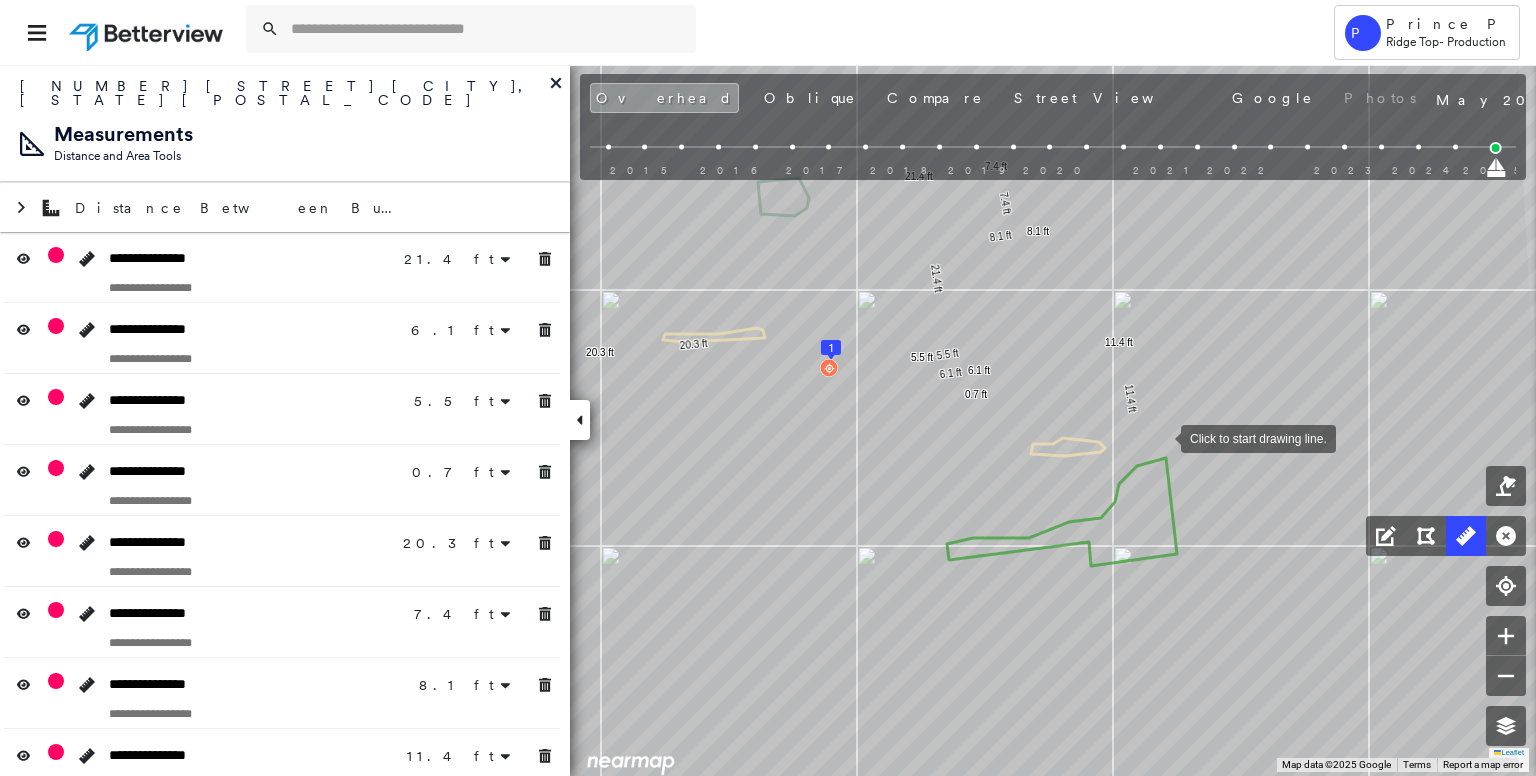 click at bounding box center [1161, 437] 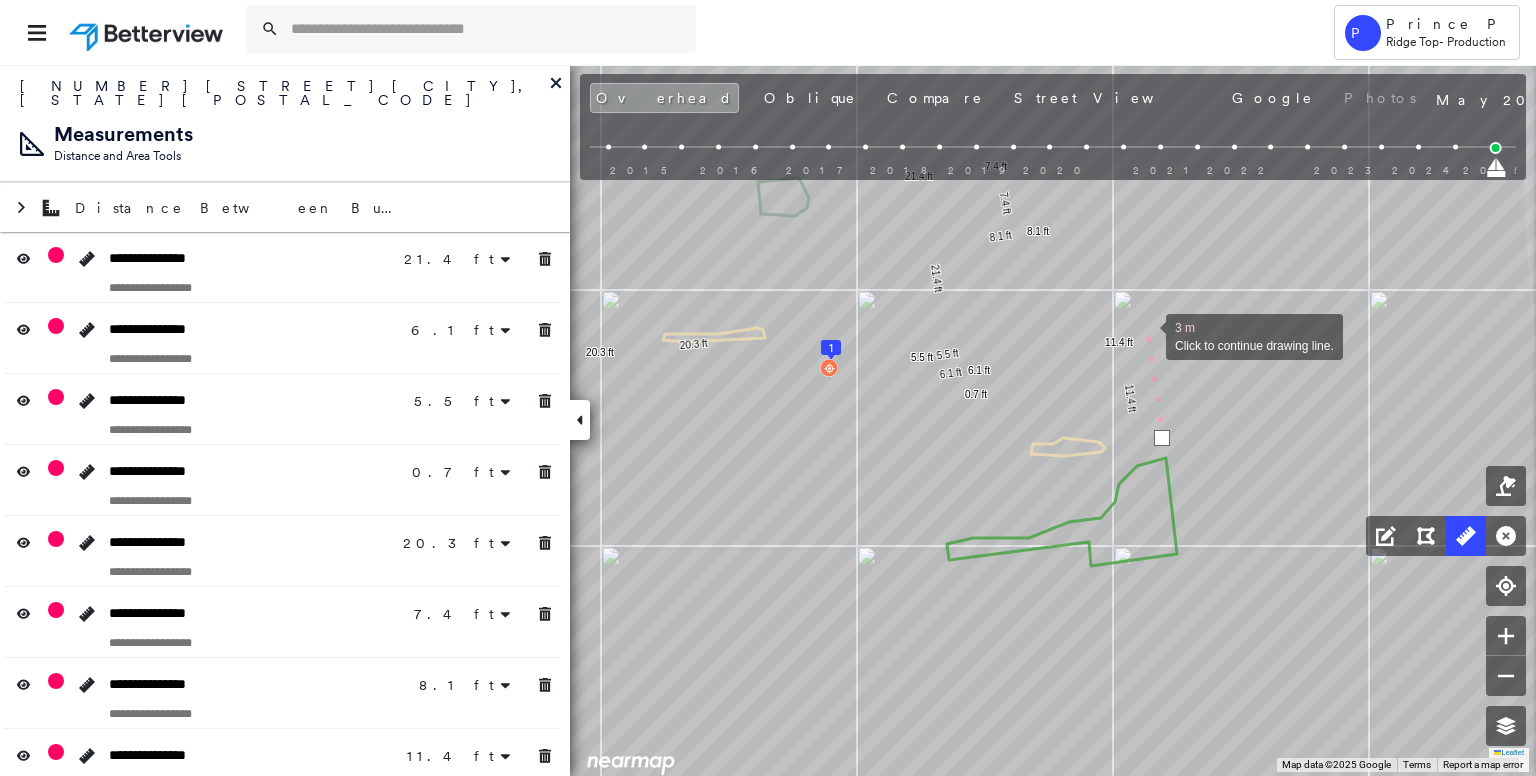 click at bounding box center (1146, 335) 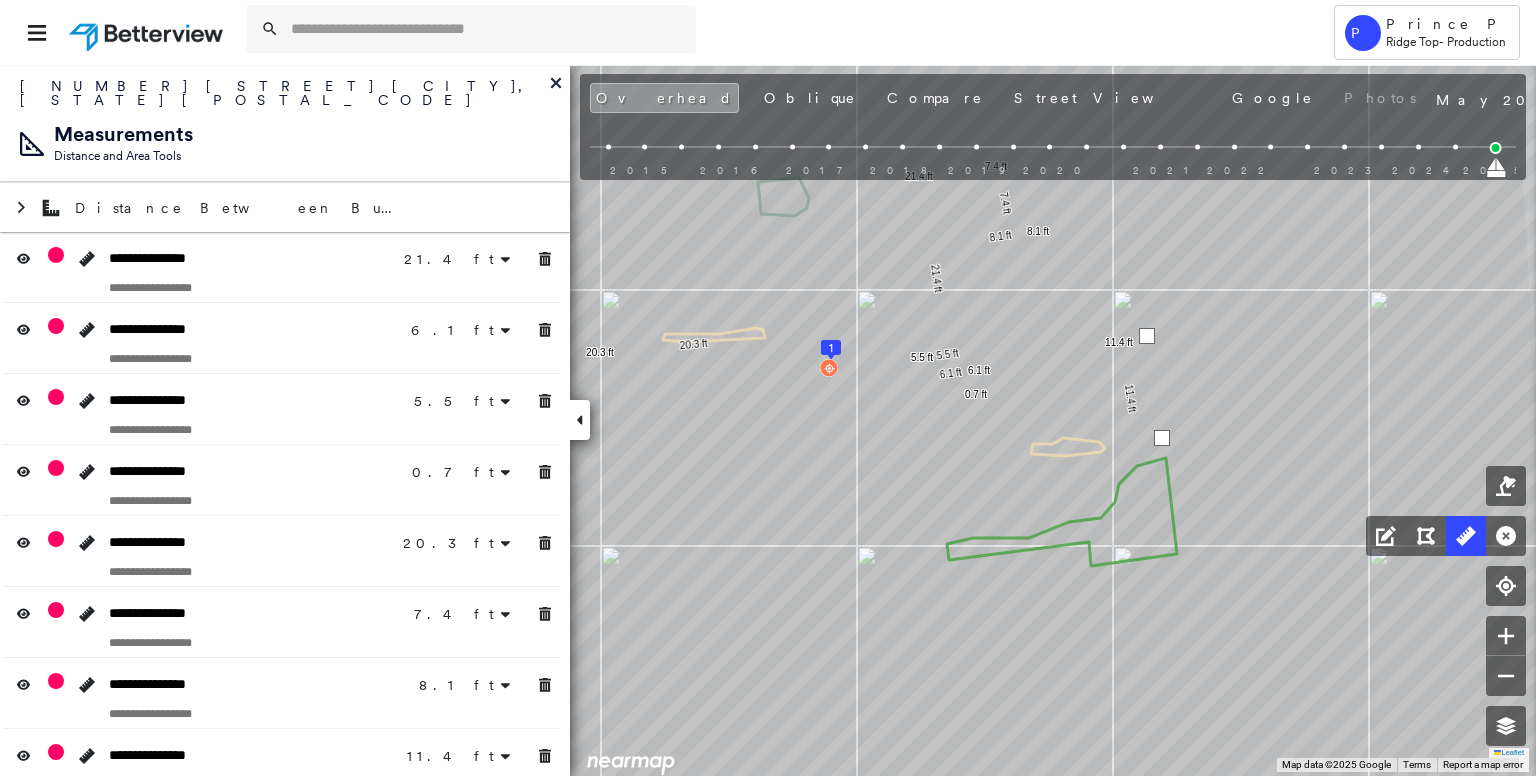 click at bounding box center (1147, 336) 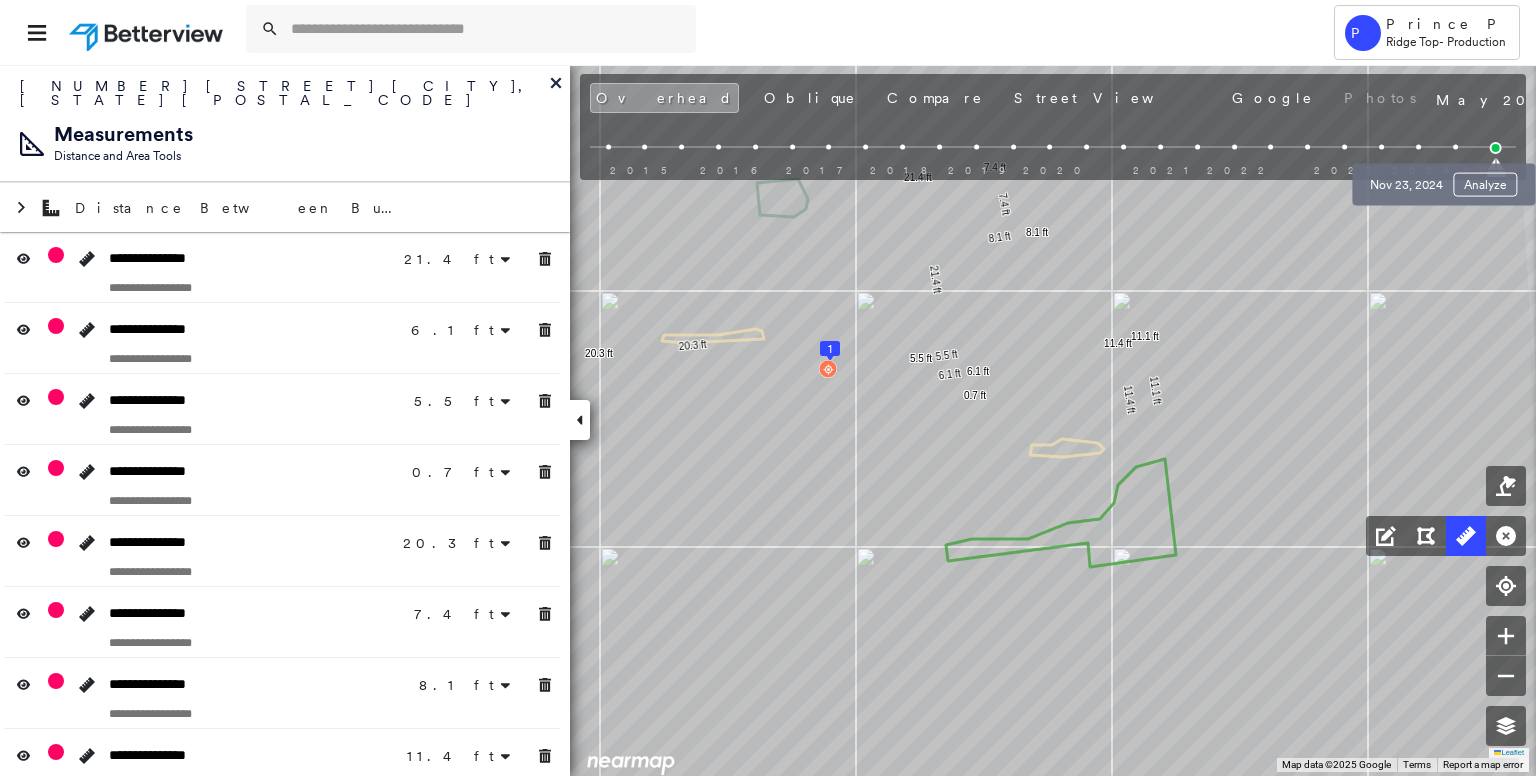 click at bounding box center [1455, 147] 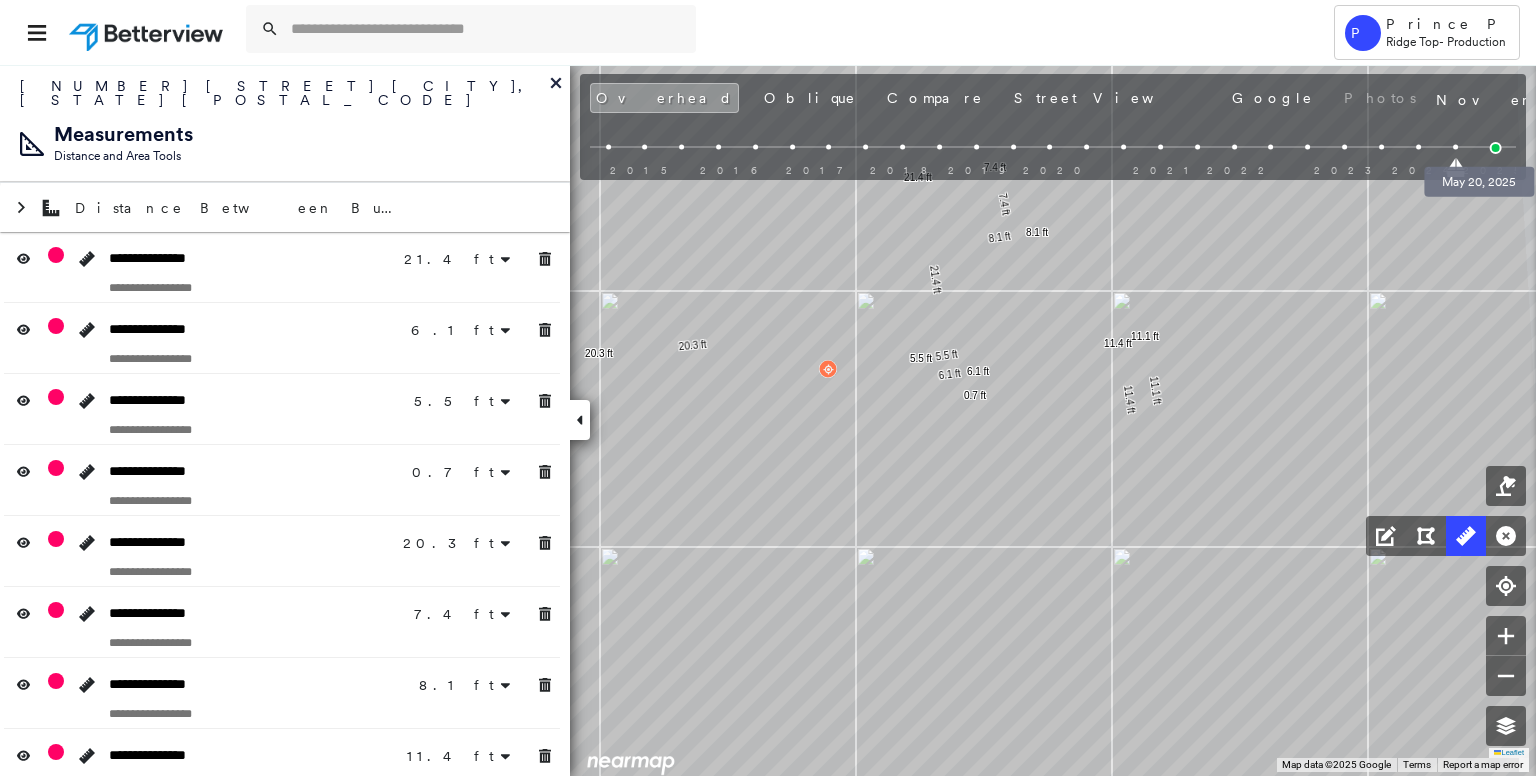 click at bounding box center [1496, 148] 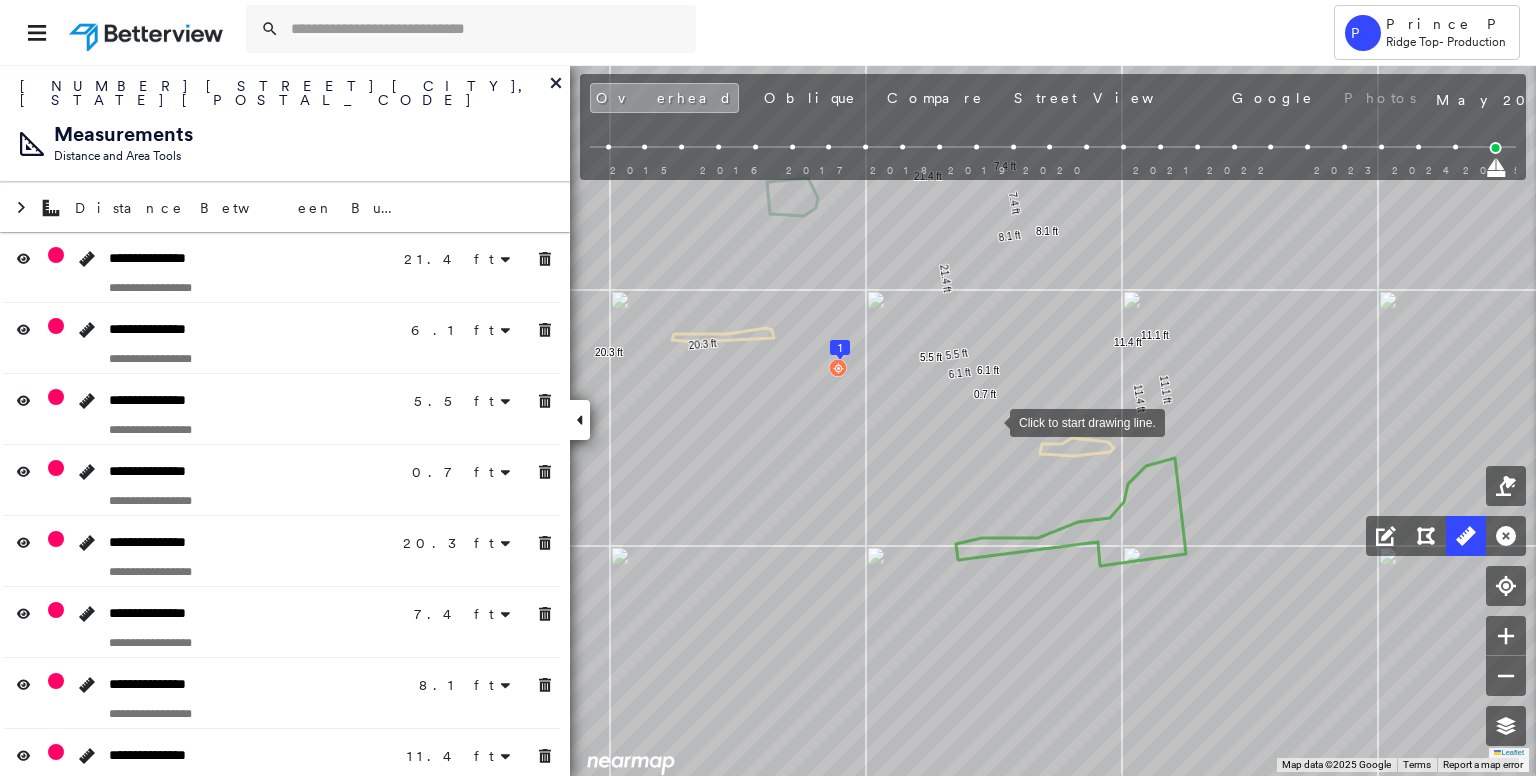 drag, startPoint x: 985, startPoint y: 421, endPoint x: 1021, endPoint y: 423, distance: 36.05551 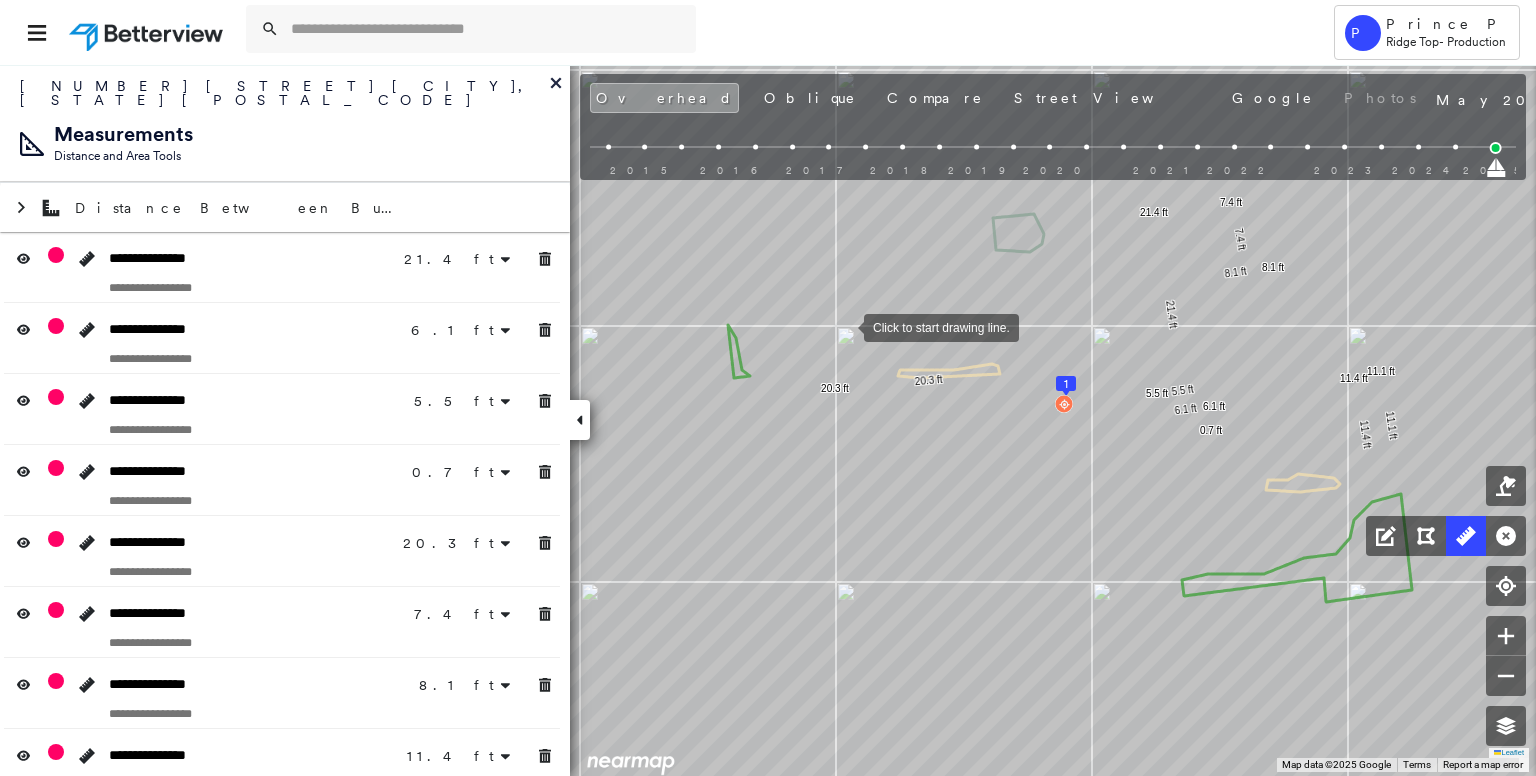 click at bounding box center [844, 326] 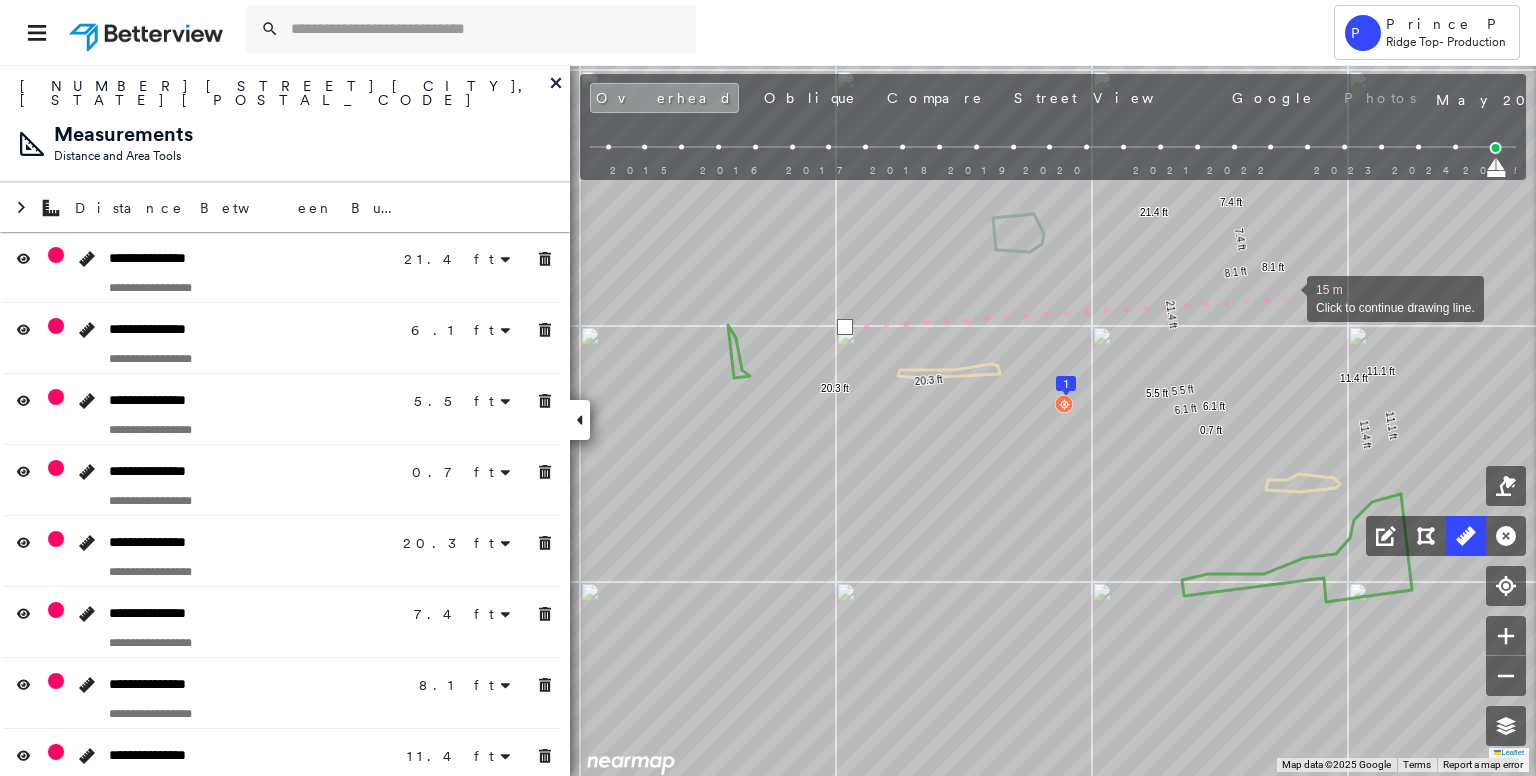 click at bounding box center [1287, 297] 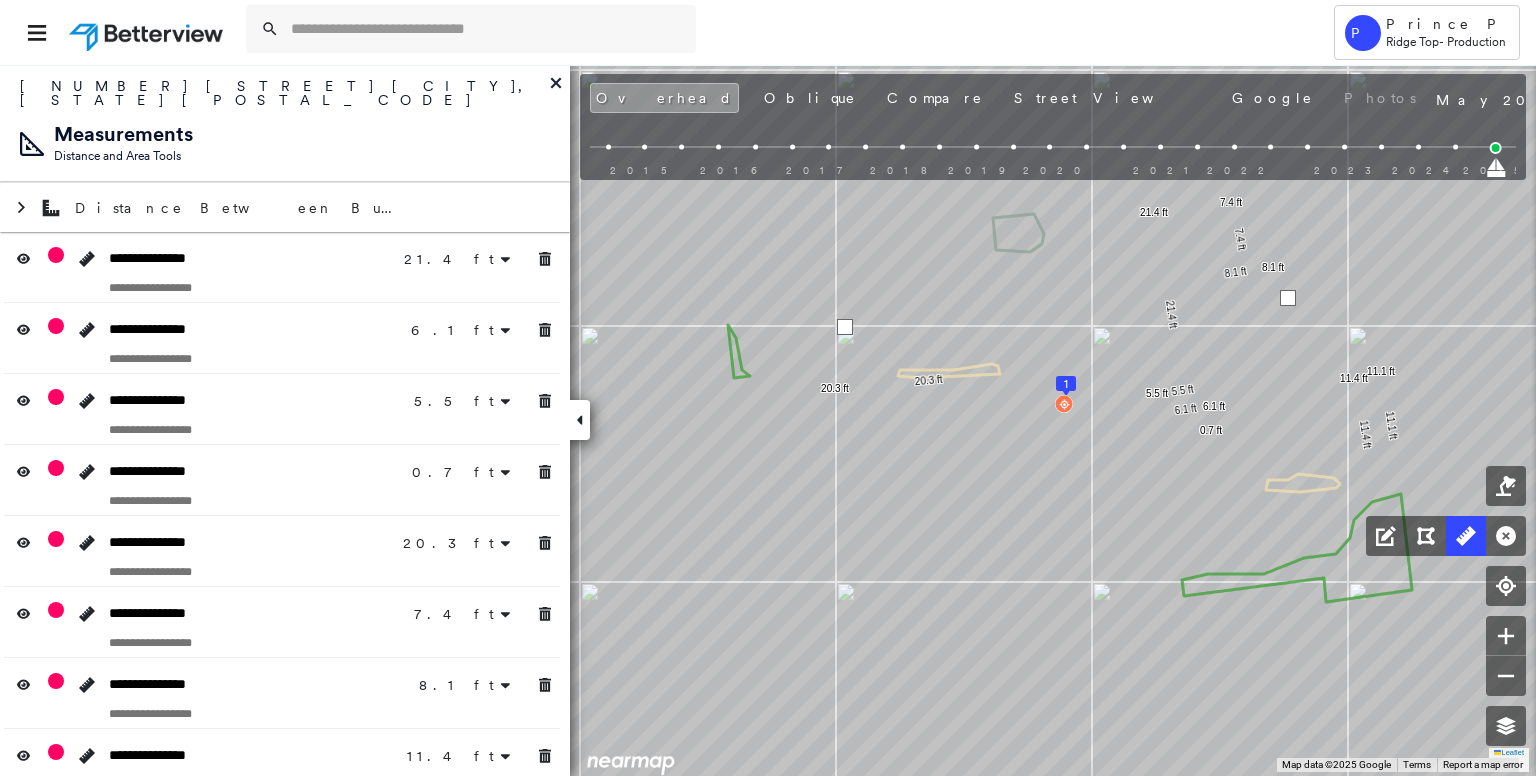 click at bounding box center [1288, 298] 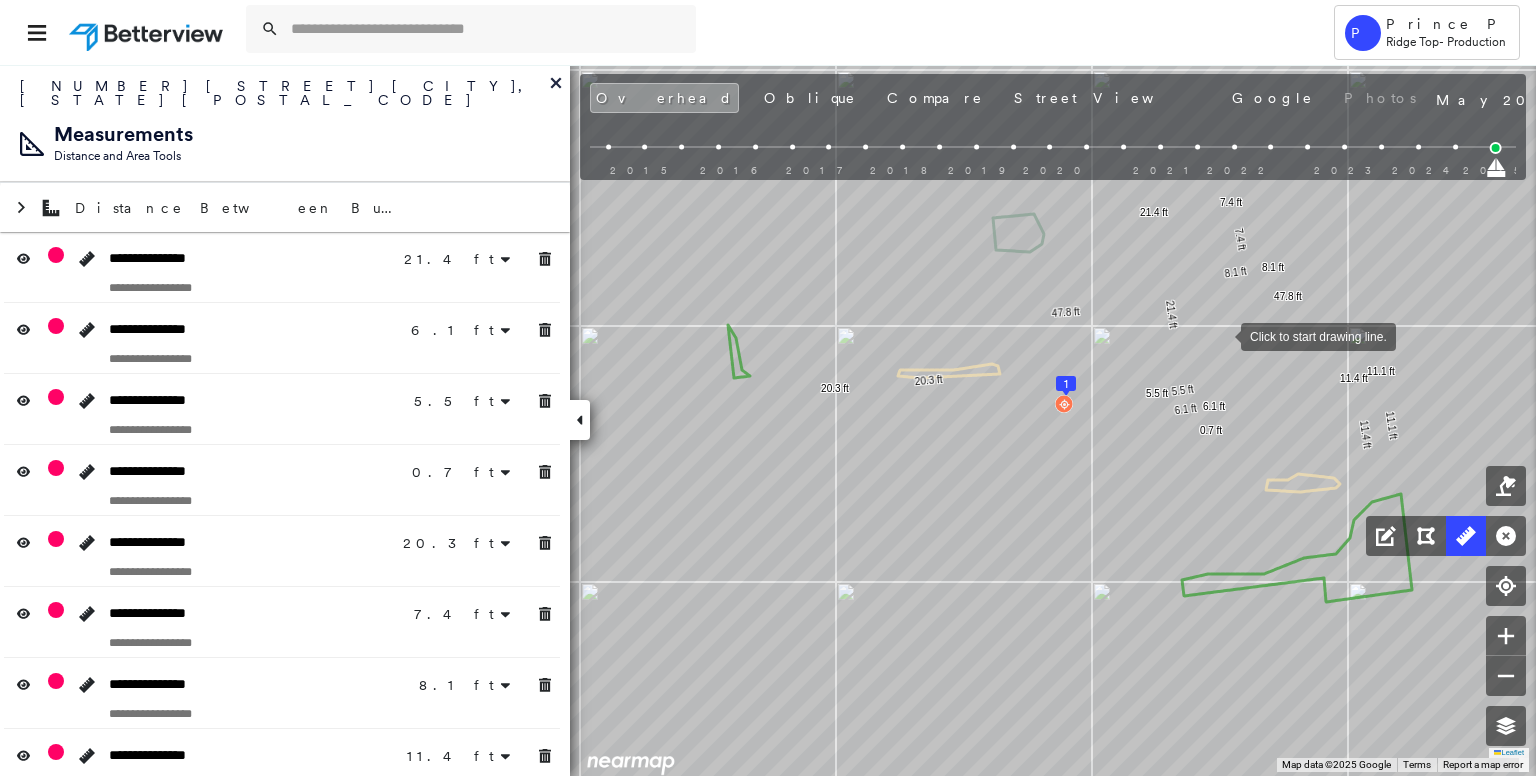 click at bounding box center (1221, 335) 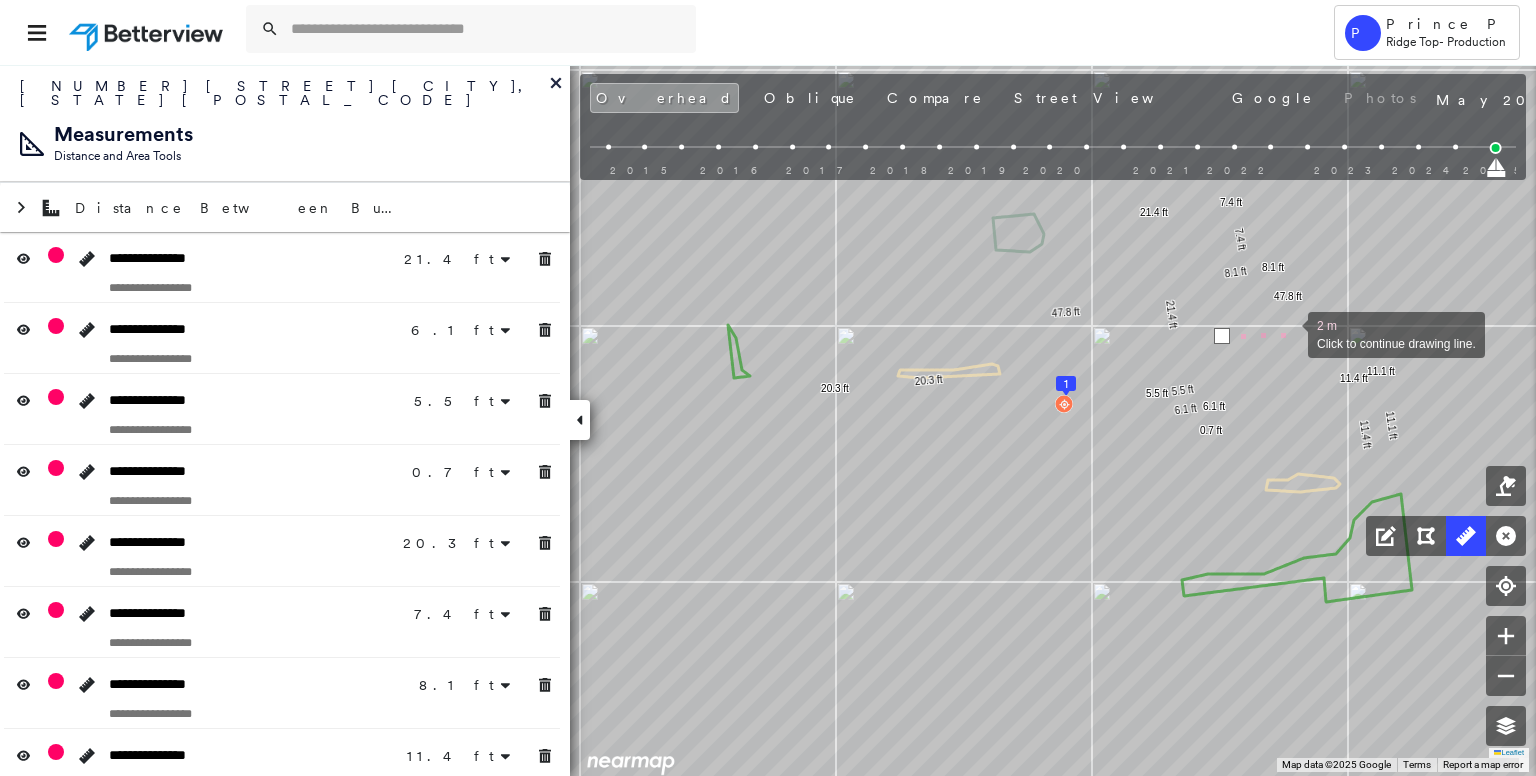 click at bounding box center (1288, 333) 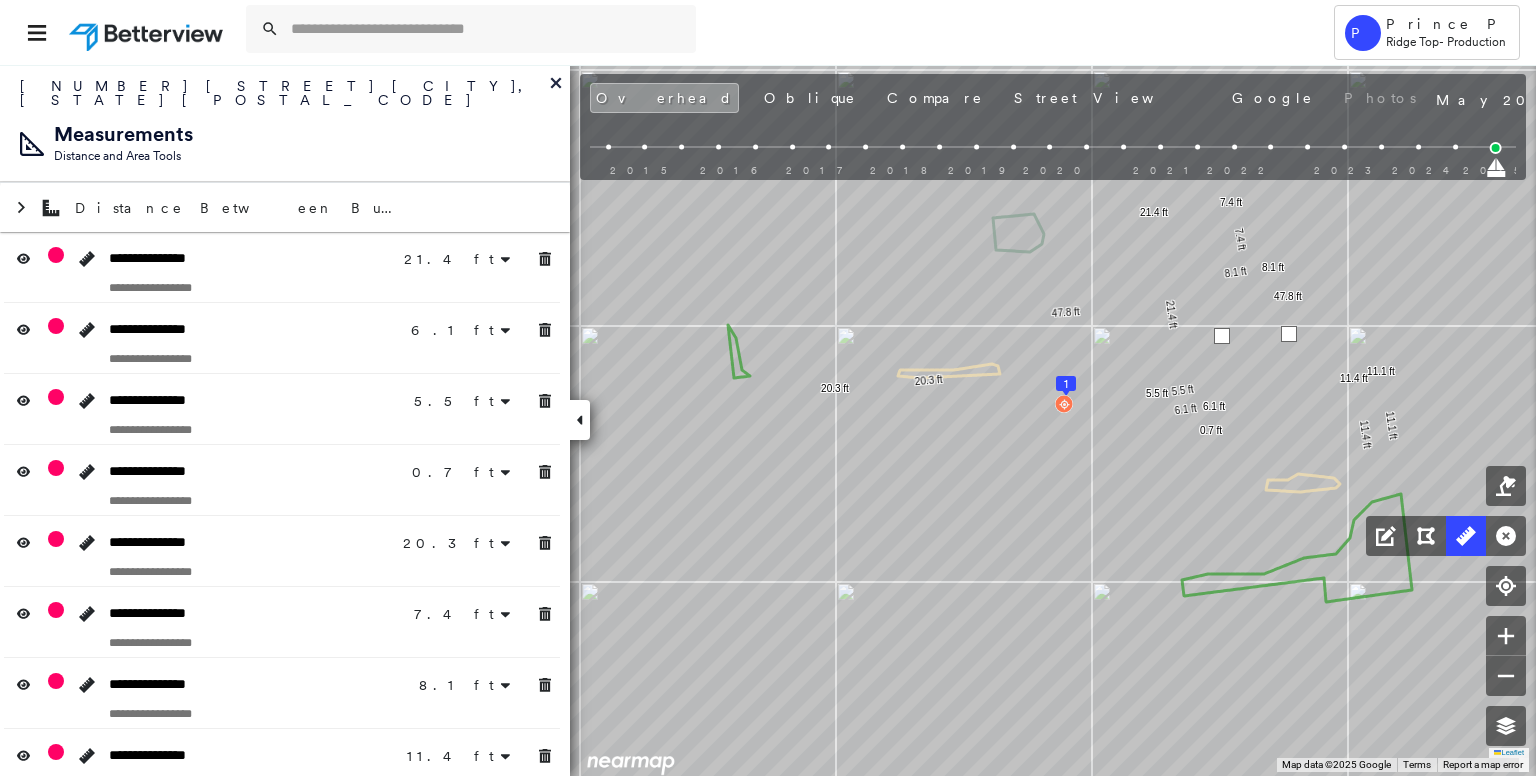 click at bounding box center (1289, 334) 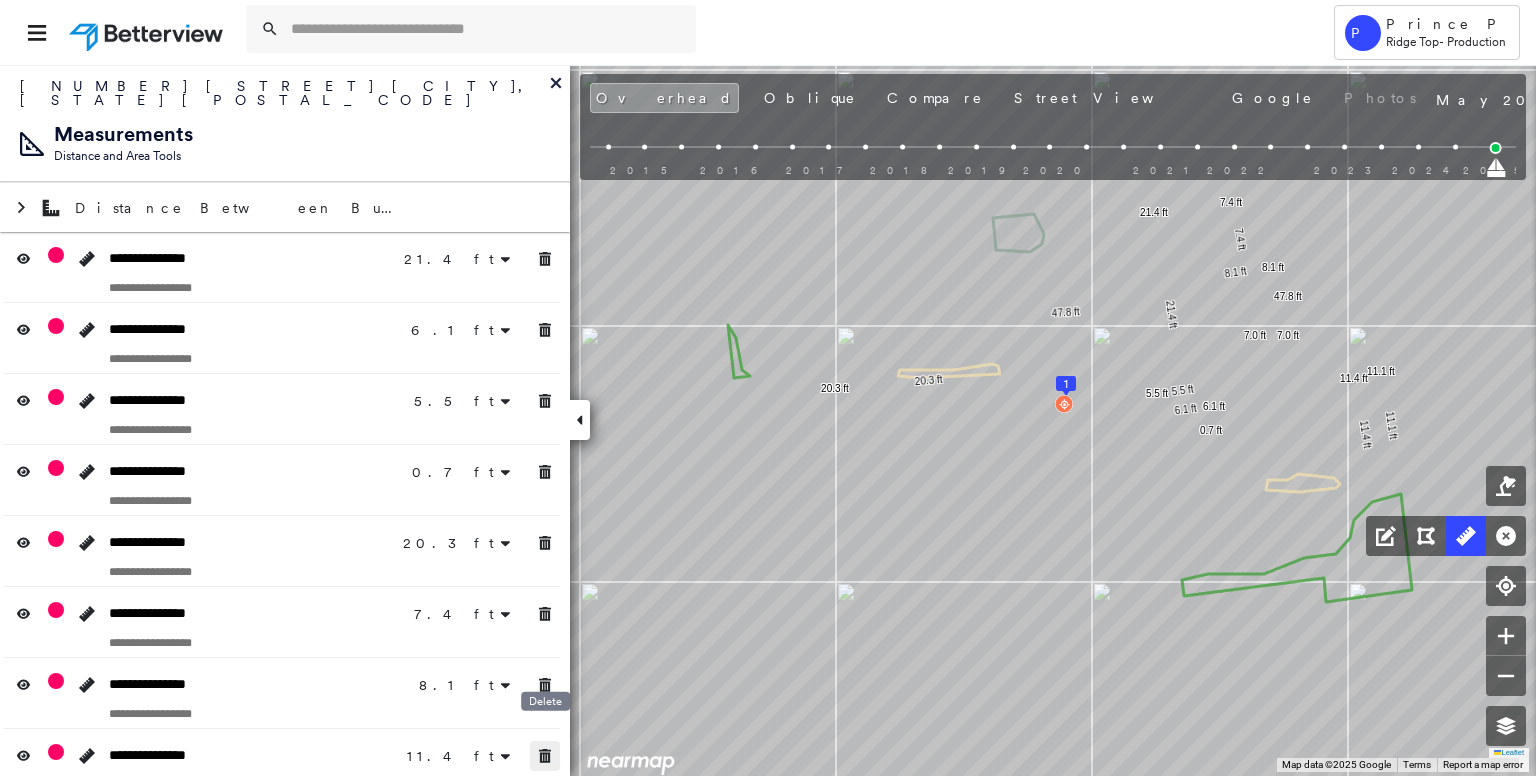 click at bounding box center (545, 756) 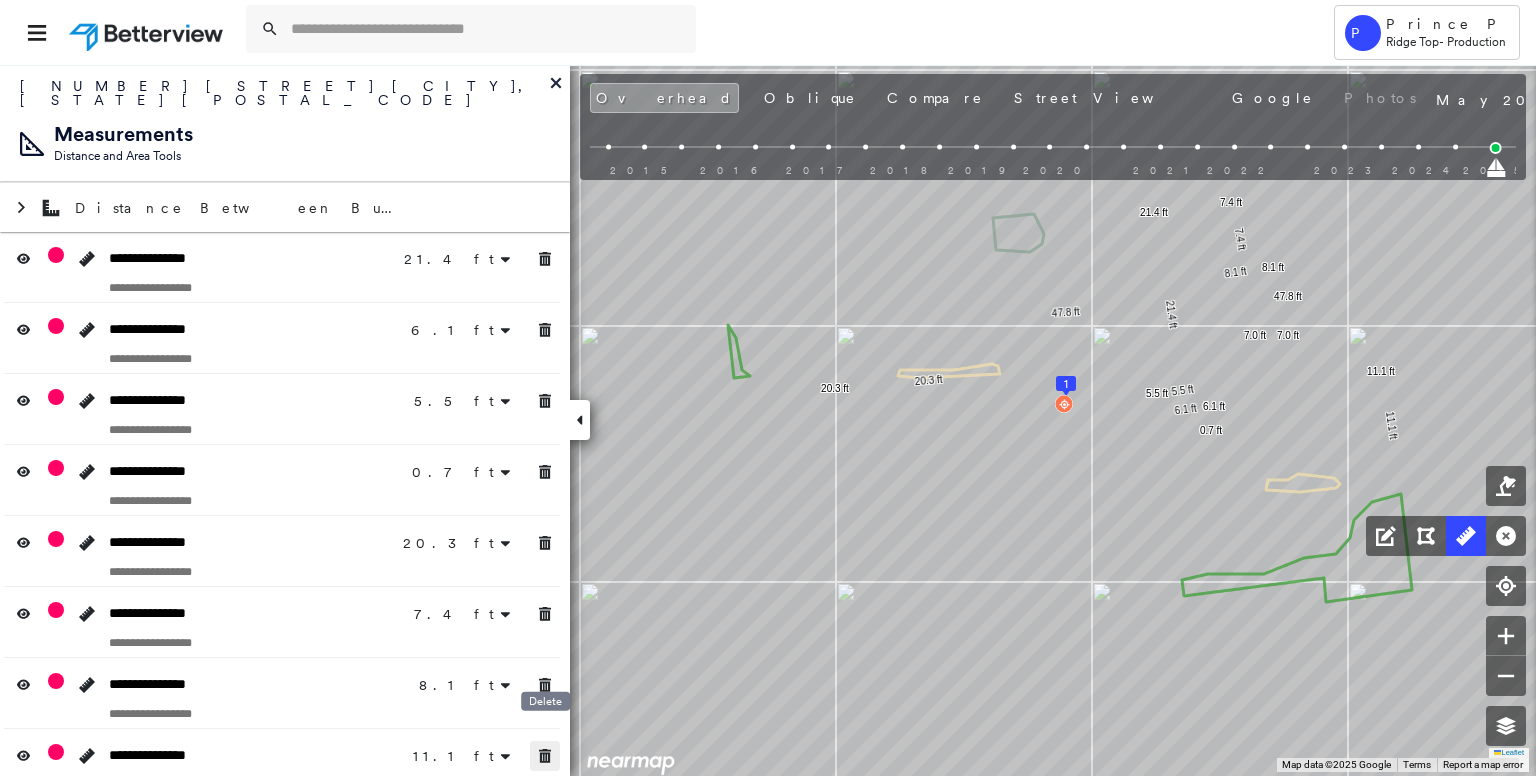 click 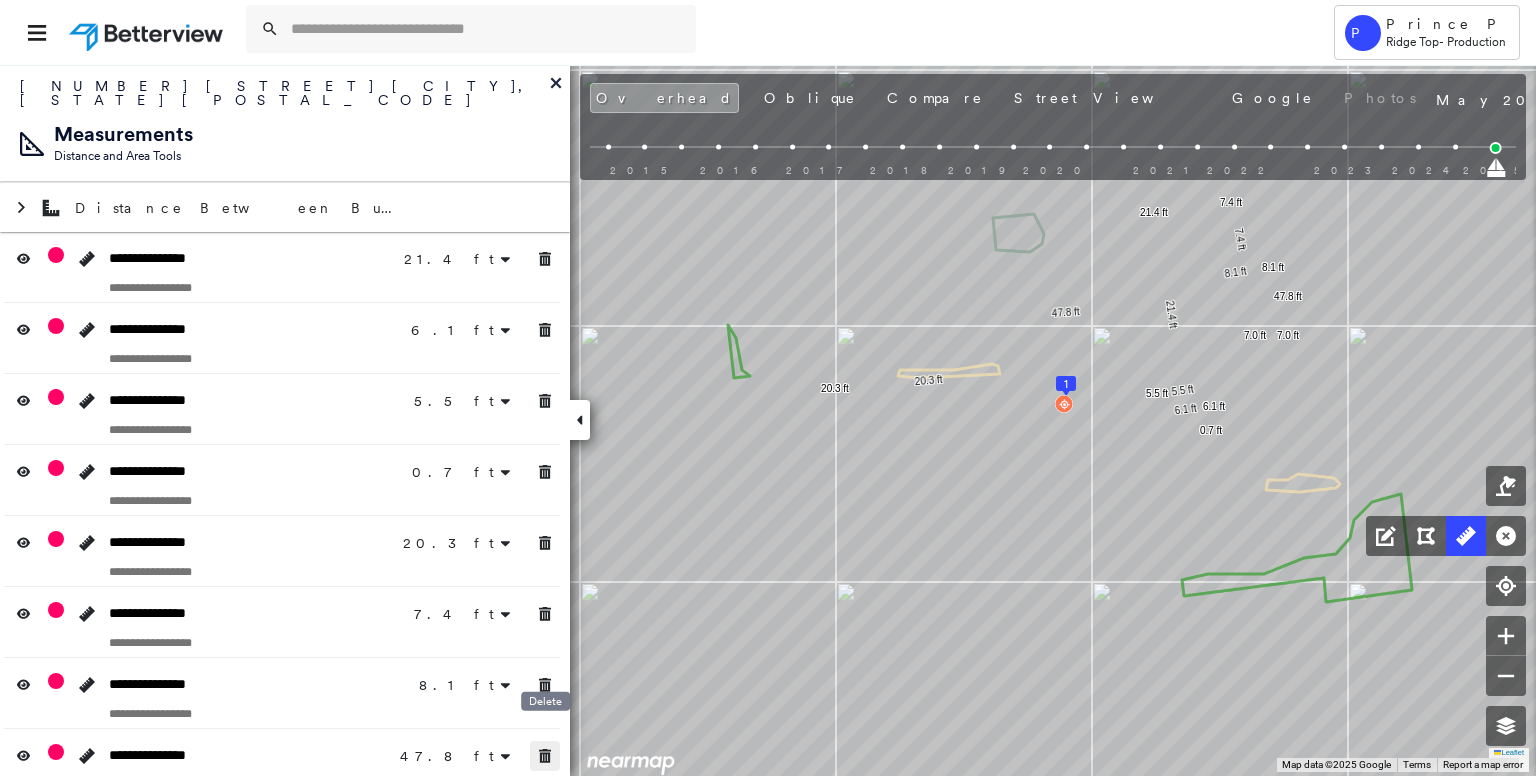 click 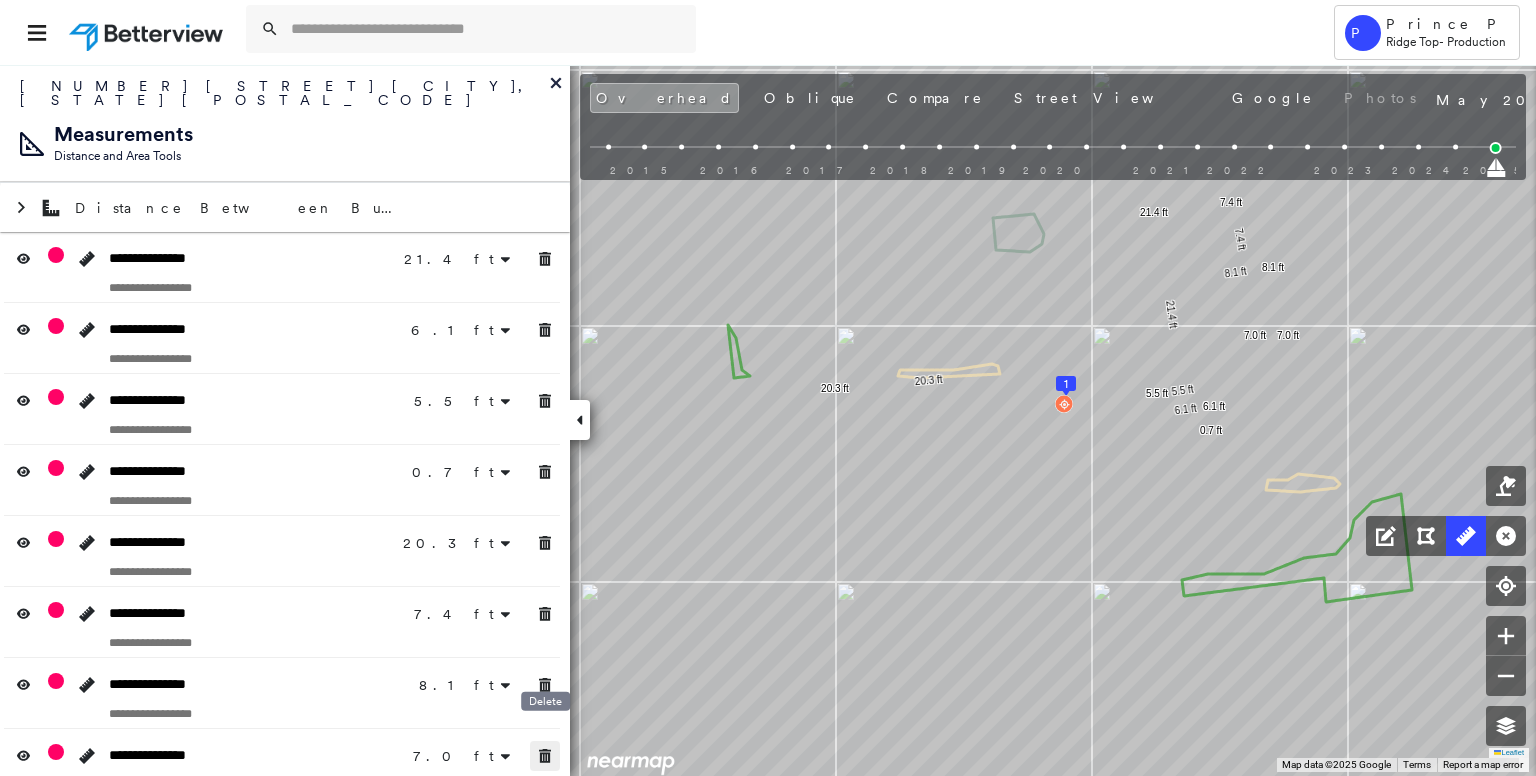 click 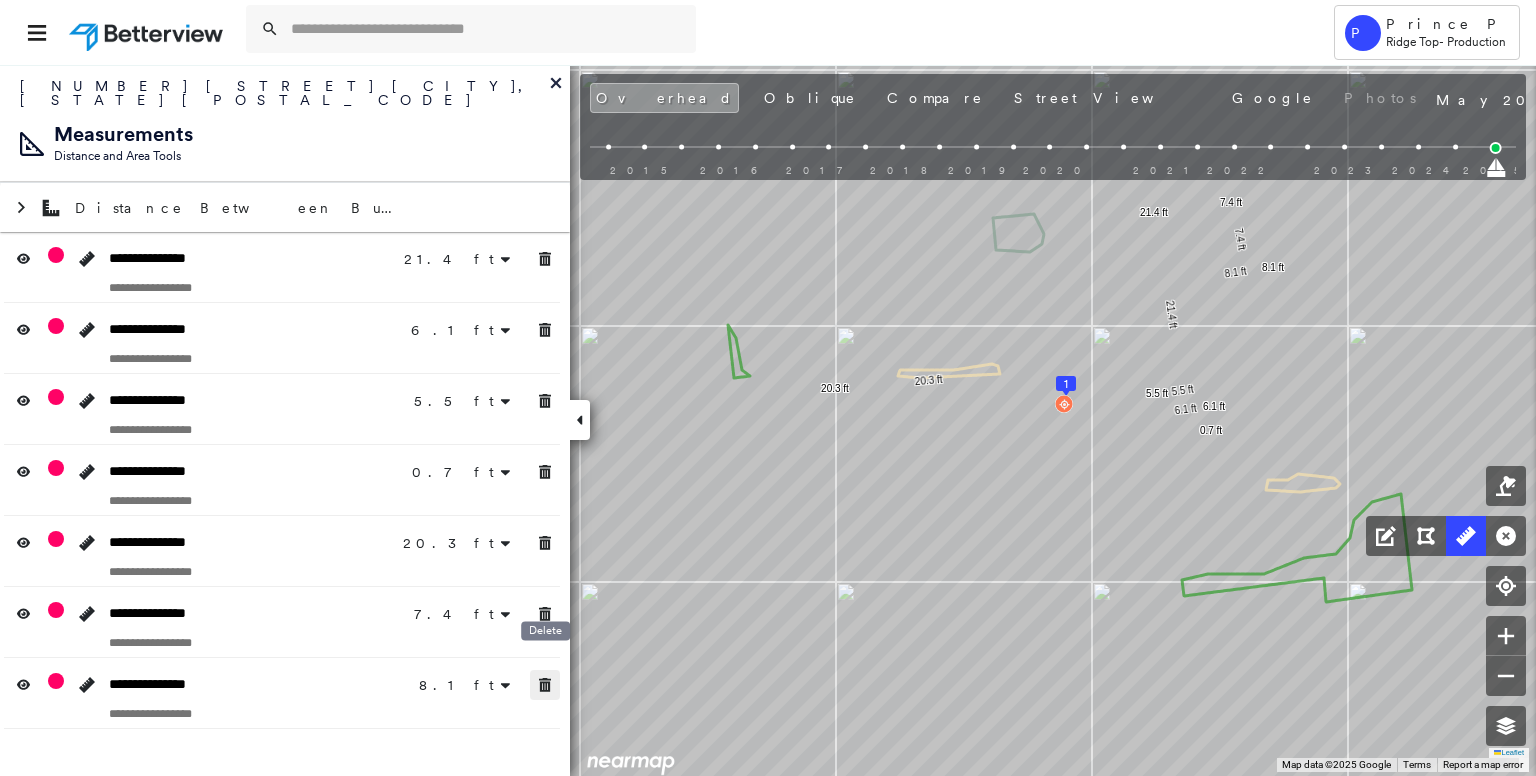click at bounding box center (545, 685) 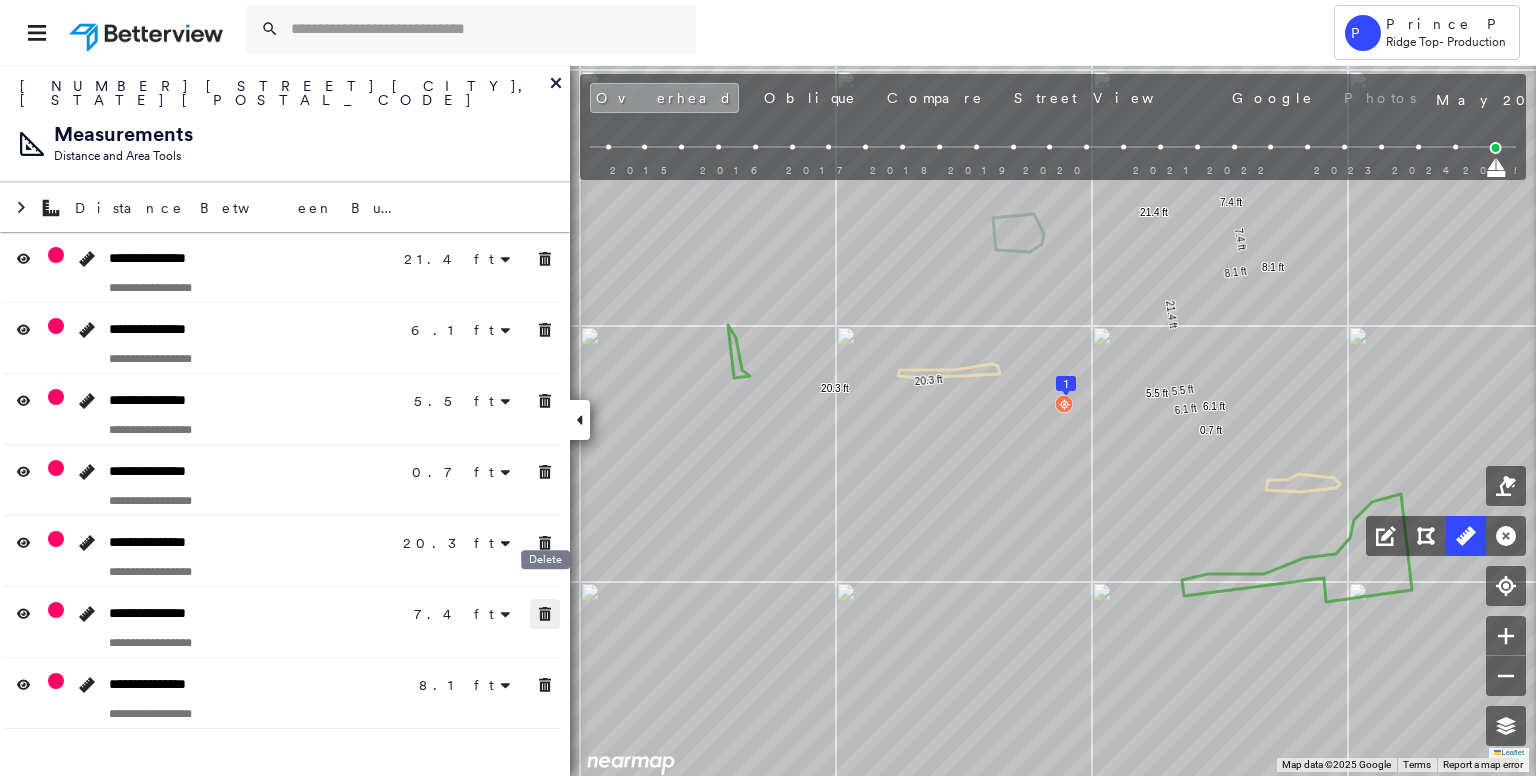 click at bounding box center (545, 614) 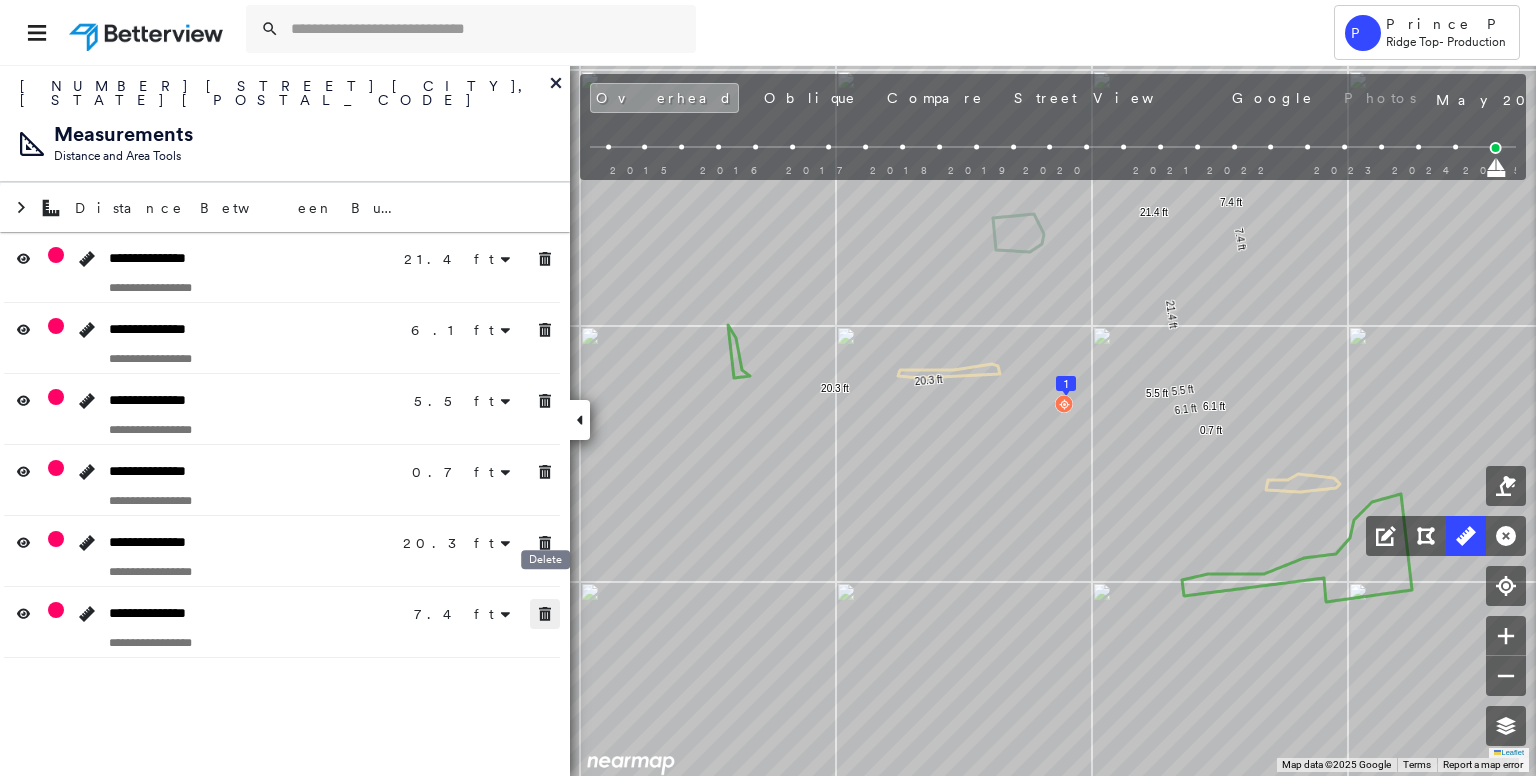 click at bounding box center (545, 614) 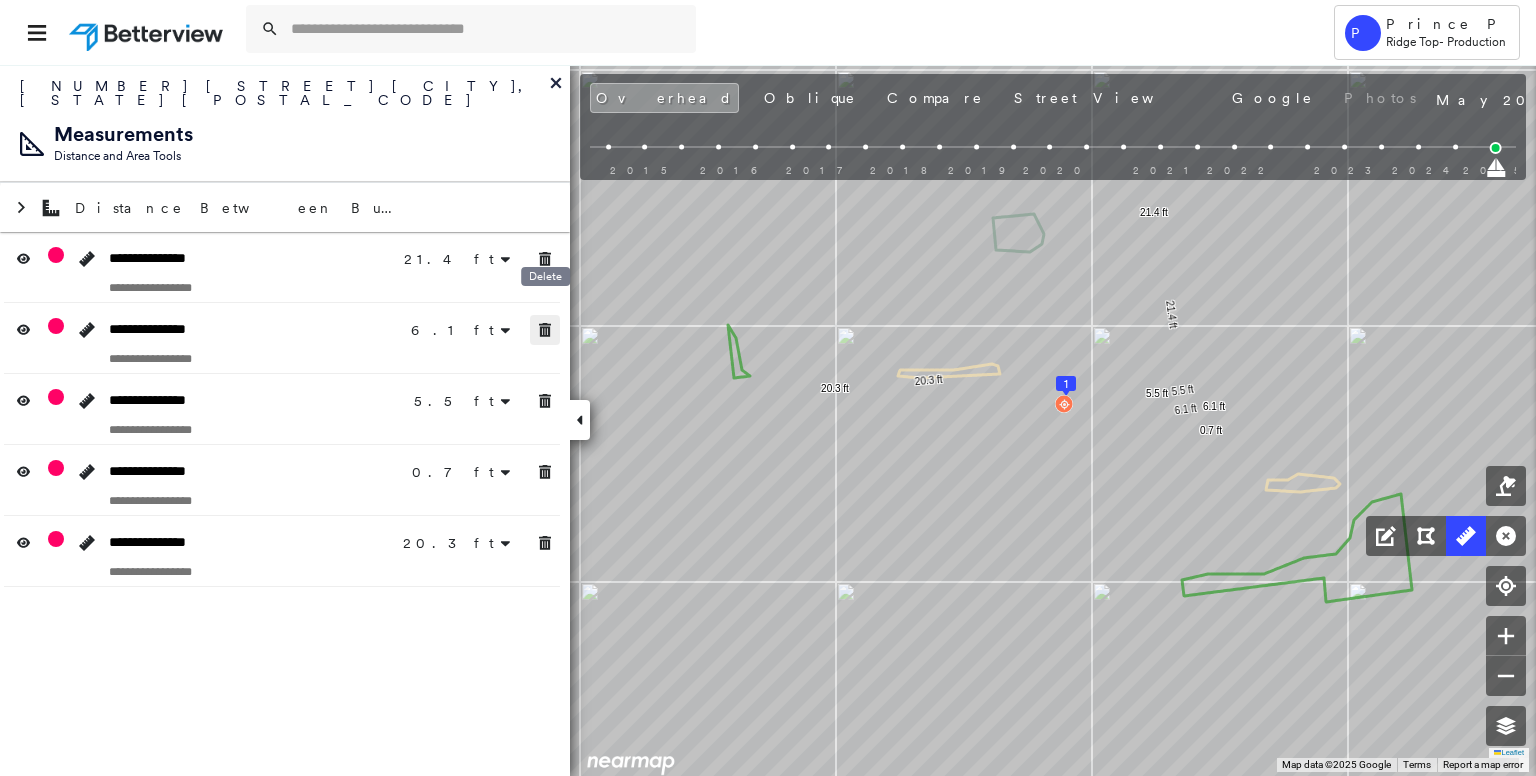 click at bounding box center (545, 330) 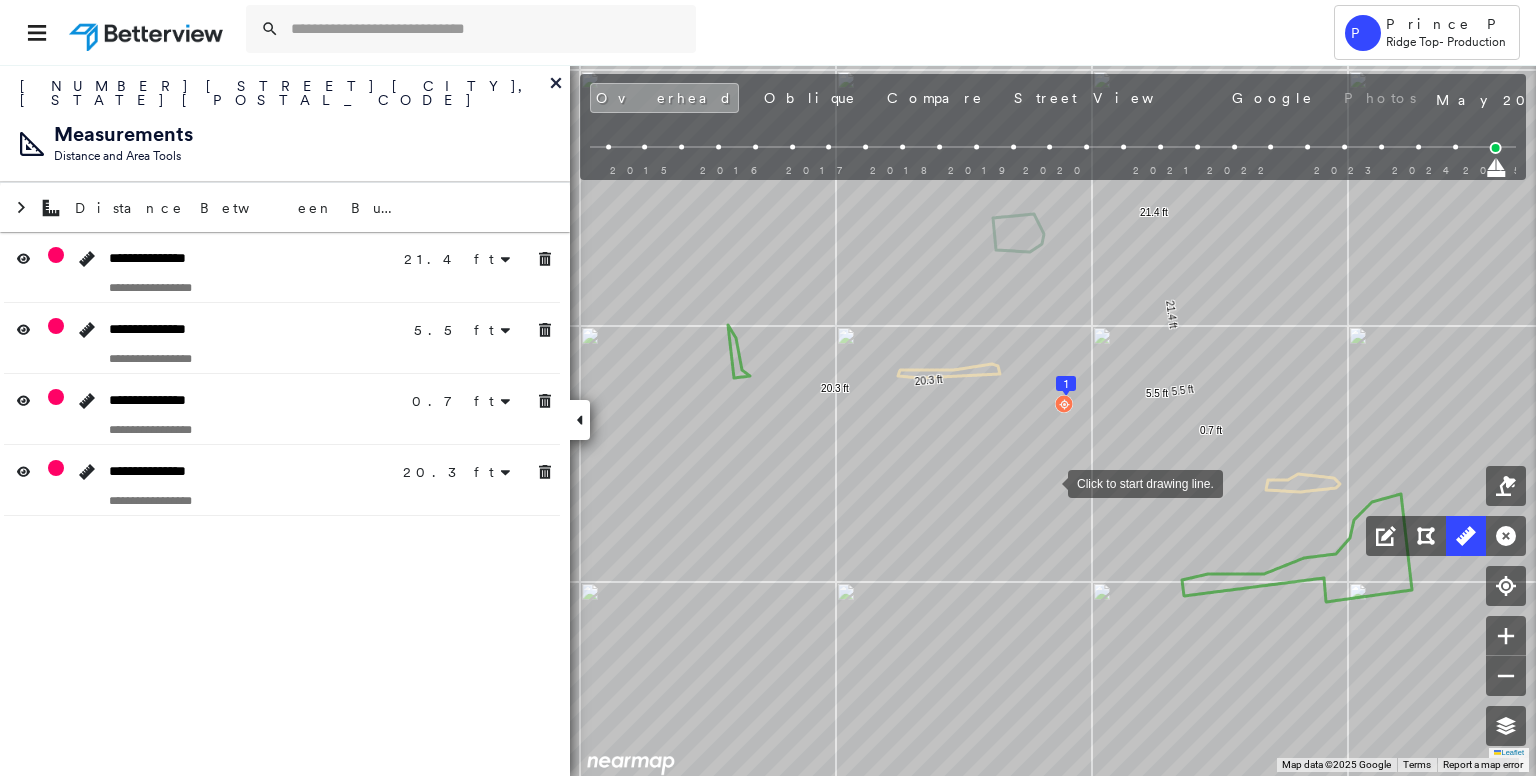 click at bounding box center [1048, 482] 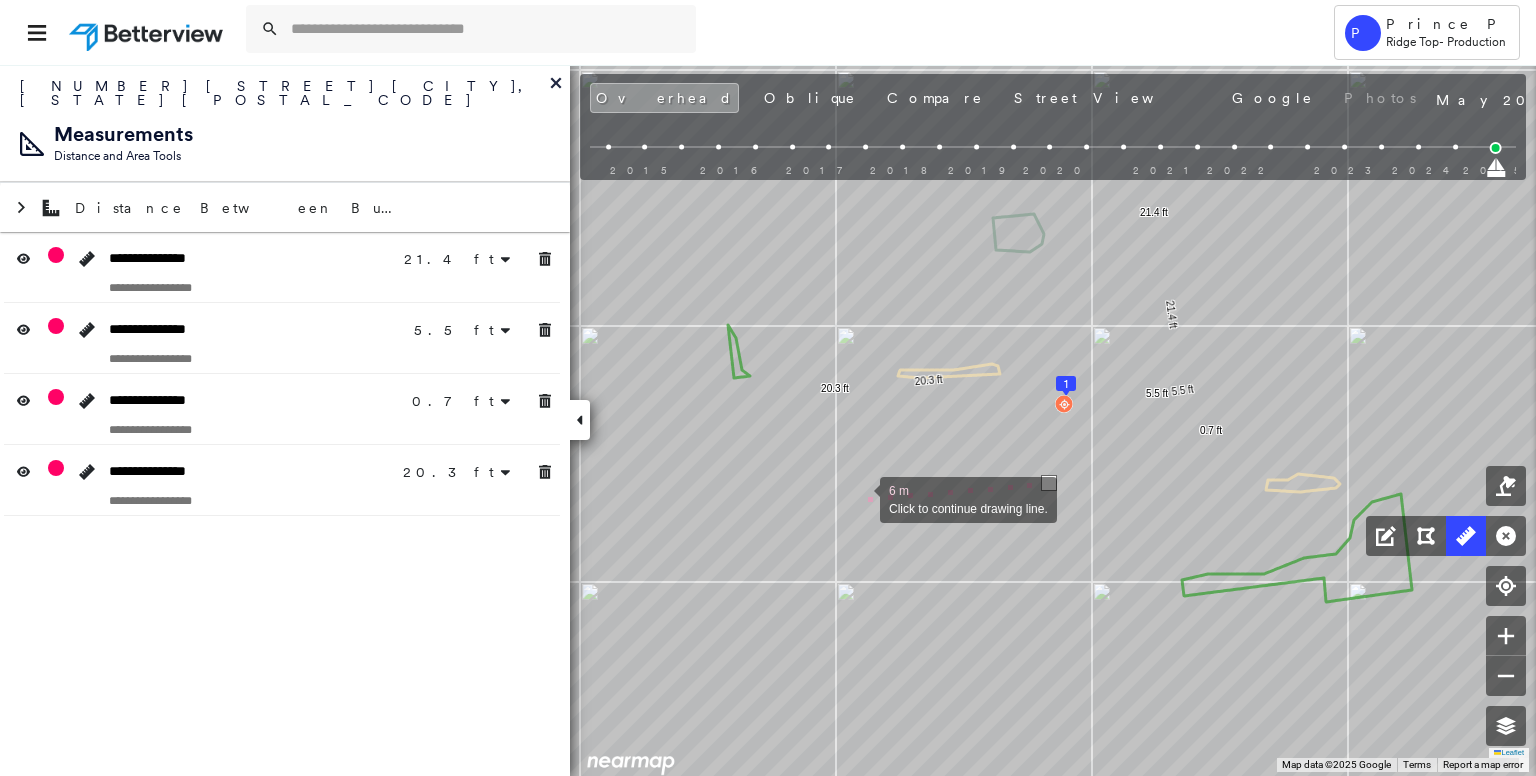 click at bounding box center (860, 498) 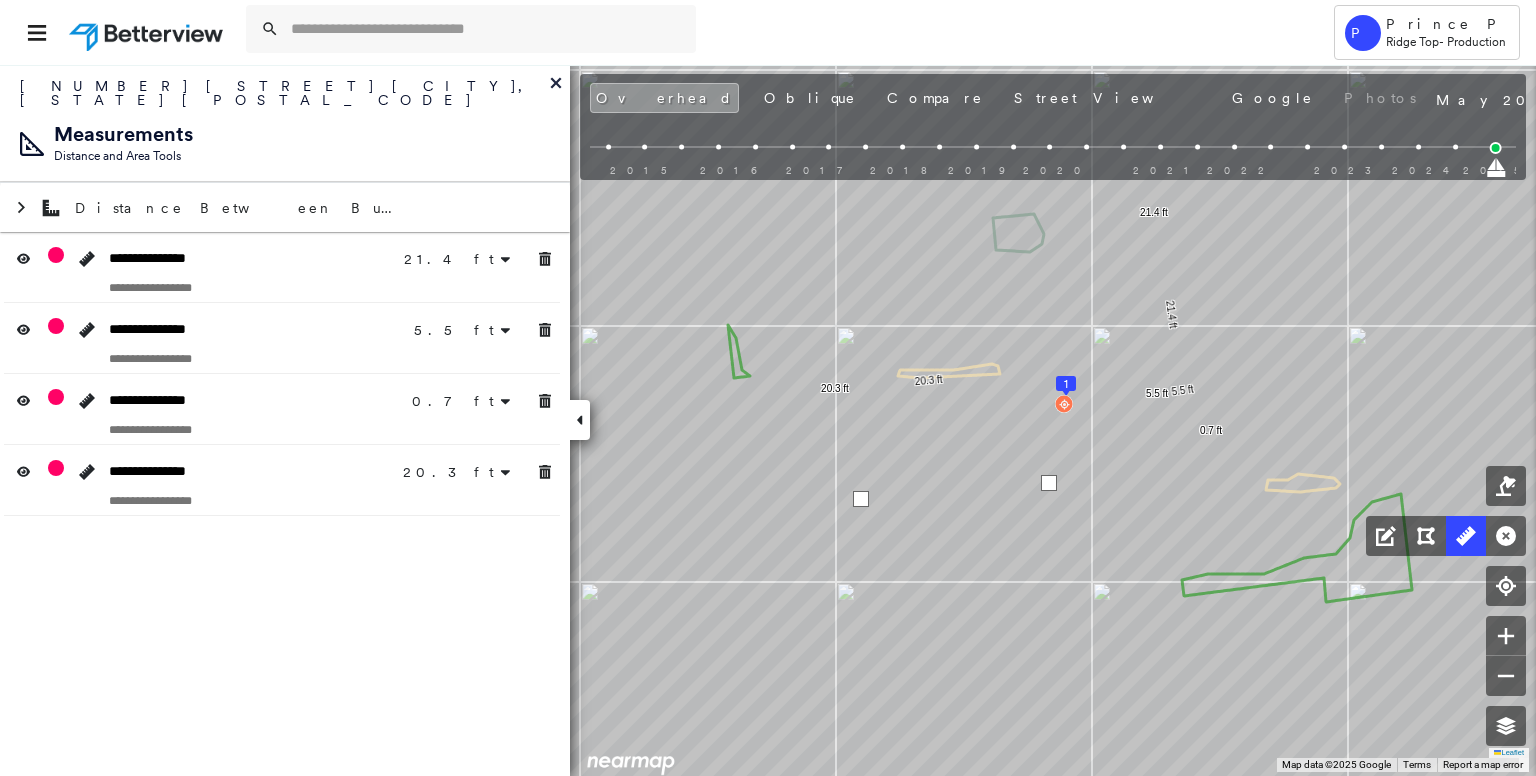 click at bounding box center [861, 499] 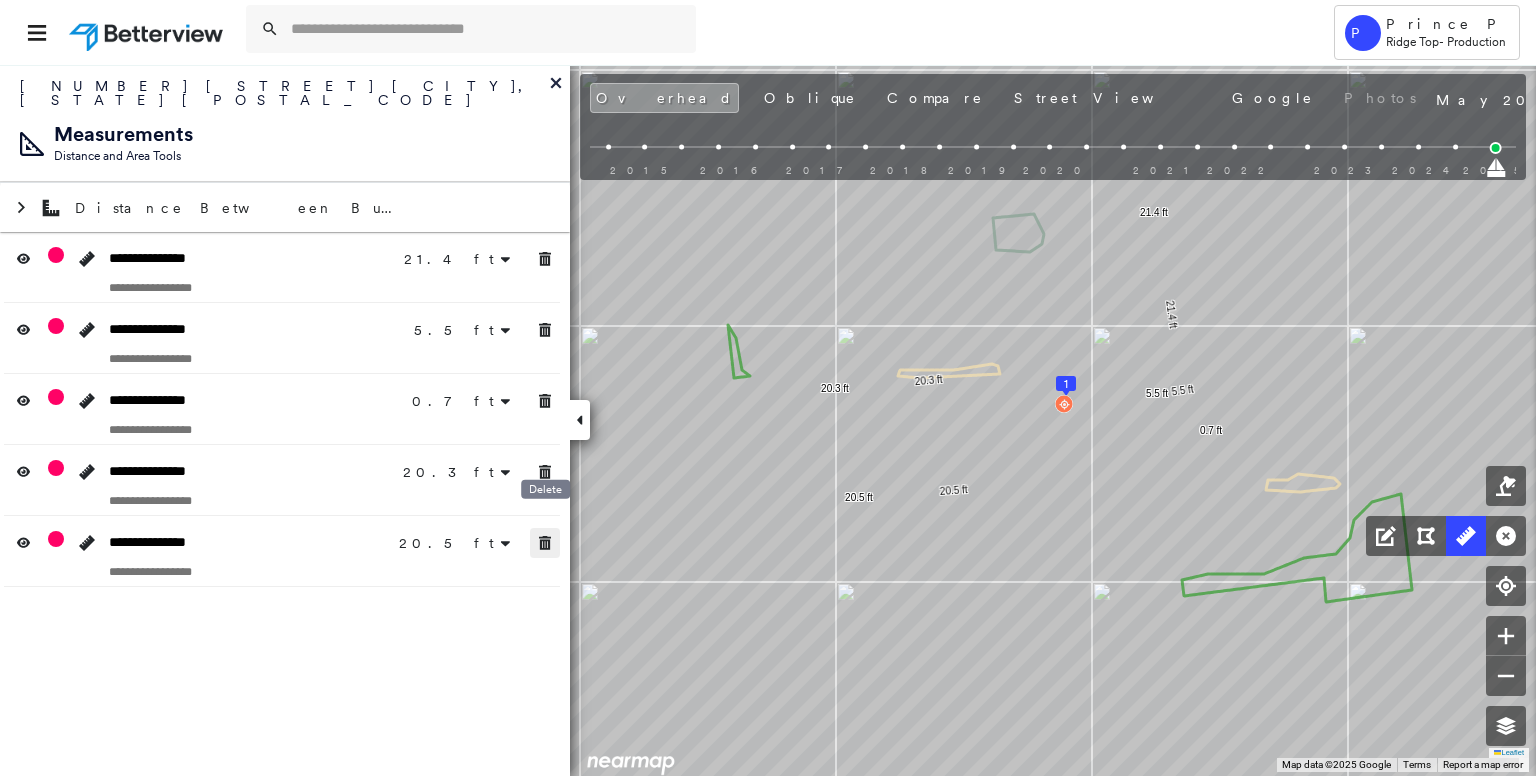 click at bounding box center [545, 543] 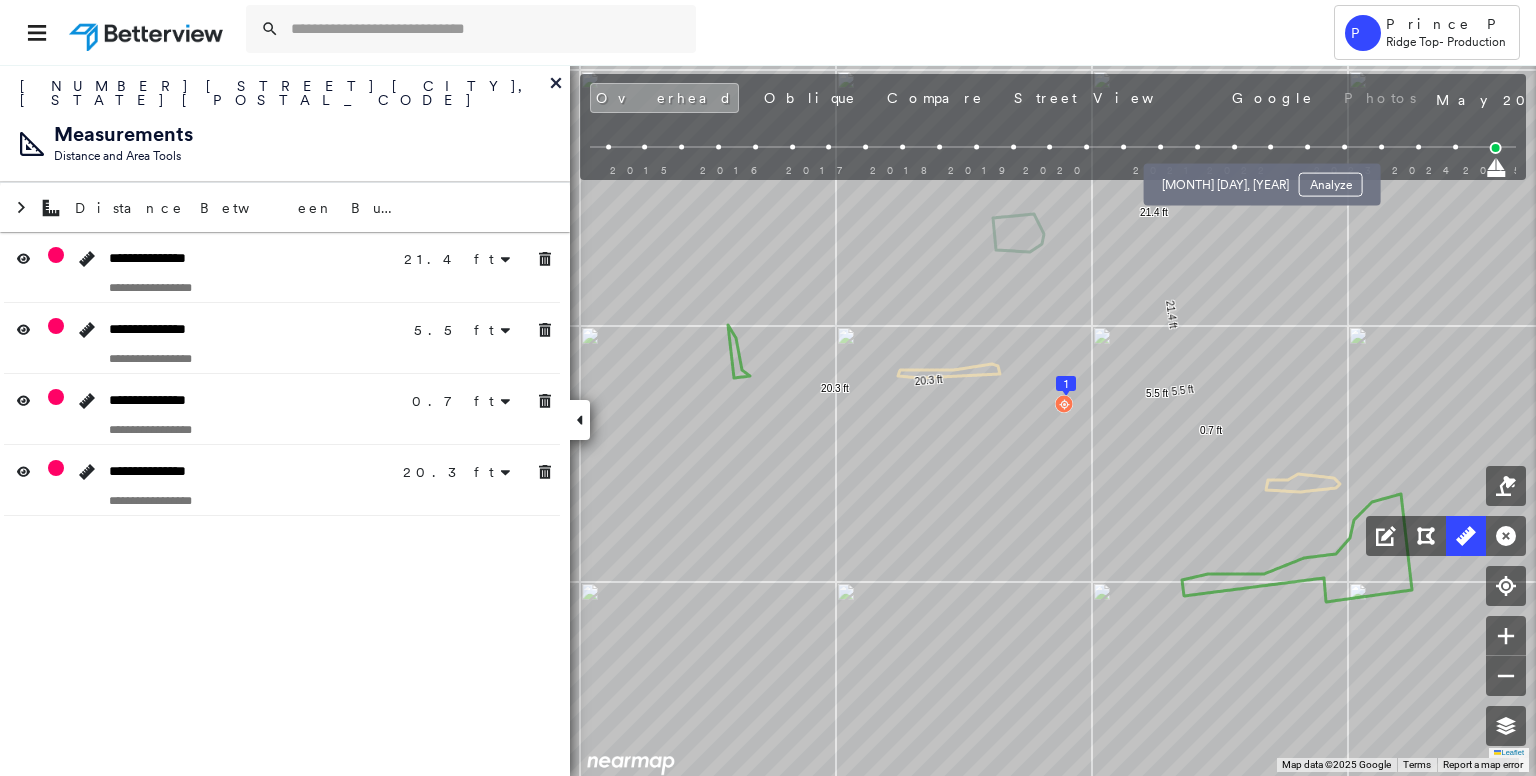 click at bounding box center (1234, 147) 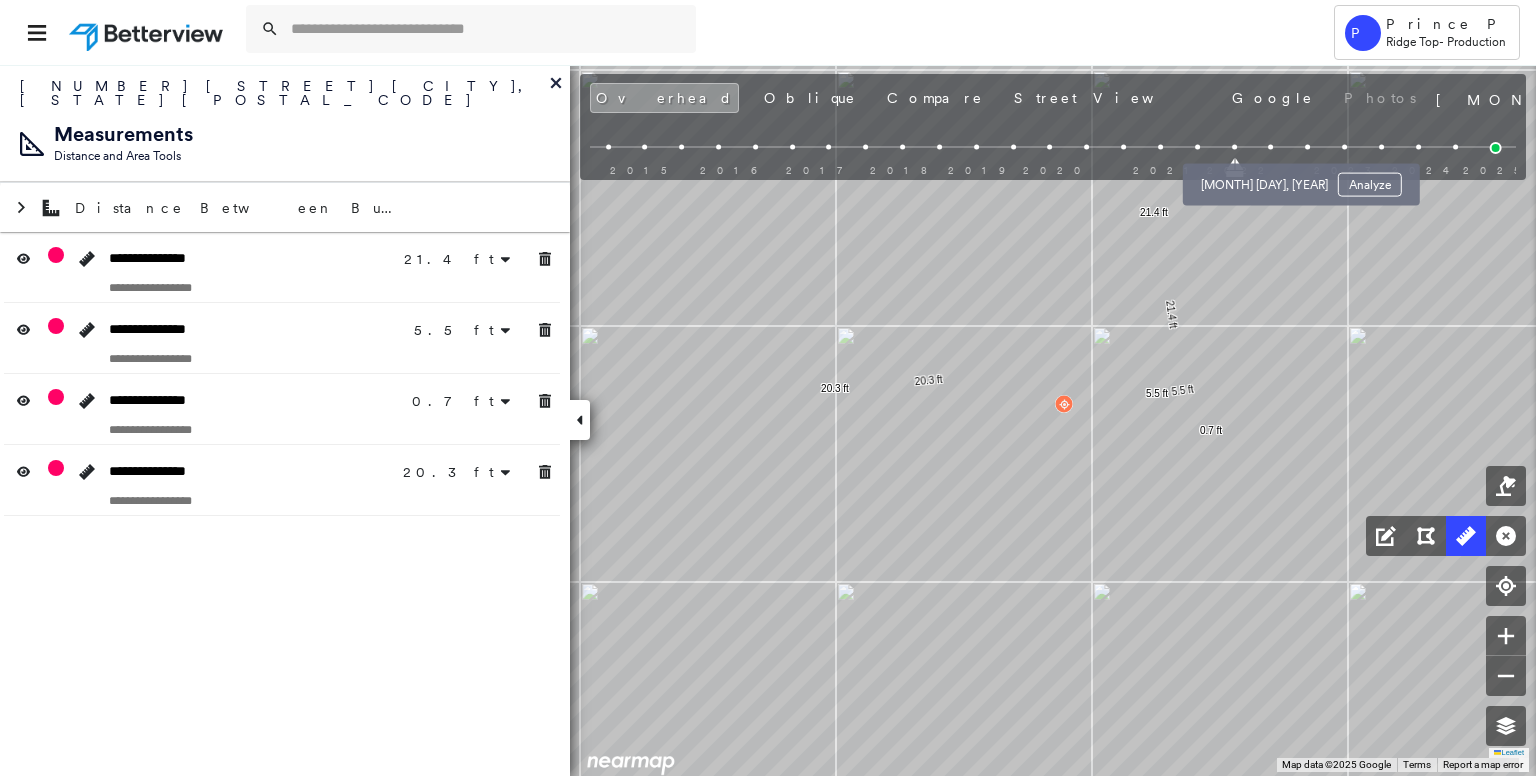 click at bounding box center [1271, 147] 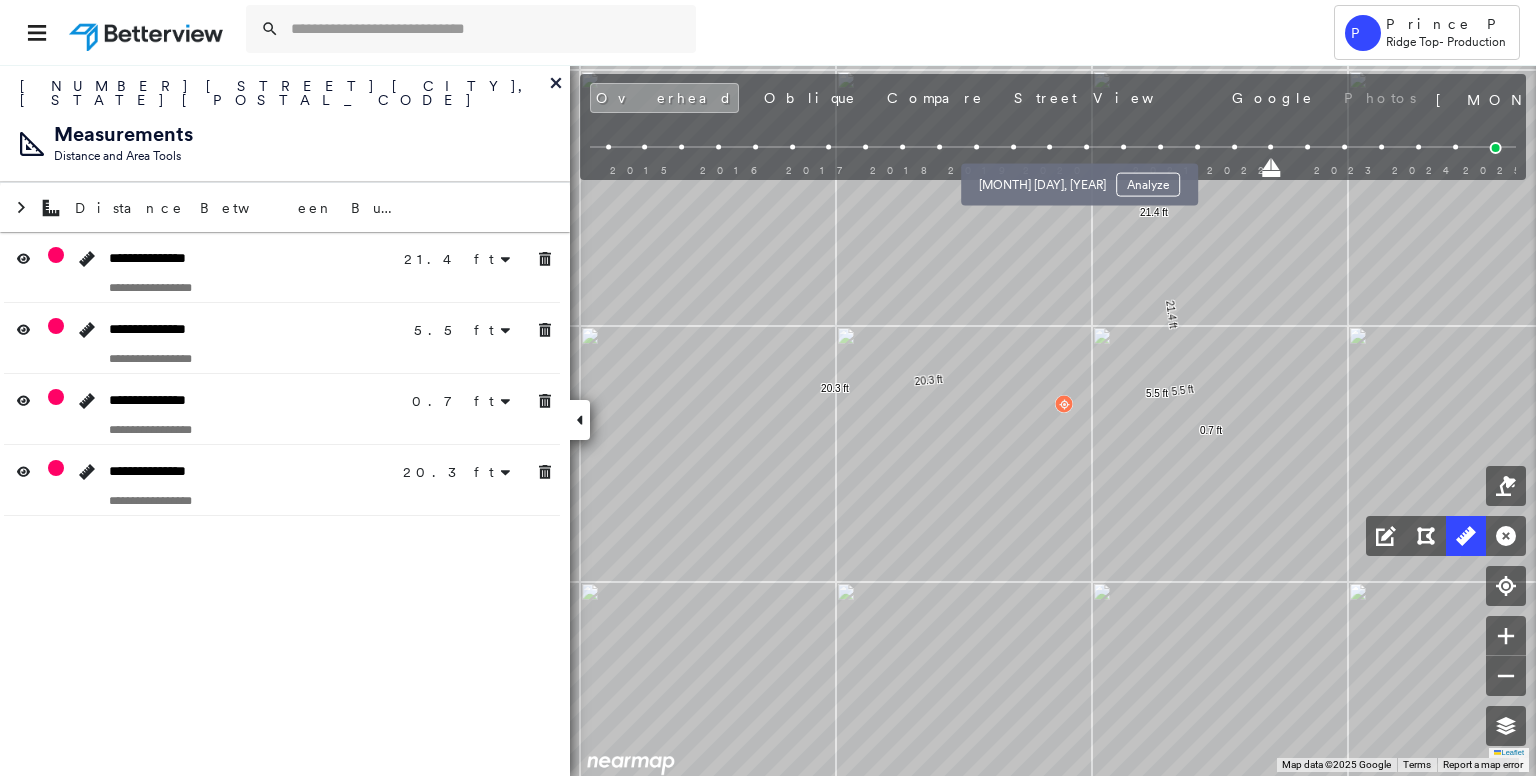 click at bounding box center [1050, 147] 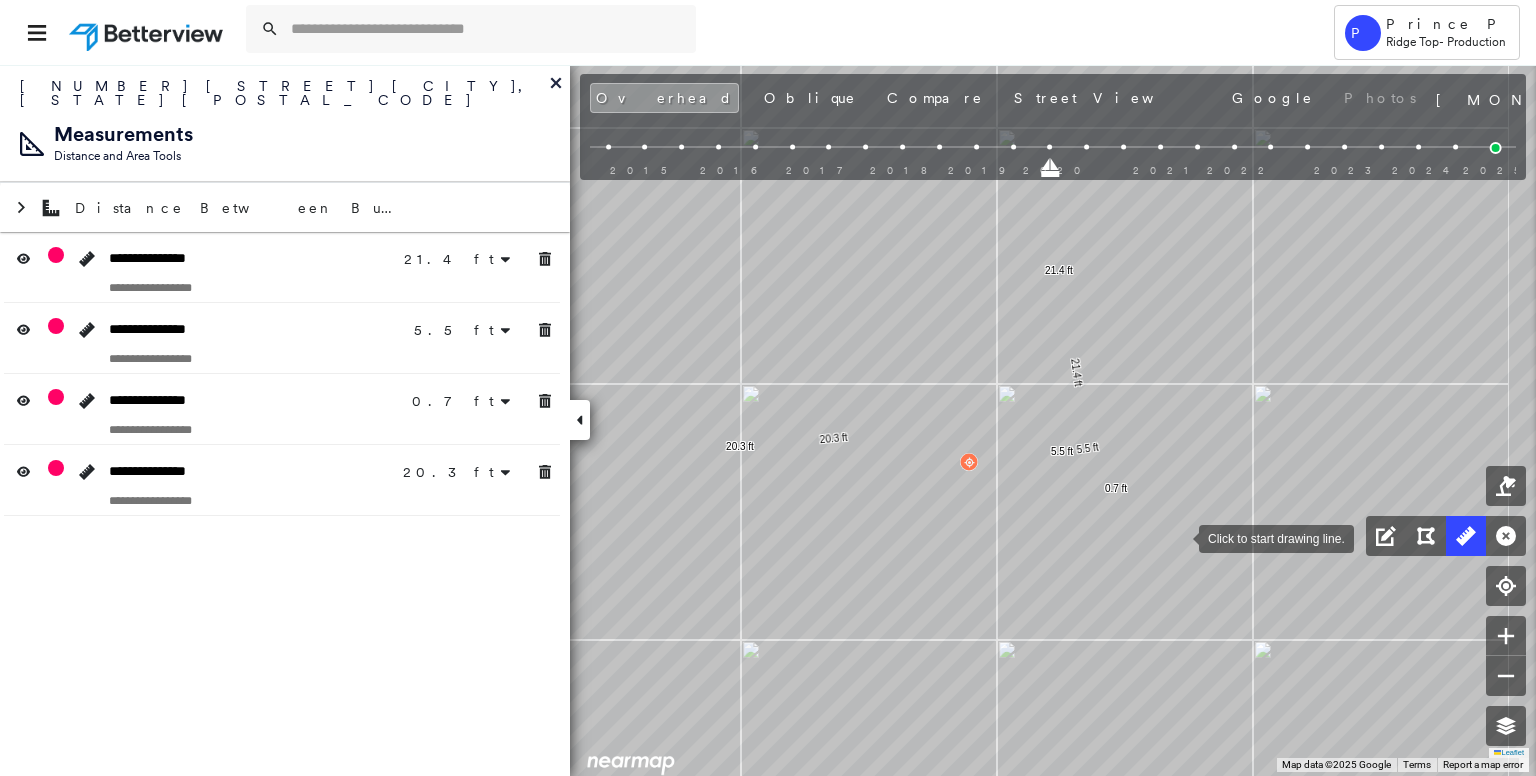 drag, startPoint x: 1275, startPoint y: 478, endPoint x: 1180, endPoint y: 536, distance: 111.305885 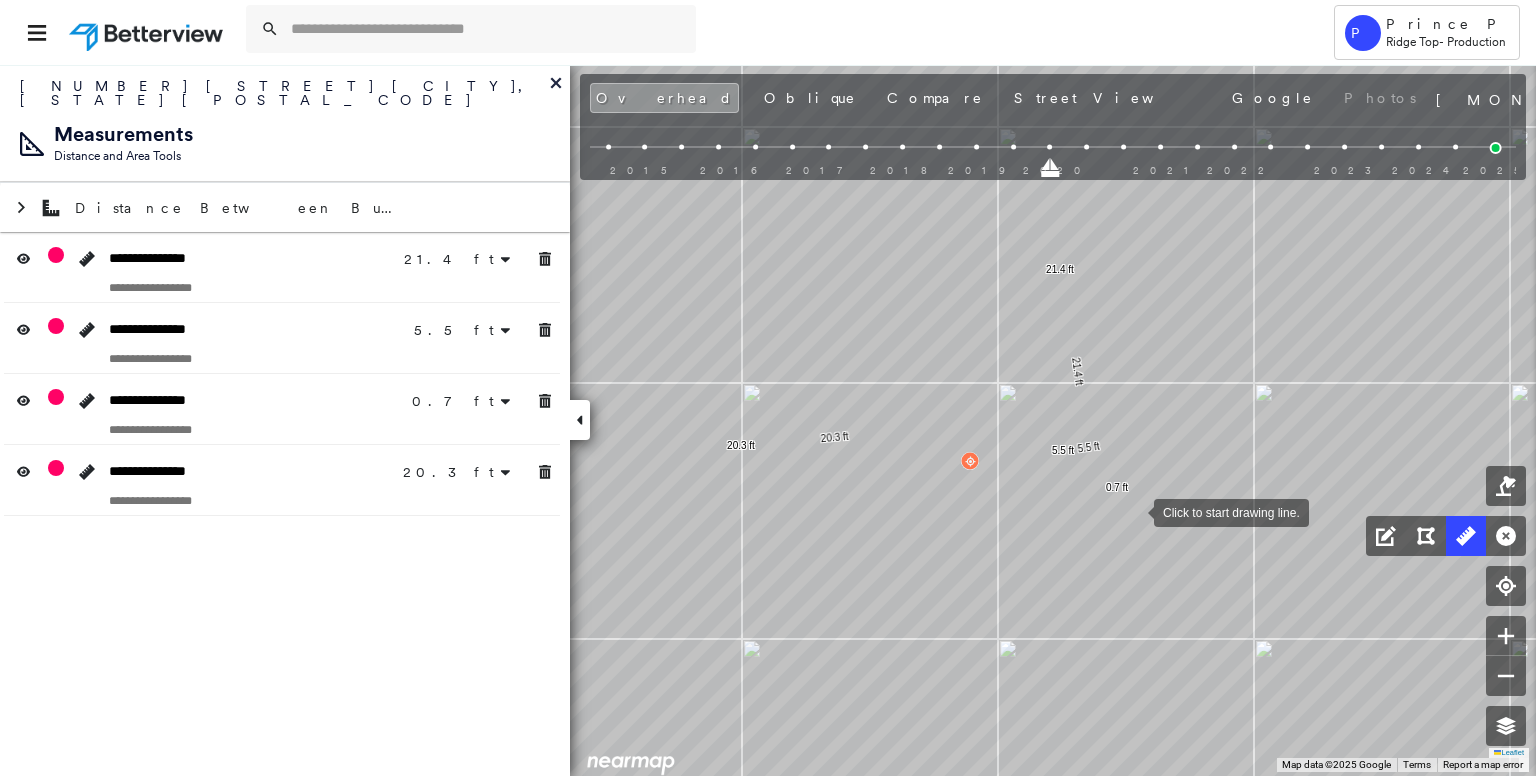 click at bounding box center [1134, 511] 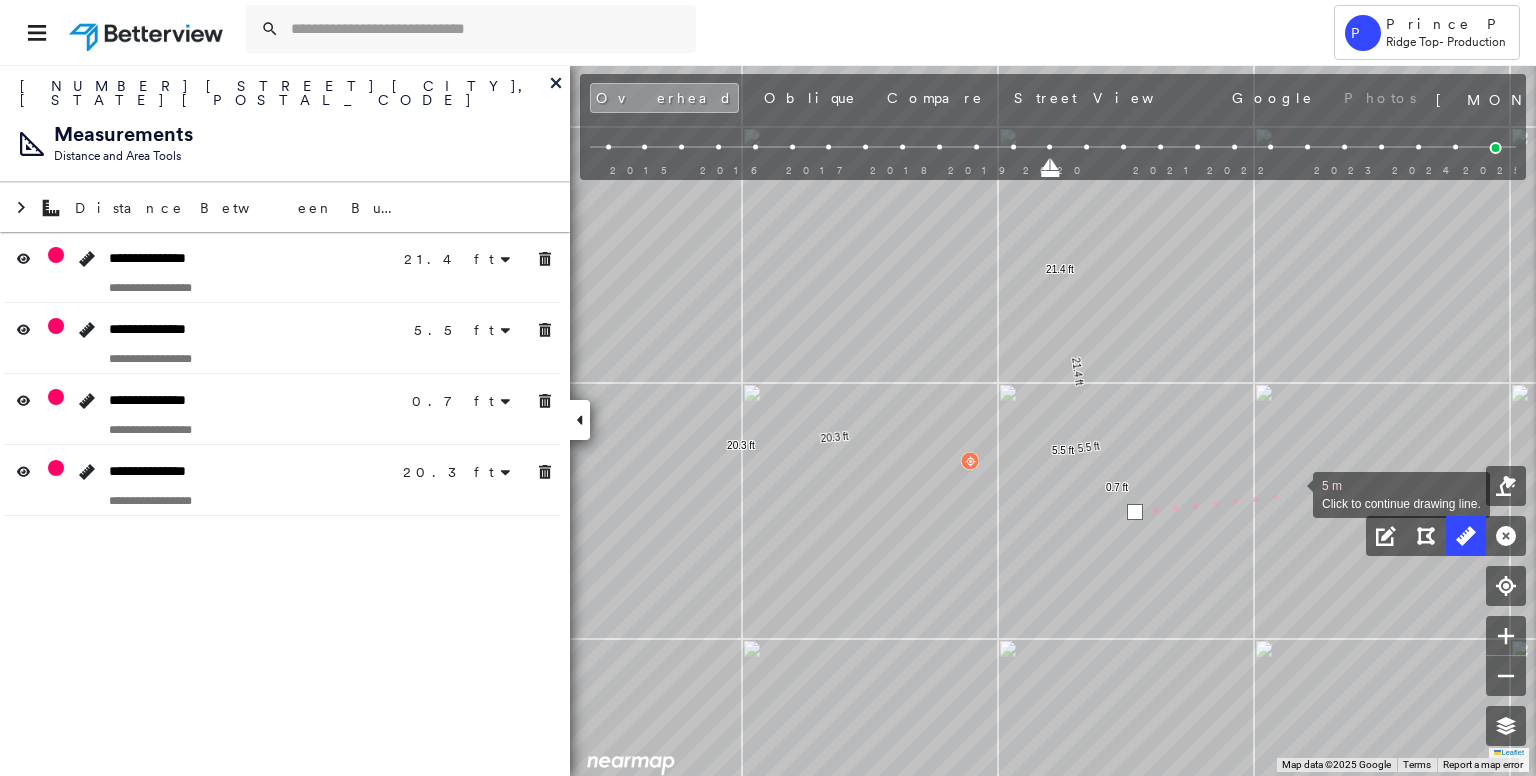 click at bounding box center (1293, 493) 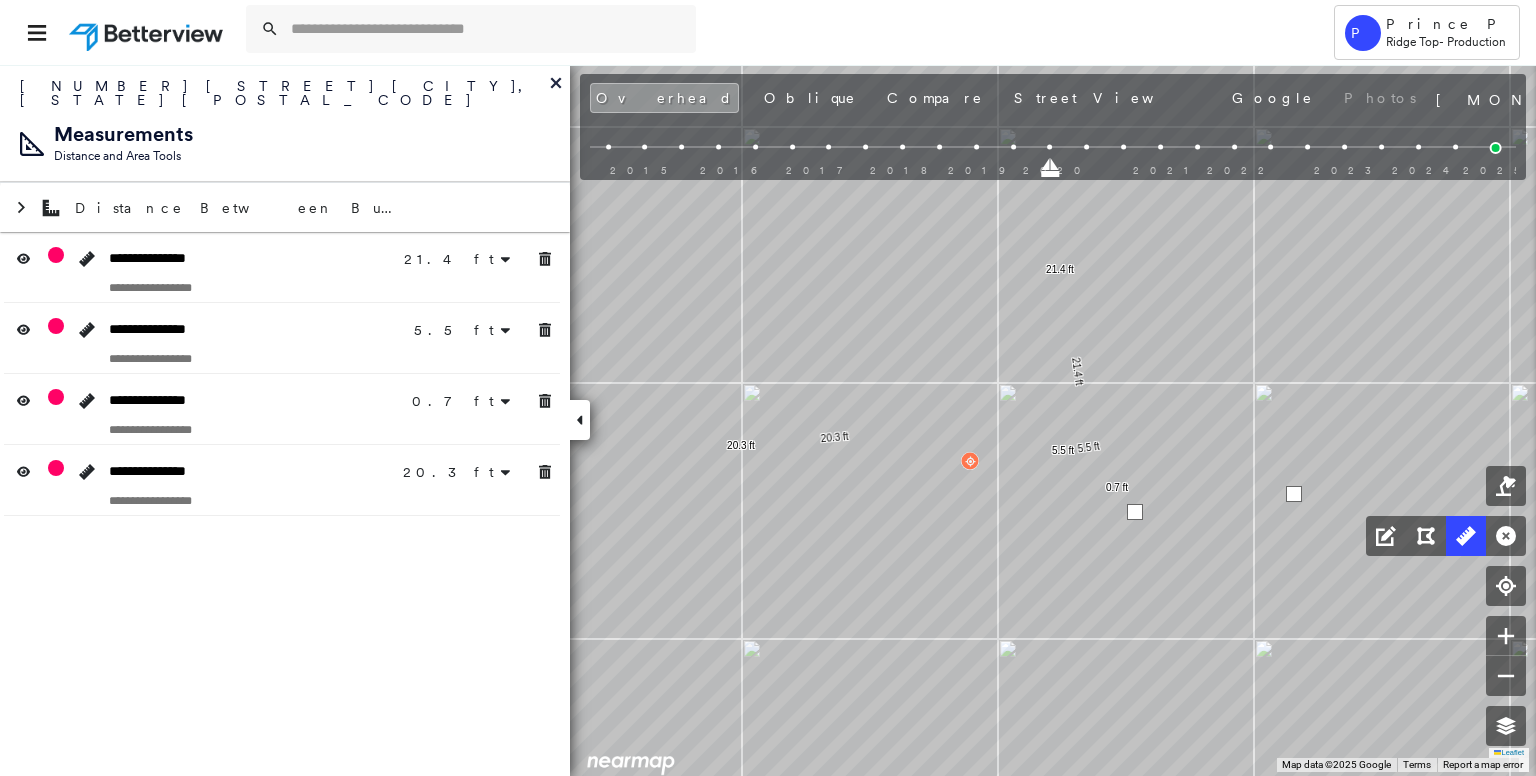 click at bounding box center [1294, 494] 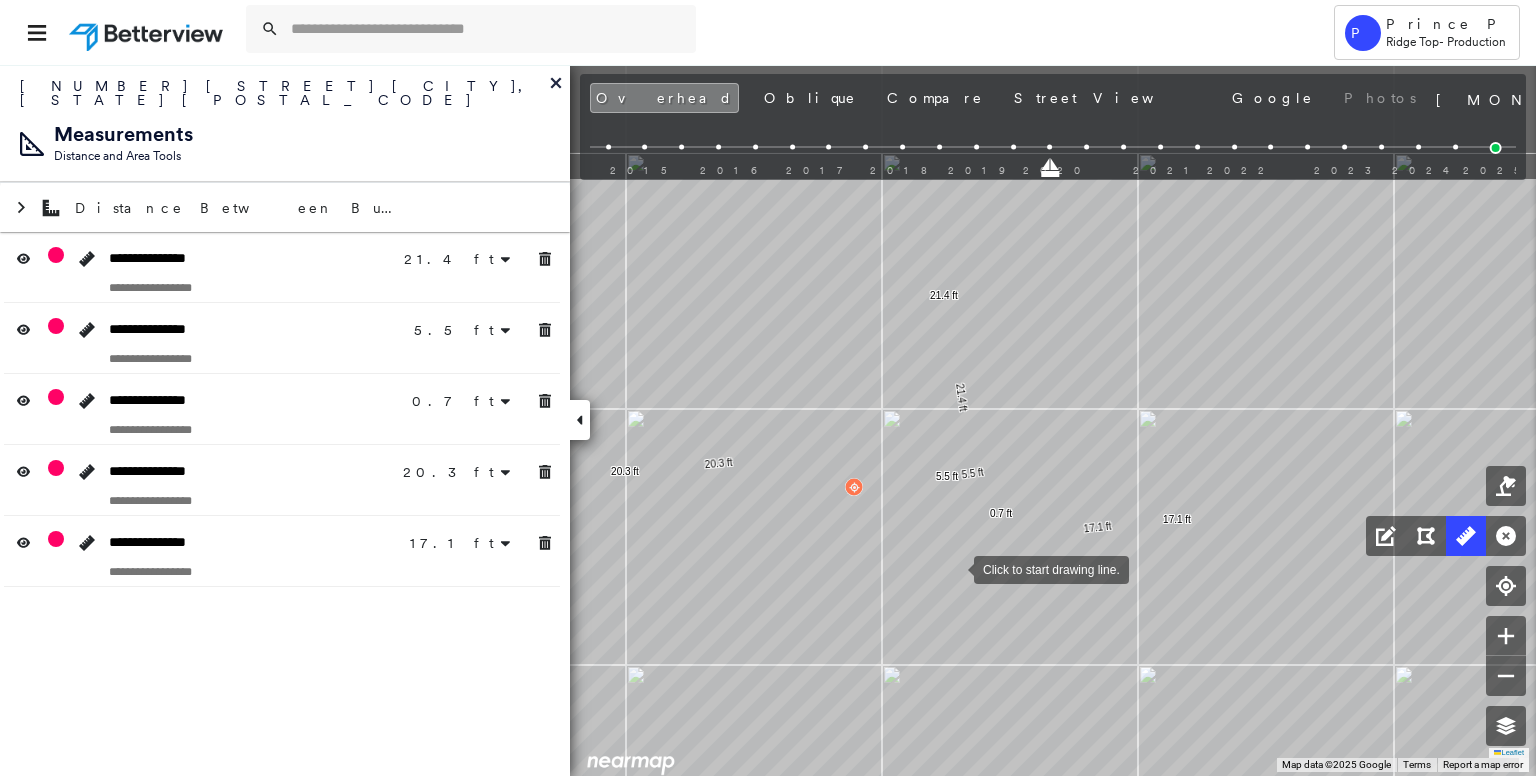 drag, startPoint x: 1009, startPoint y: 381, endPoint x: 955, endPoint y: 567, distance: 193.68015 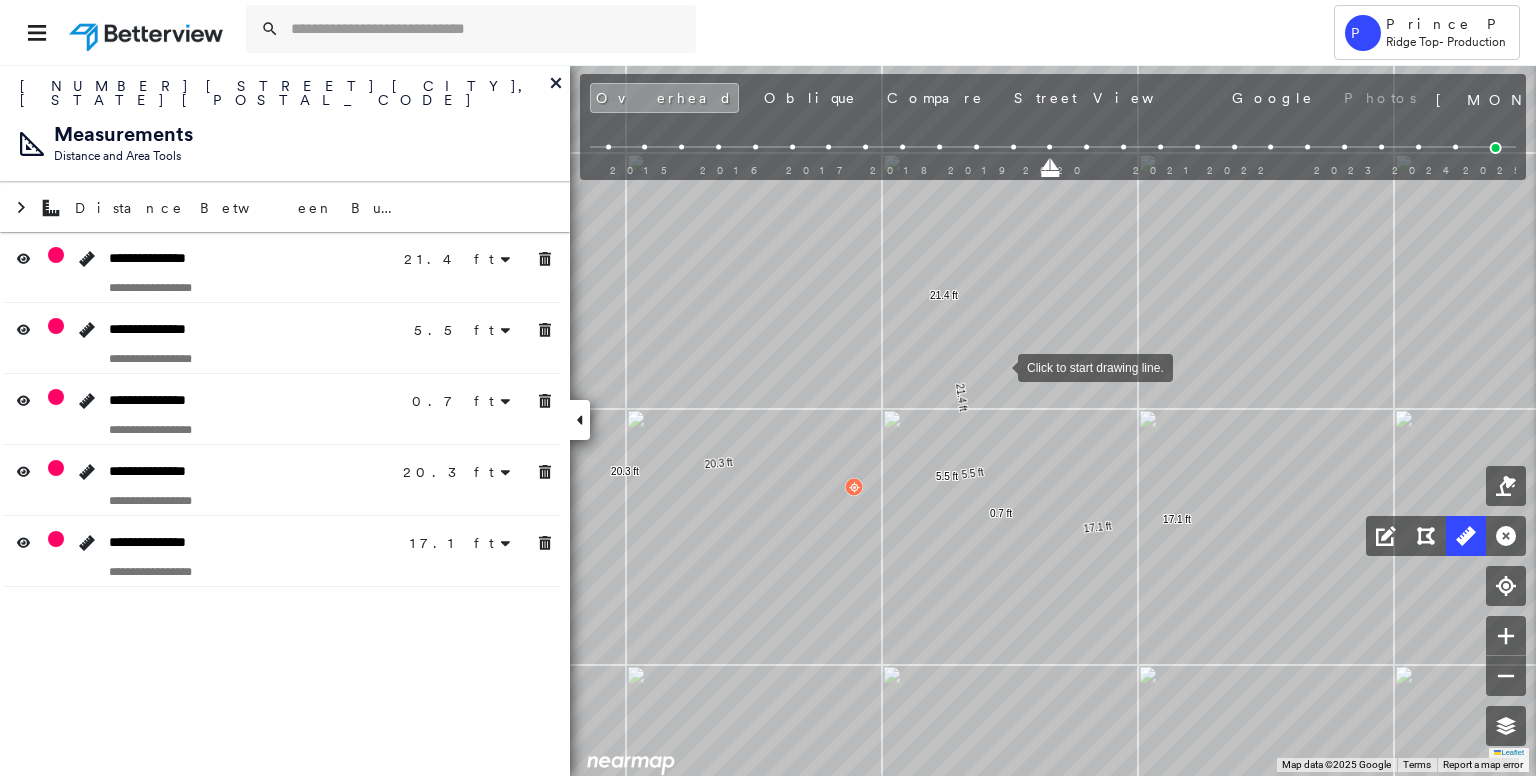 drag, startPoint x: 998, startPoint y: 366, endPoint x: 1028, endPoint y: 364, distance: 30.066593 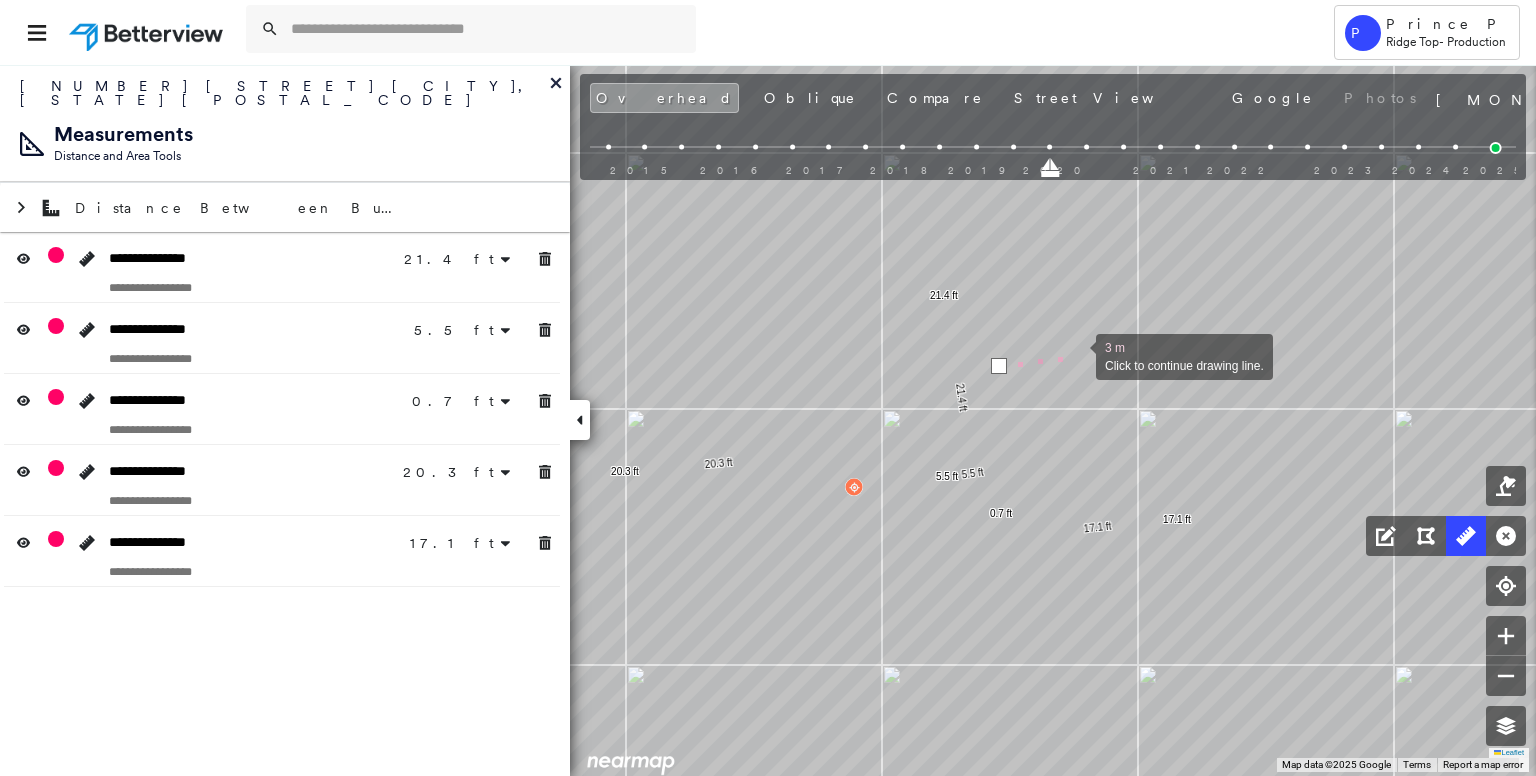 click at bounding box center (1076, 355) 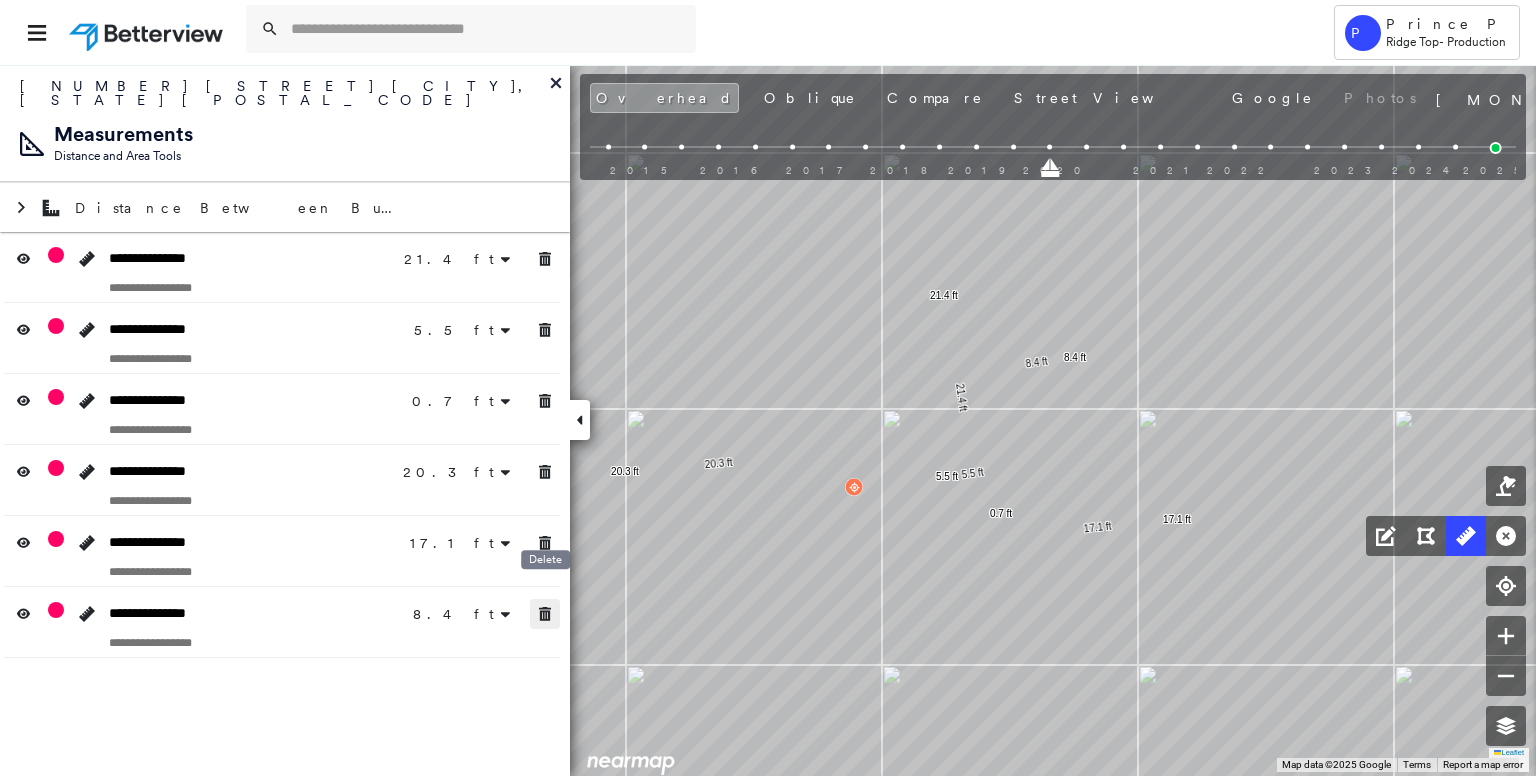 click at bounding box center (545, 614) 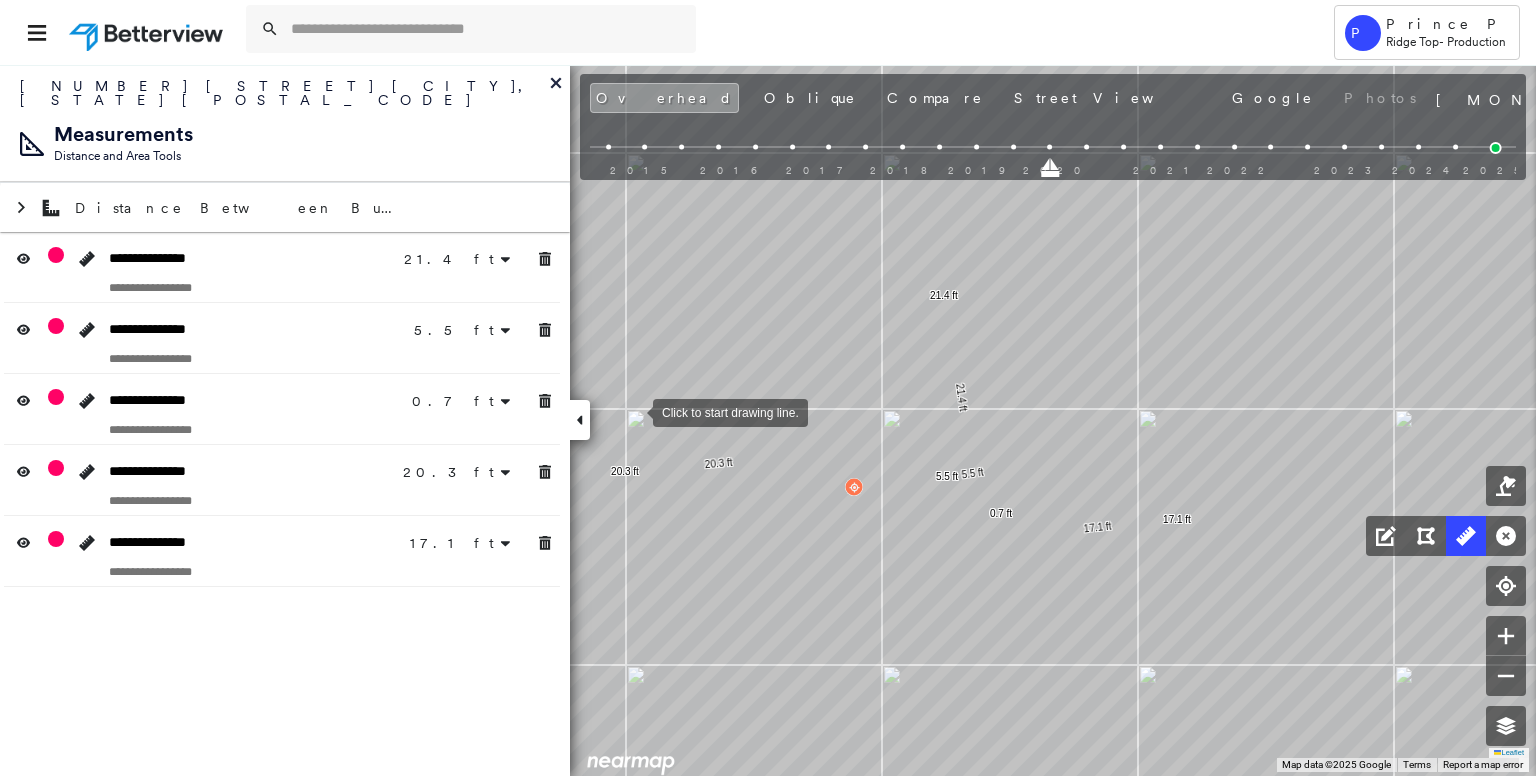 click at bounding box center [633, 411] 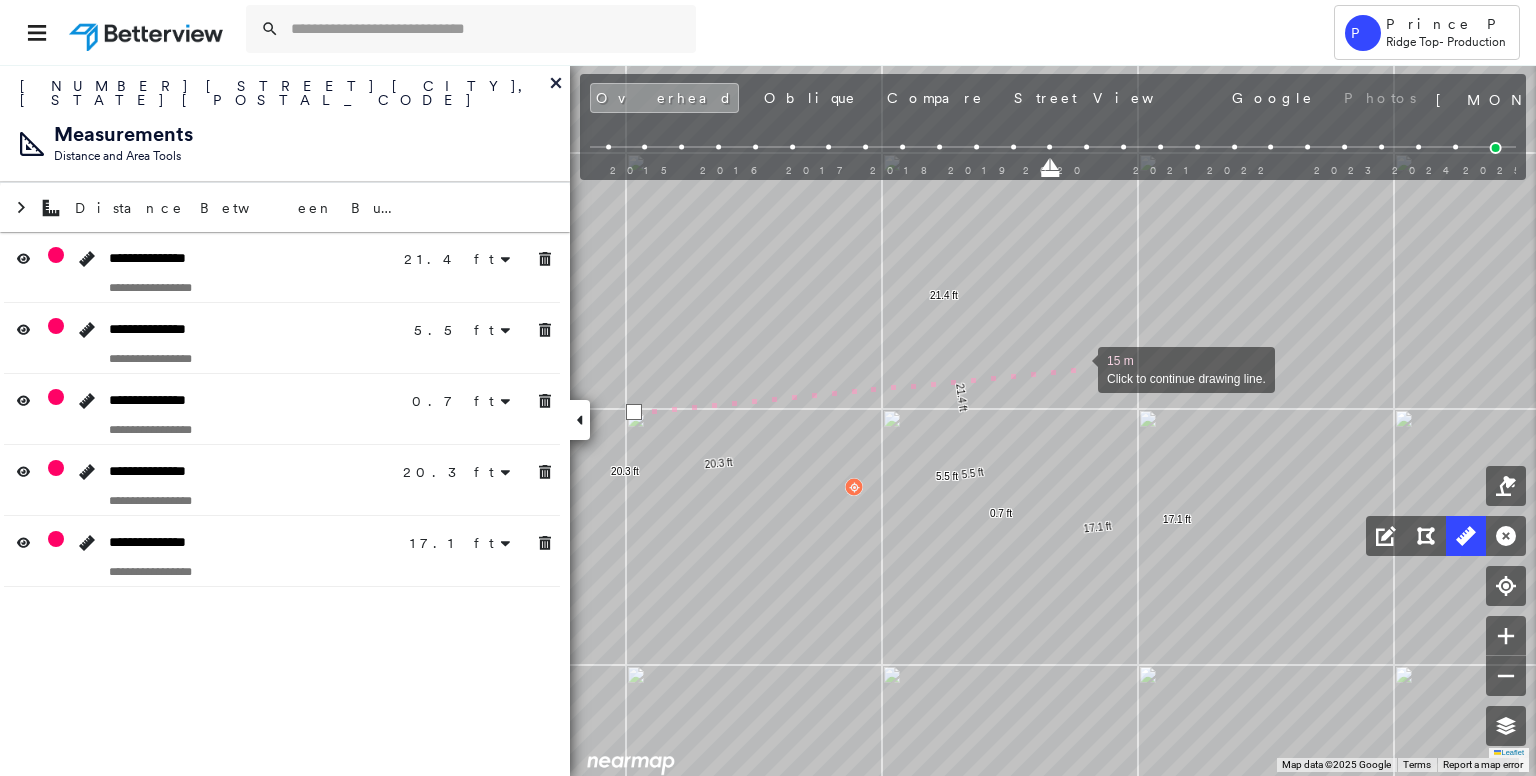 click at bounding box center [1078, 368] 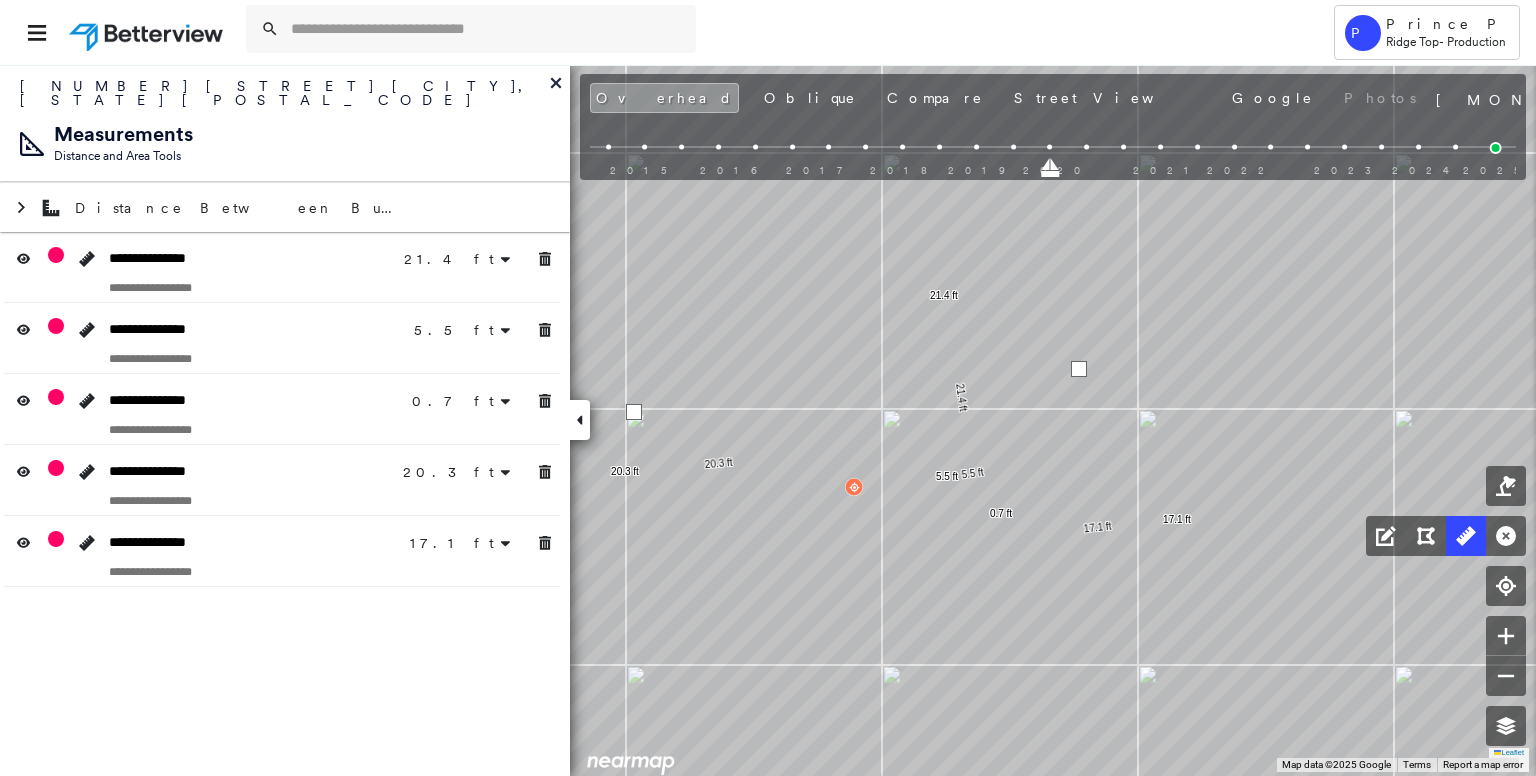 click at bounding box center [1079, 369] 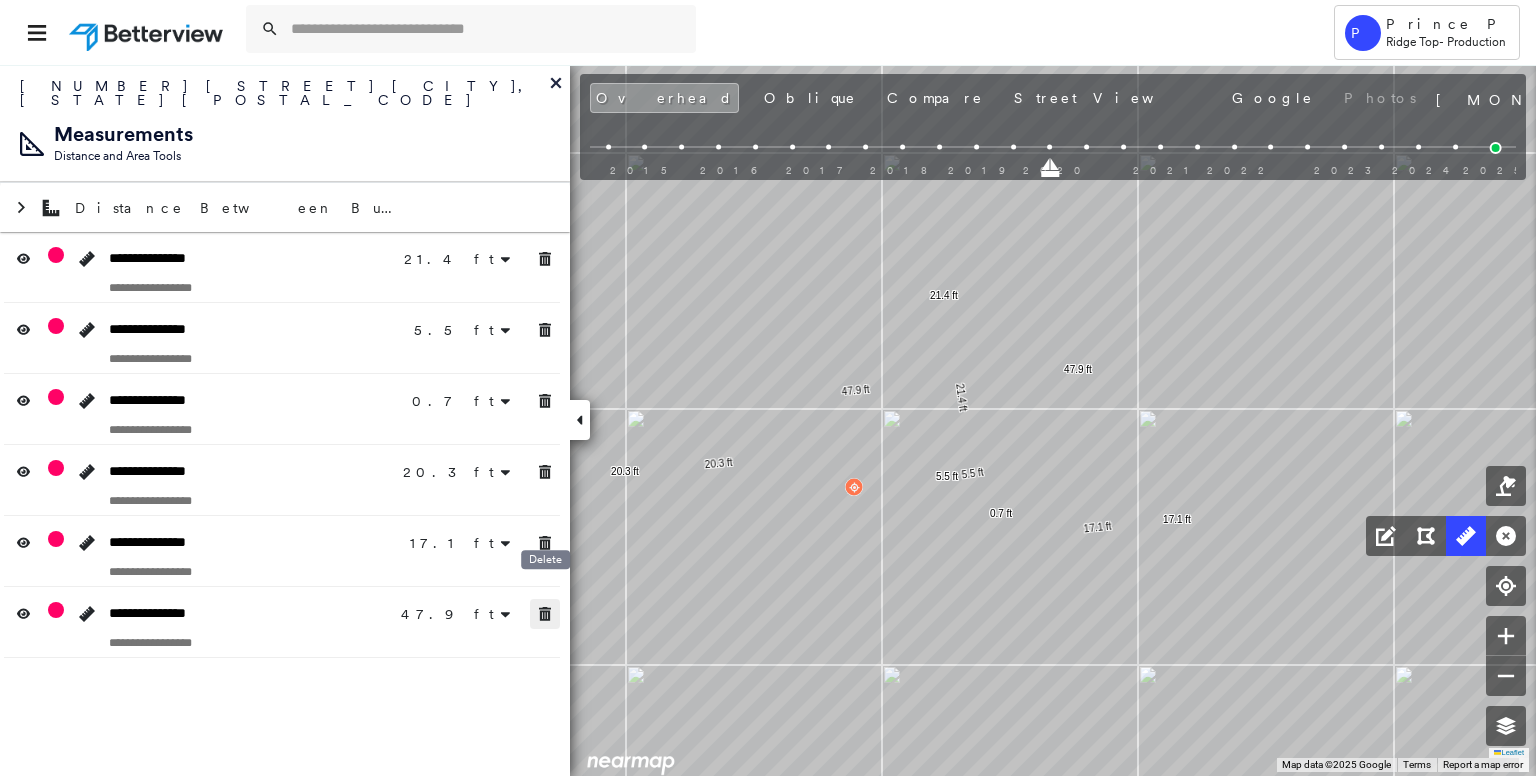 click at bounding box center (545, 614) 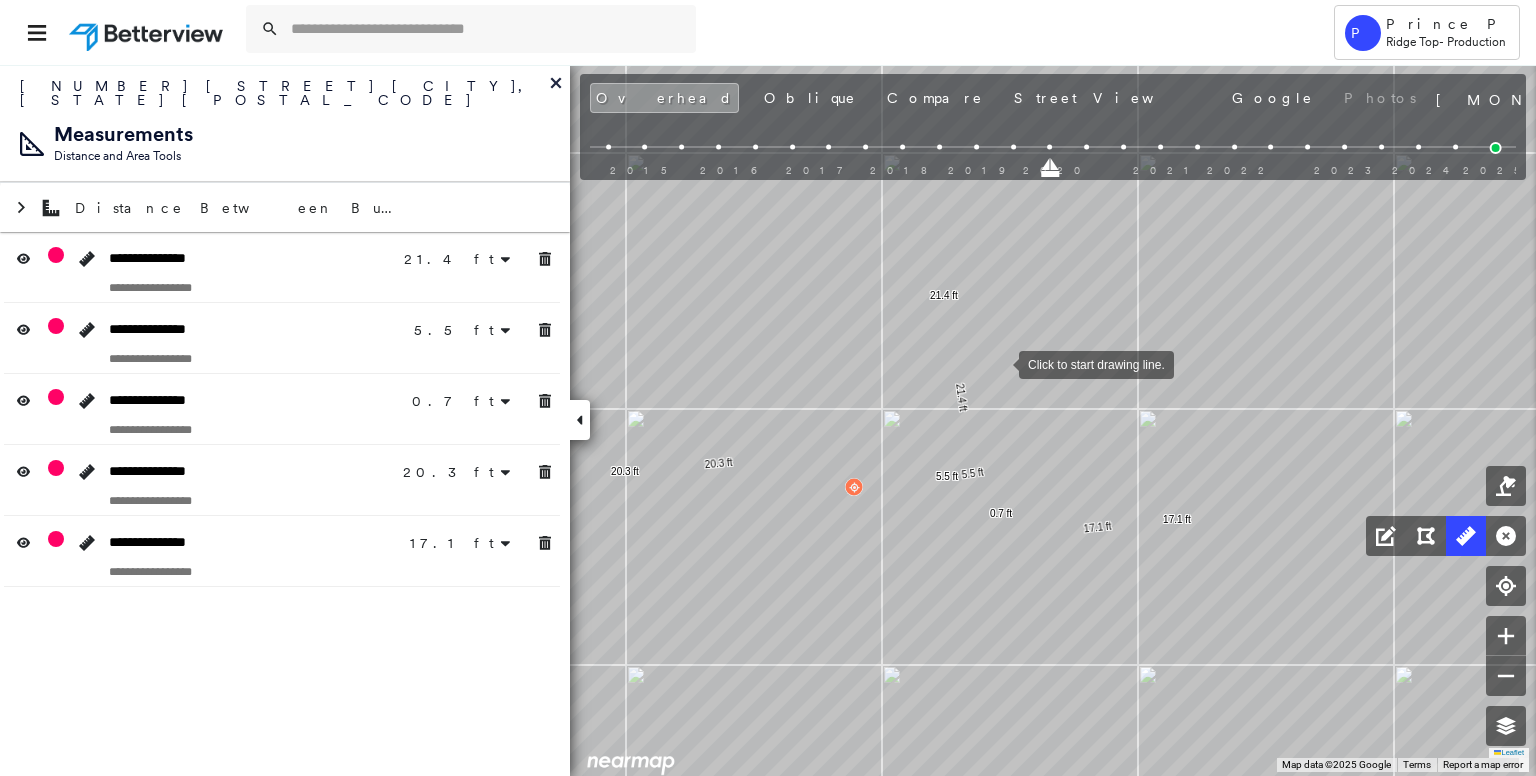 click at bounding box center (999, 363) 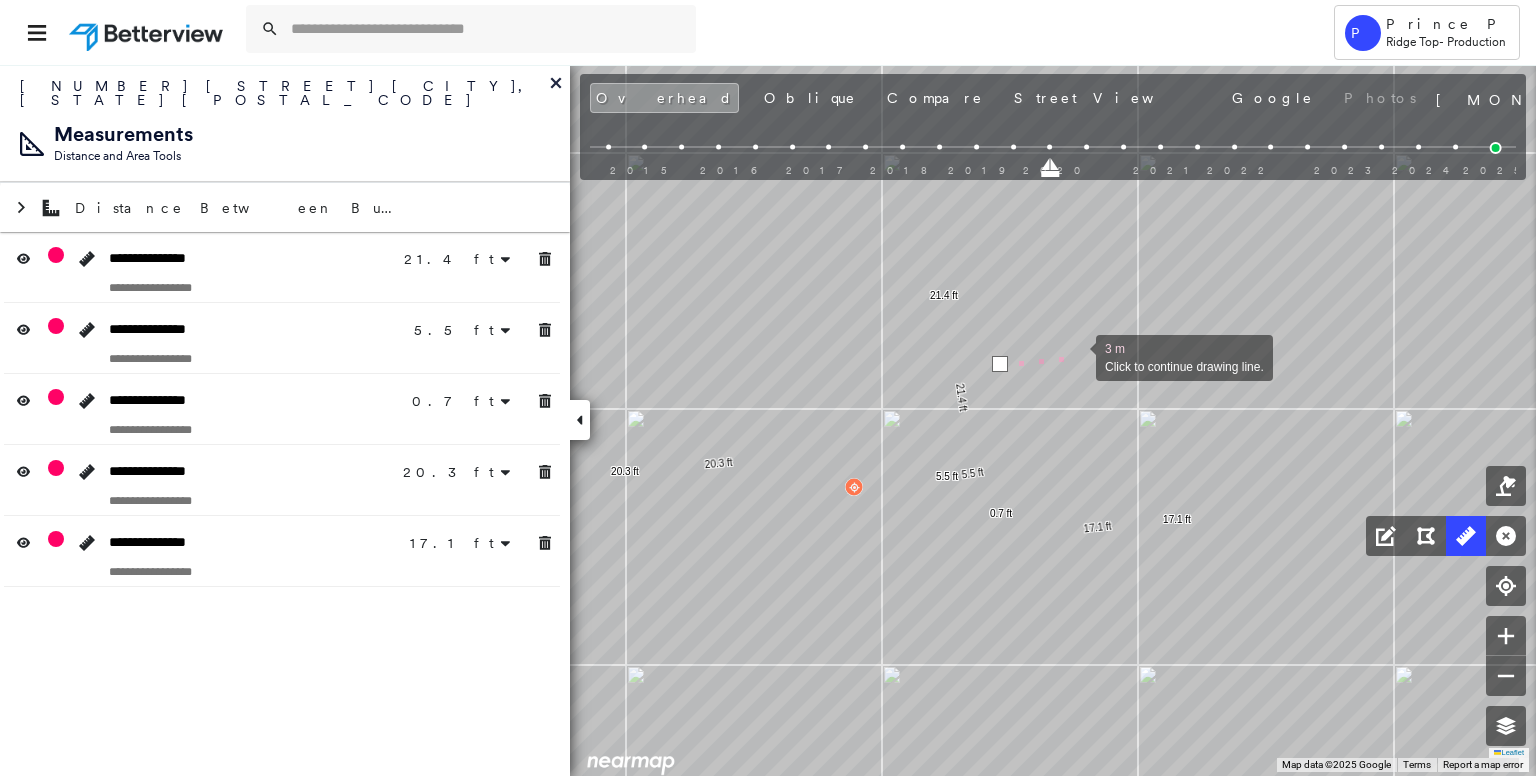 click at bounding box center (1076, 356) 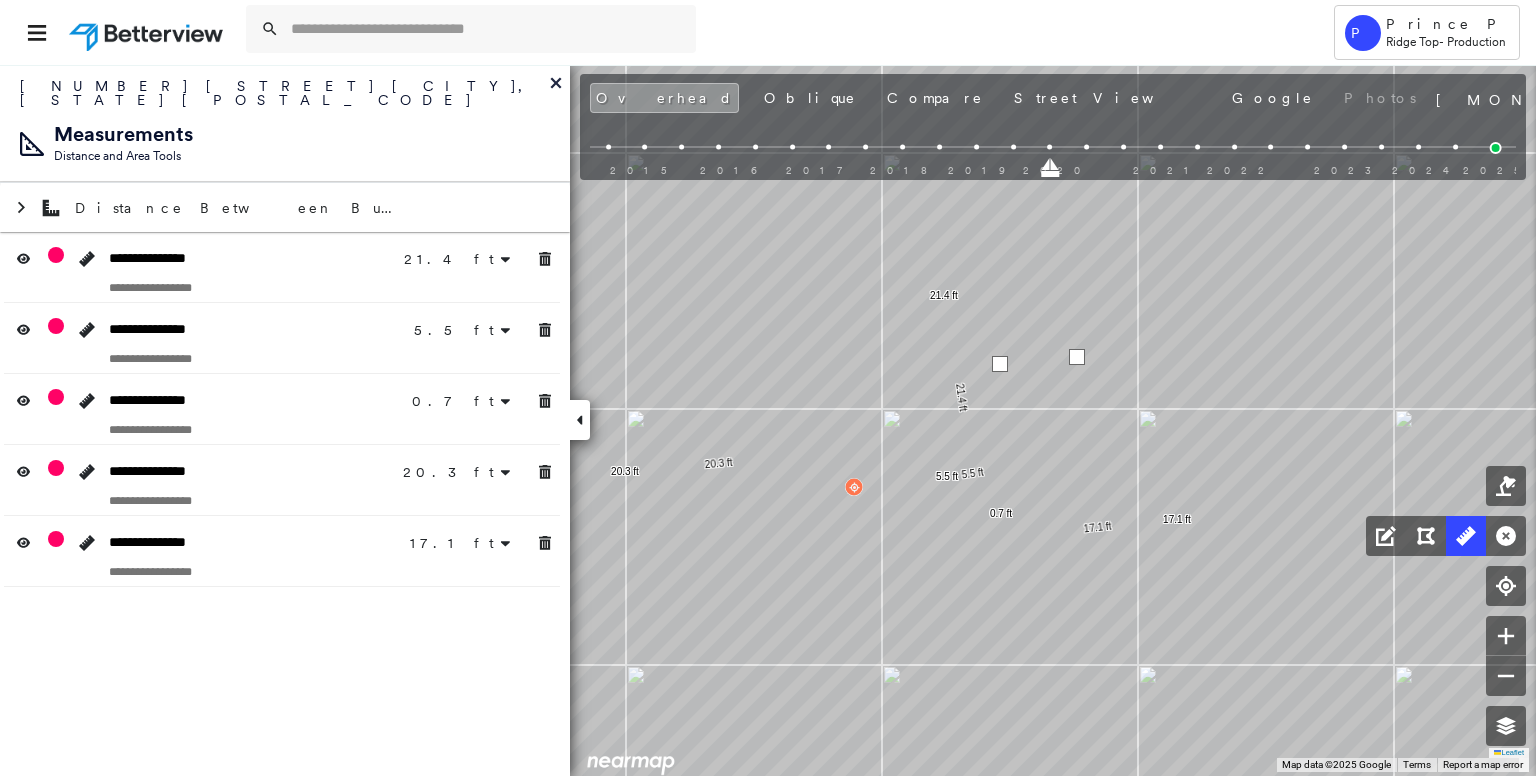 click at bounding box center [1077, 357] 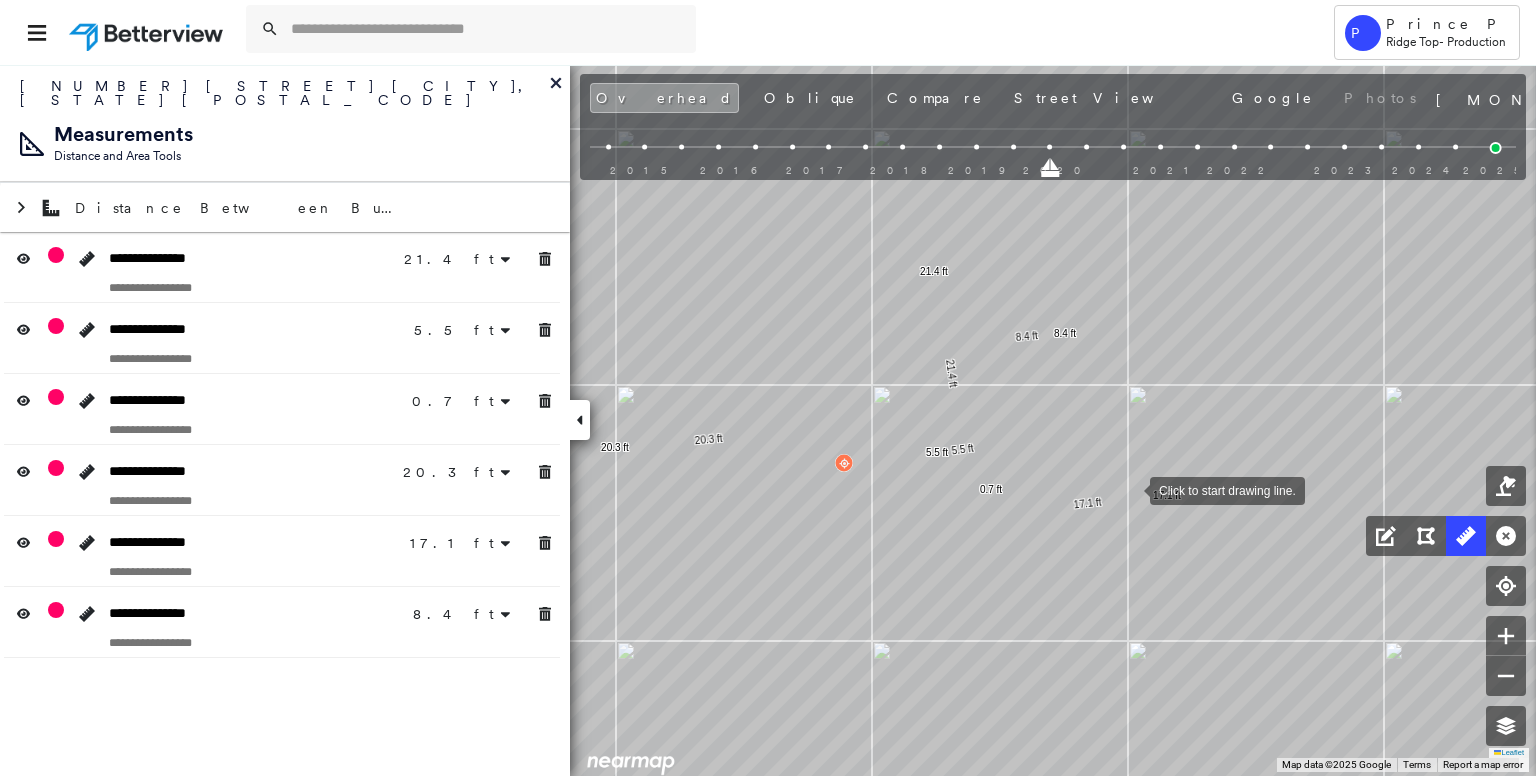 drag, startPoint x: 1140, startPoint y: 514, endPoint x: 1129, endPoint y: 490, distance: 26.400757 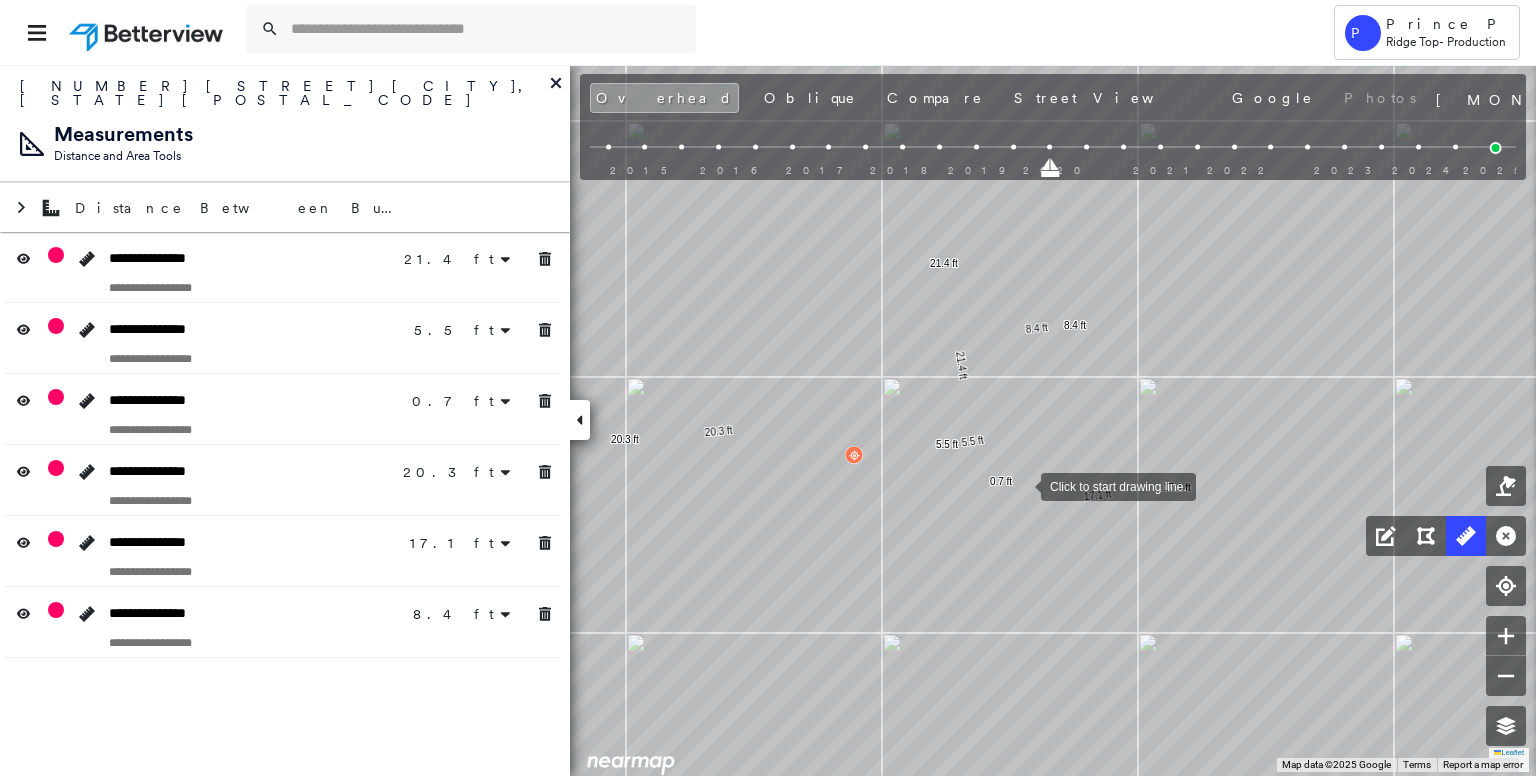 click at bounding box center [1021, 485] 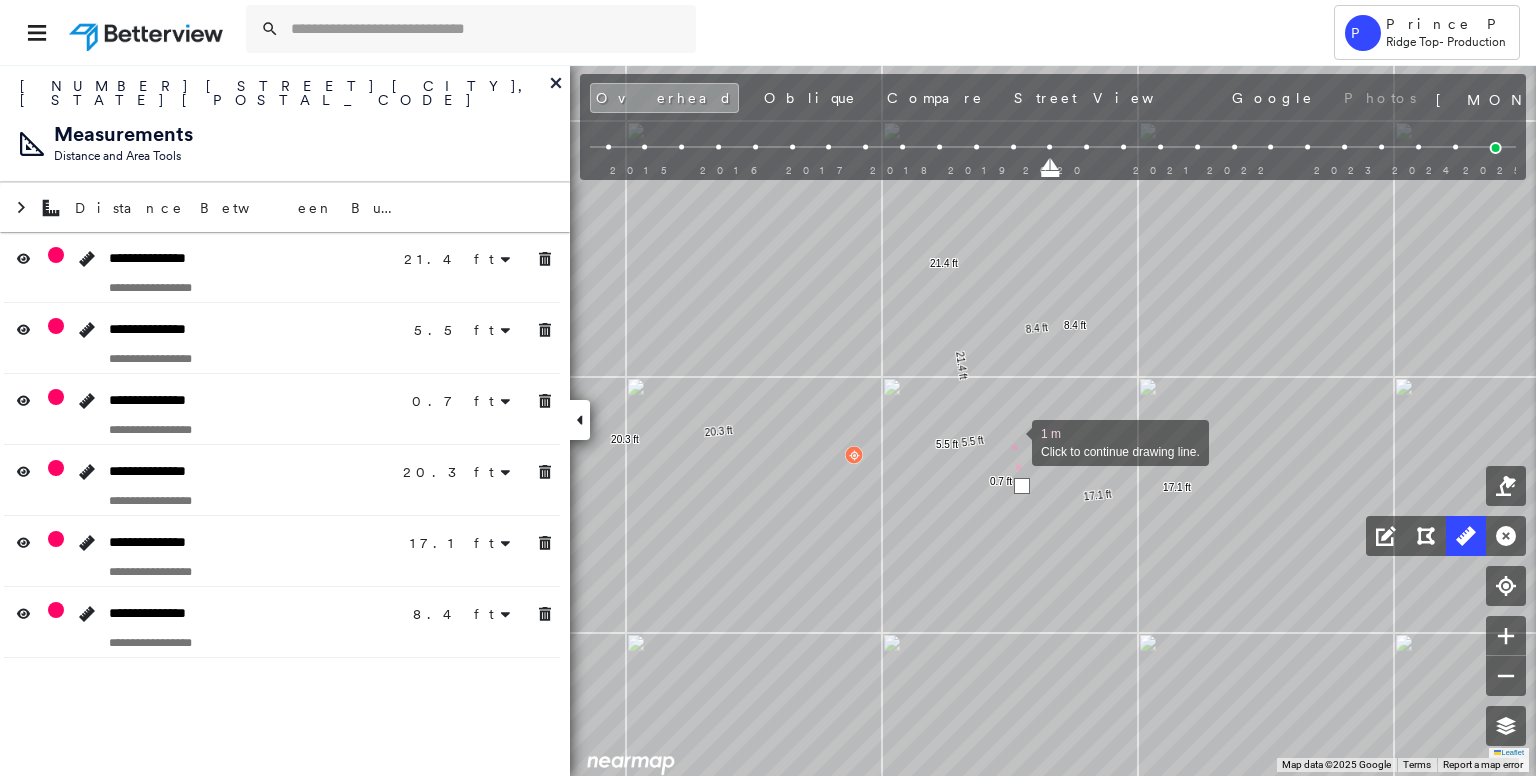 click at bounding box center (1012, 441) 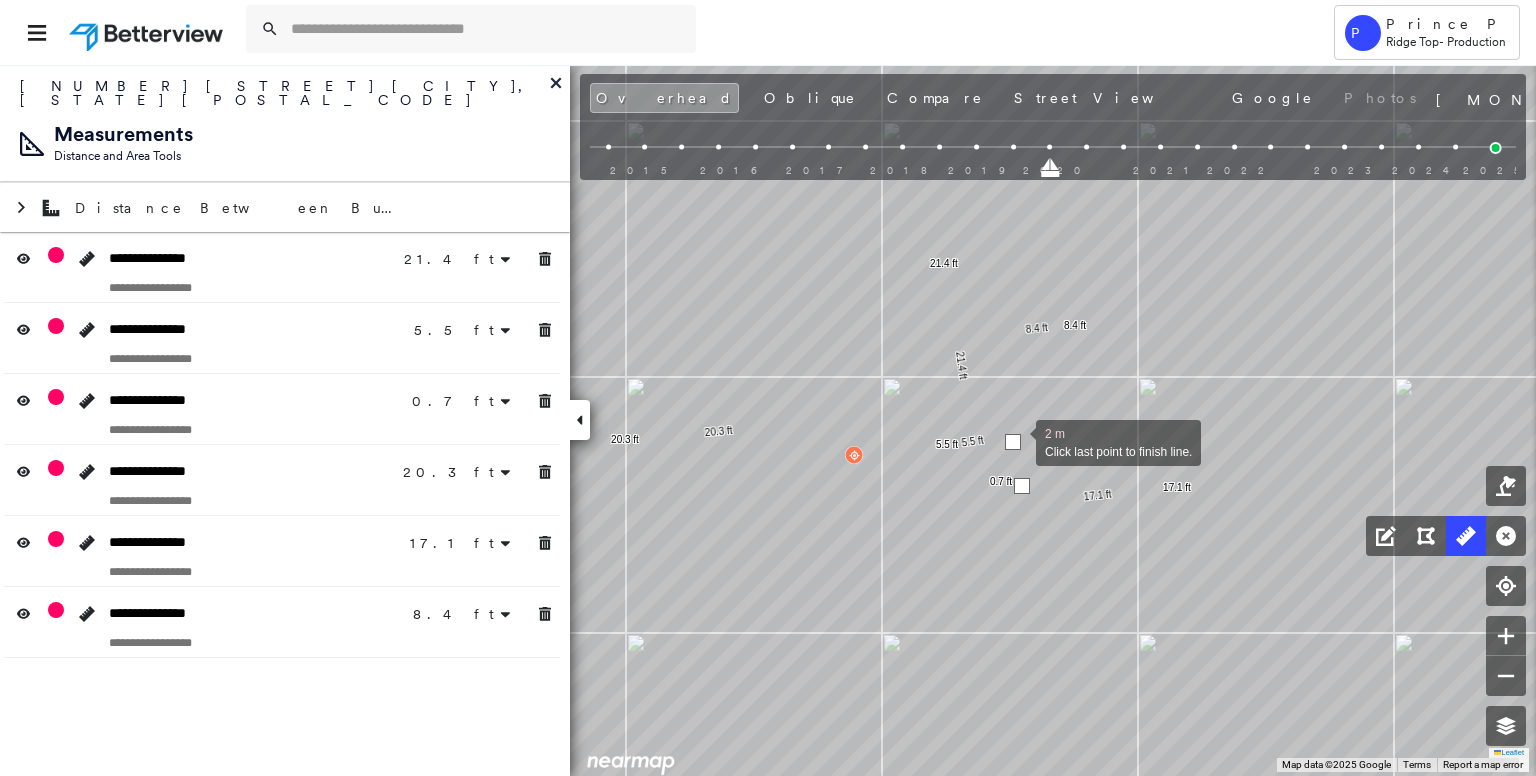 click at bounding box center [1013, 442] 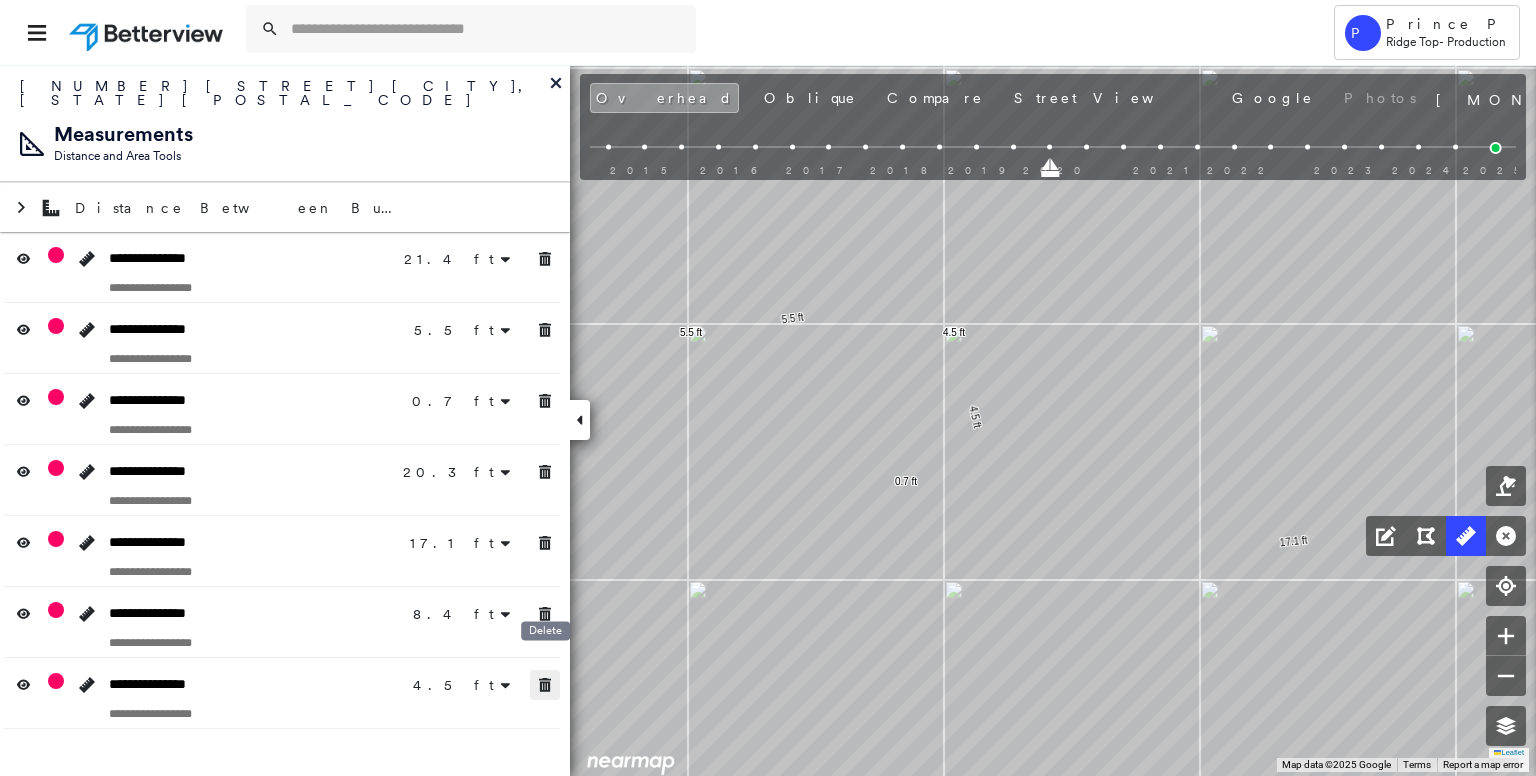 click at bounding box center (545, 685) 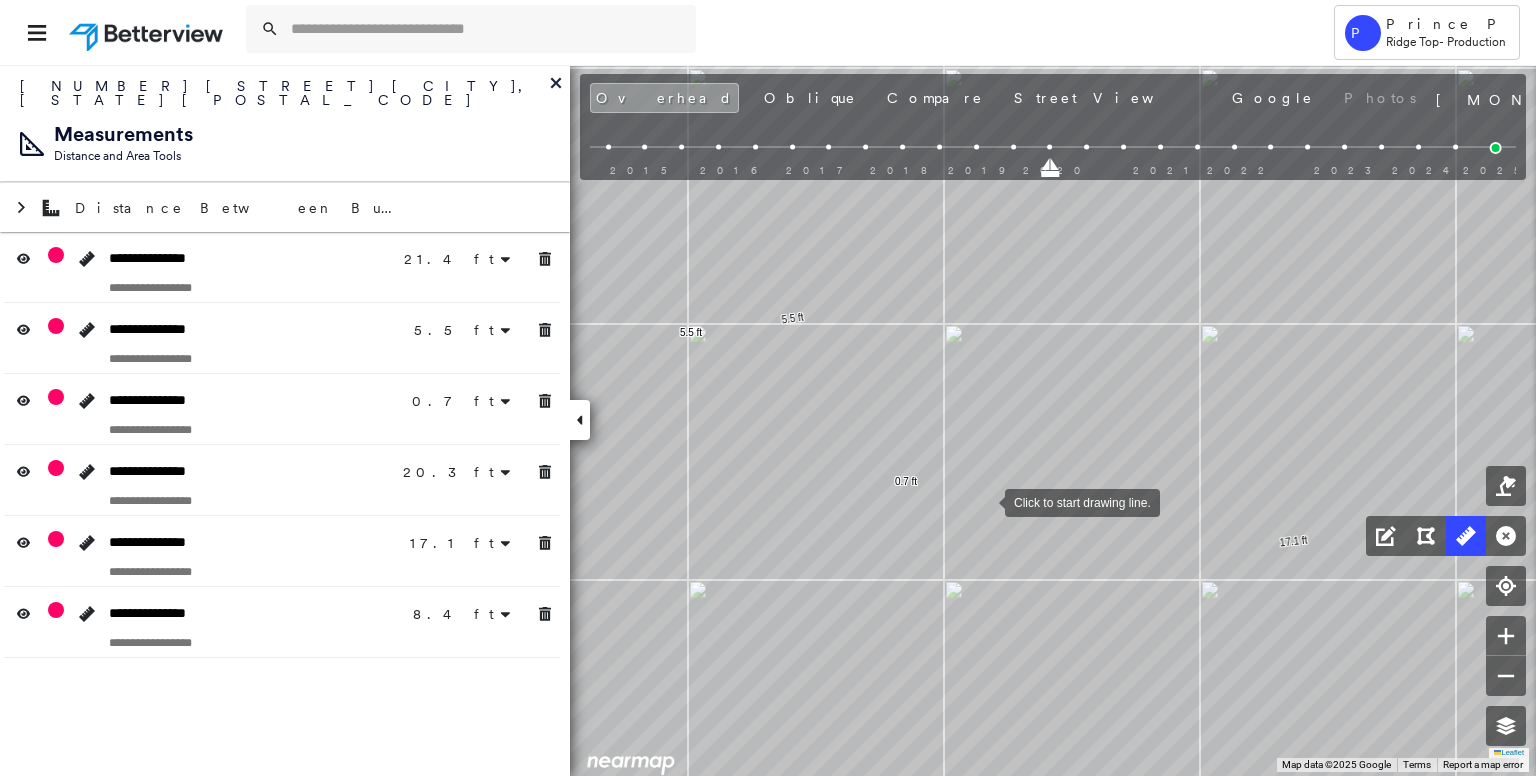 click at bounding box center (985, 501) 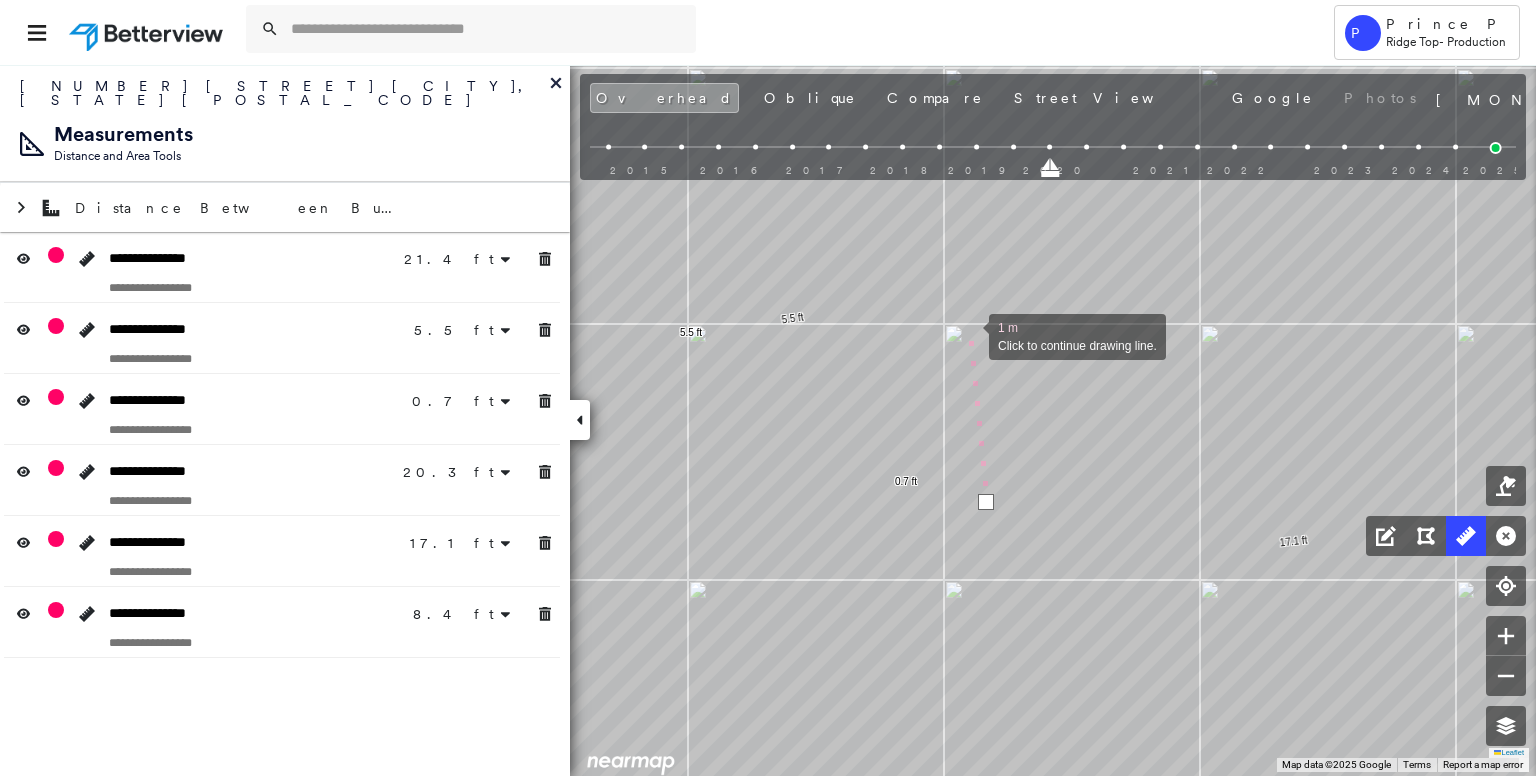 click at bounding box center [969, 335] 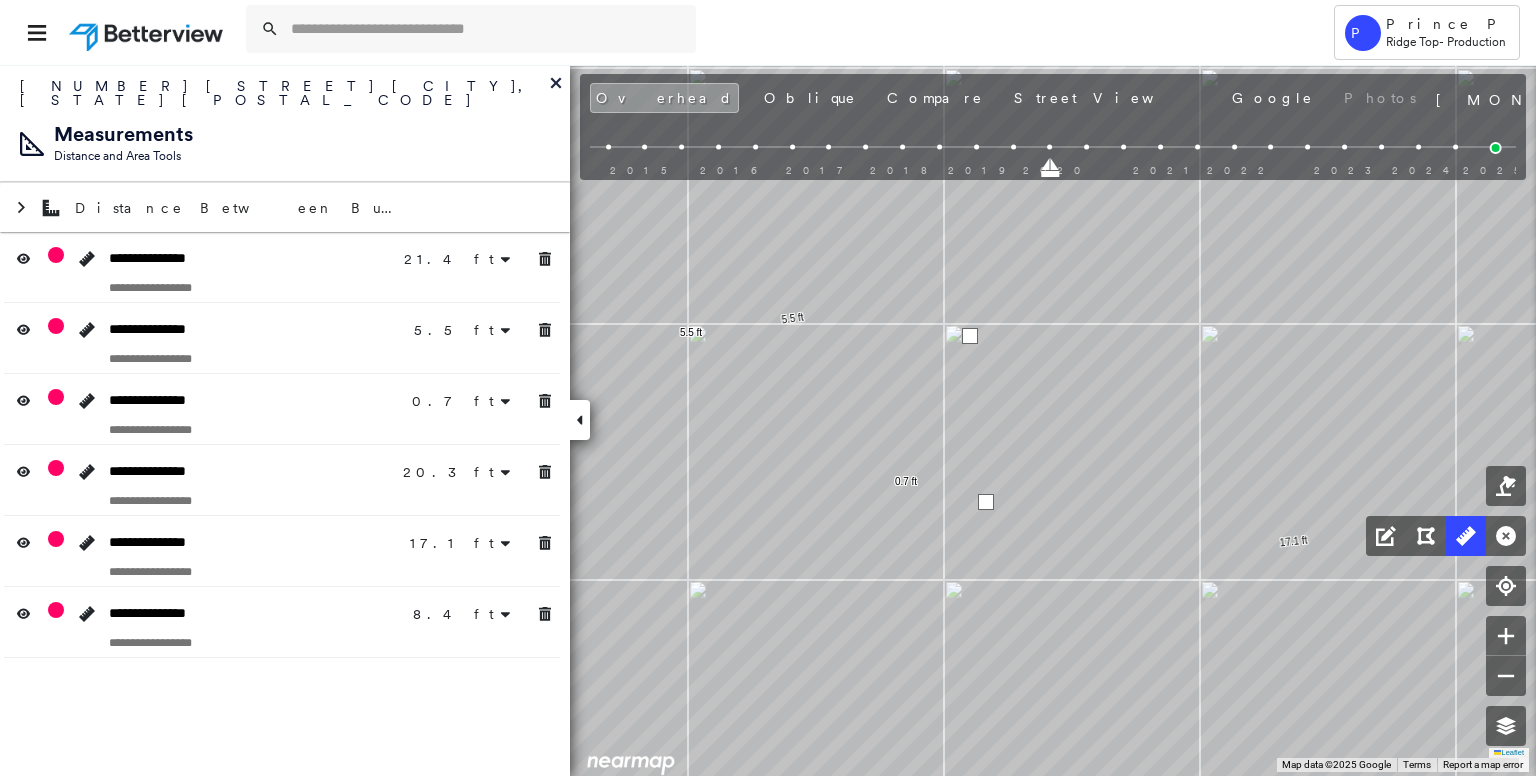 click at bounding box center [970, 336] 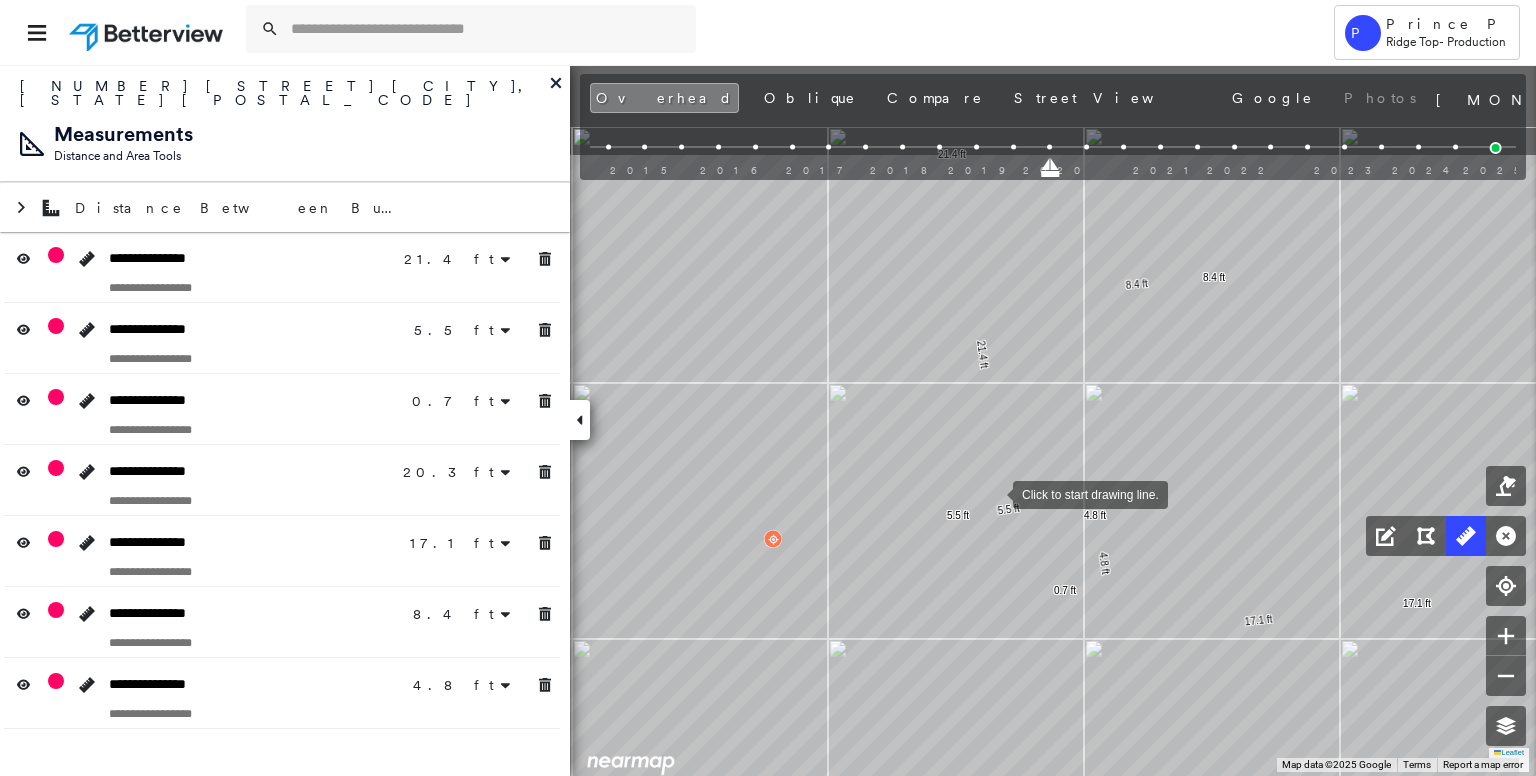 drag, startPoint x: 964, startPoint y: 320, endPoint x: 1000, endPoint y: 509, distance: 192.39803 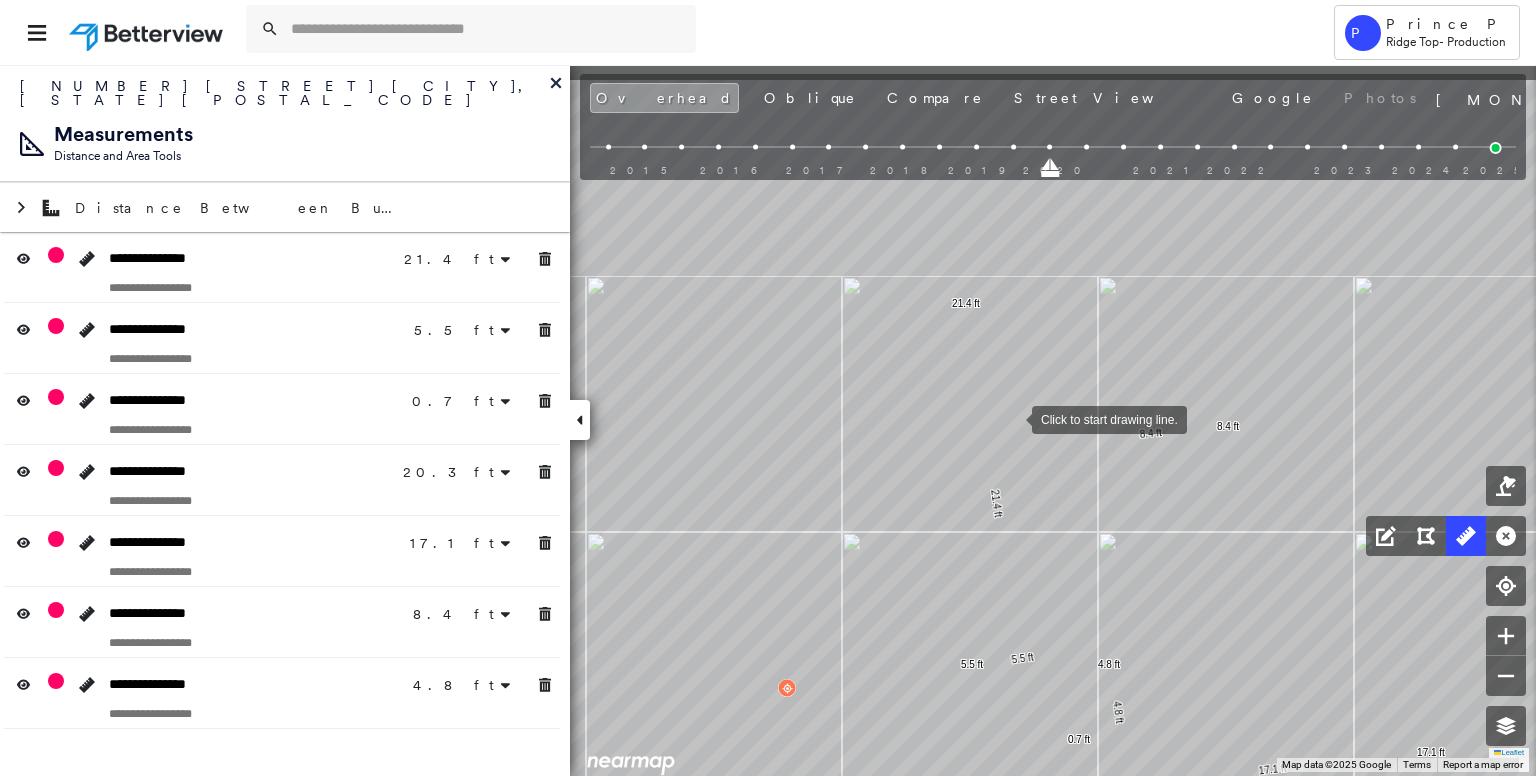 drag, startPoint x: 1012, startPoint y: 406, endPoint x: 1012, endPoint y: 448, distance: 42 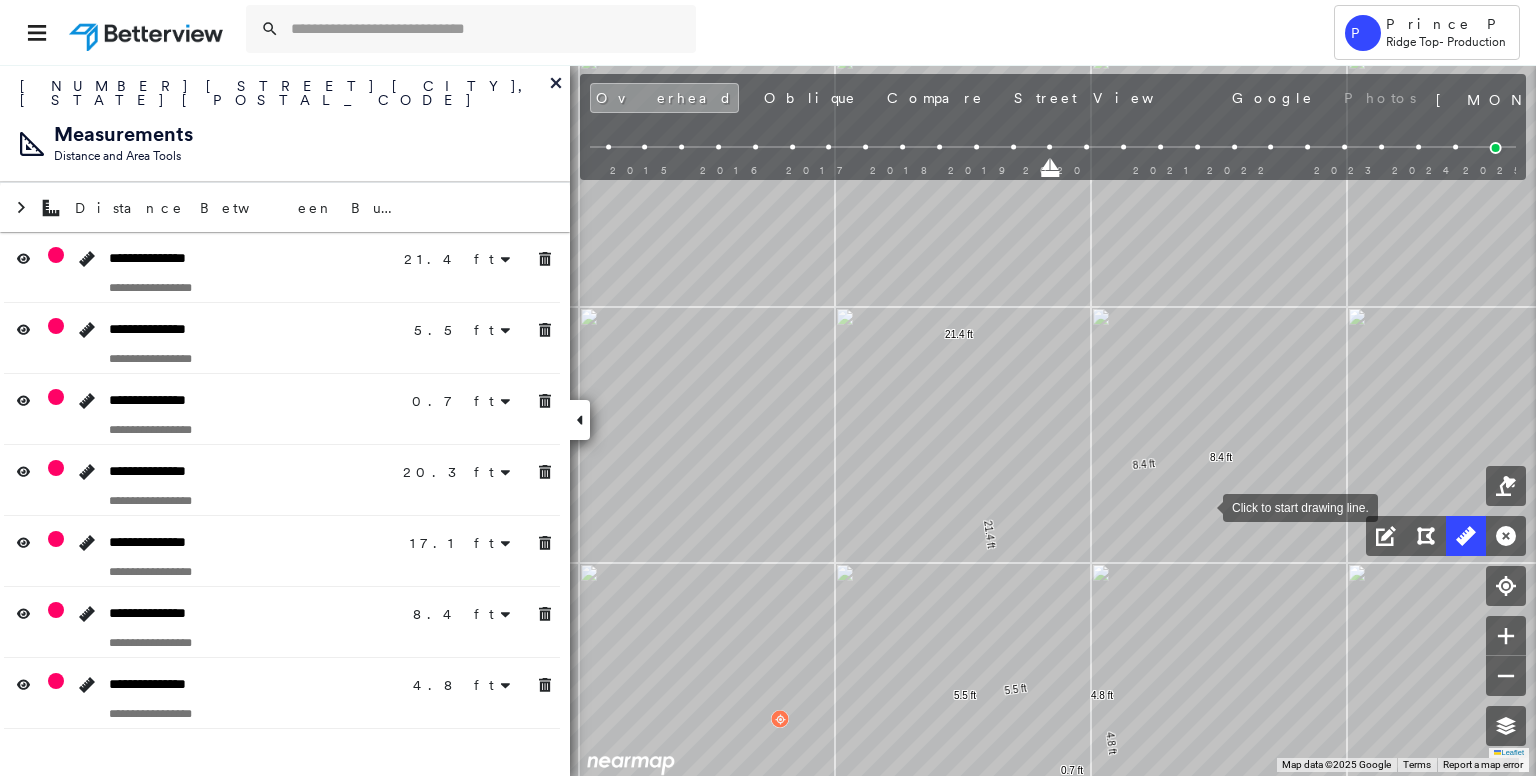 drag, startPoint x: 1205, startPoint y: 508, endPoint x: 1198, endPoint y: 487, distance: 22.135944 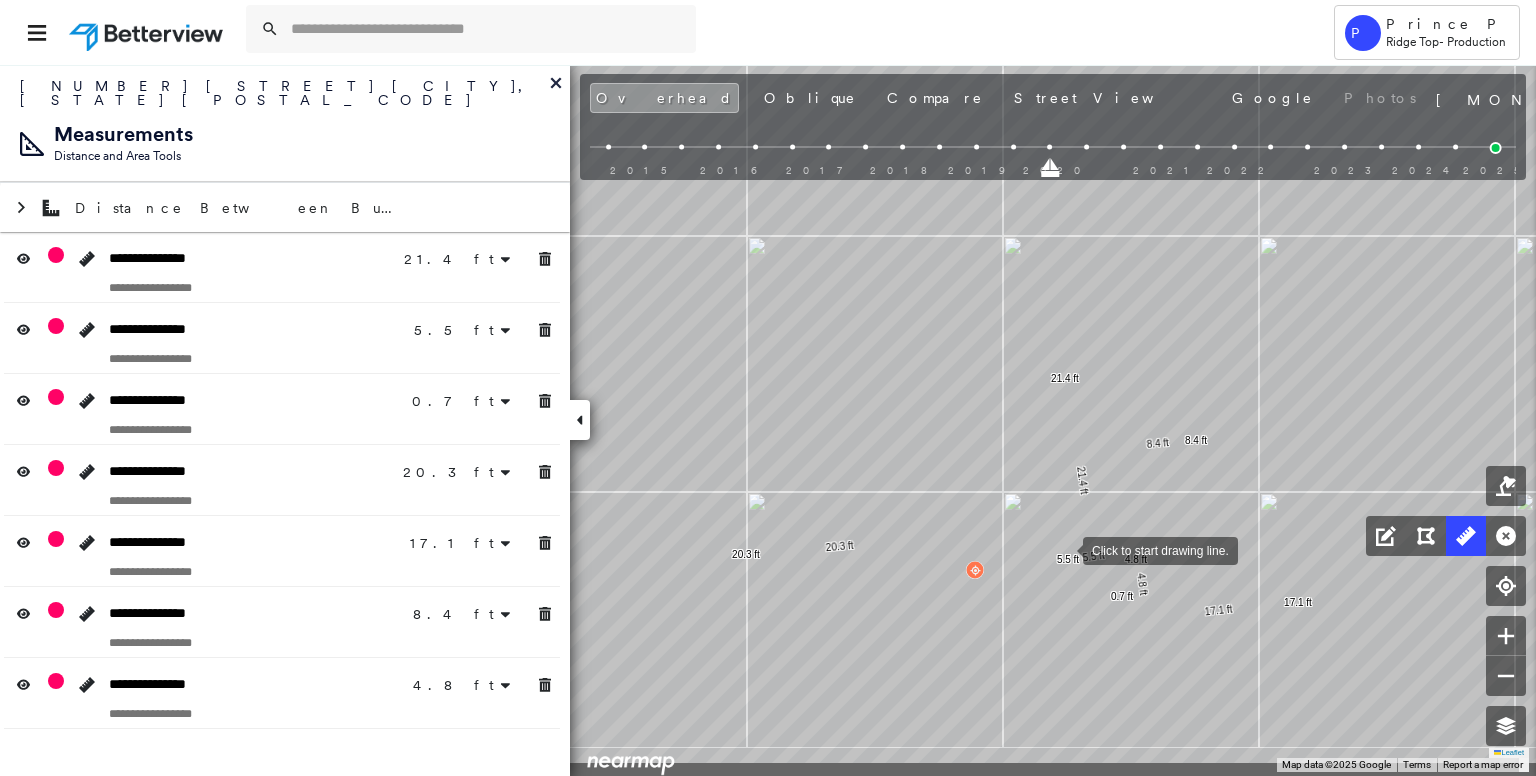 drag, startPoint x: 948, startPoint y: 636, endPoint x: 1064, endPoint y: 553, distance: 142.6359 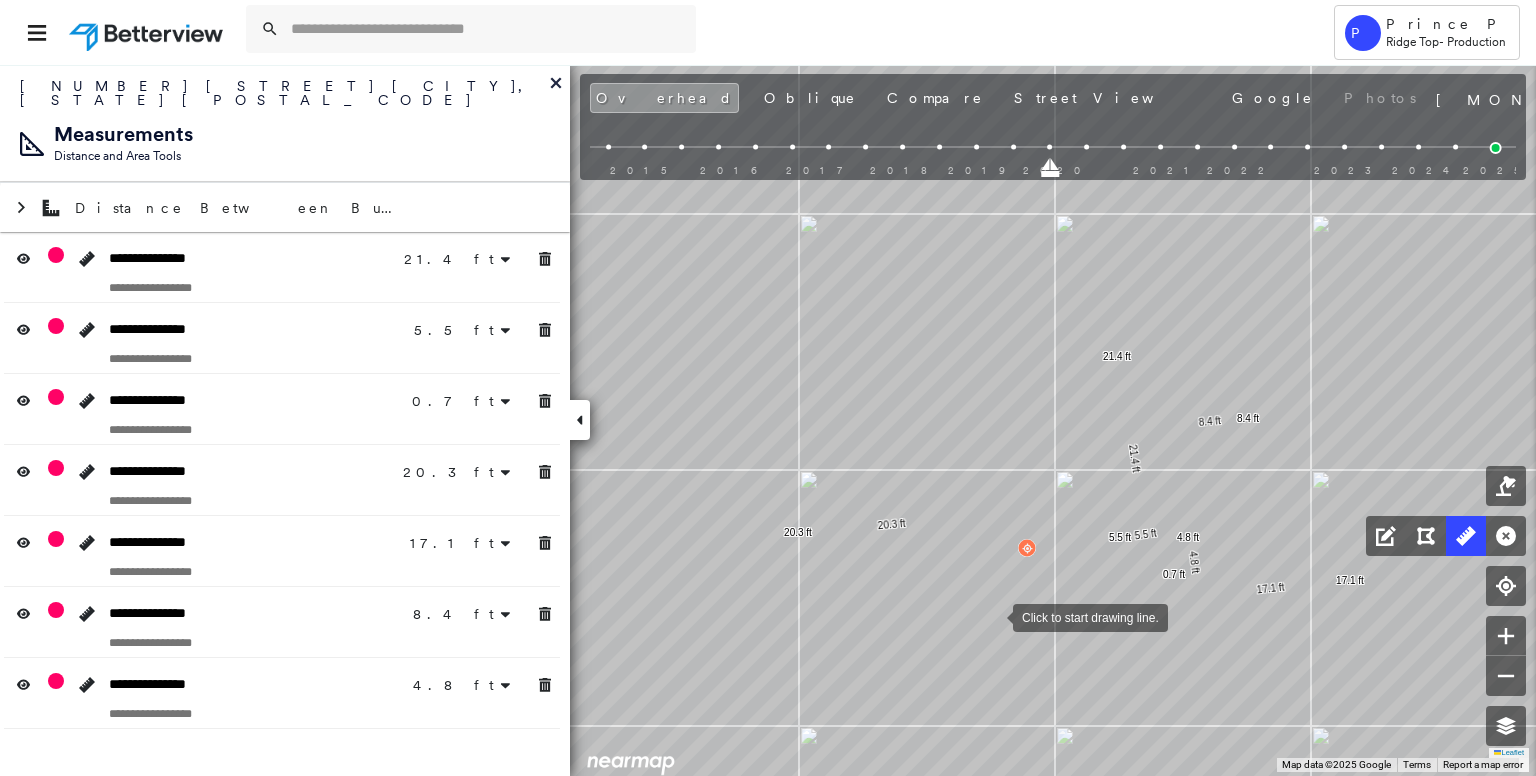 drag, startPoint x: 952, startPoint y: 625, endPoint x: 1054, endPoint y: 599, distance: 105.26158 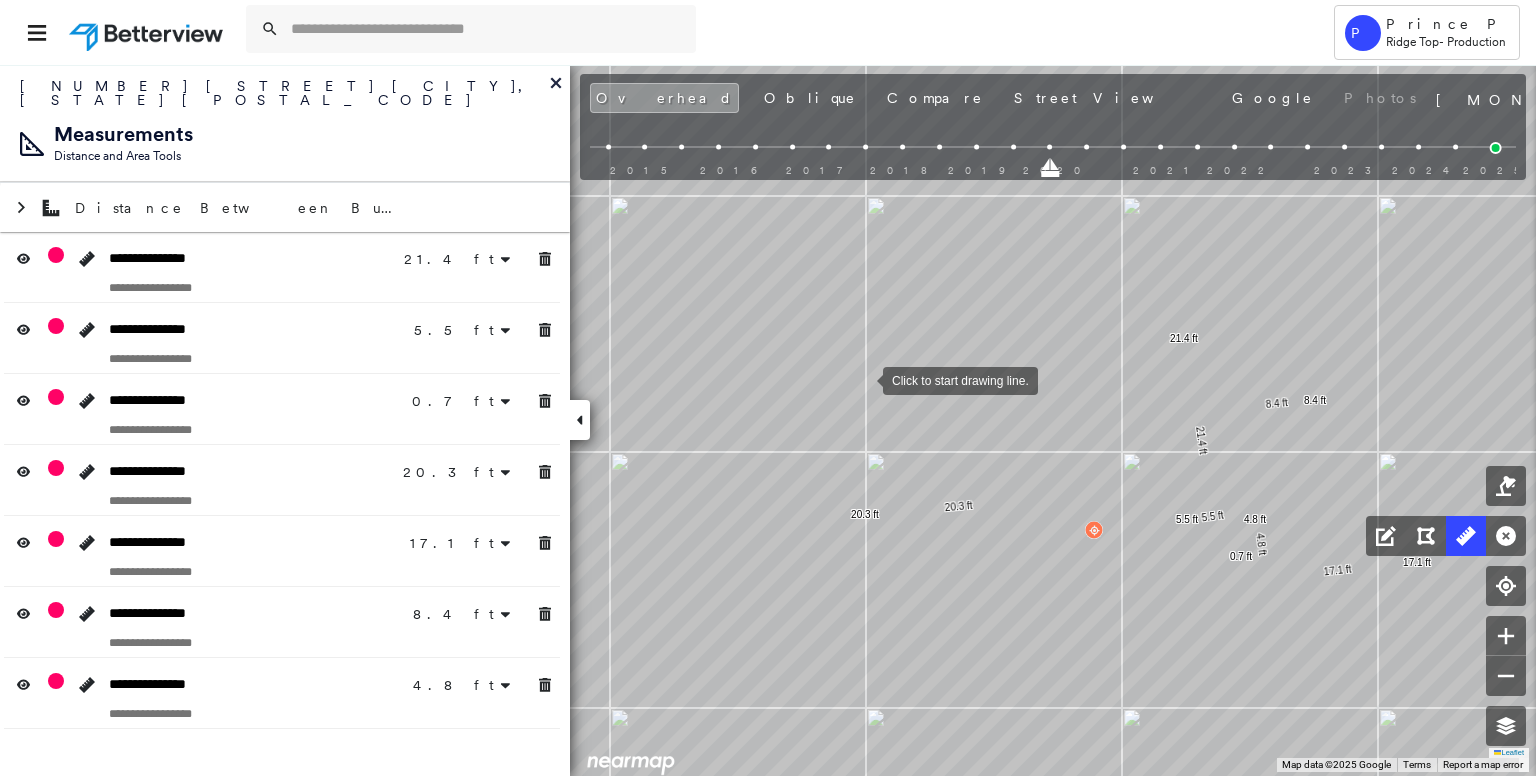 click at bounding box center [863, 379] 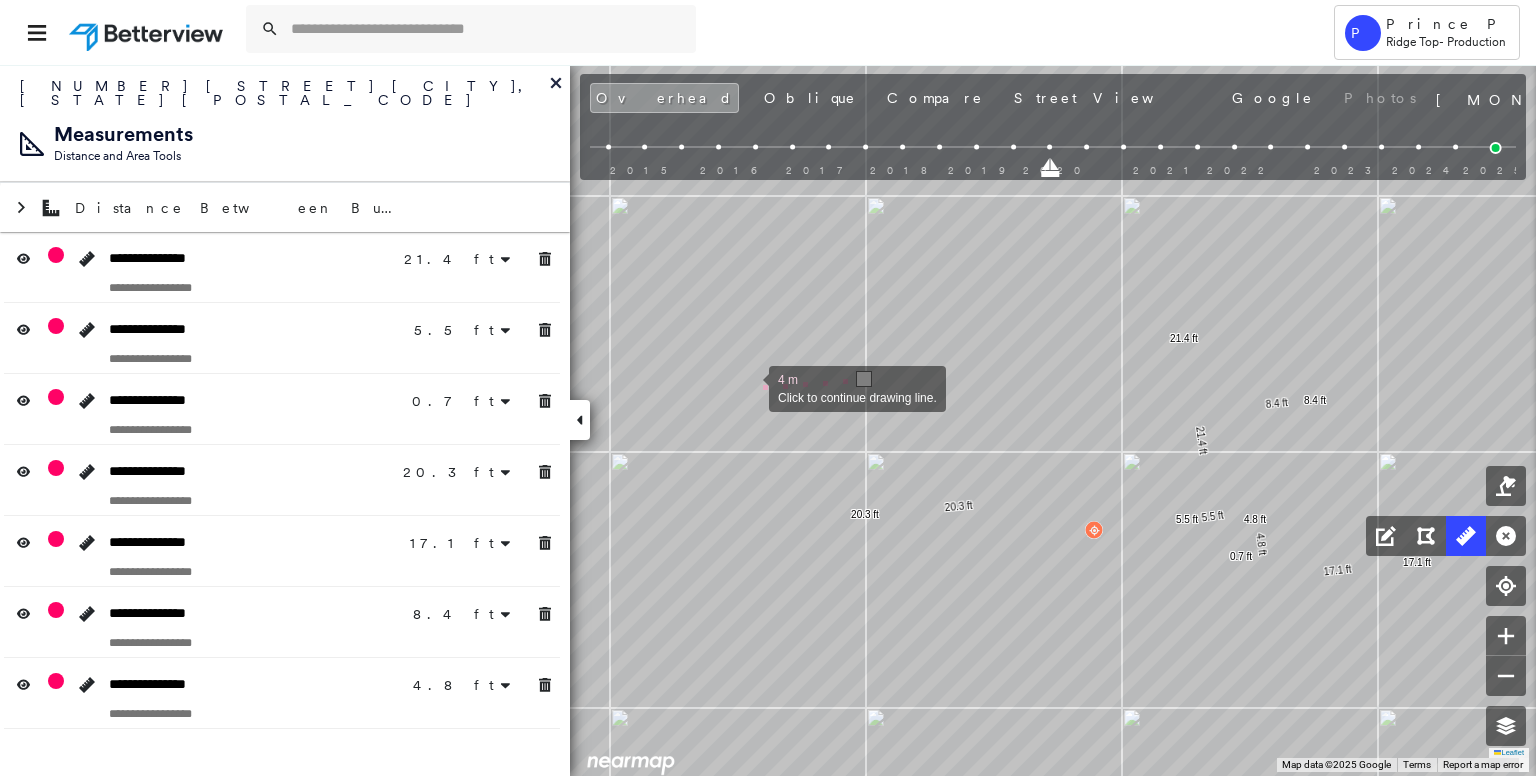 click at bounding box center [749, 387] 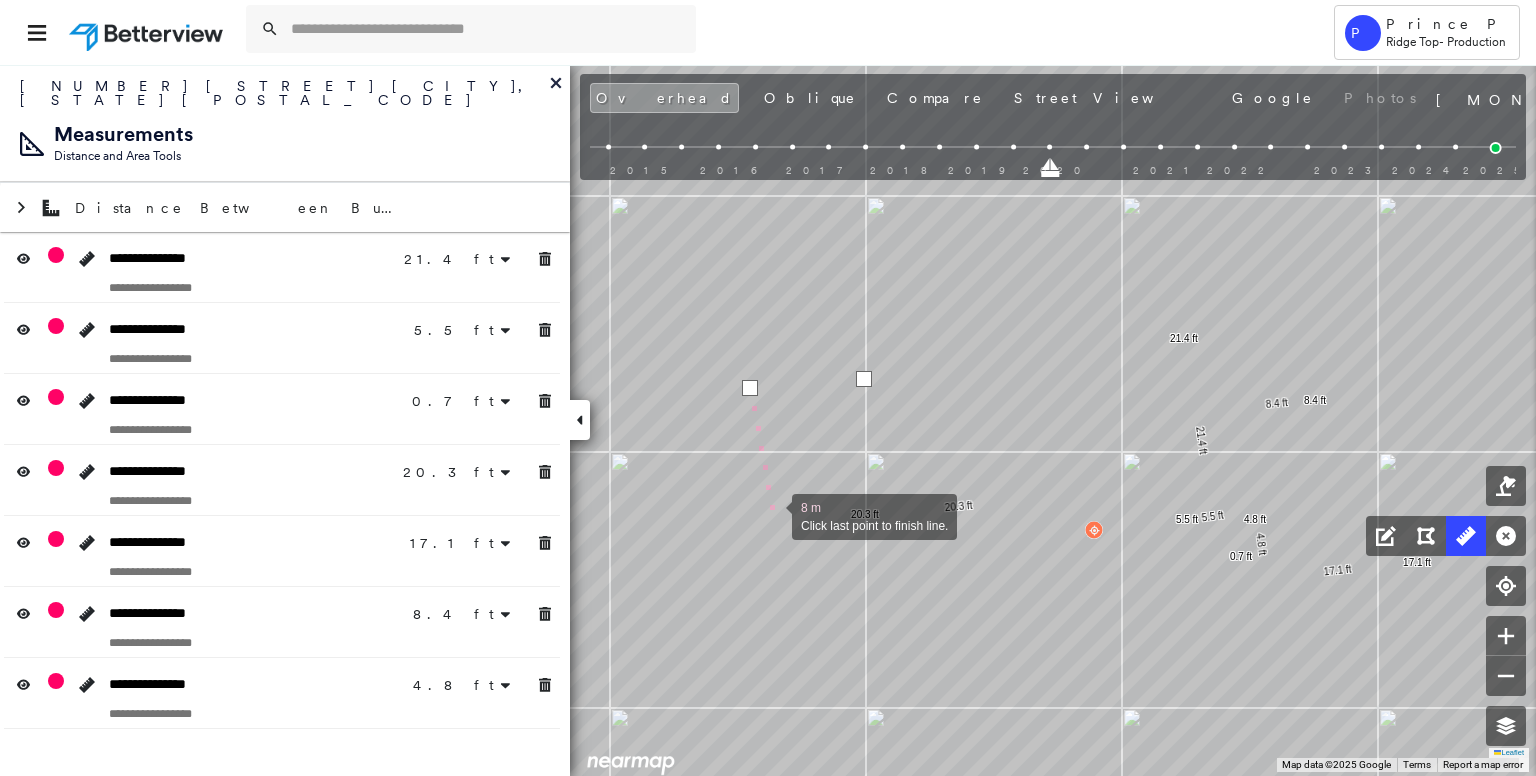 click at bounding box center (772, 515) 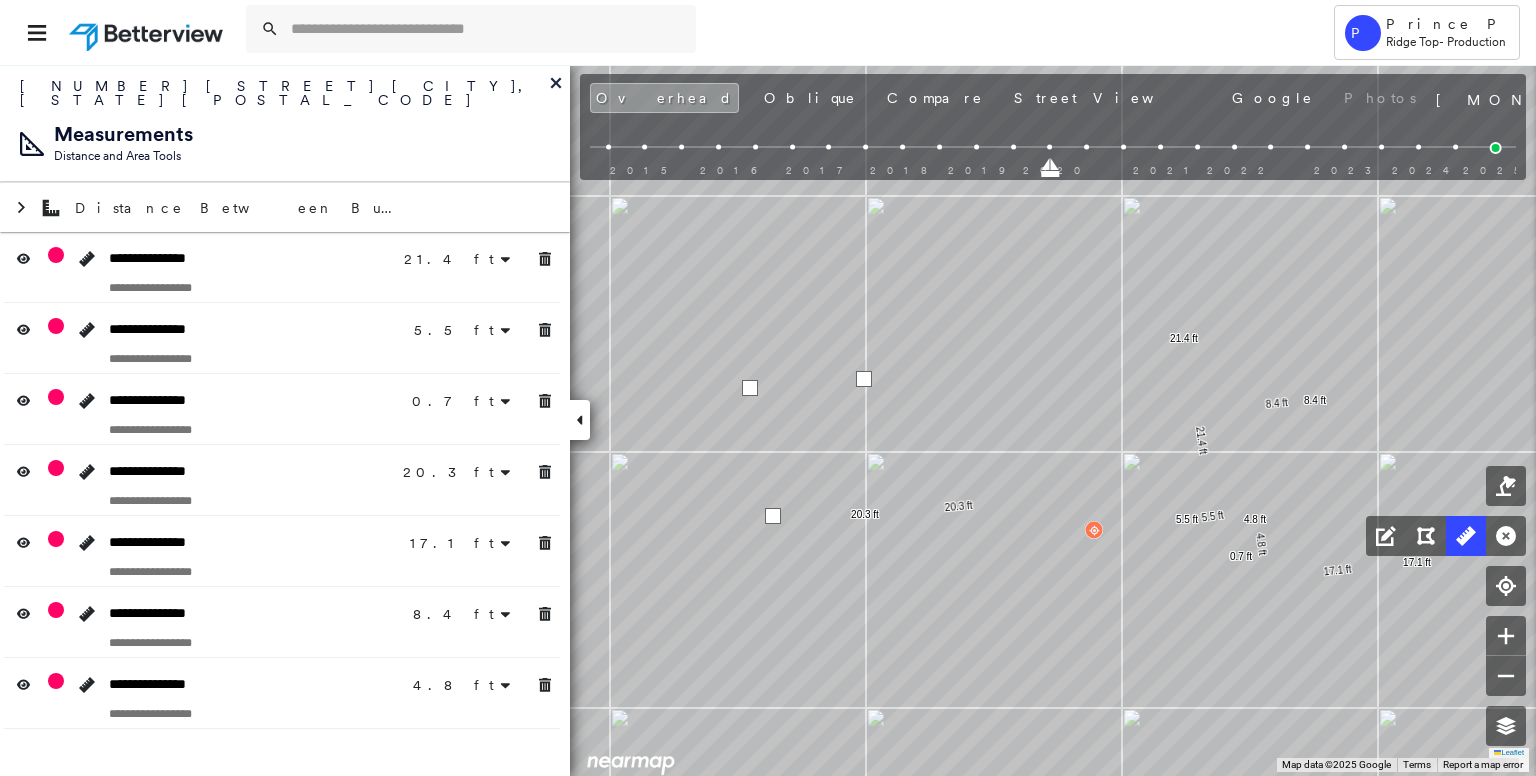 click at bounding box center [773, 516] 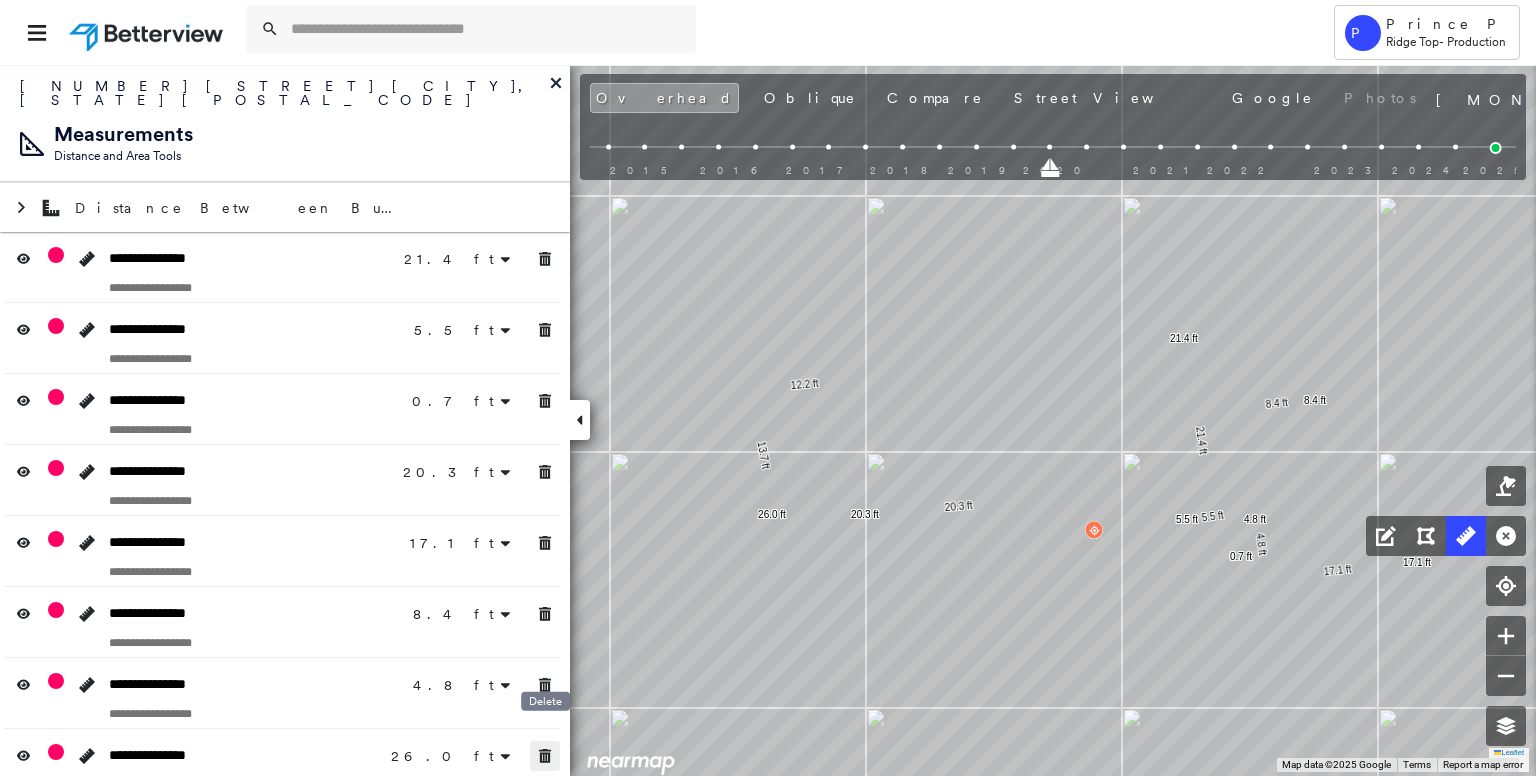 click at bounding box center [545, 756] 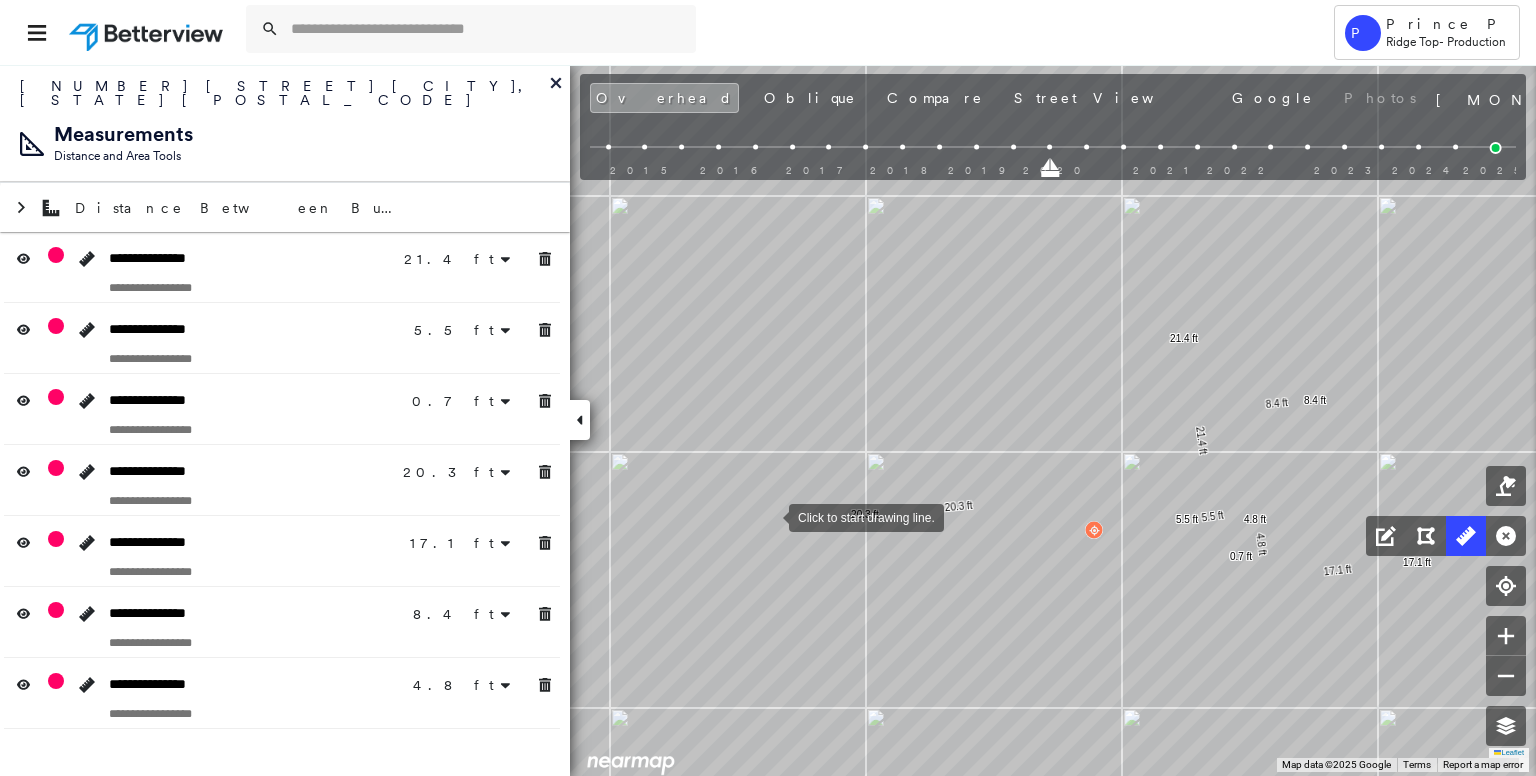 click at bounding box center (769, 516) 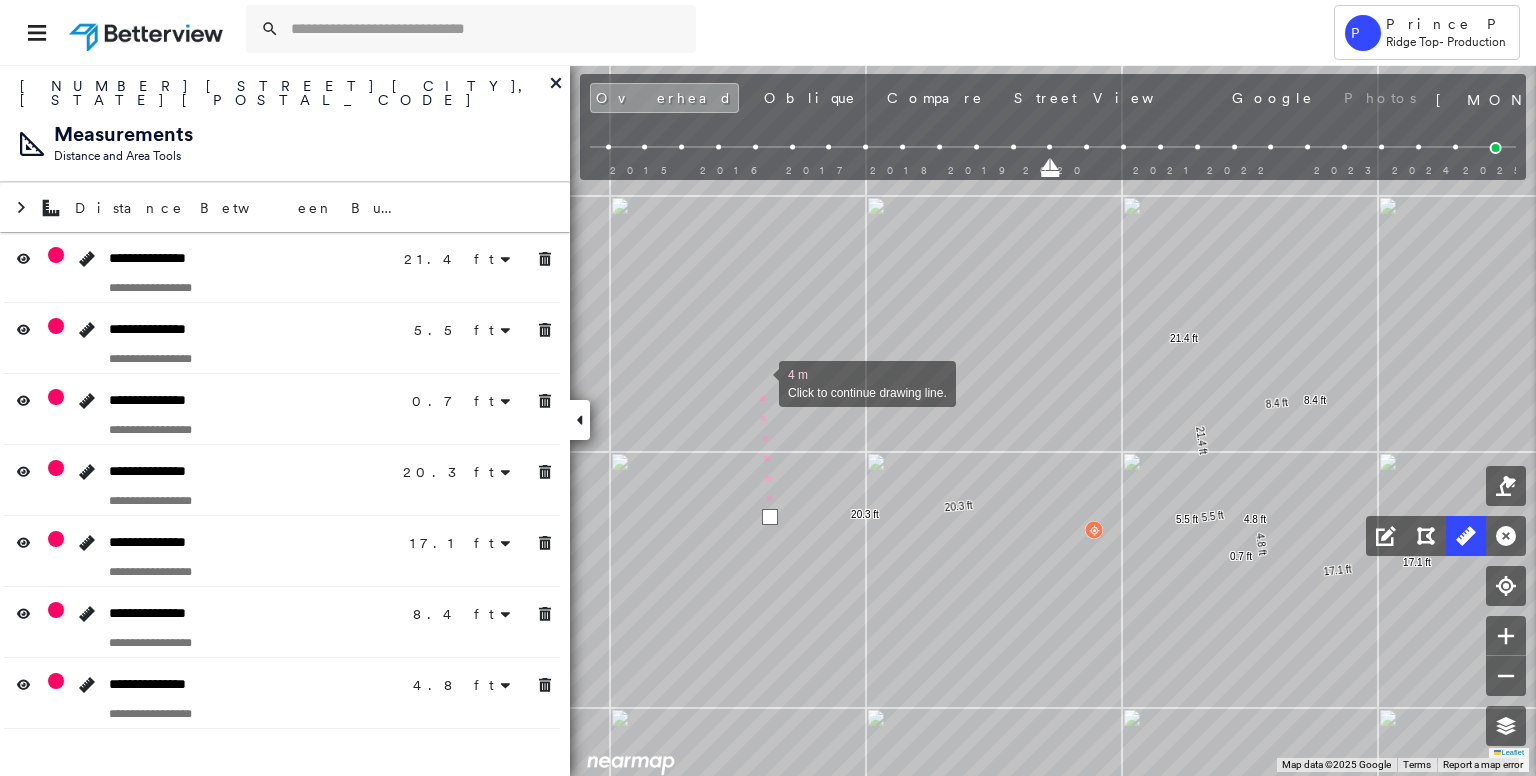 click at bounding box center (759, 382) 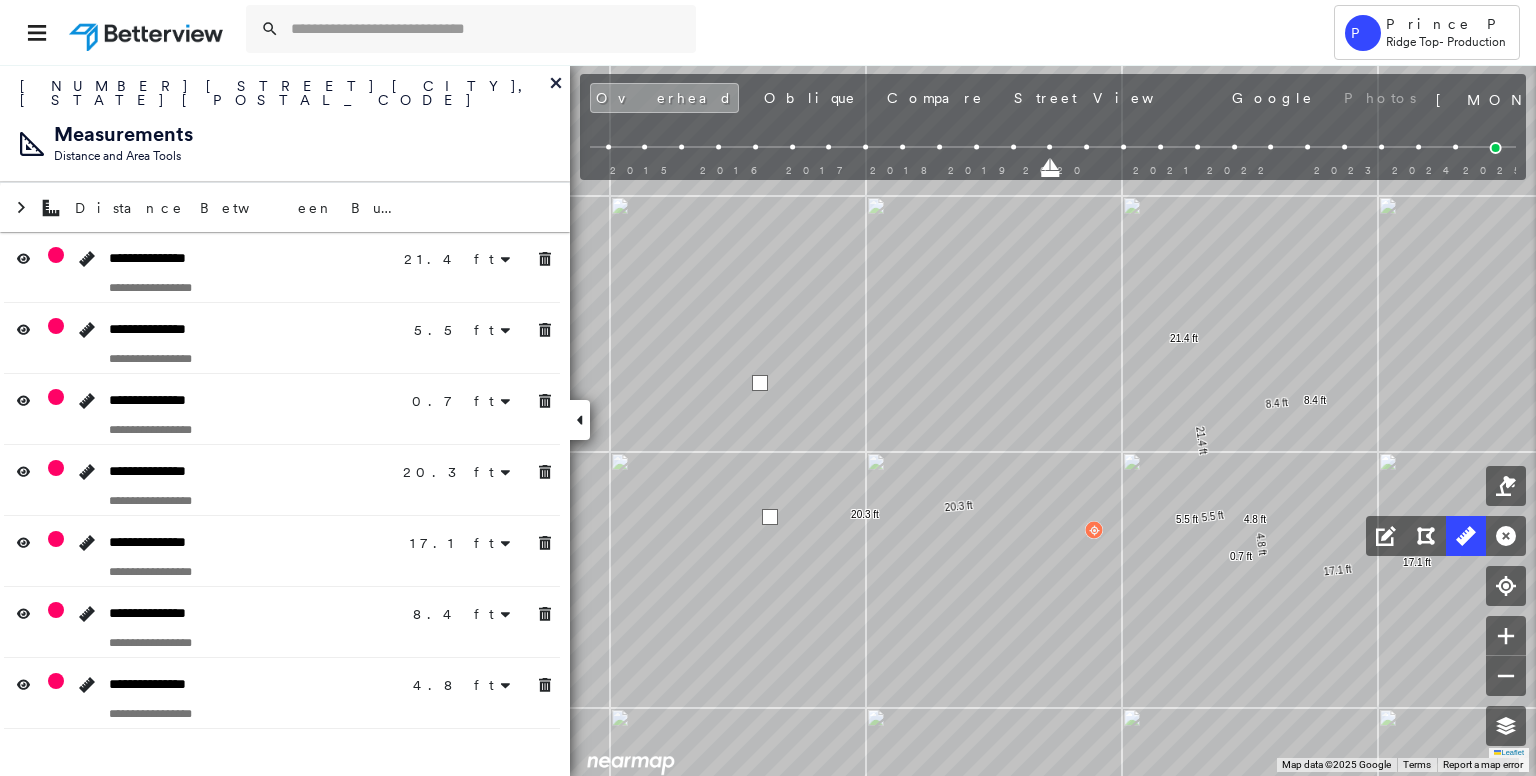 click at bounding box center [760, 383] 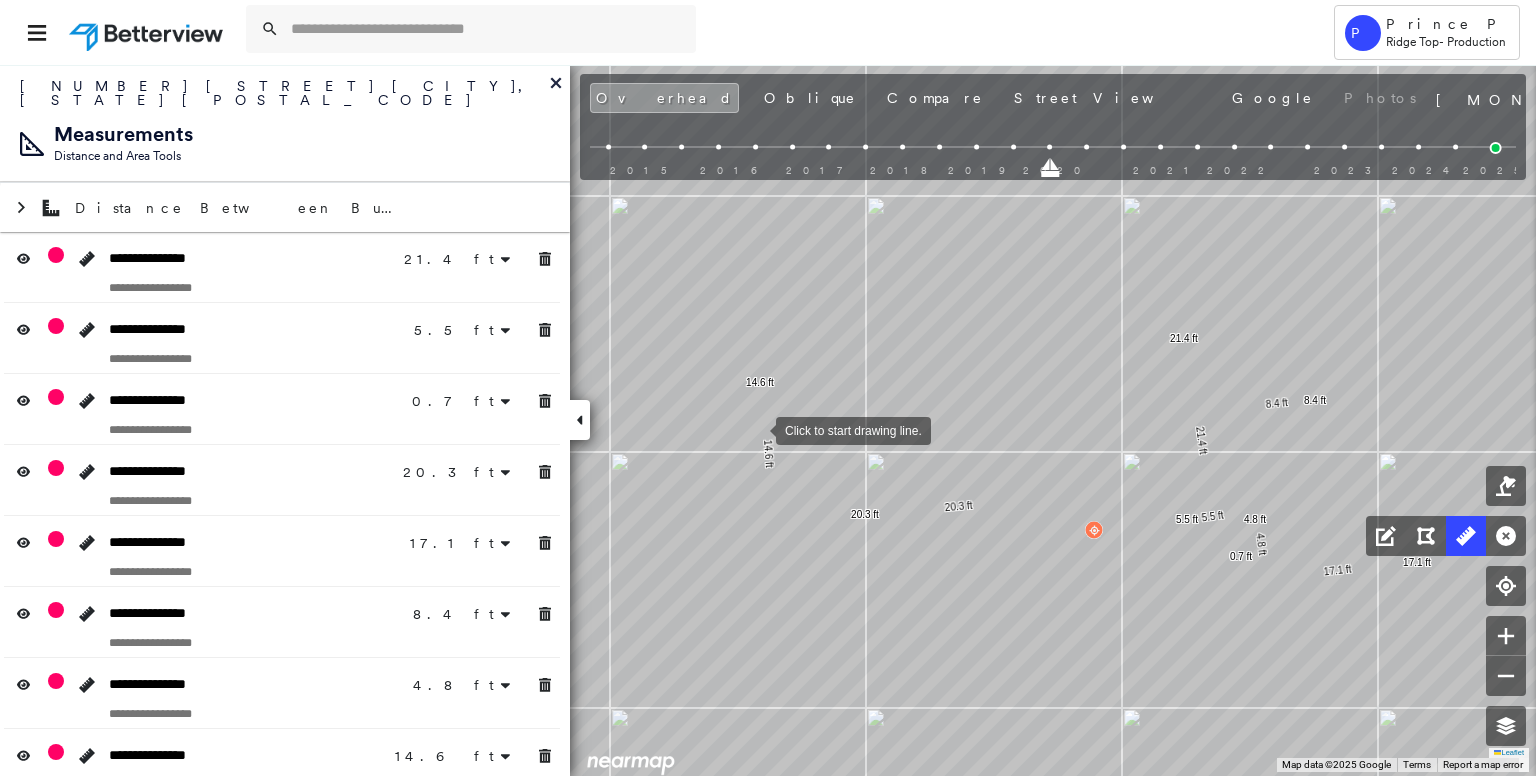 click at bounding box center (756, 429) 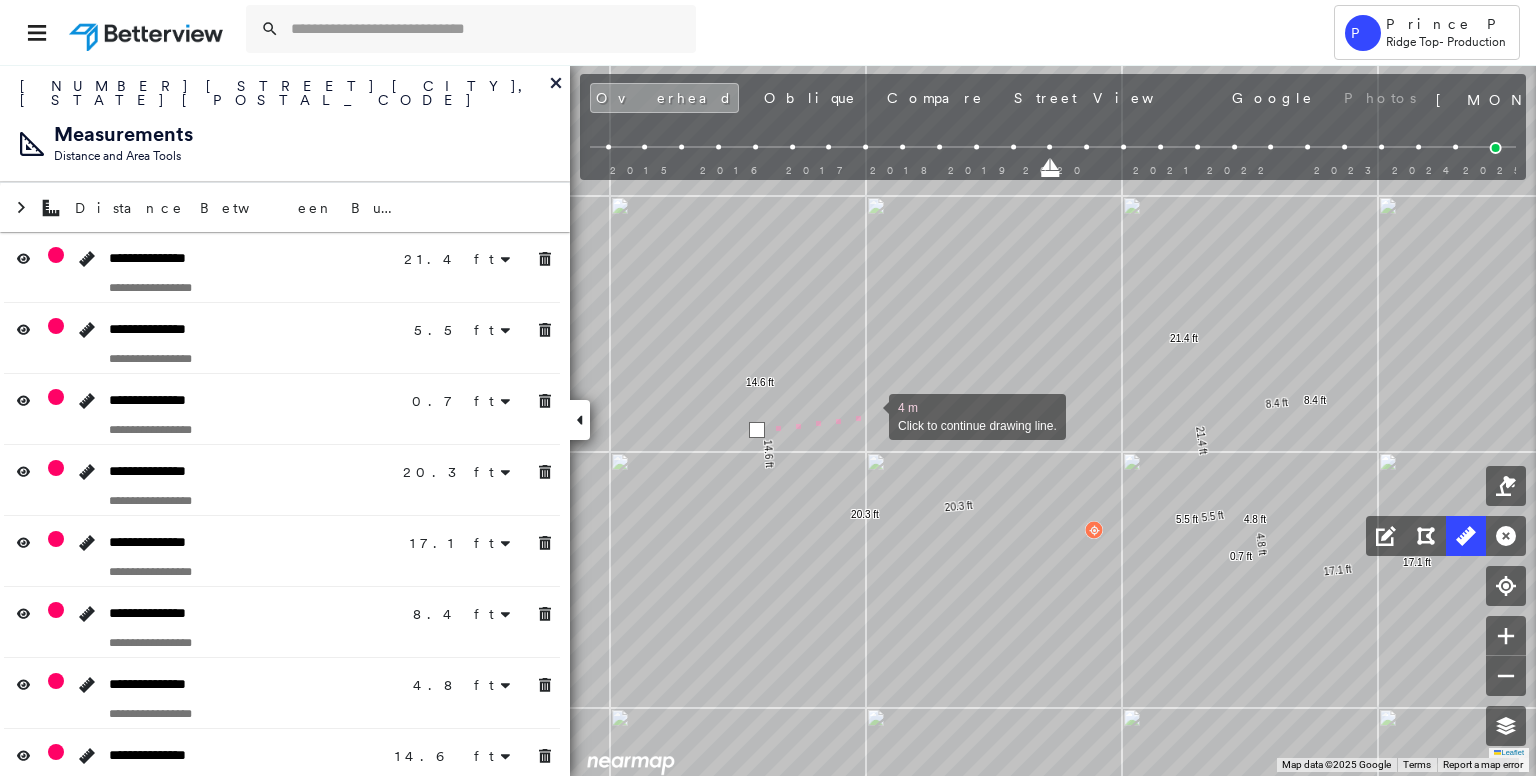 click at bounding box center [869, 415] 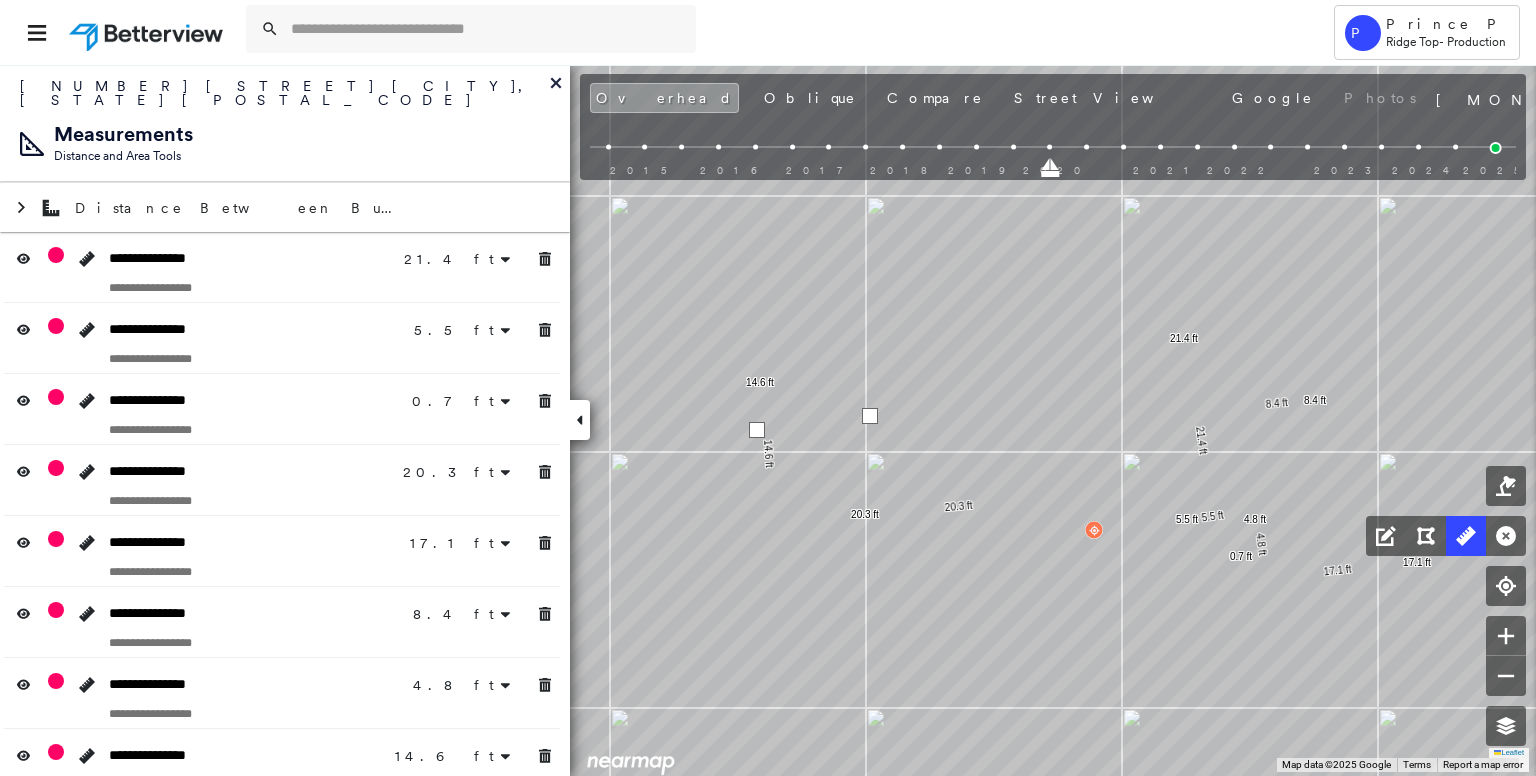click at bounding box center [870, 416] 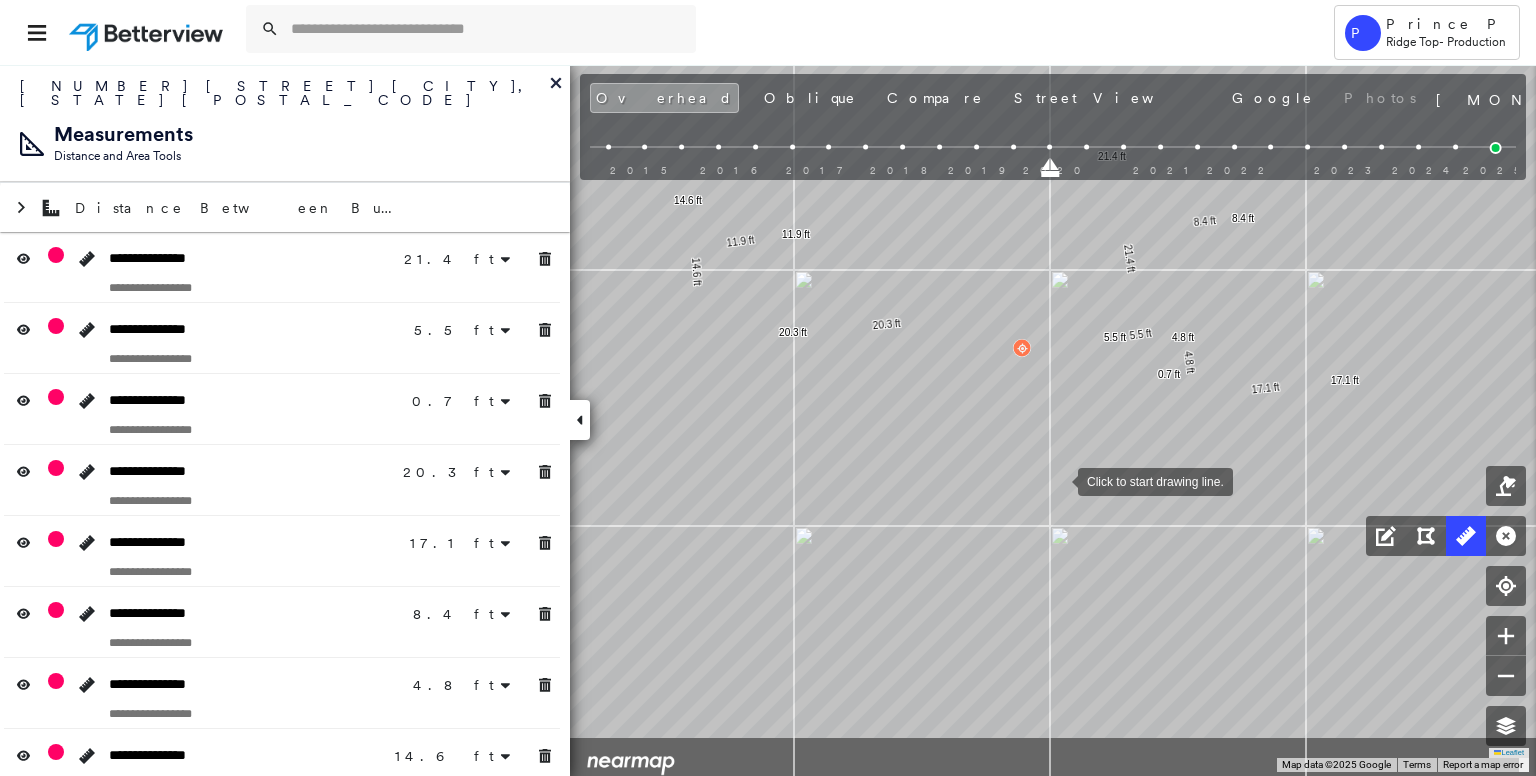 drag, startPoint x: 1100, startPoint y: 585, endPoint x: 1059, endPoint y: 482, distance: 110.860275 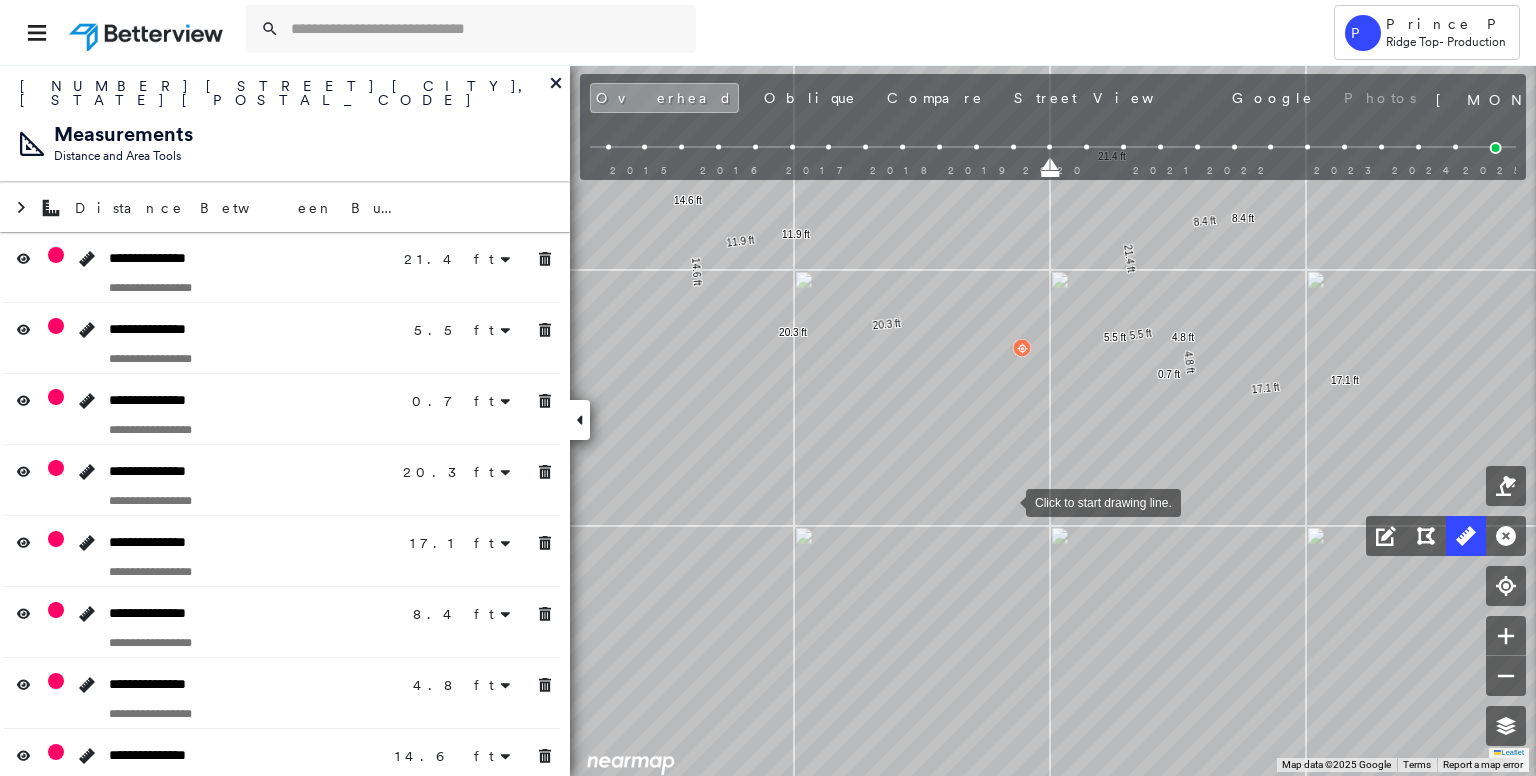 drag, startPoint x: 1006, startPoint y: 501, endPoint x: 1061, endPoint y: 489, distance: 56.293873 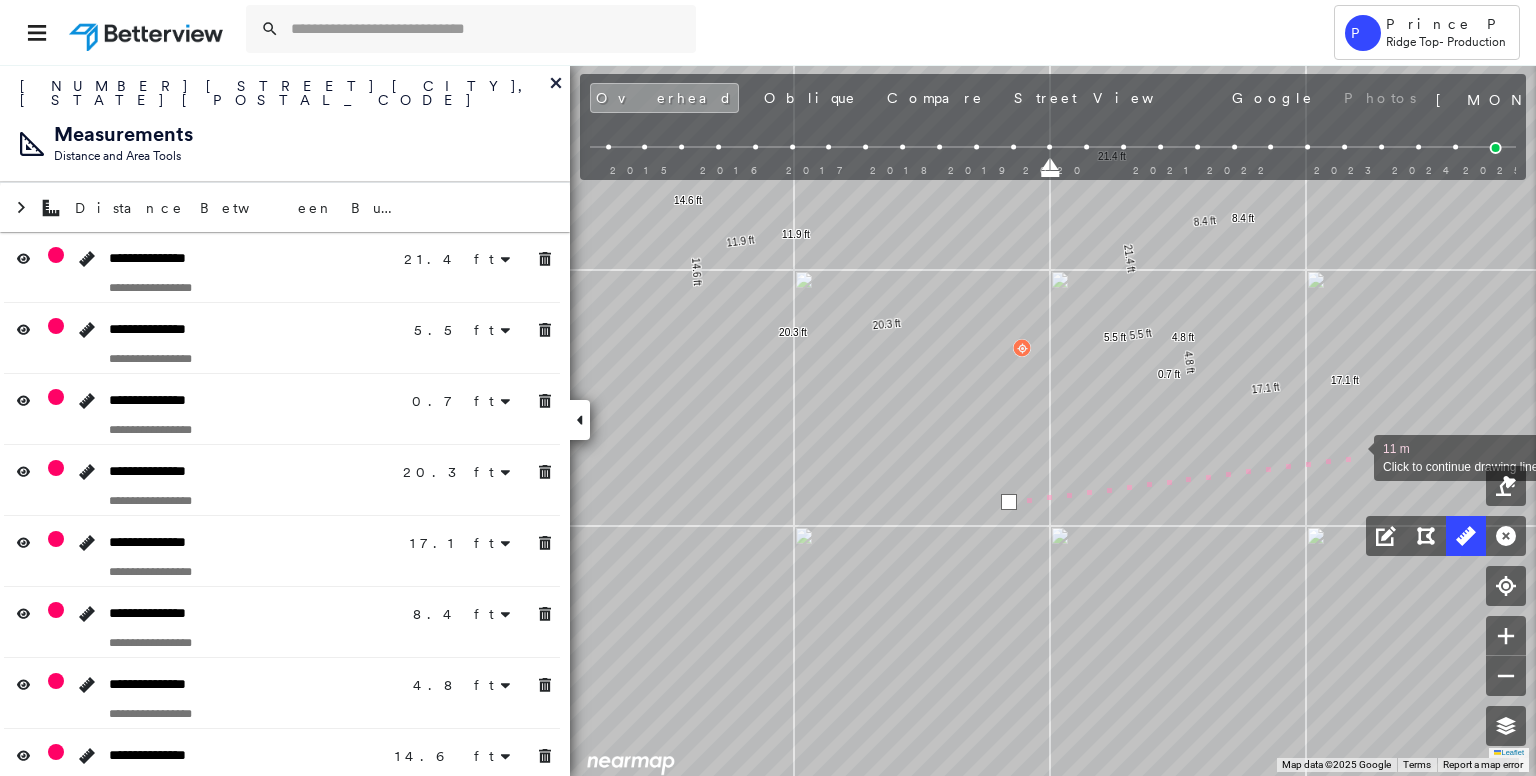 click at bounding box center [1354, 456] 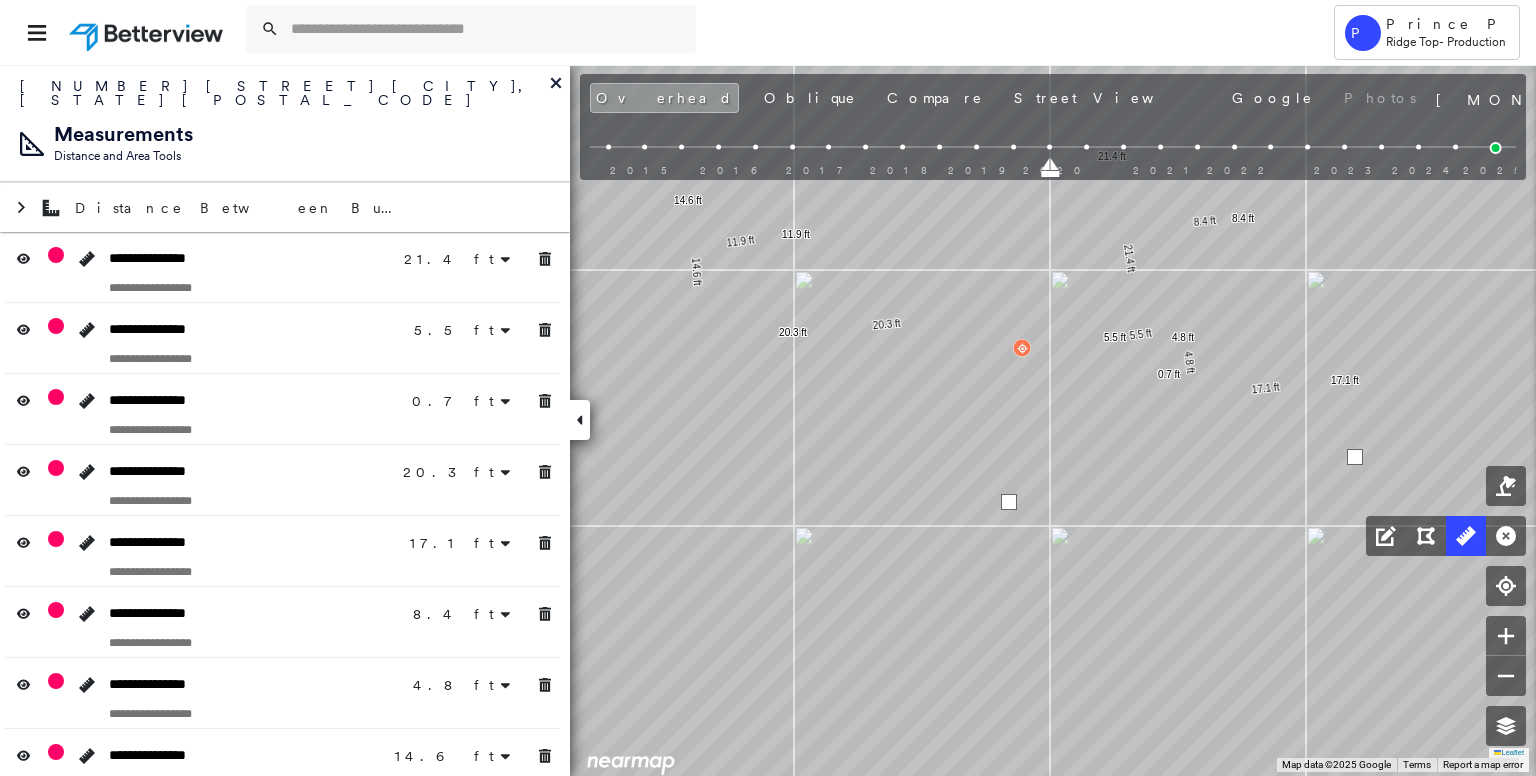 click at bounding box center [1355, 457] 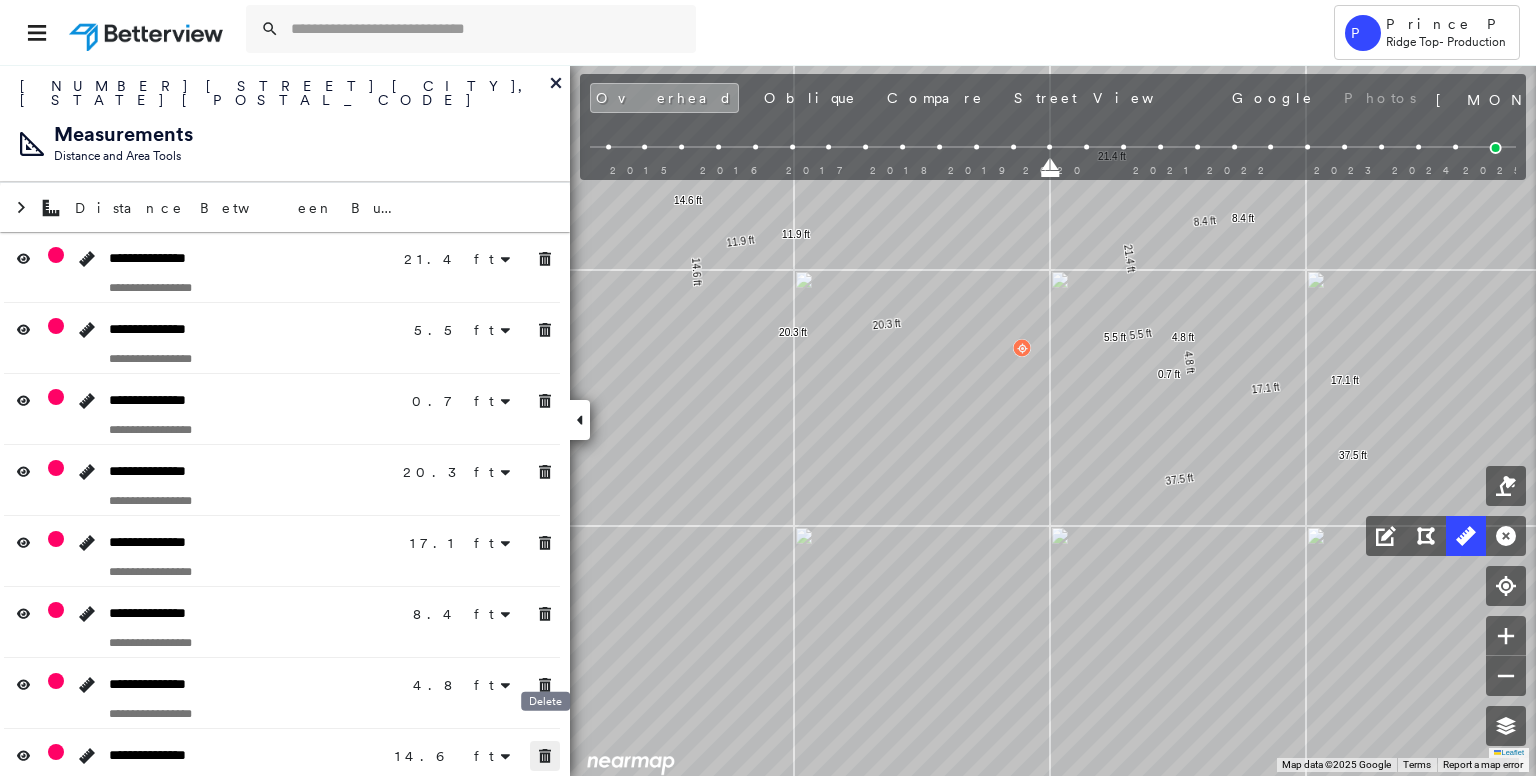click 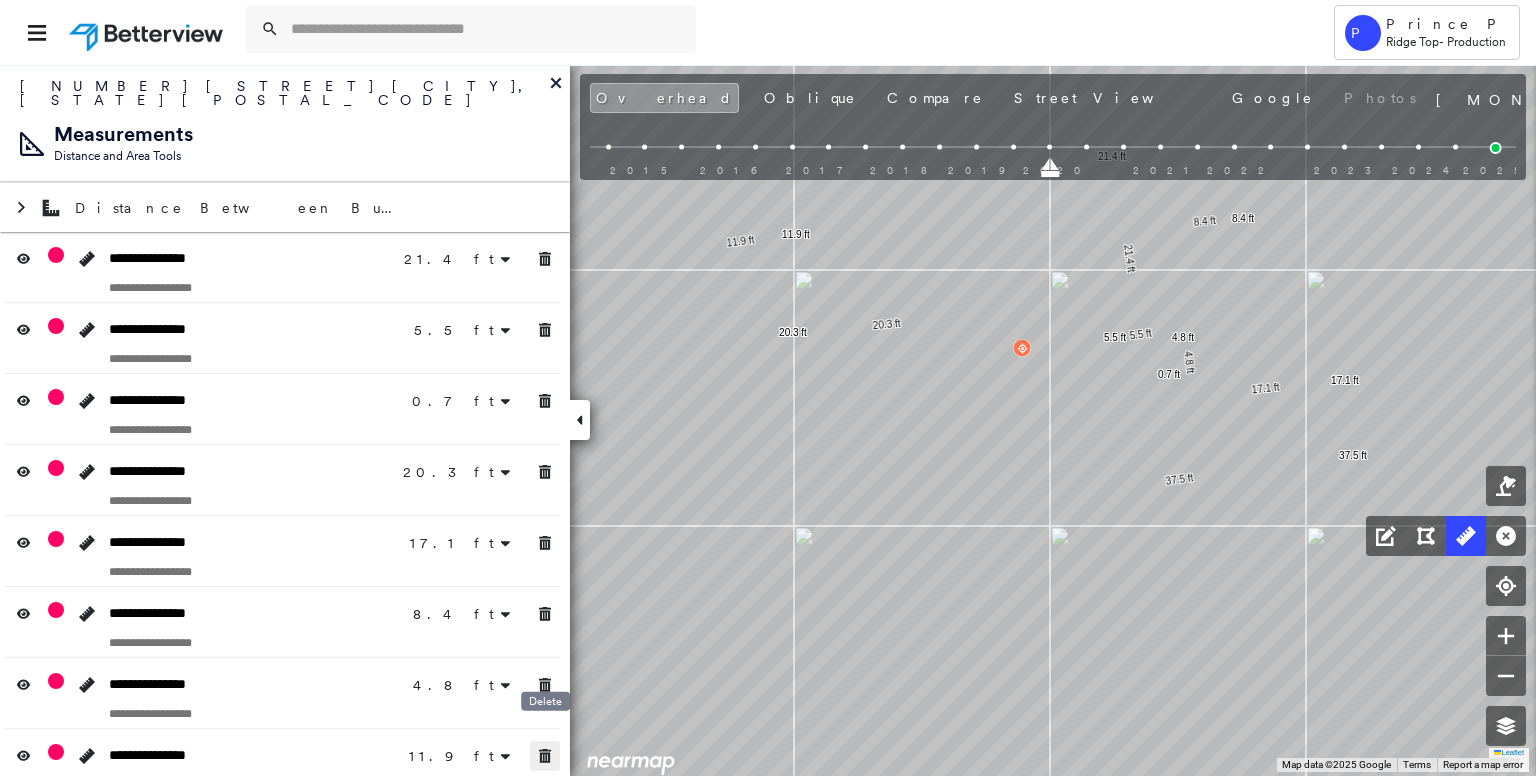 click 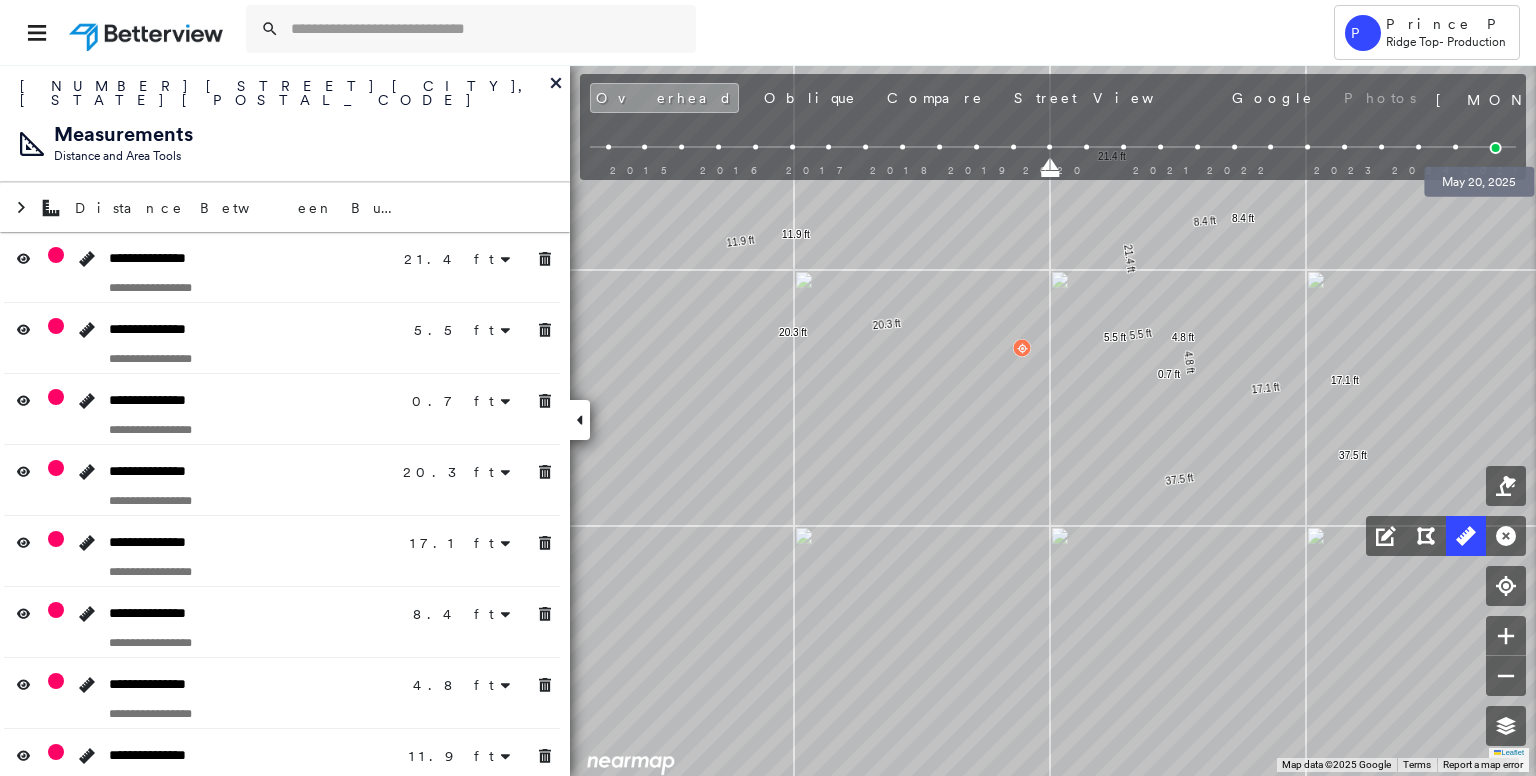 click at bounding box center [1496, 148] 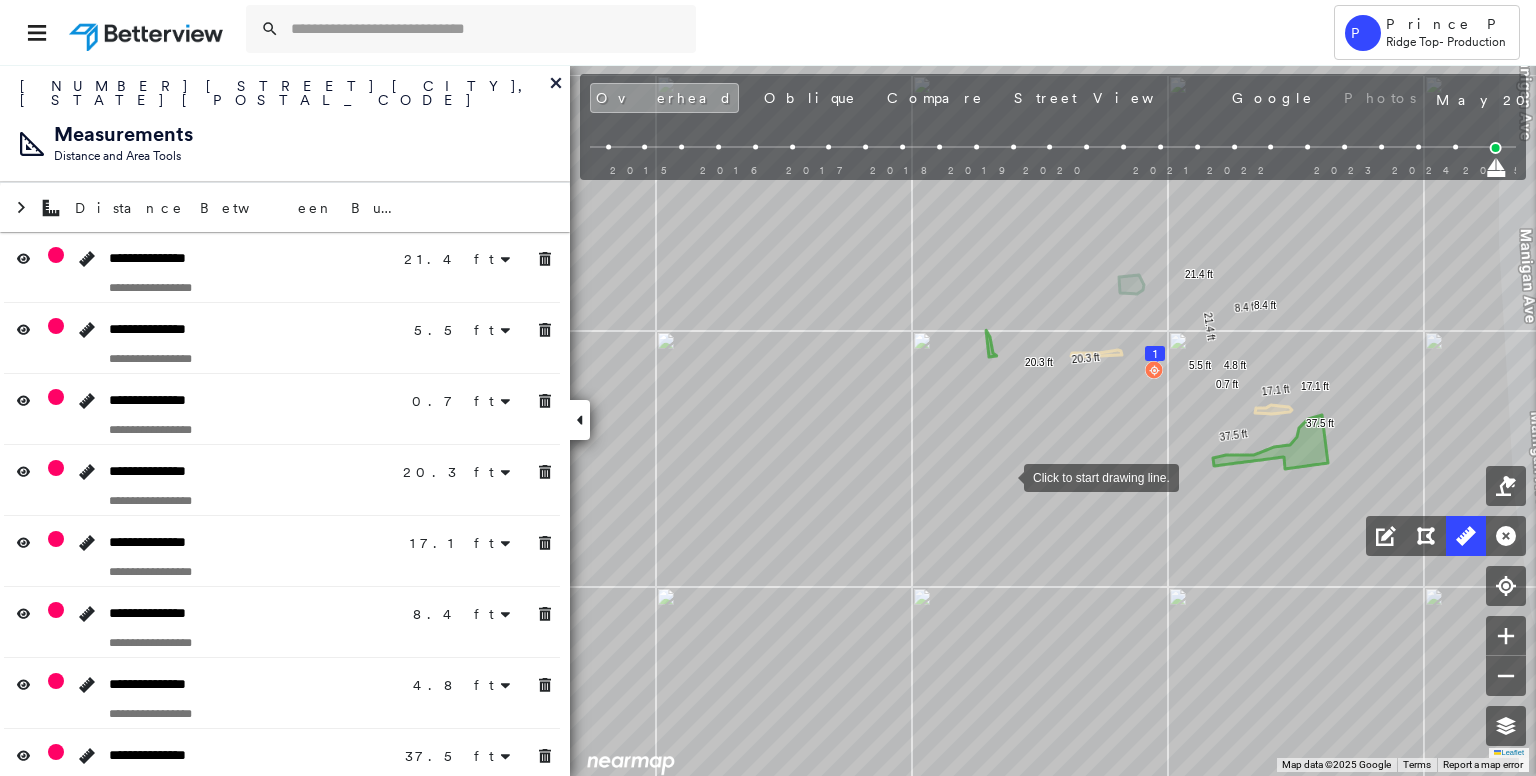 drag, startPoint x: 1155, startPoint y: 371, endPoint x: 1006, endPoint y: 476, distance: 182.28 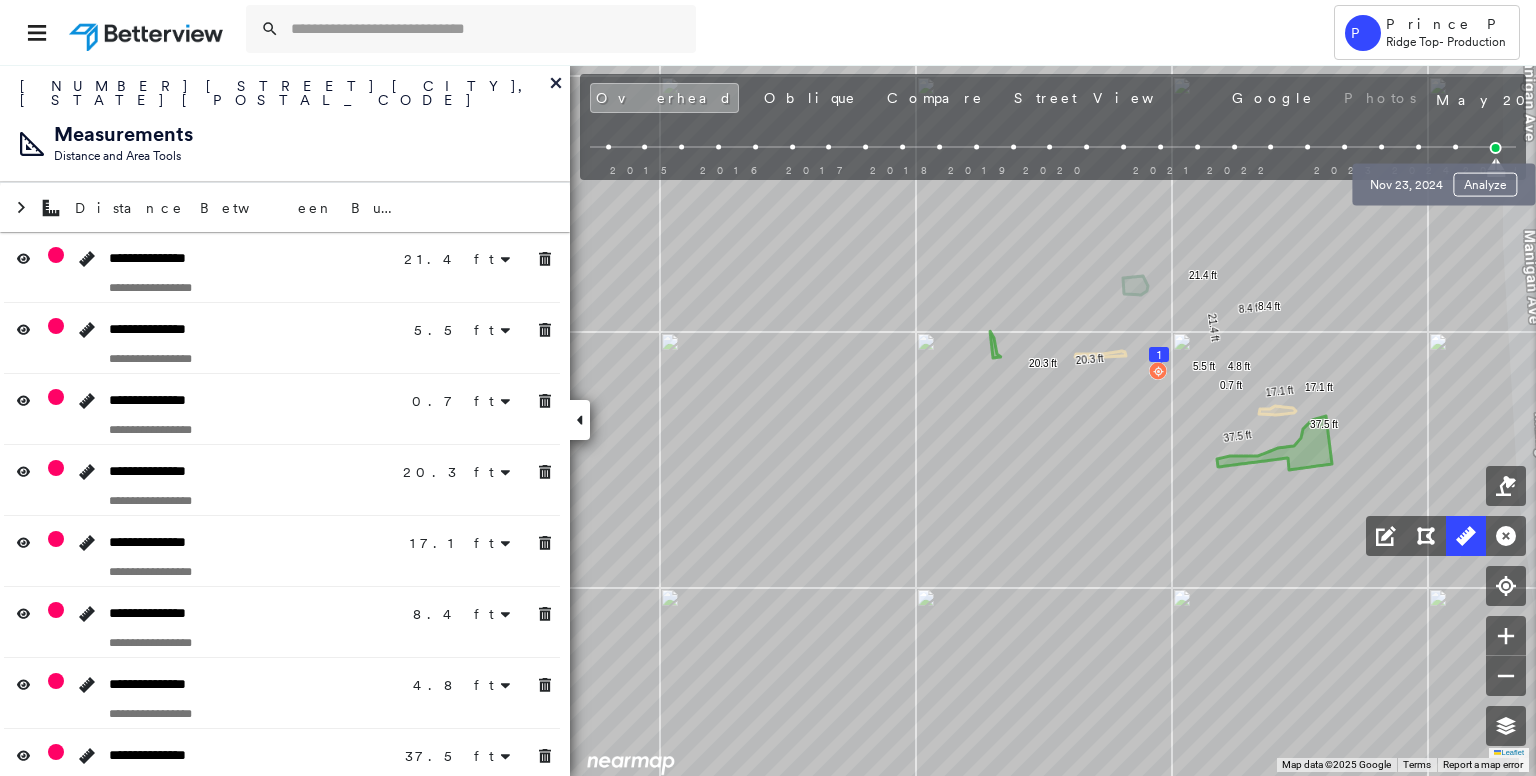 click at bounding box center [1455, 147] 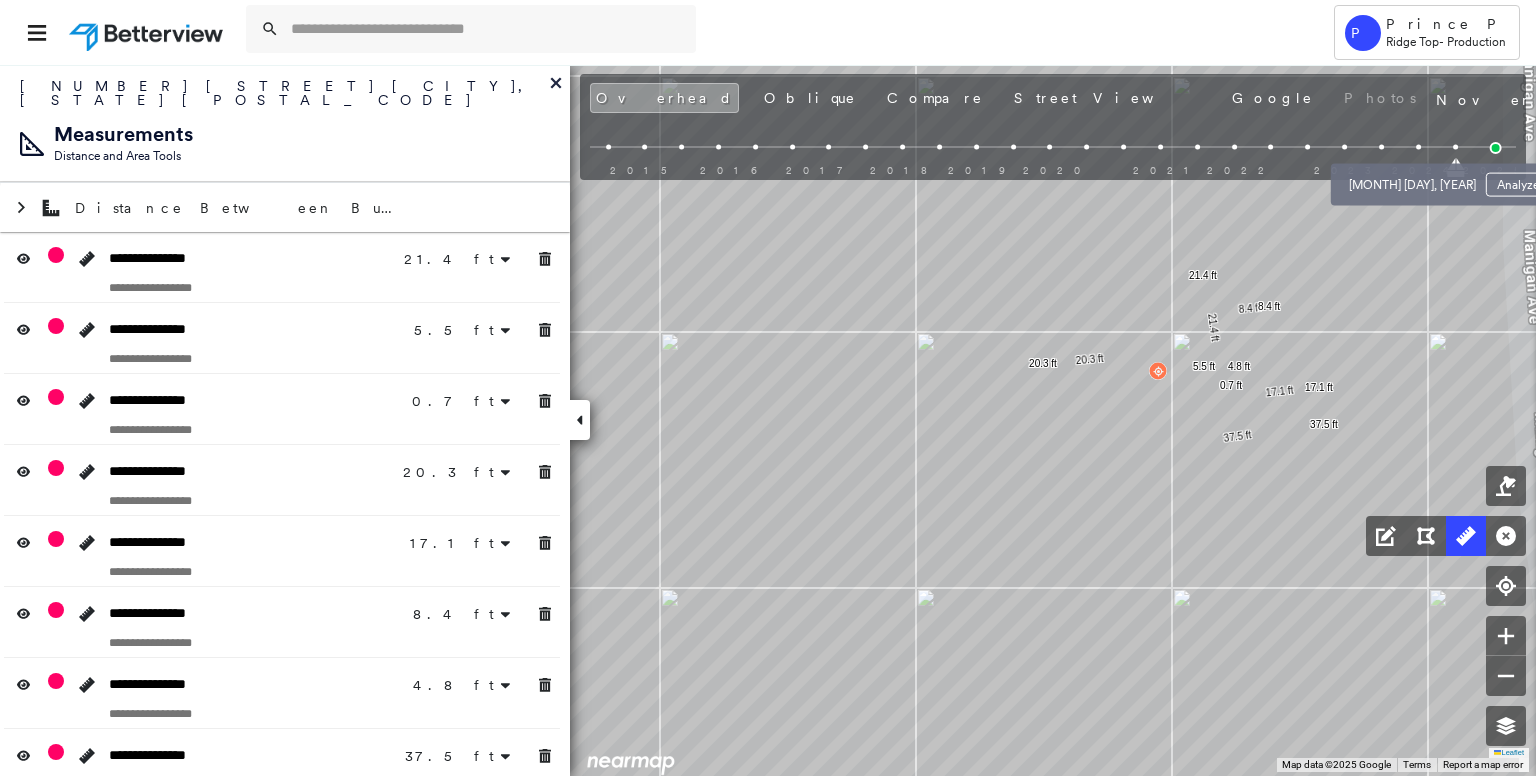 click on "[MONTH] [DAY], [YEAR] Analyze" at bounding box center [1449, 179] 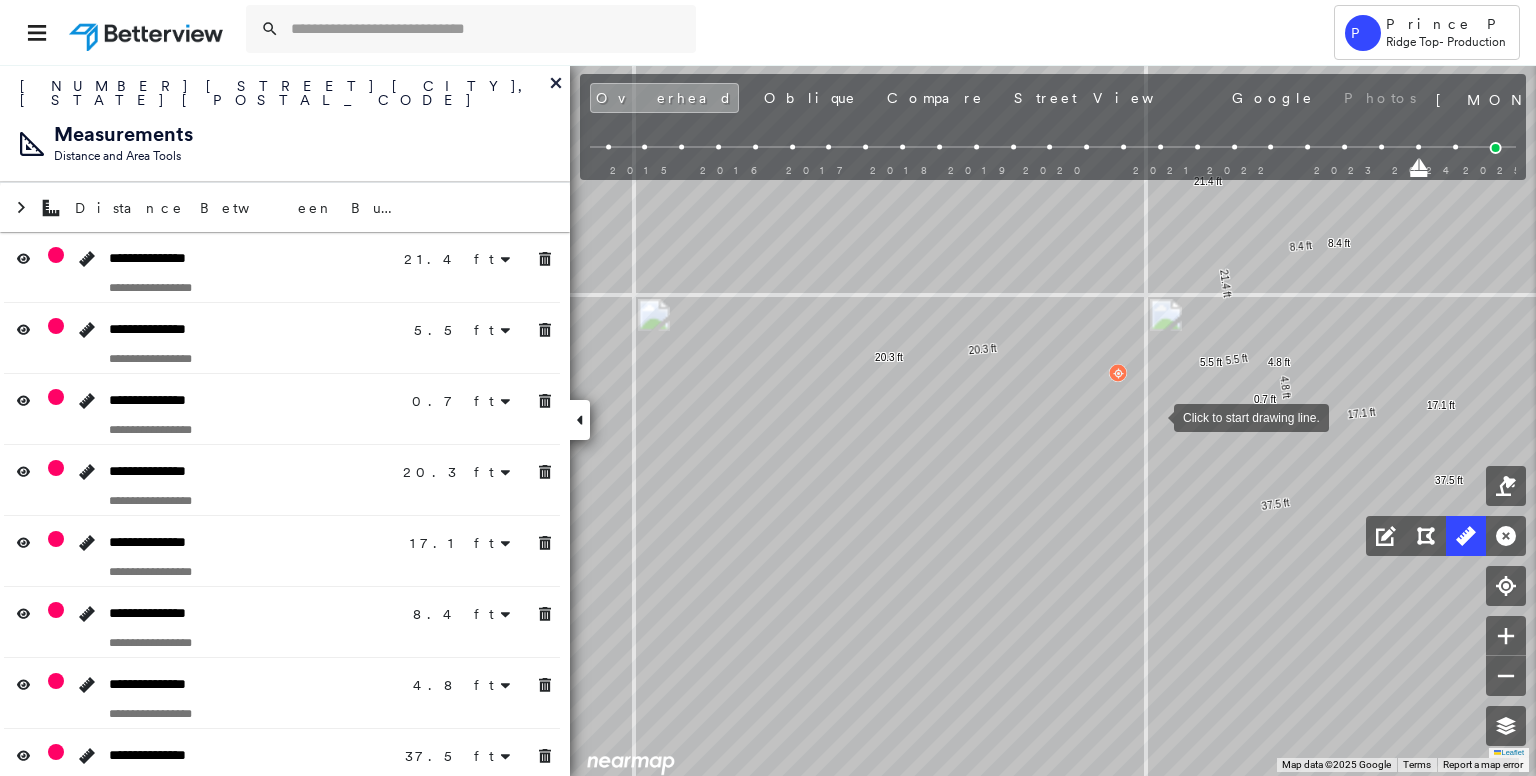 drag, startPoint x: 1213, startPoint y: 421, endPoint x: 1150, endPoint y: 413, distance: 63.505905 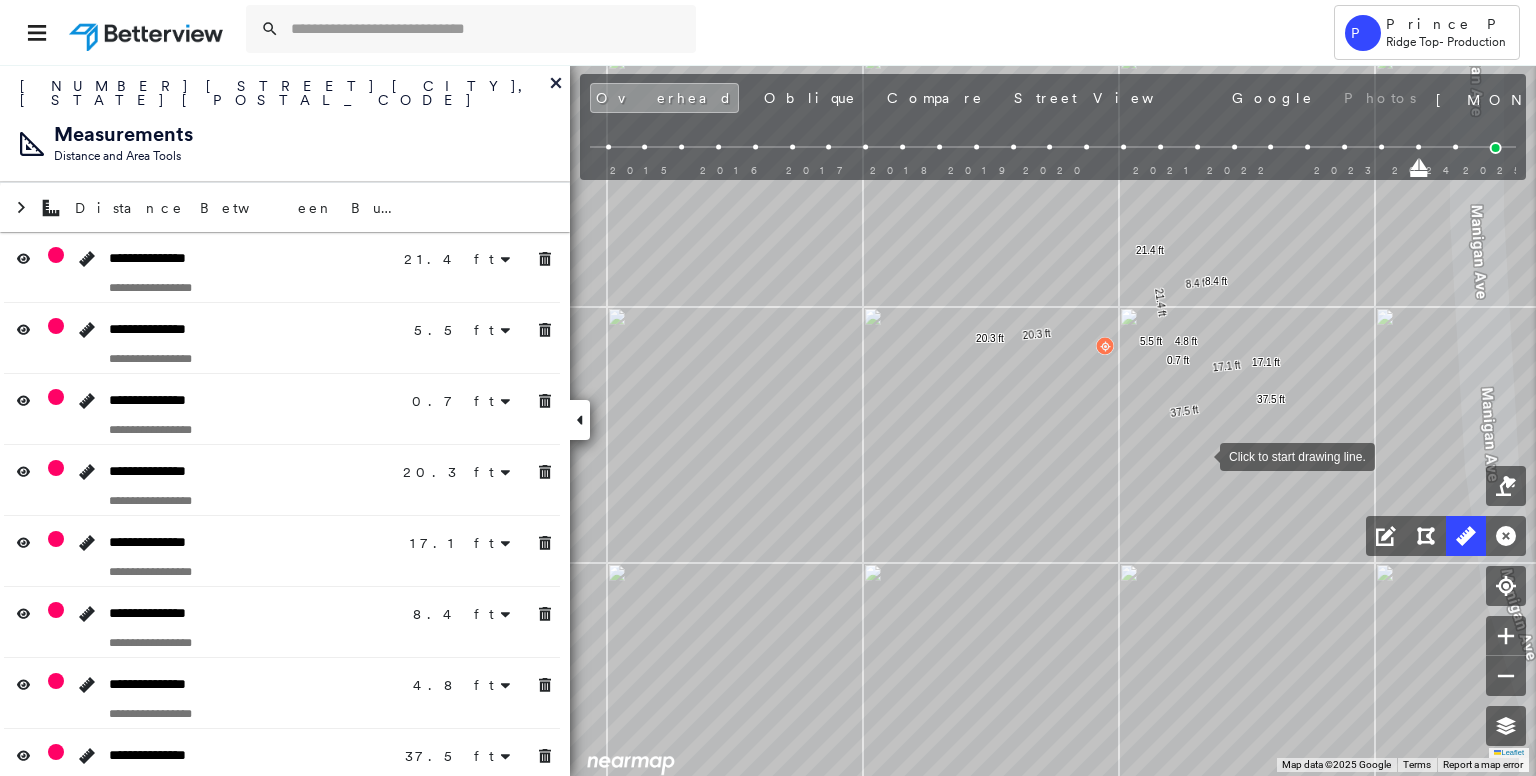 drag, startPoint x: 1228, startPoint y: 501, endPoint x: 1200, endPoint y: 450, distance: 58.18075 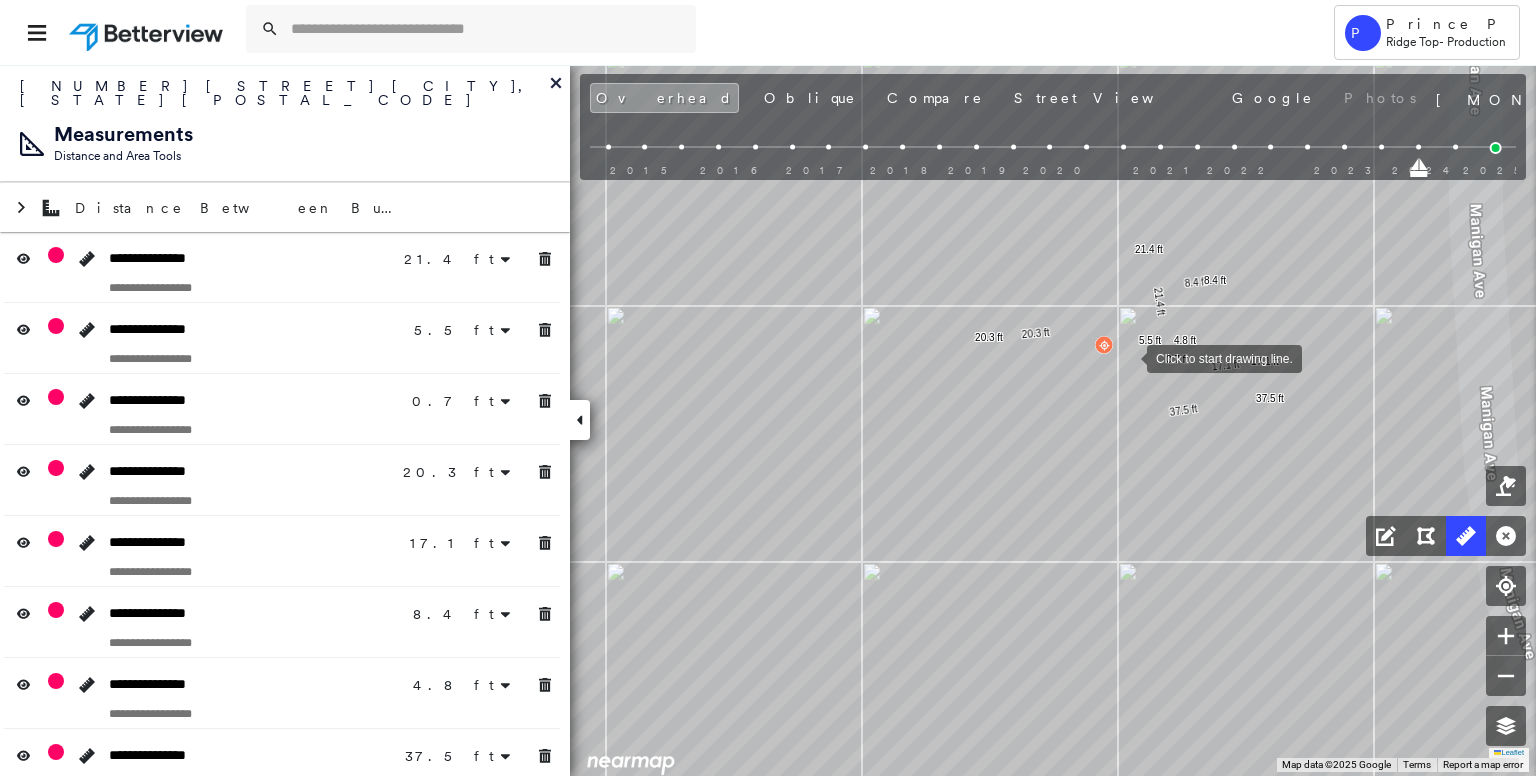 drag, startPoint x: 1127, startPoint y: 357, endPoint x: 1044, endPoint y: 371, distance: 84.17244 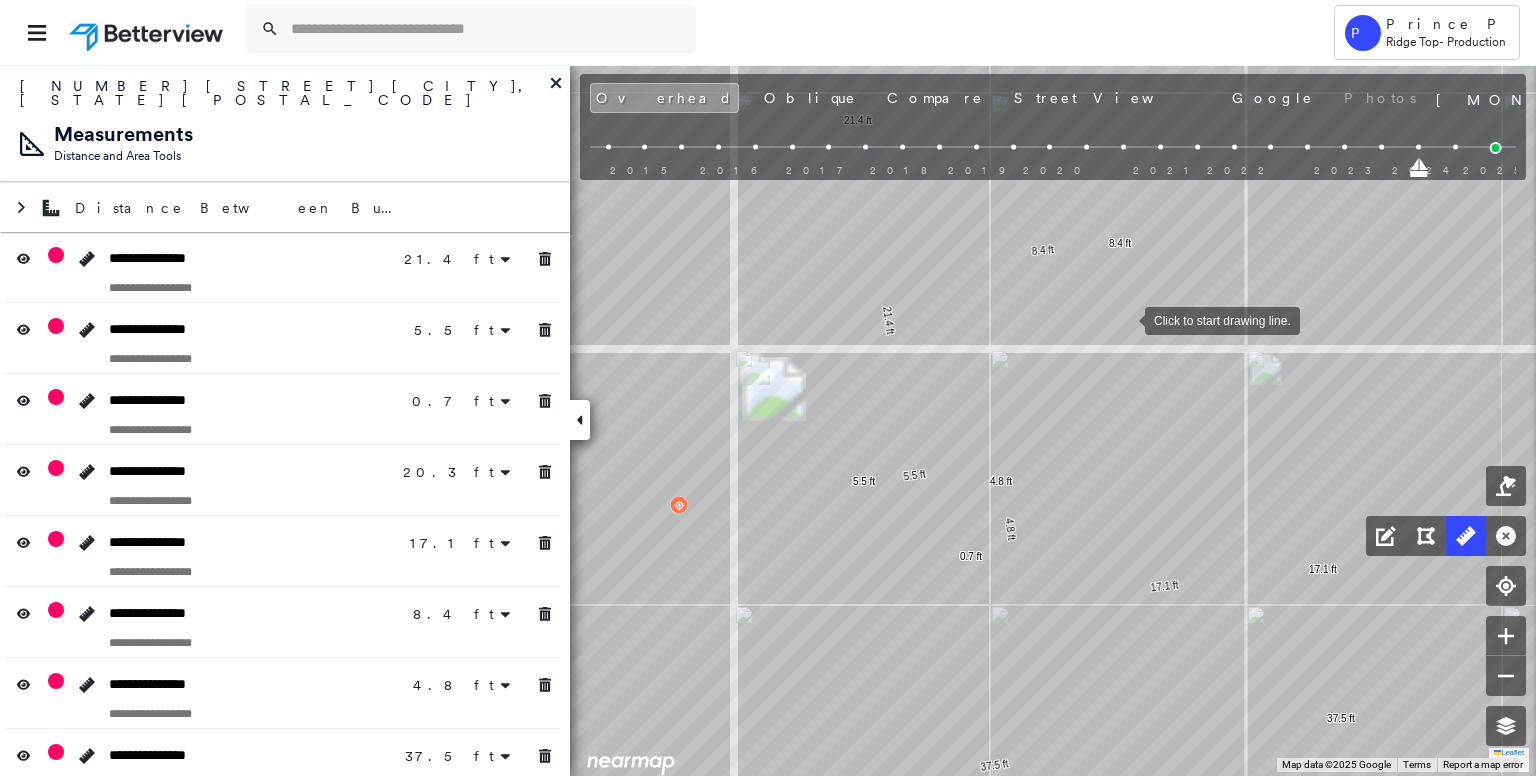 drag, startPoint x: 1127, startPoint y: 289, endPoint x: 1120, endPoint y: 340, distance: 51.47815 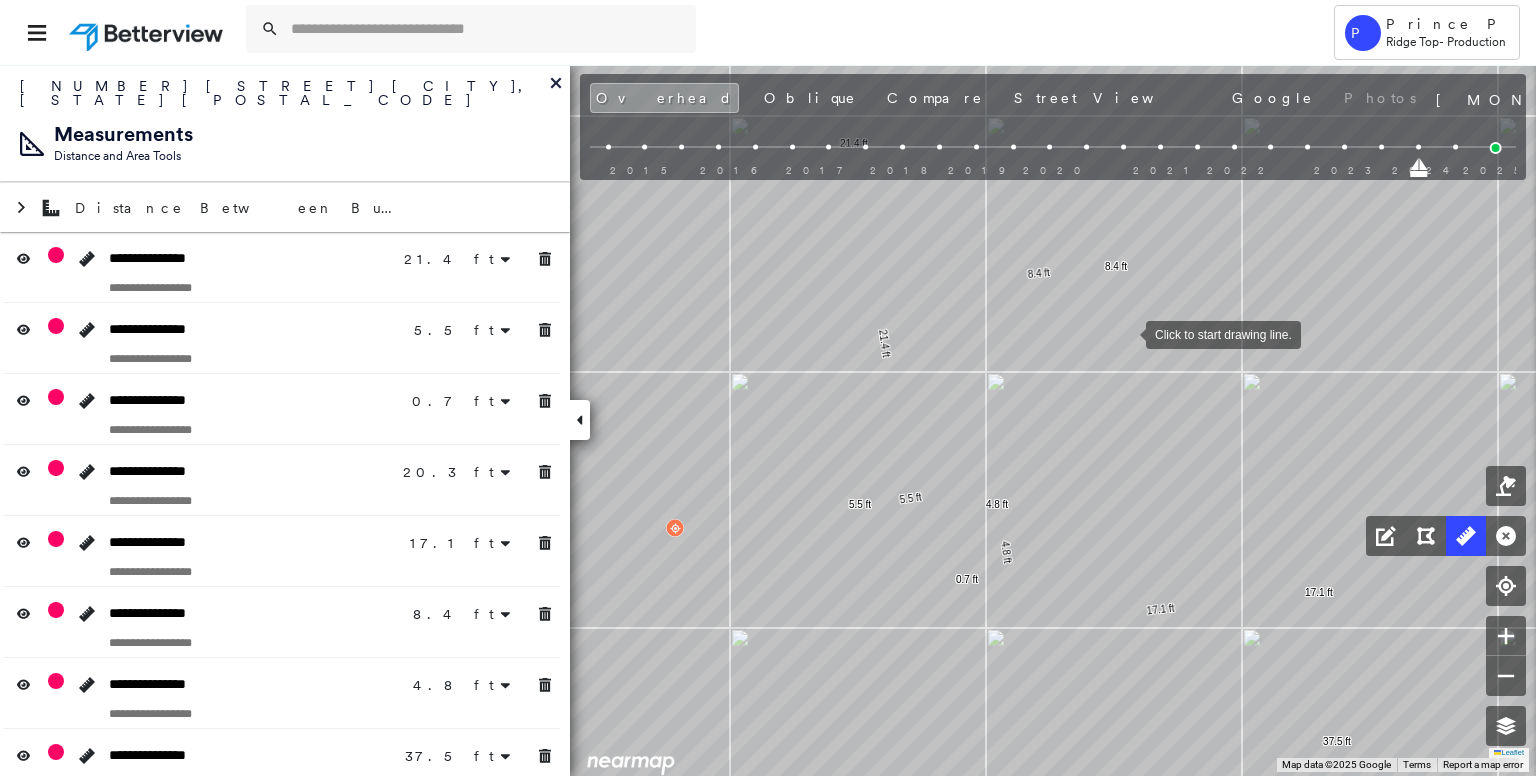 click at bounding box center [1126, 333] 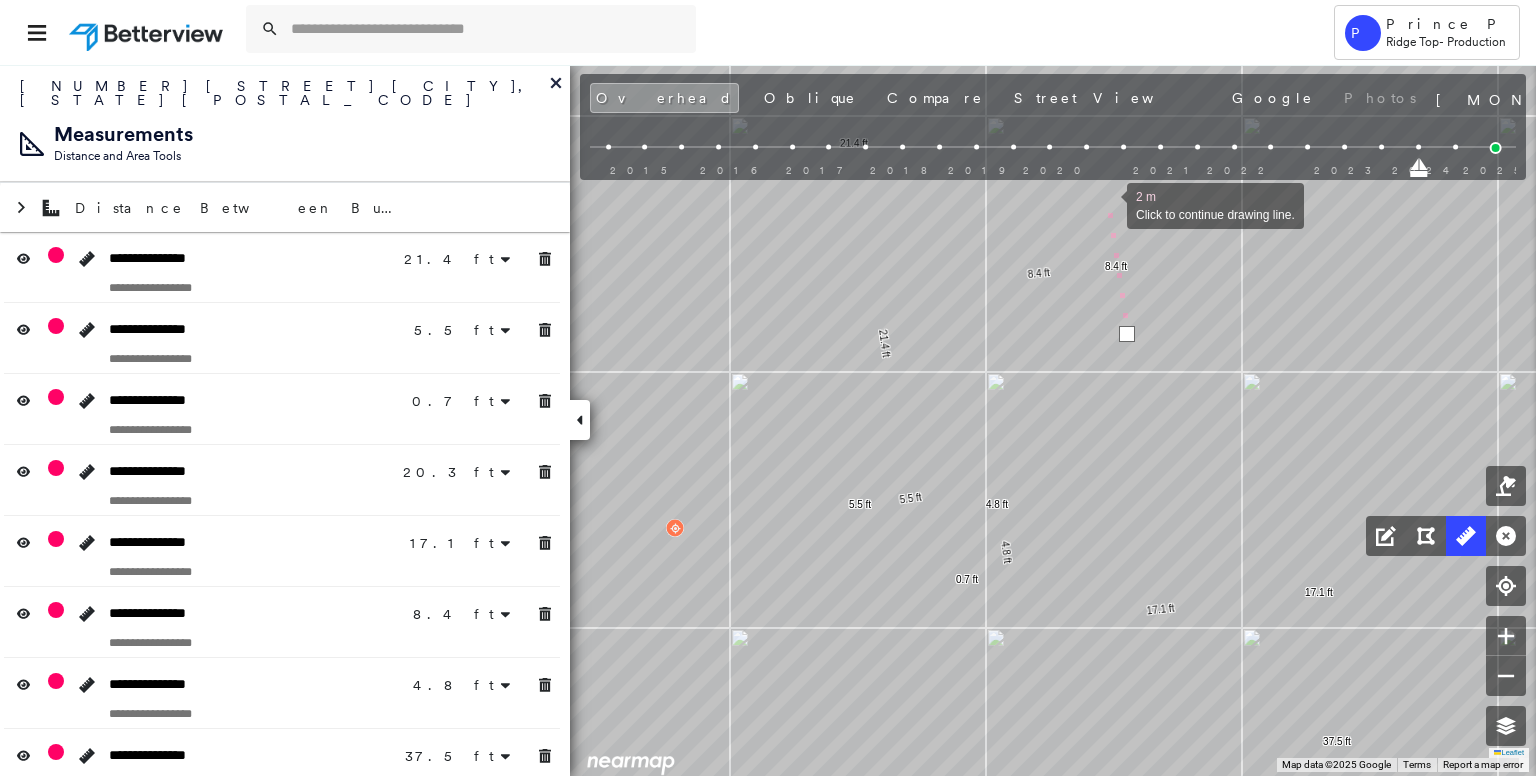 click at bounding box center (1107, 204) 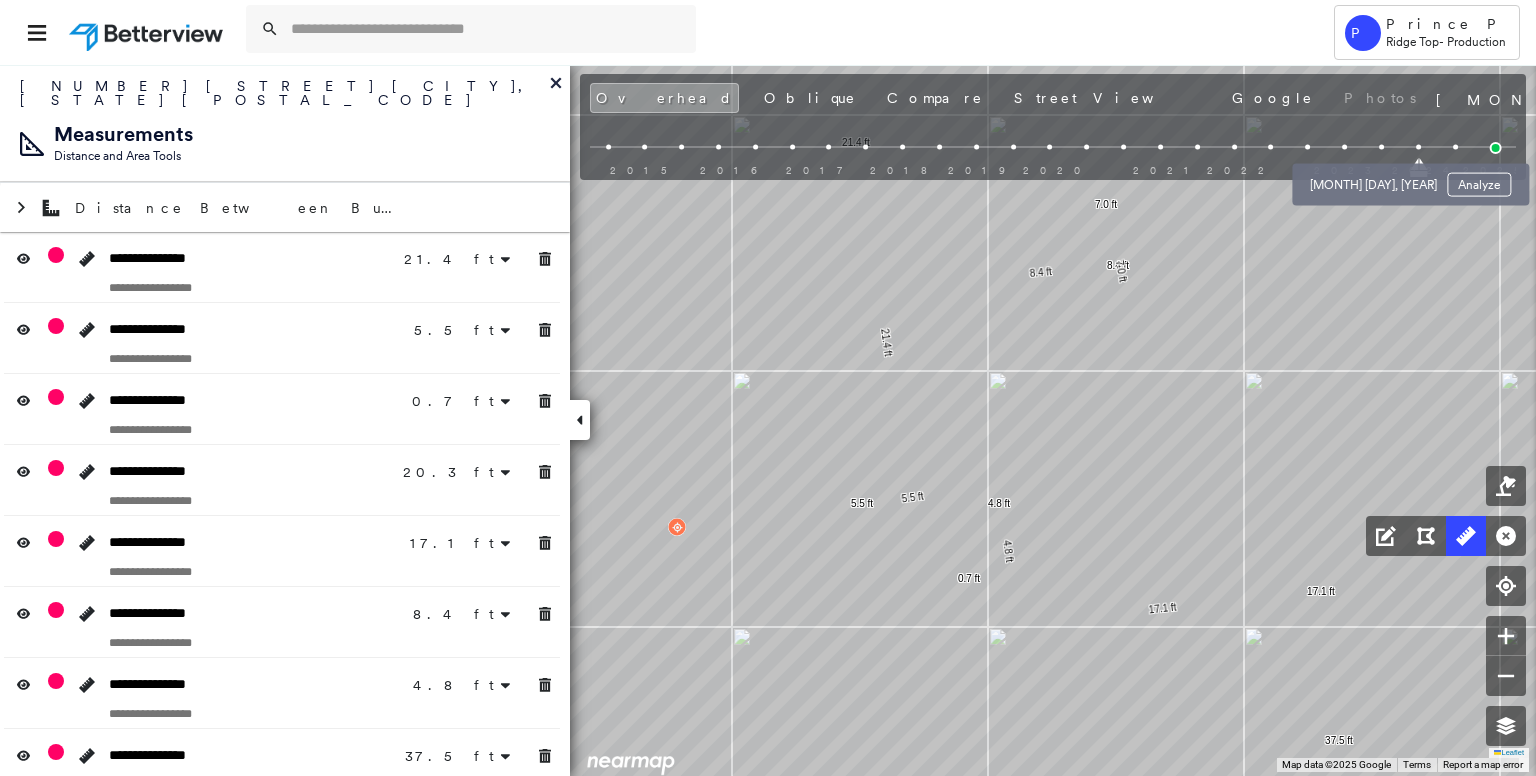 click at bounding box center (1381, 147) 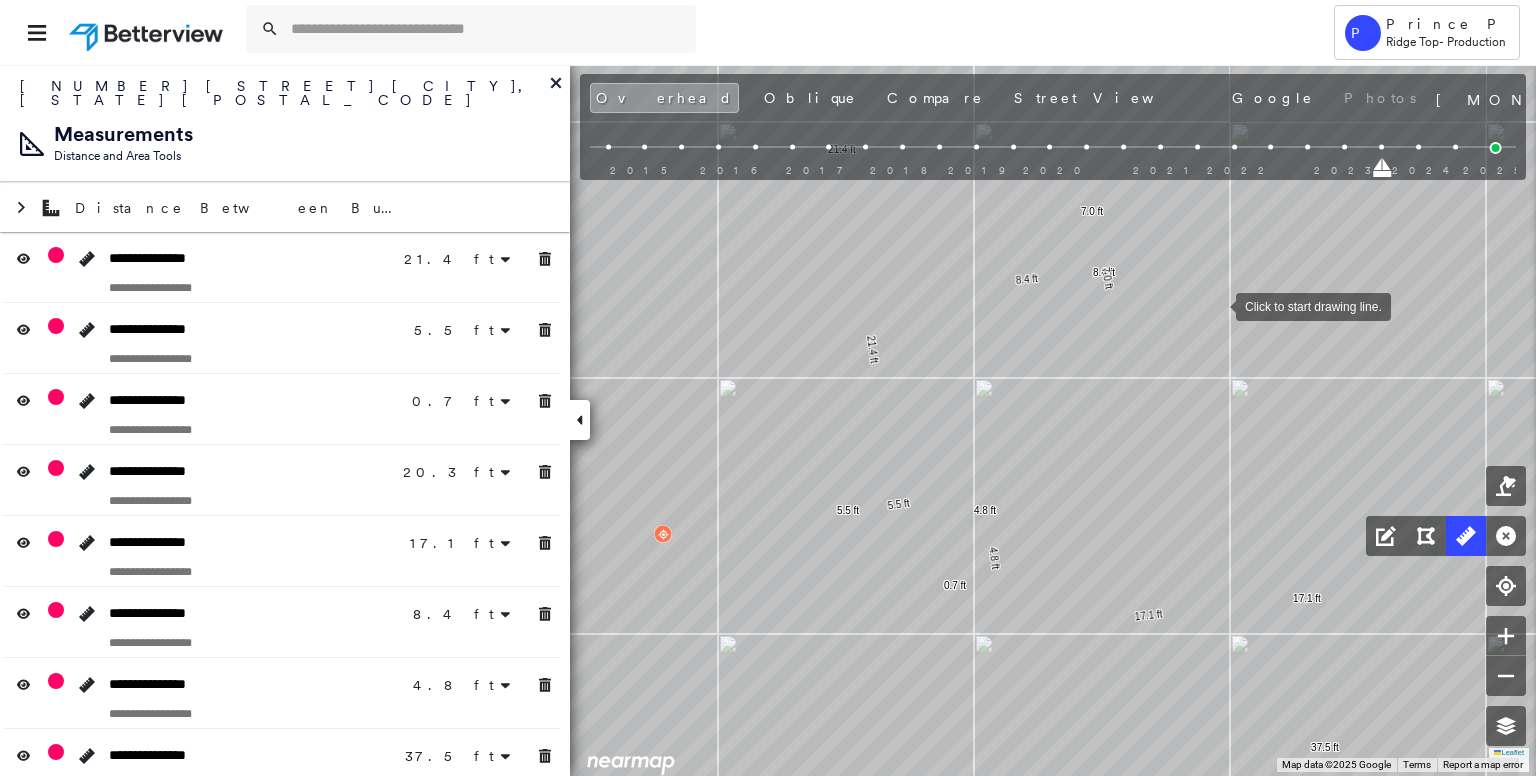 drag, startPoint x: 1232, startPoint y: 298, endPoint x: 1160, endPoint y: 350, distance: 88.814415 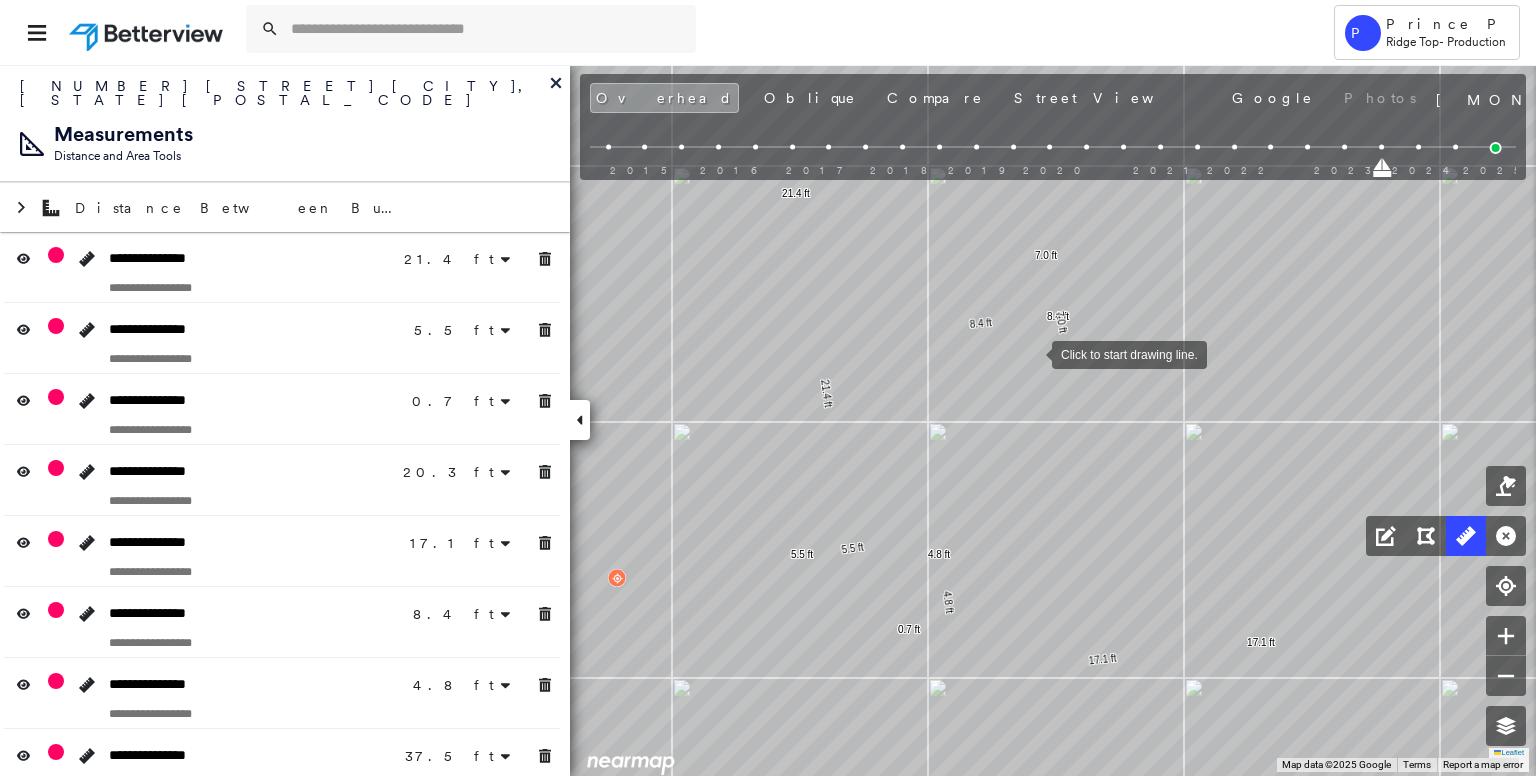click at bounding box center (1032, 353) 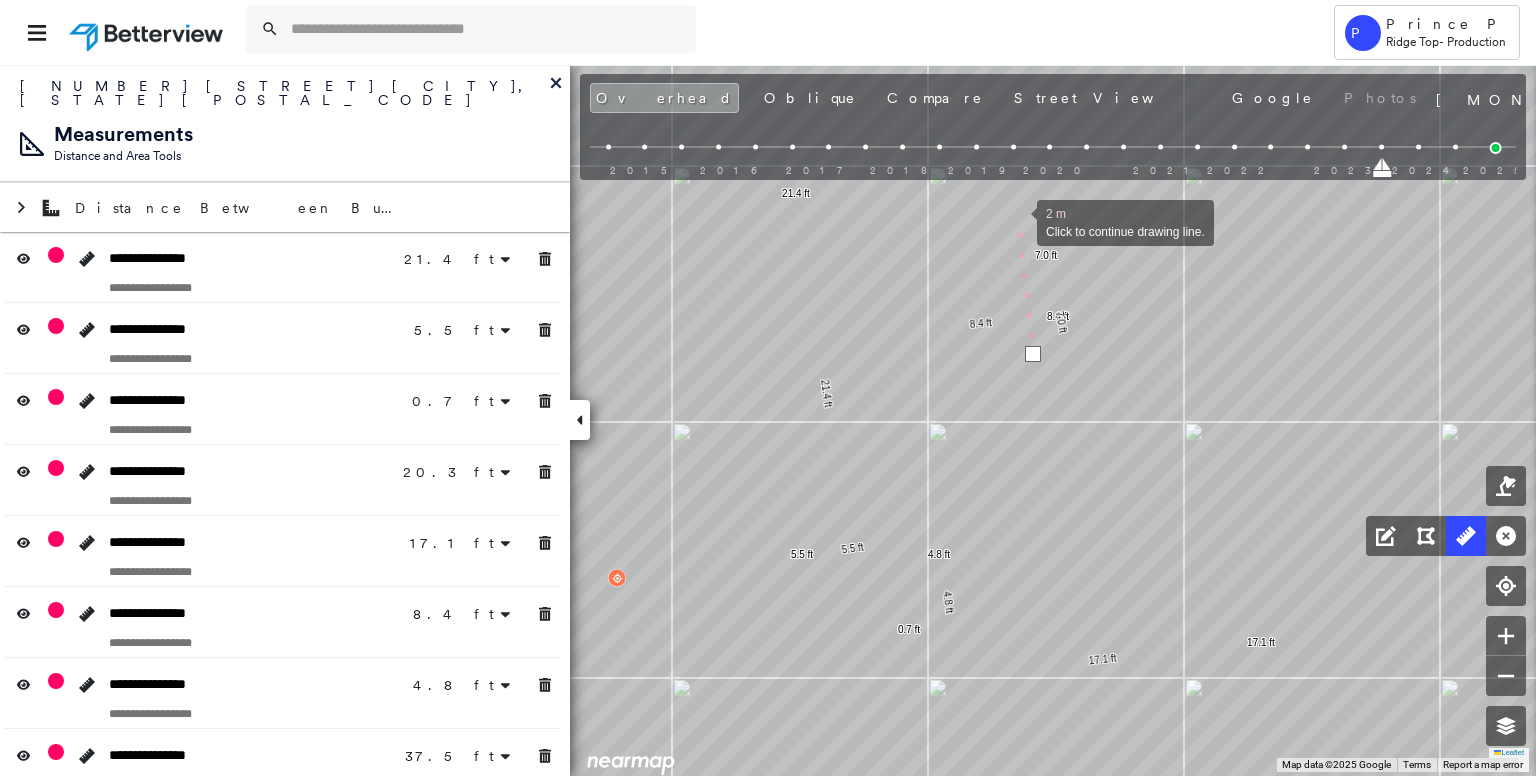 click at bounding box center (1017, 221) 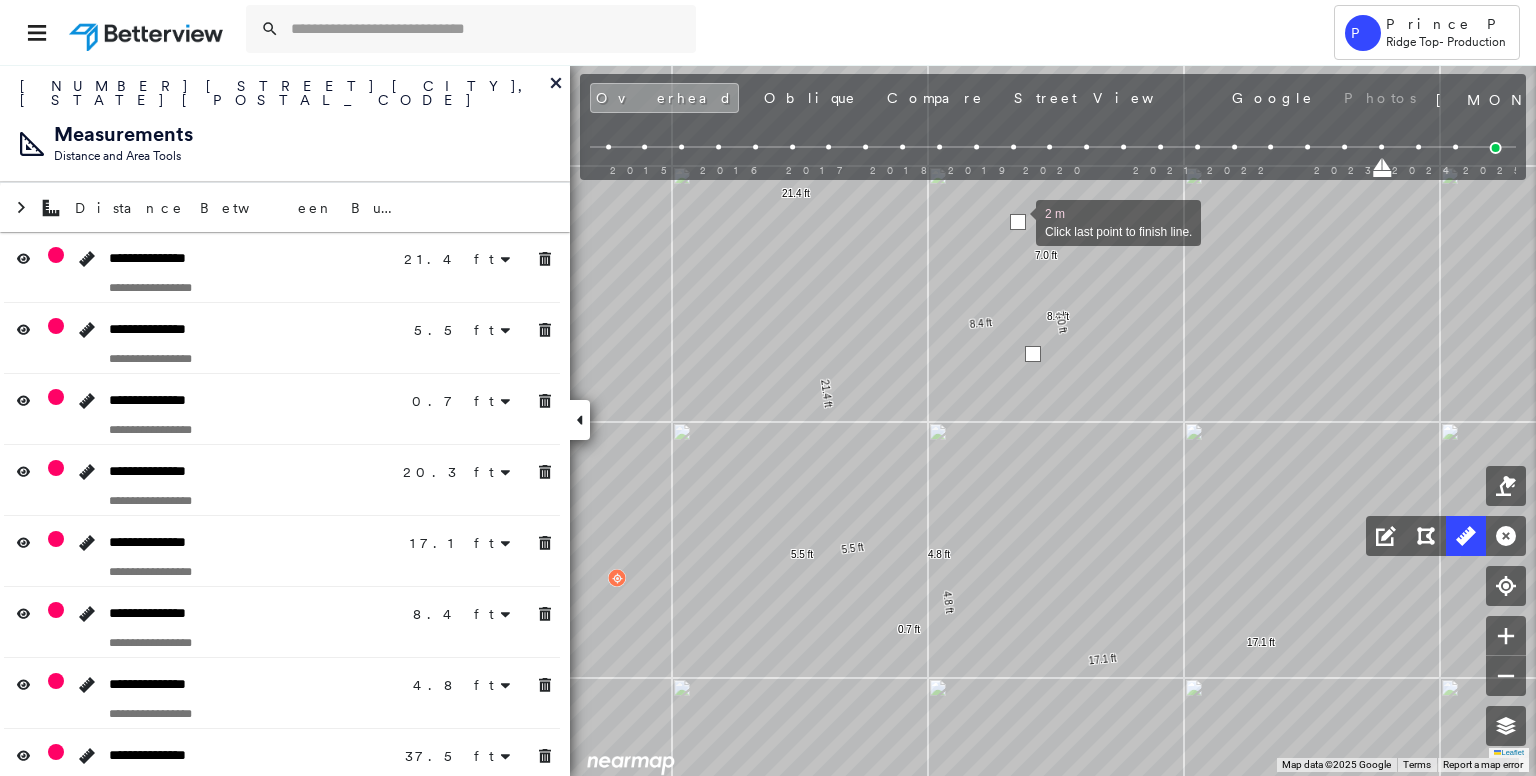 click at bounding box center (1018, 222) 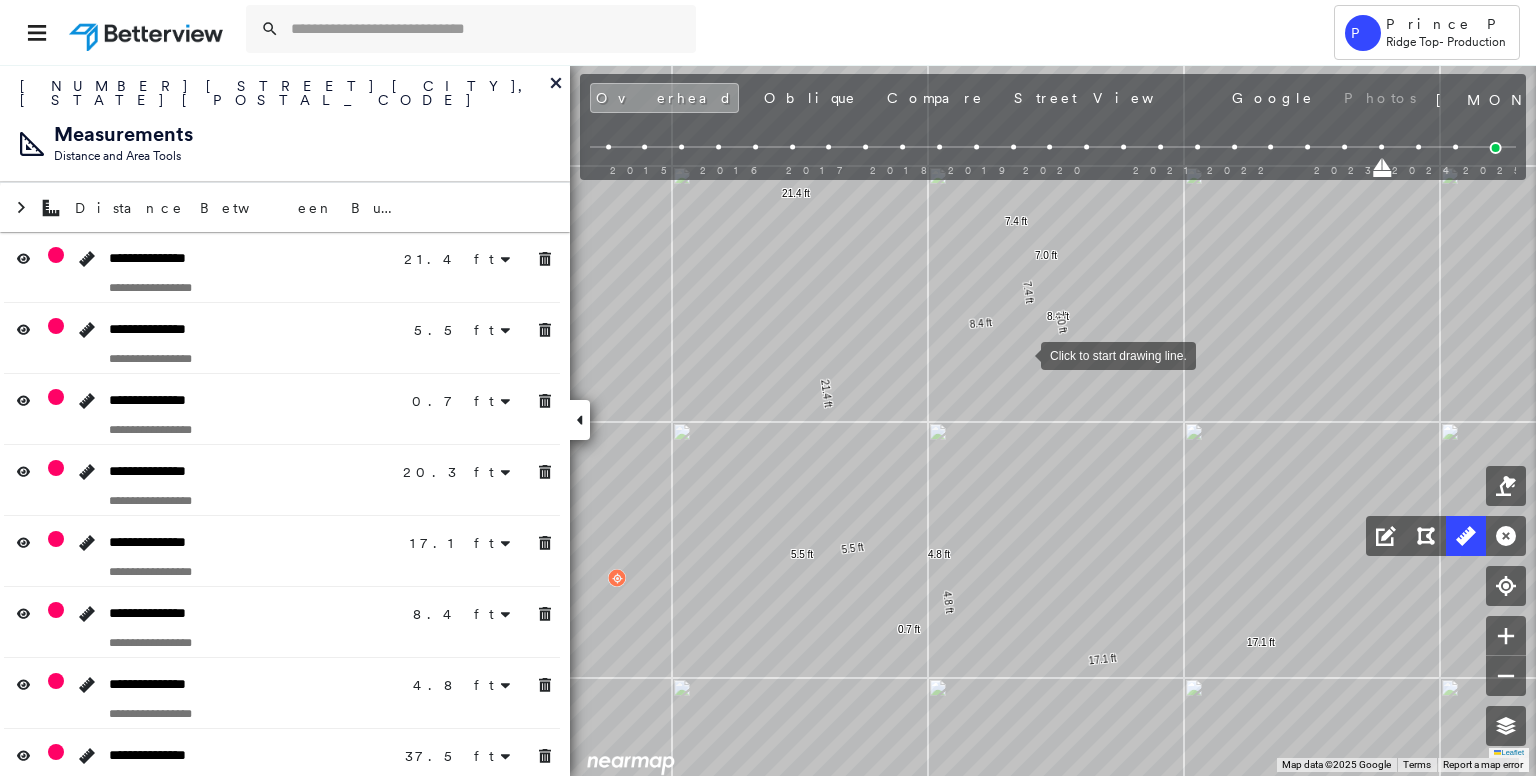 click at bounding box center [1021, 354] 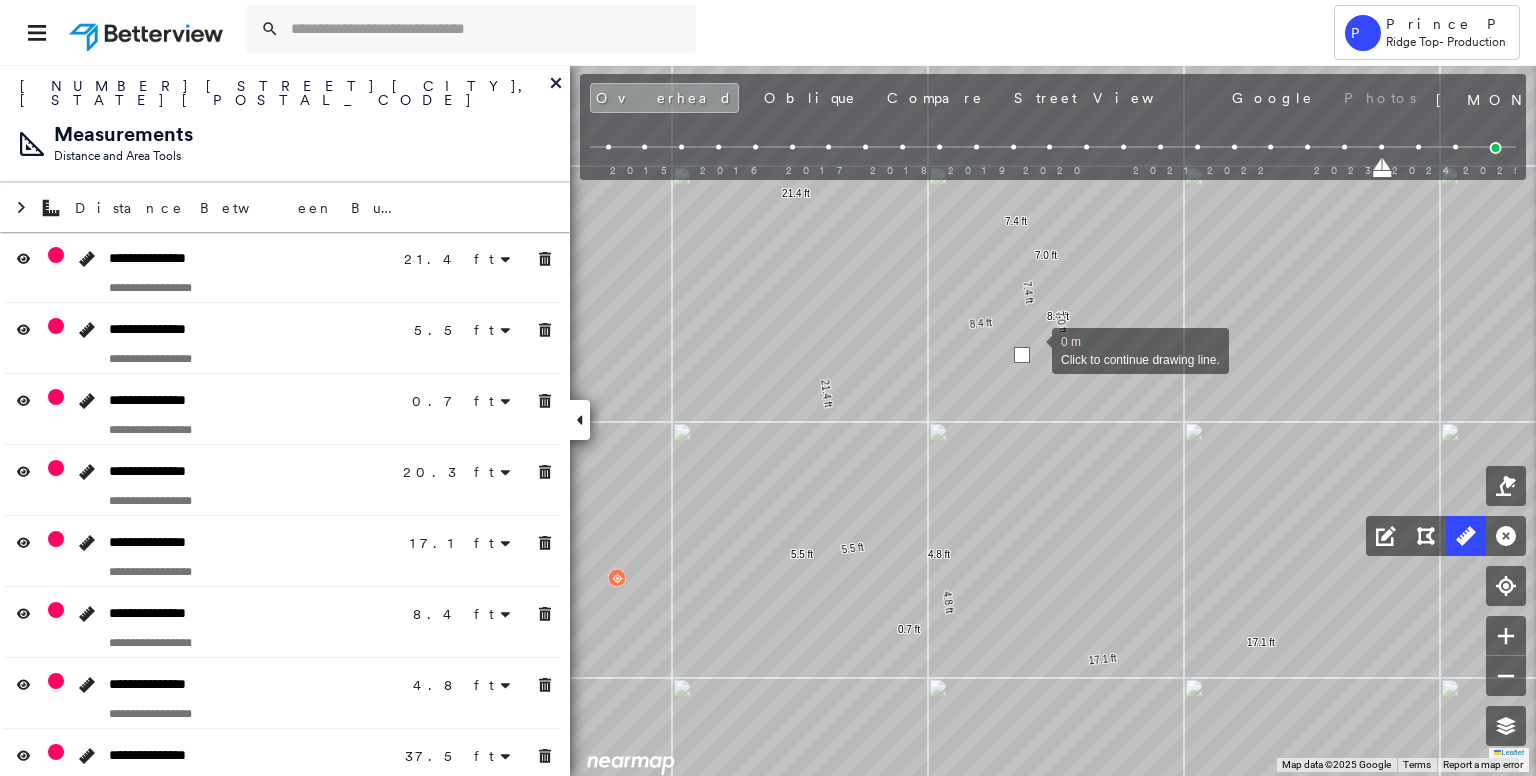 click at bounding box center (1032, 349) 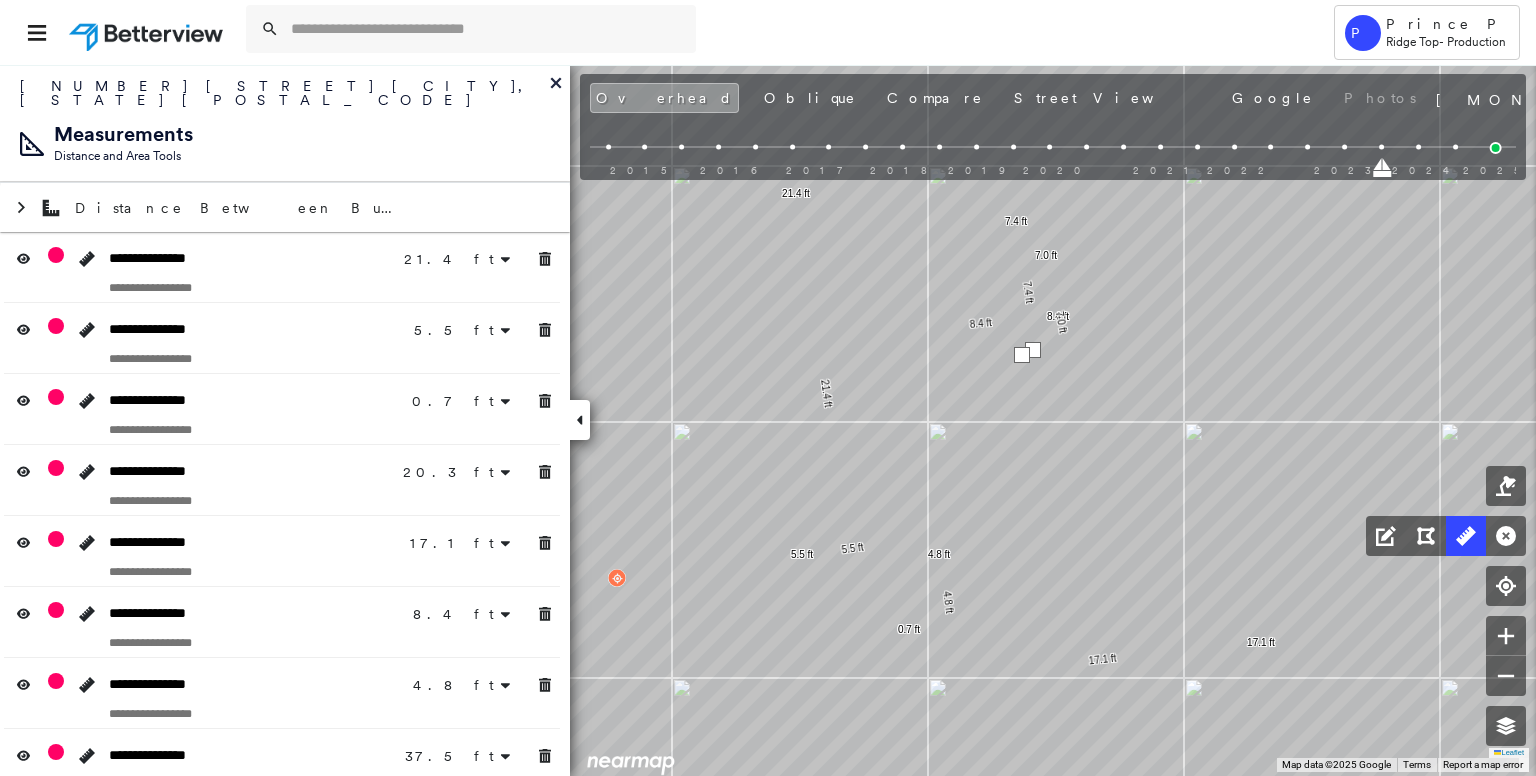 click at bounding box center [1033, 350] 